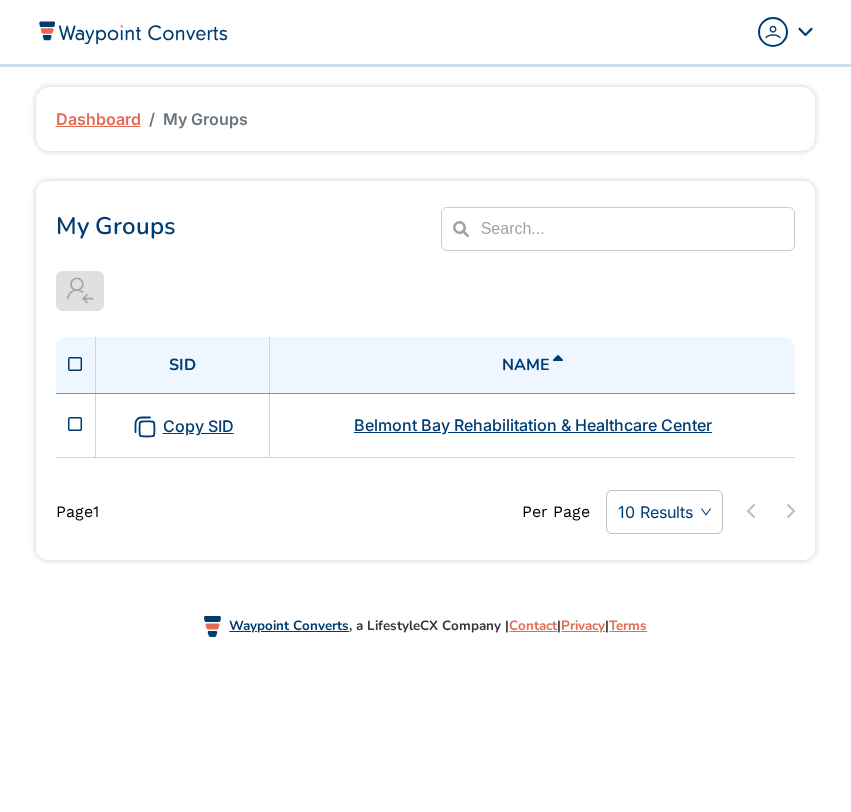 scroll, scrollTop: 0, scrollLeft: 0, axis: both 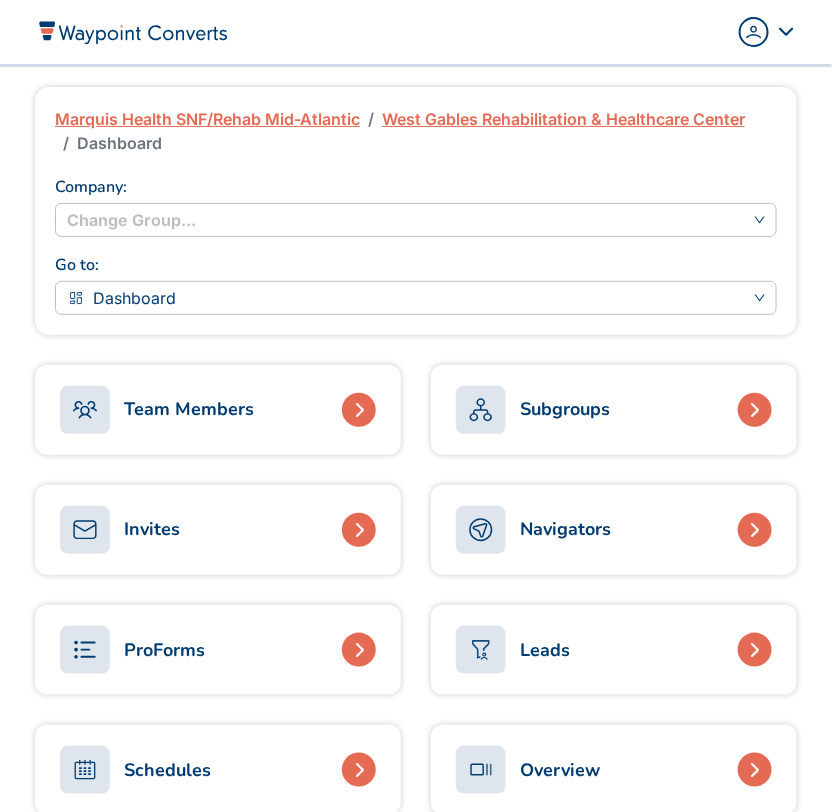 click on "Team Members" at bounding box center (189, 409) 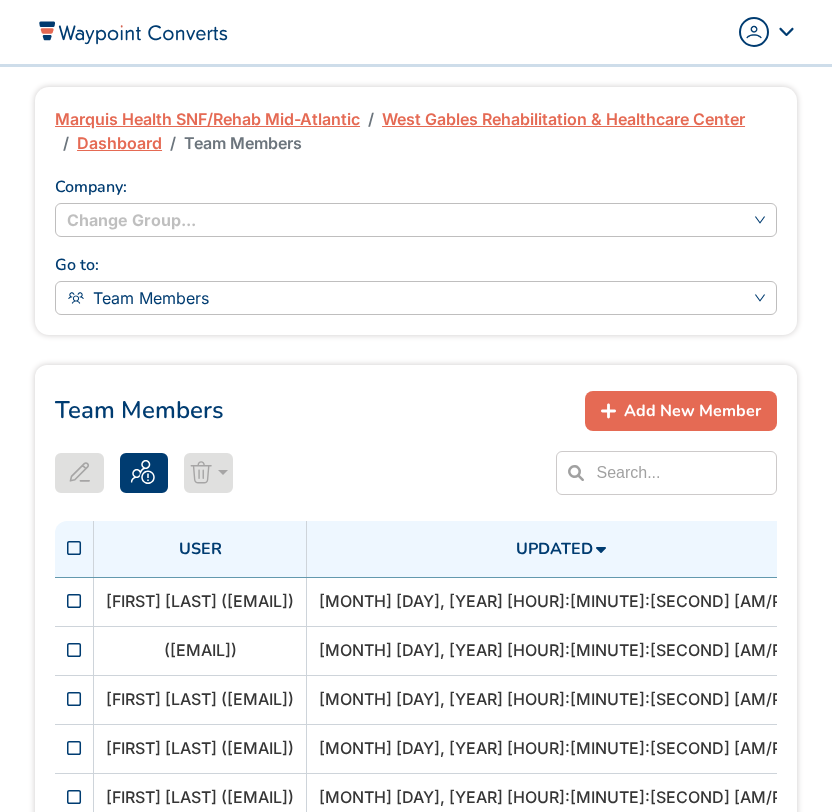 scroll, scrollTop: 0, scrollLeft: 0, axis: both 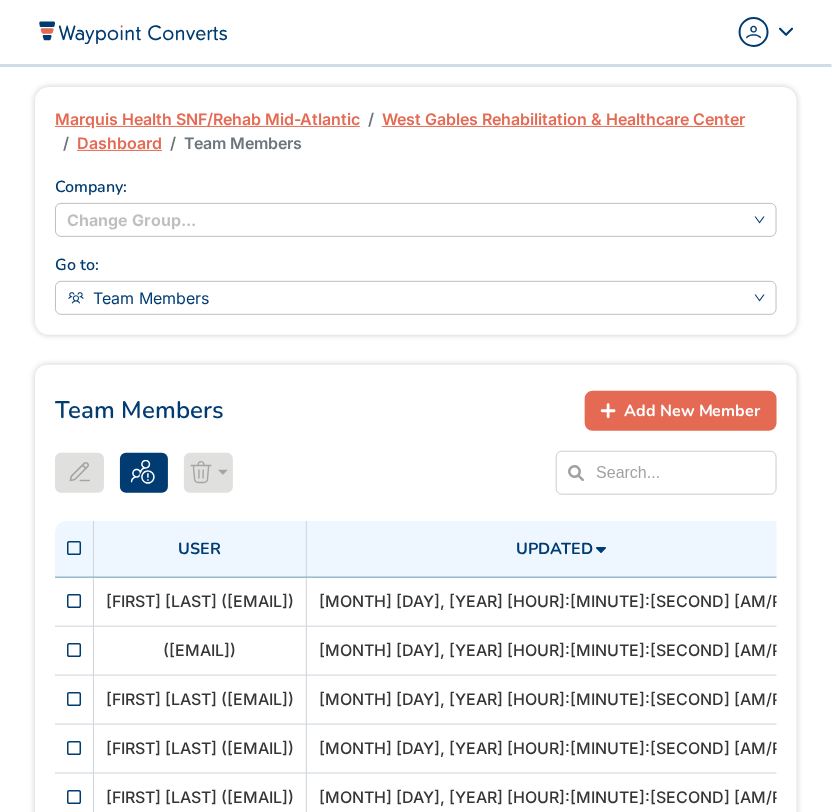 click on "Add New Member" at bounding box center [692, 411] 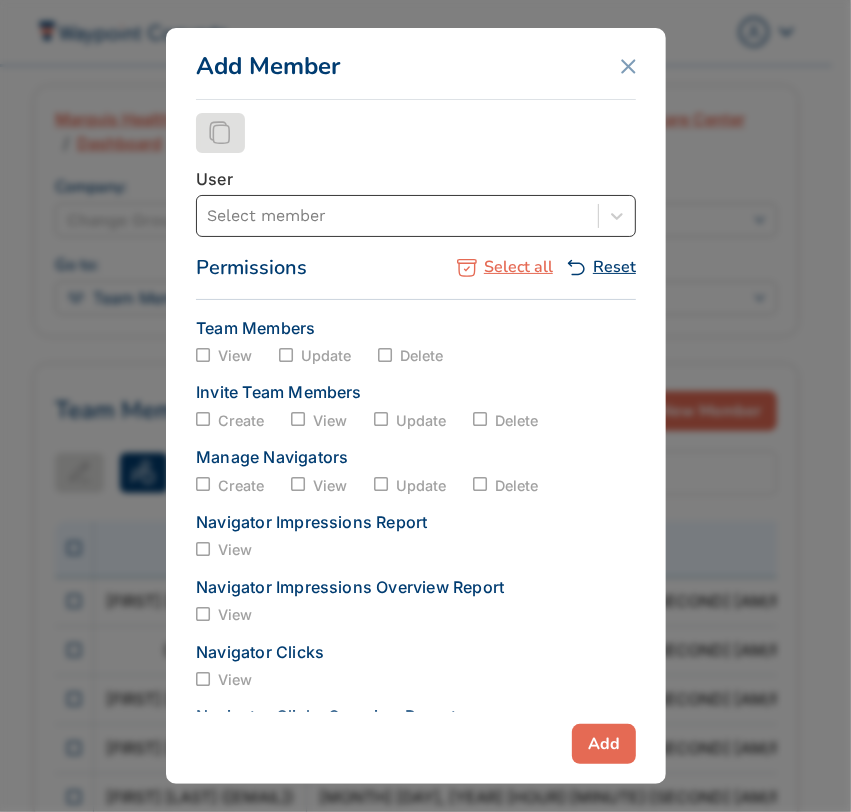 click at bounding box center (397, 216) 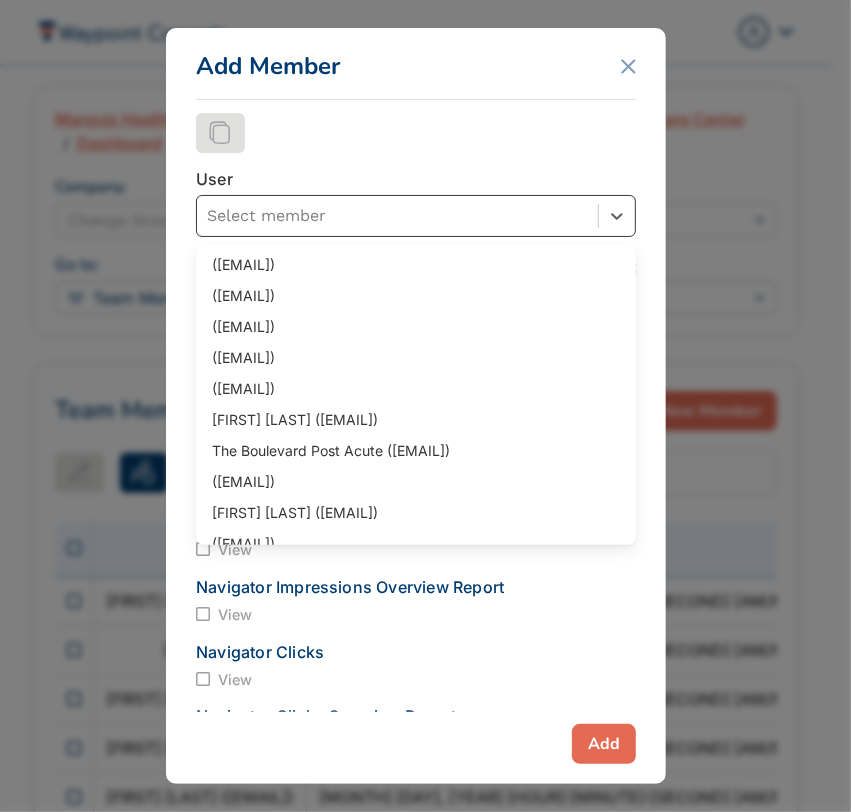 paste on "admissions@westgableshc.com" 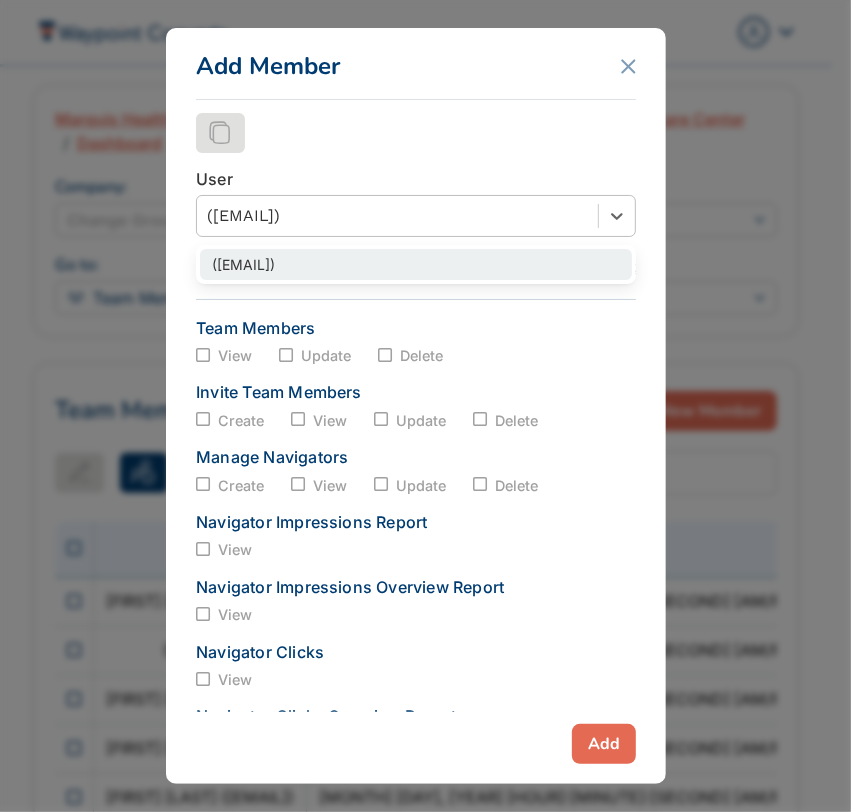 click on "(admissions@westgableshc.com)" at bounding box center [416, 264] 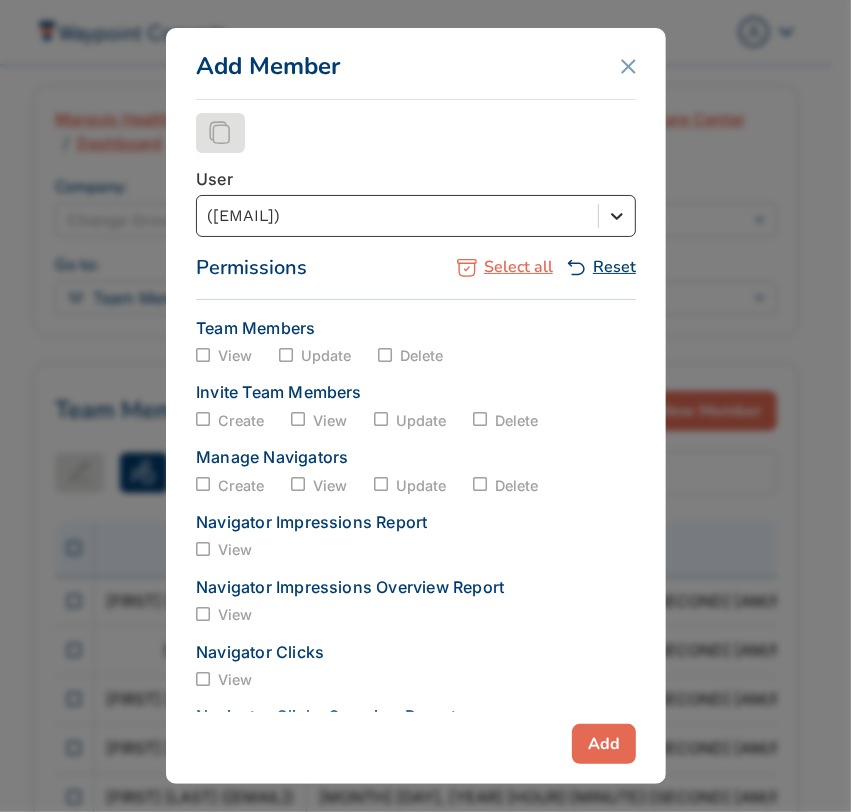 click 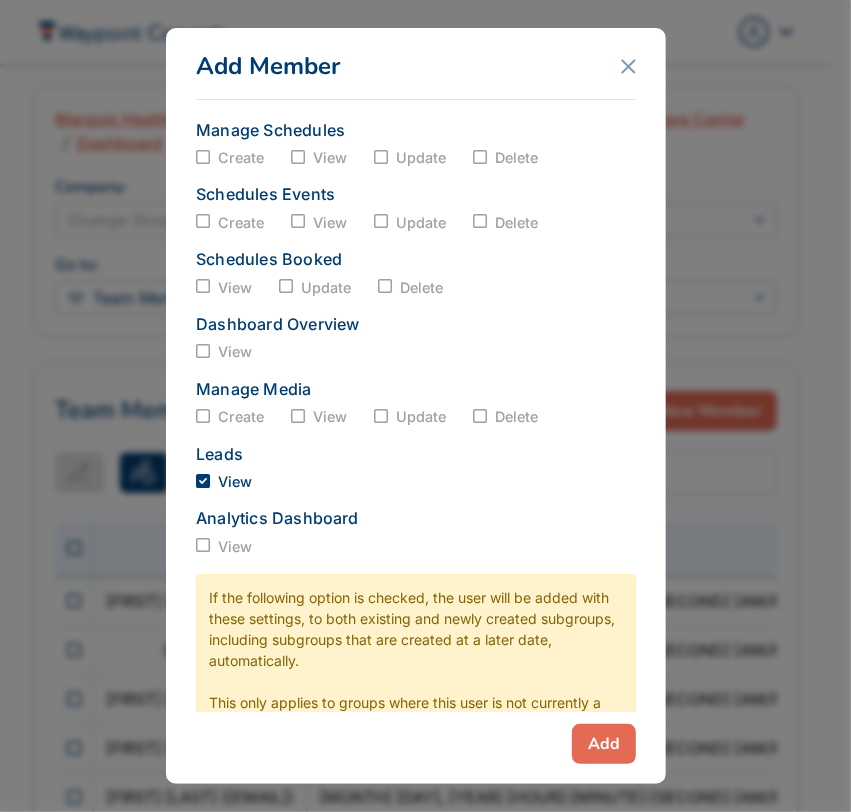 scroll, scrollTop: 970, scrollLeft: 0, axis: vertical 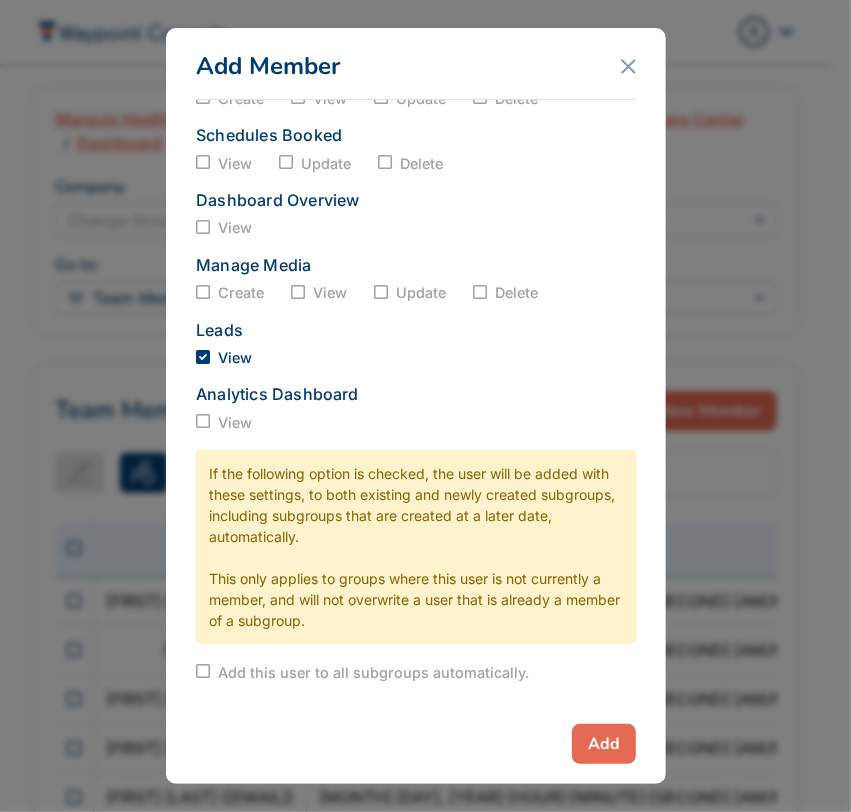 click on "Add" at bounding box center (604, 744) 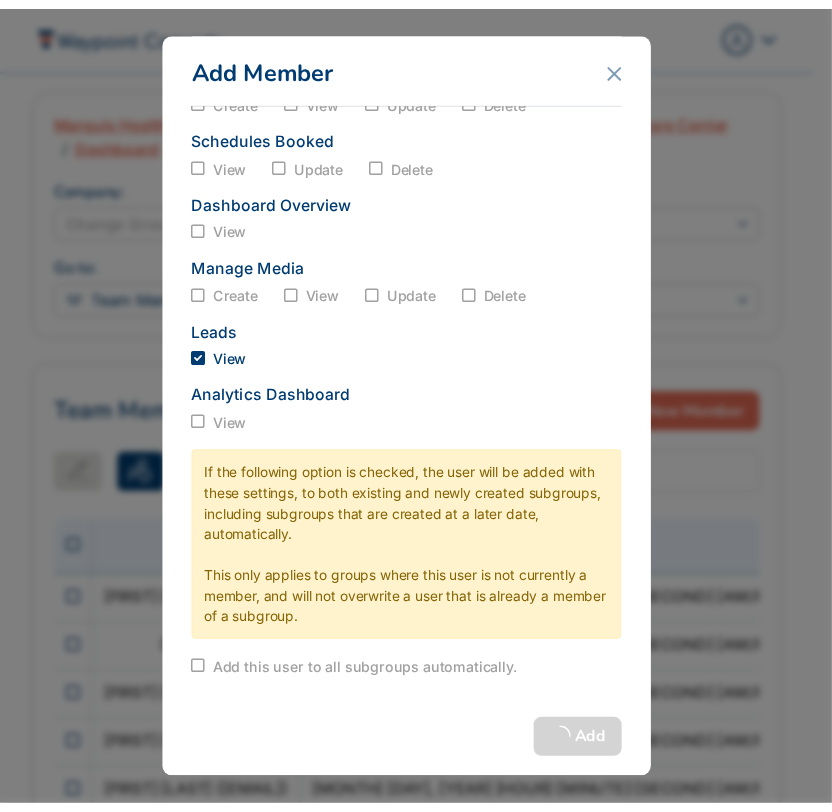 scroll, scrollTop: 0, scrollLeft: 0, axis: both 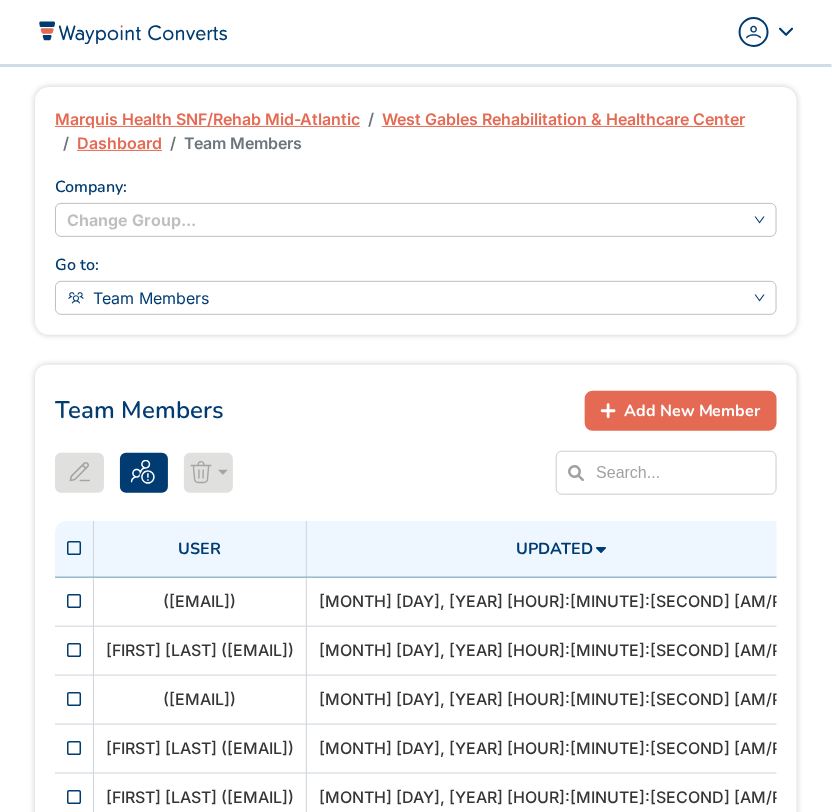 click on "Dashboard" at bounding box center [119, 143] 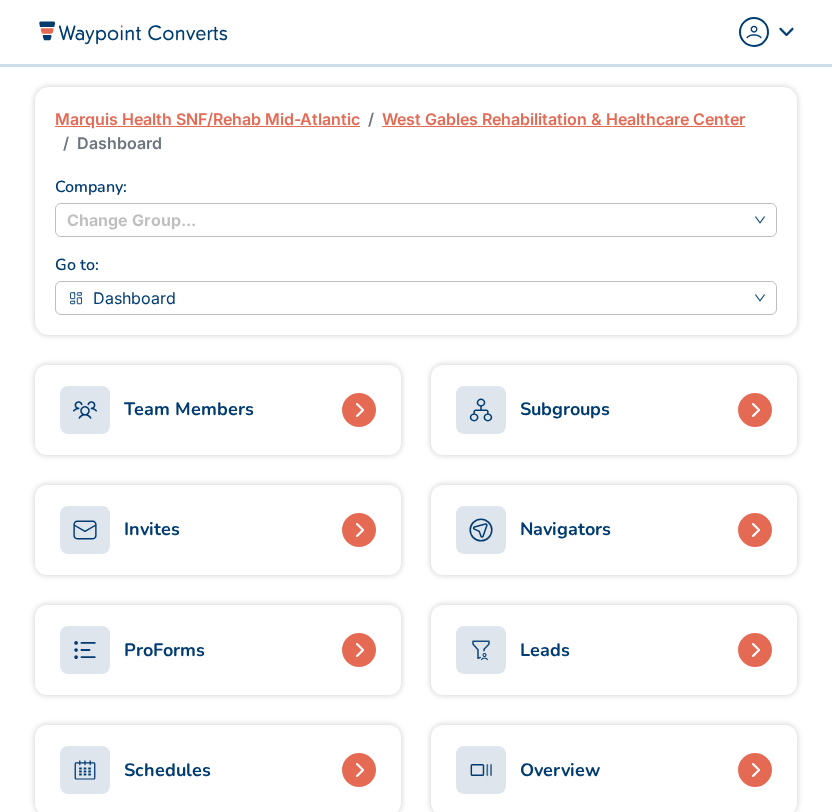 scroll, scrollTop: 0, scrollLeft: 0, axis: both 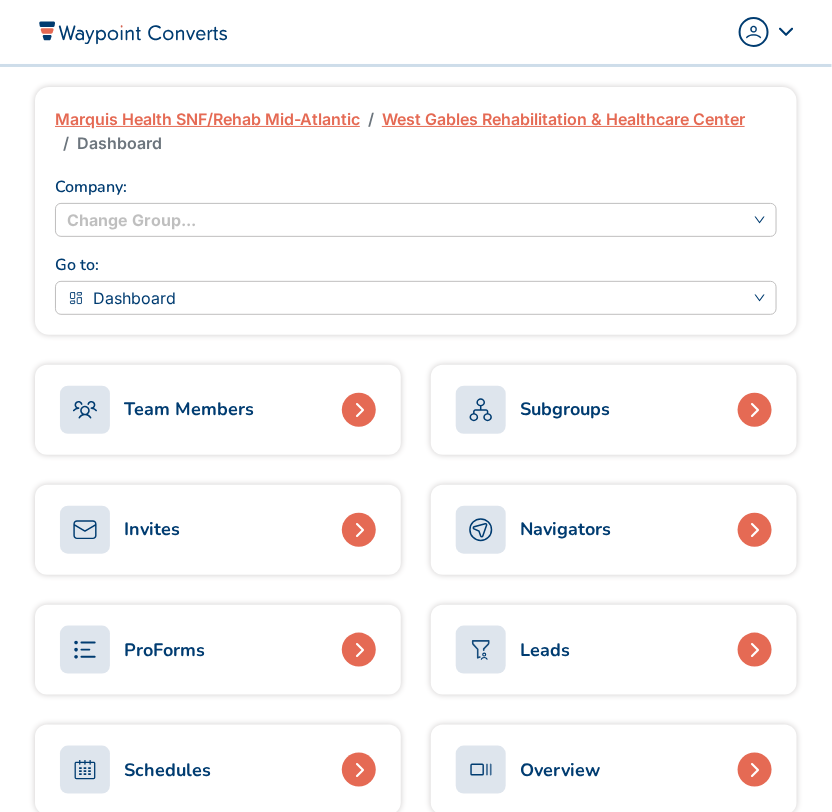 click on "Subgroups" at bounding box center [533, 410] 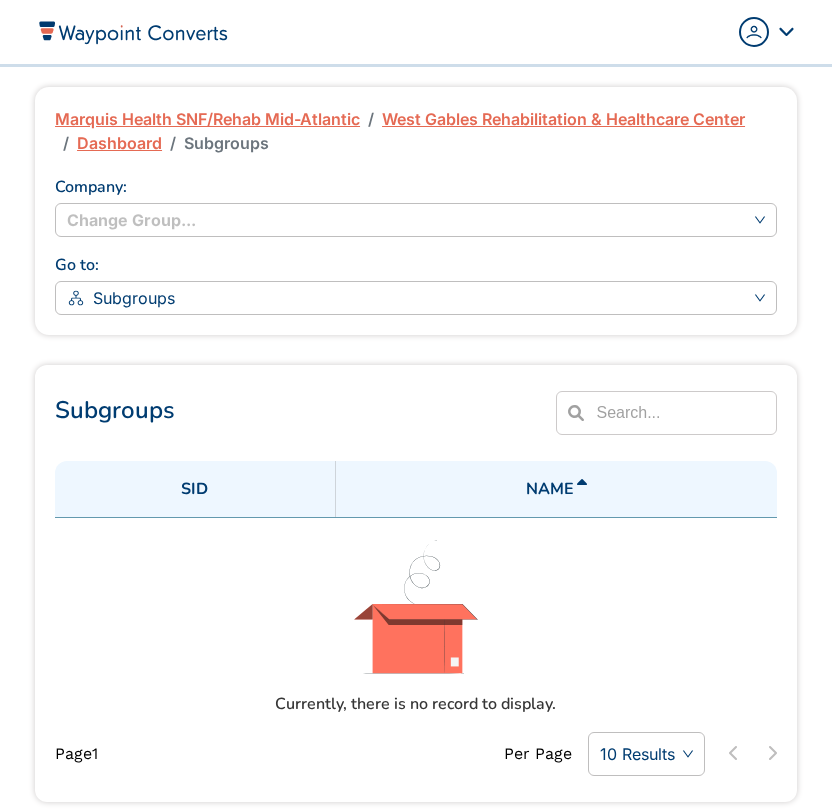 scroll, scrollTop: 0, scrollLeft: 0, axis: both 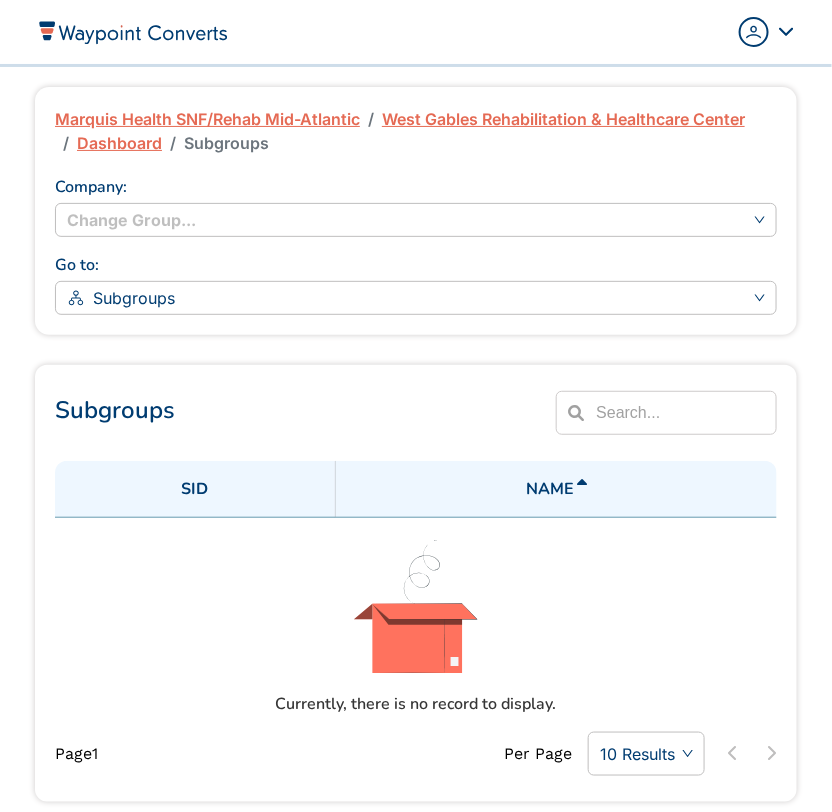 click on "Marquis Health SNF/Rehab Mid-Atlantic" at bounding box center (207, 119) 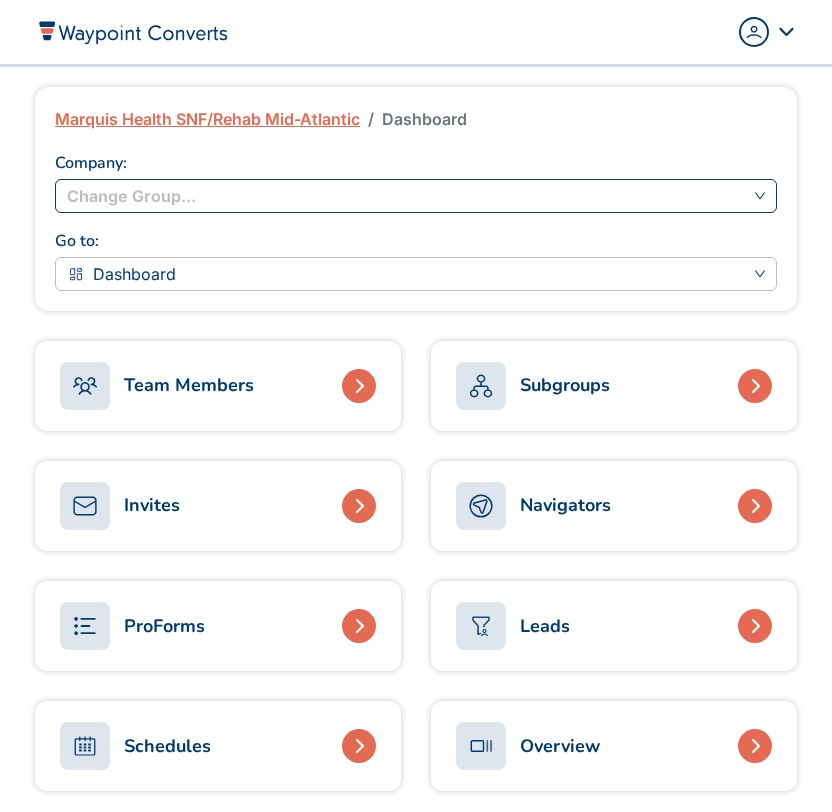 scroll, scrollTop: 0, scrollLeft: 0, axis: both 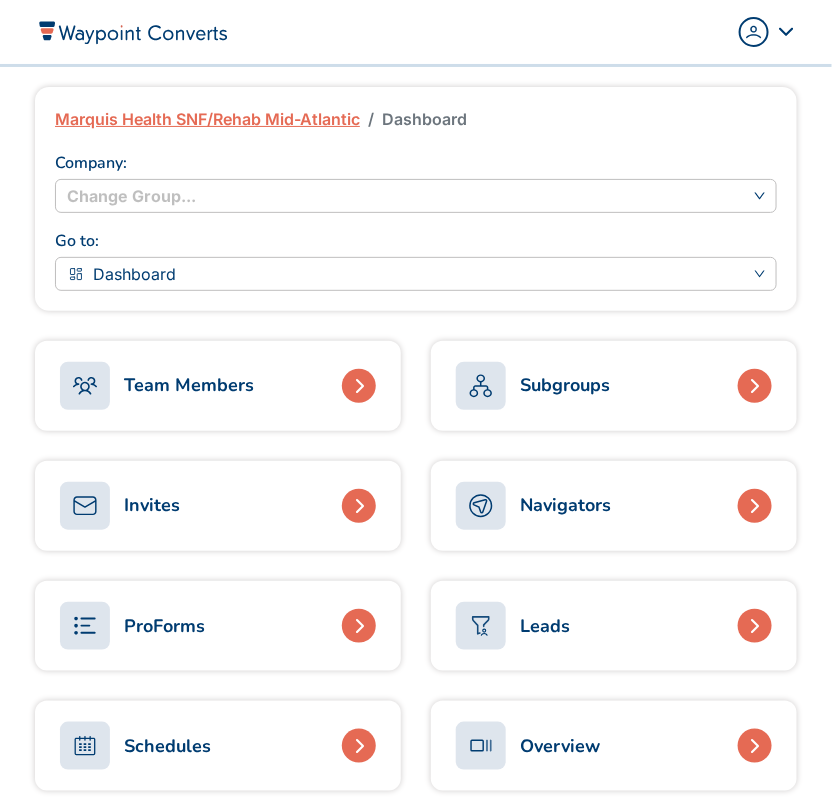 click on "Team Members" at bounding box center [218, 386] 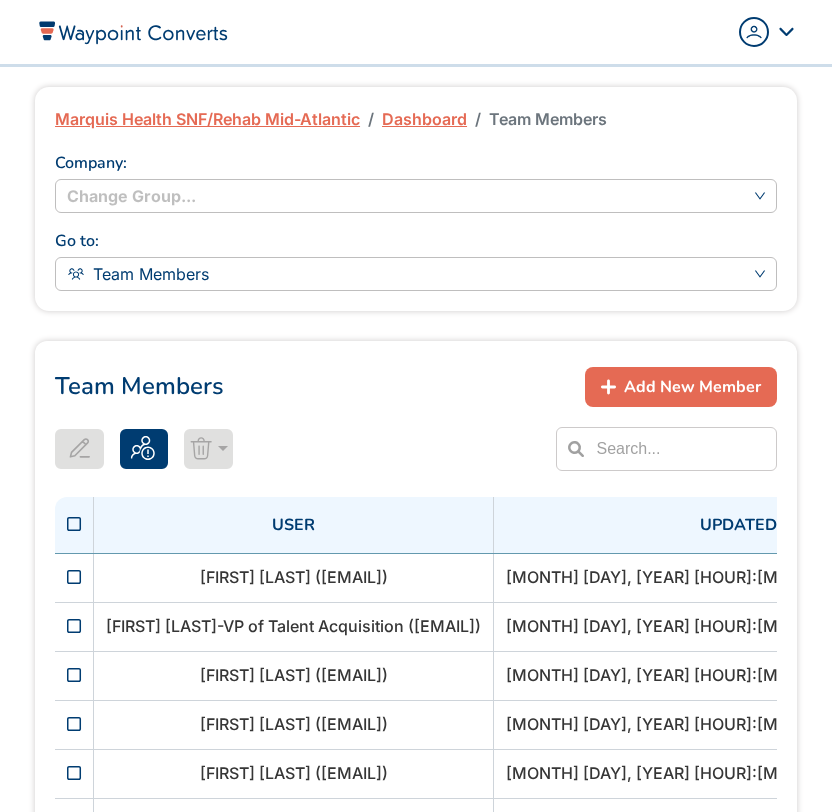 scroll, scrollTop: 0, scrollLeft: 0, axis: both 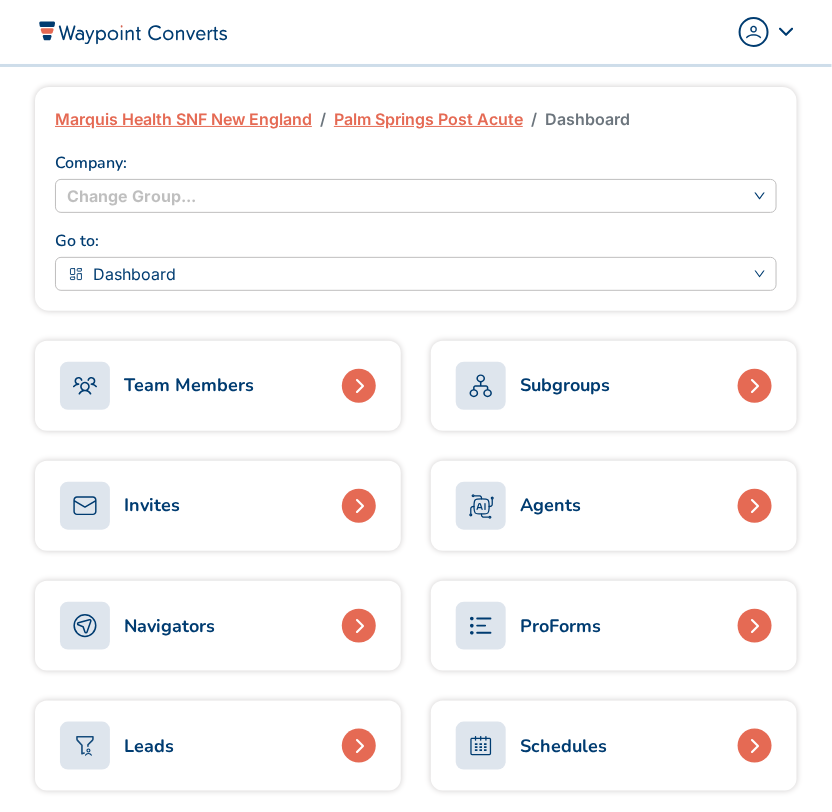 click on "Team Members" at bounding box center (189, 385) 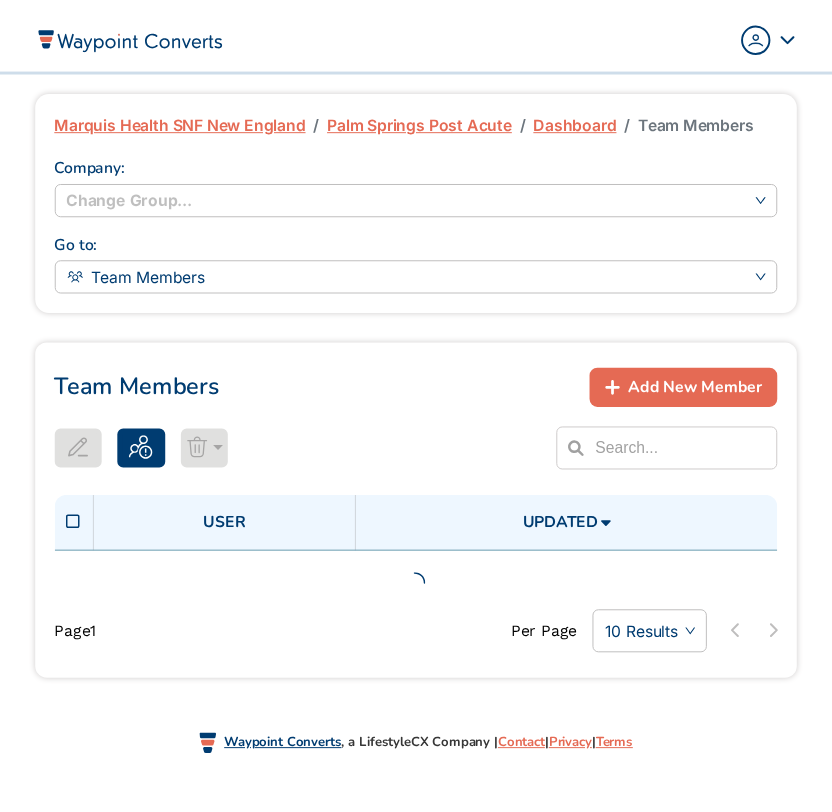 scroll, scrollTop: 0, scrollLeft: 0, axis: both 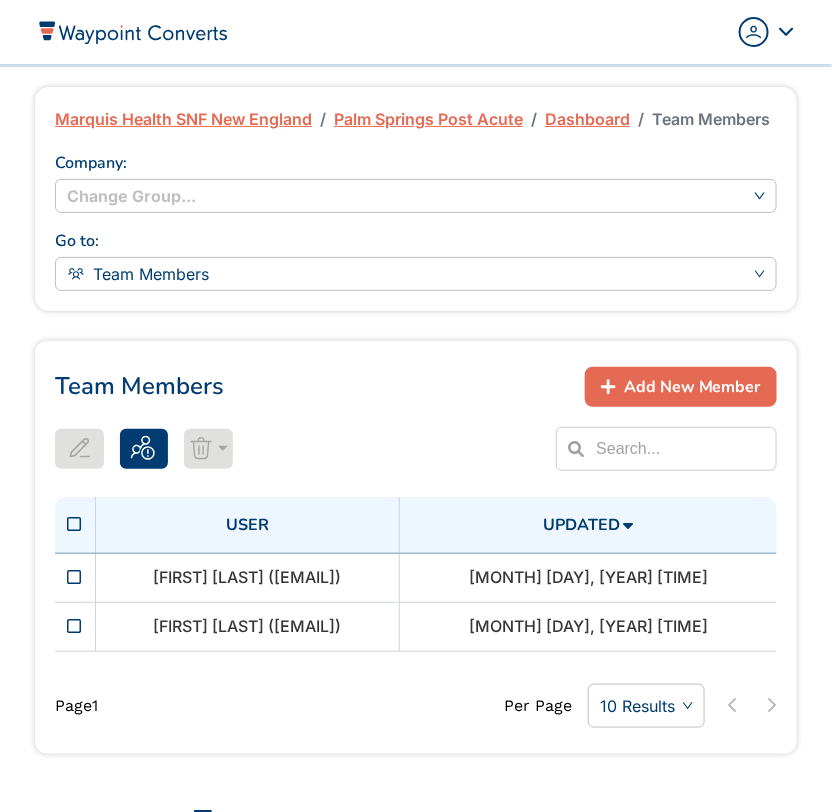 click on "Add New Member" at bounding box center (692, 387) 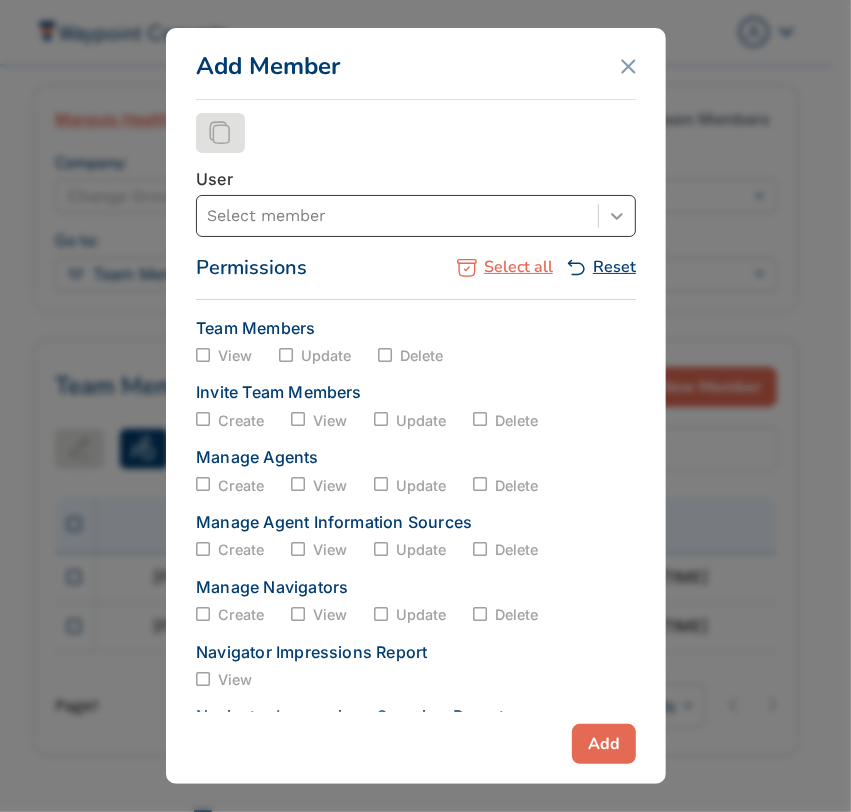 click at bounding box center (617, 216) 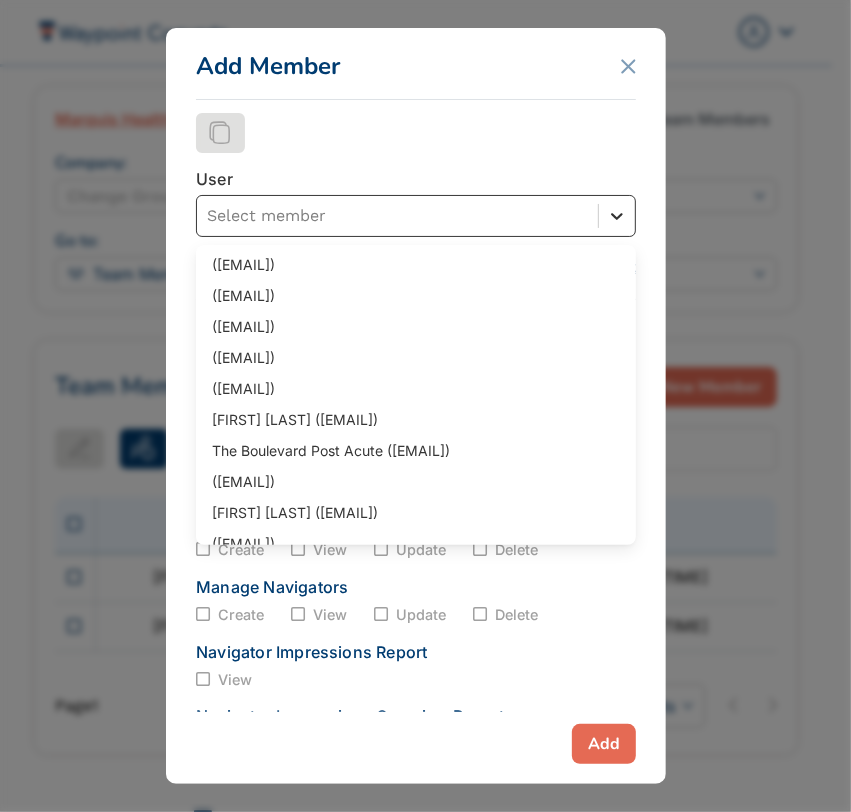 click 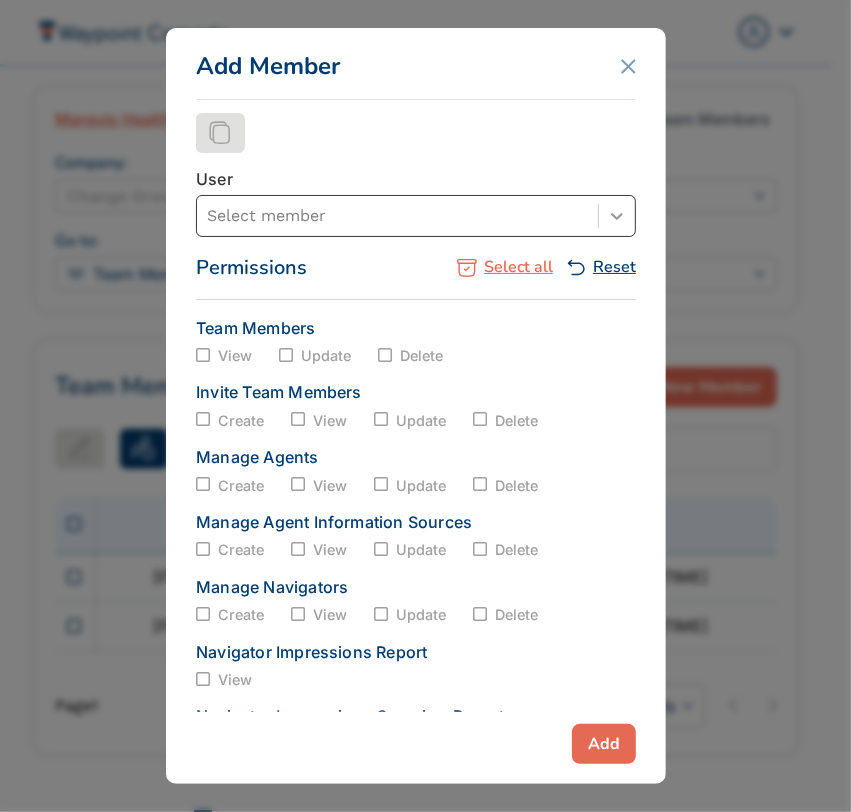 click 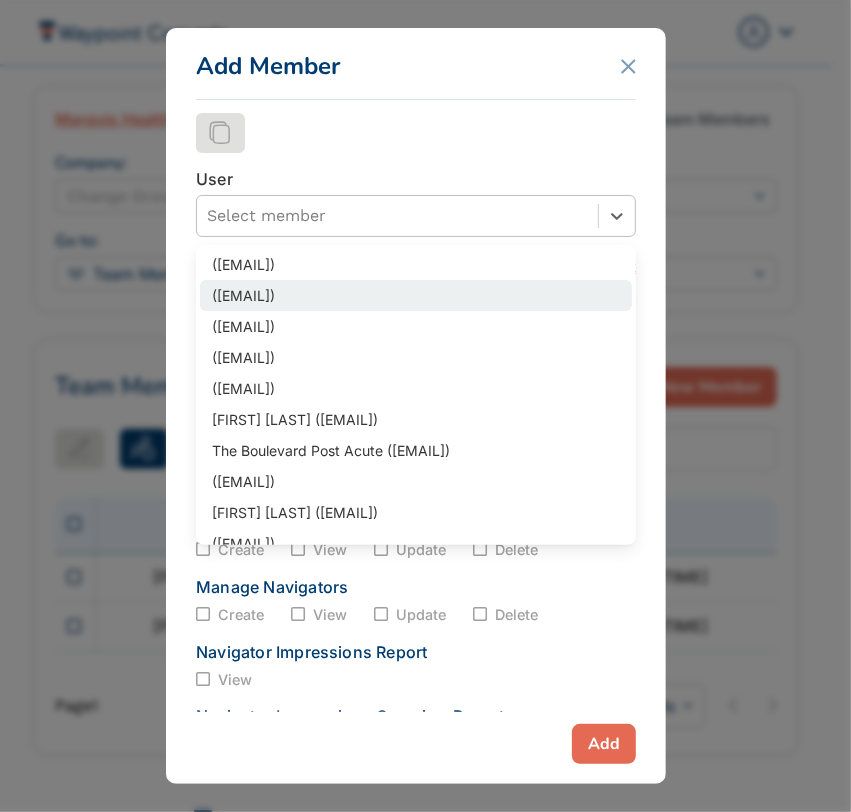 click on "([EMAIL])" at bounding box center (416, 295) 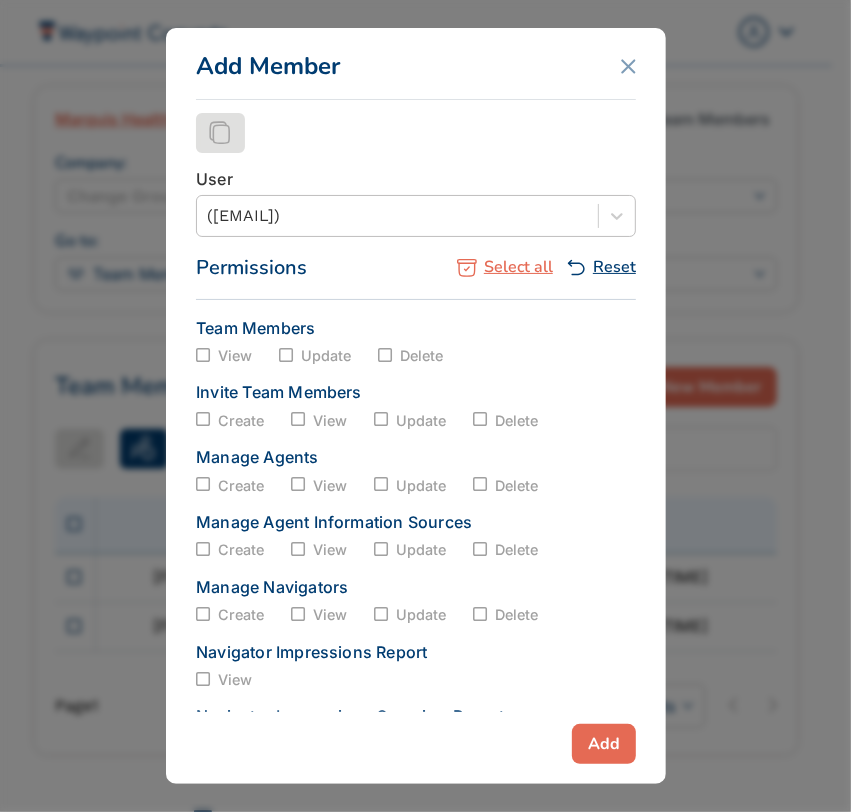 click on "Add" at bounding box center (604, 744) 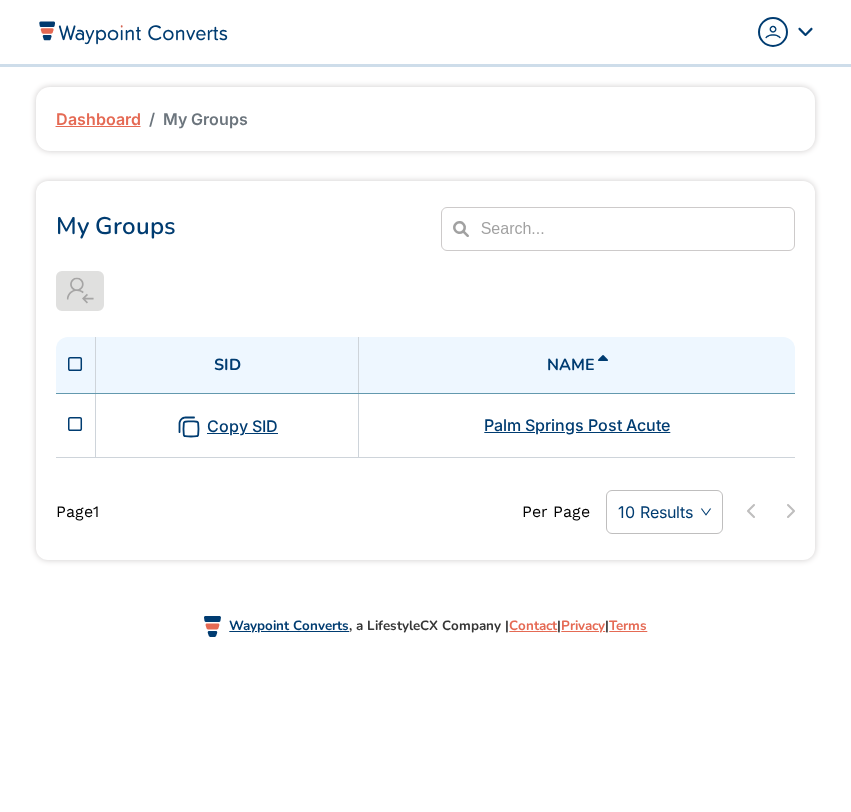 scroll, scrollTop: 0, scrollLeft: 0, axis: both 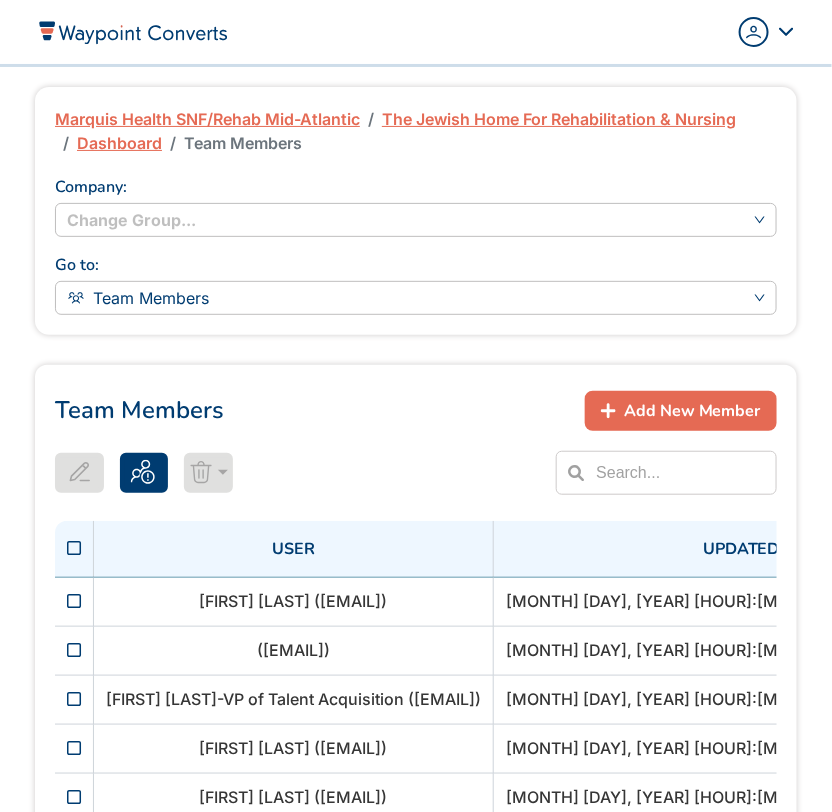 click on "Add New Member" at bounding box center (681, 411) 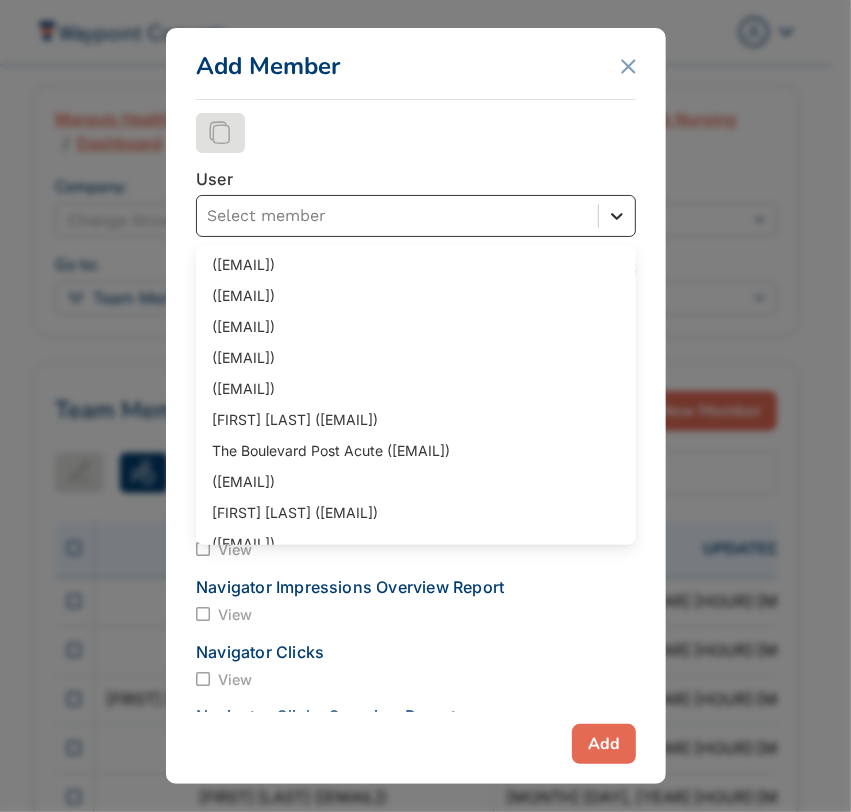 click 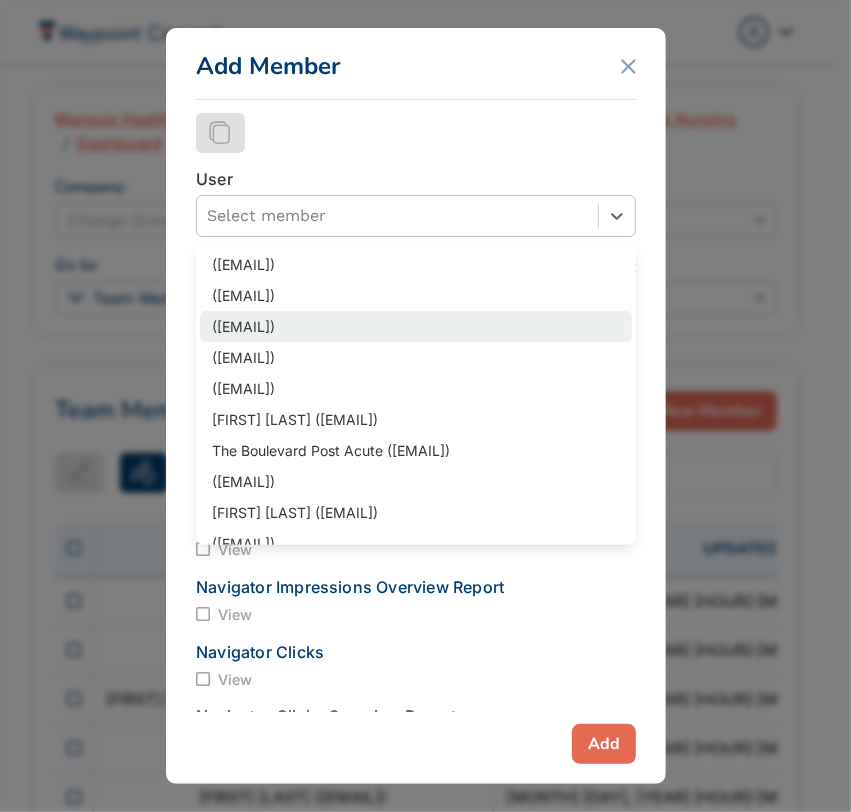 click on "([EMAIL])" at bounding box center (416, 326) 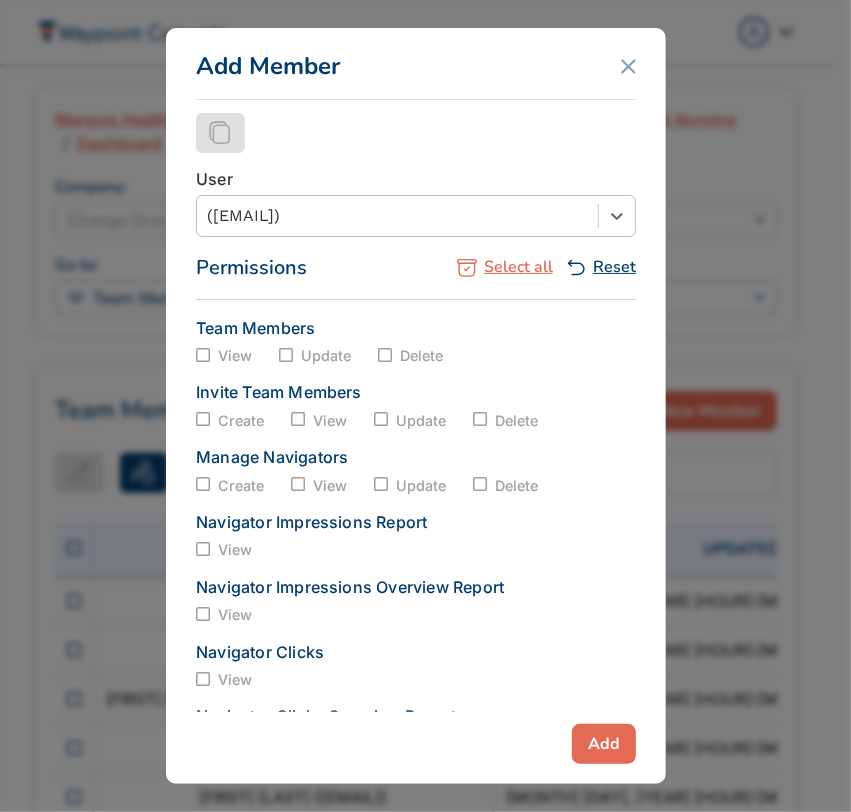 click on "Add" at bounding box center (604, 744) 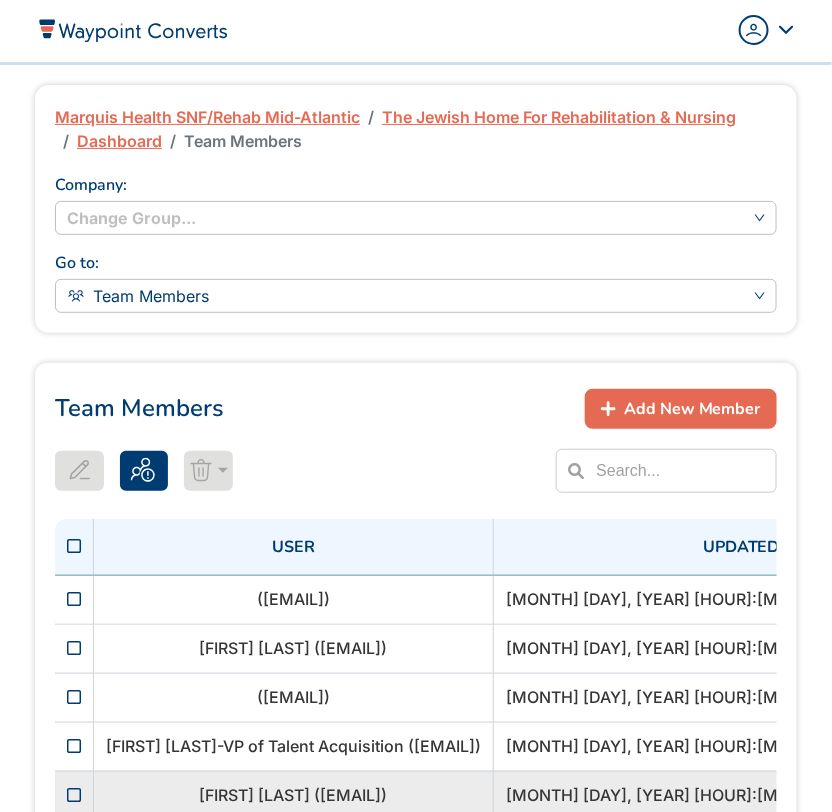 scroll, scrollTop: 0, scrollLeft: 0, axis: both 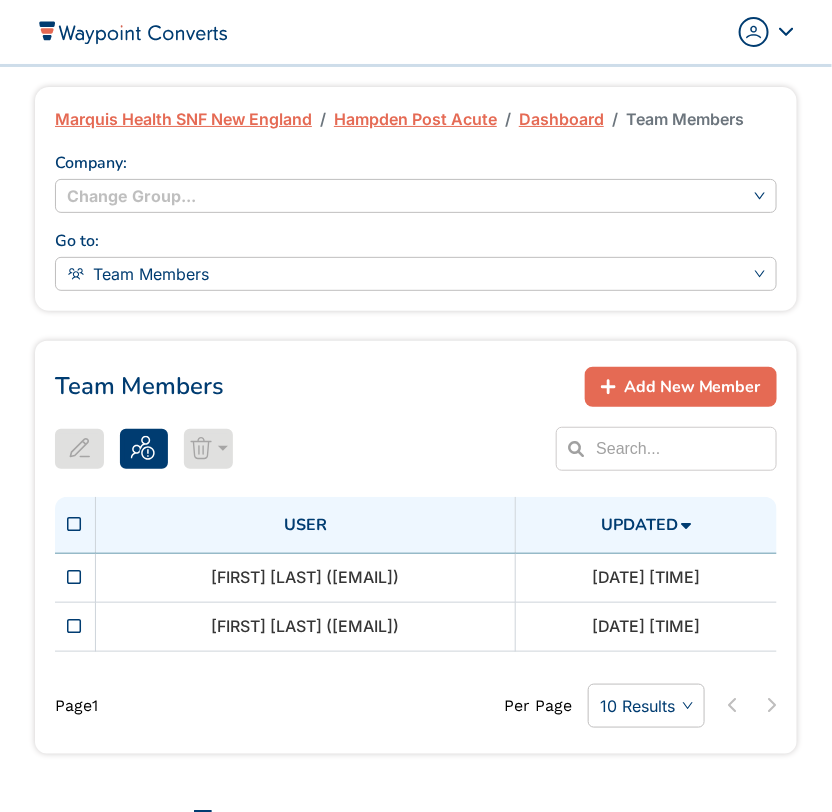 click on "Add New Member" at bounding box center (692, 387) 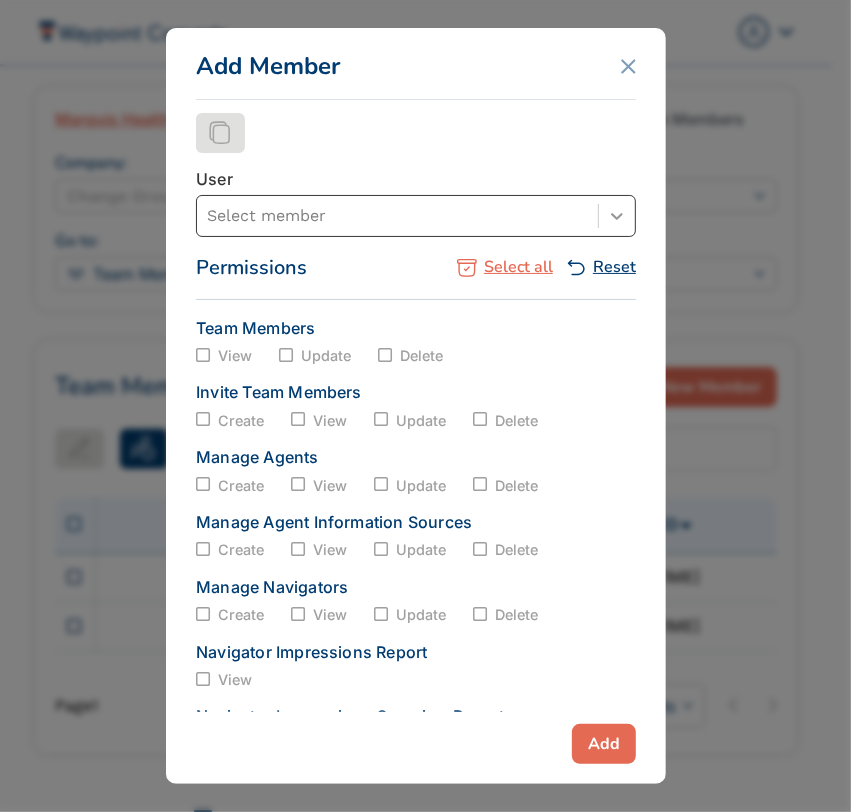 click at bounding box center (617, 216) 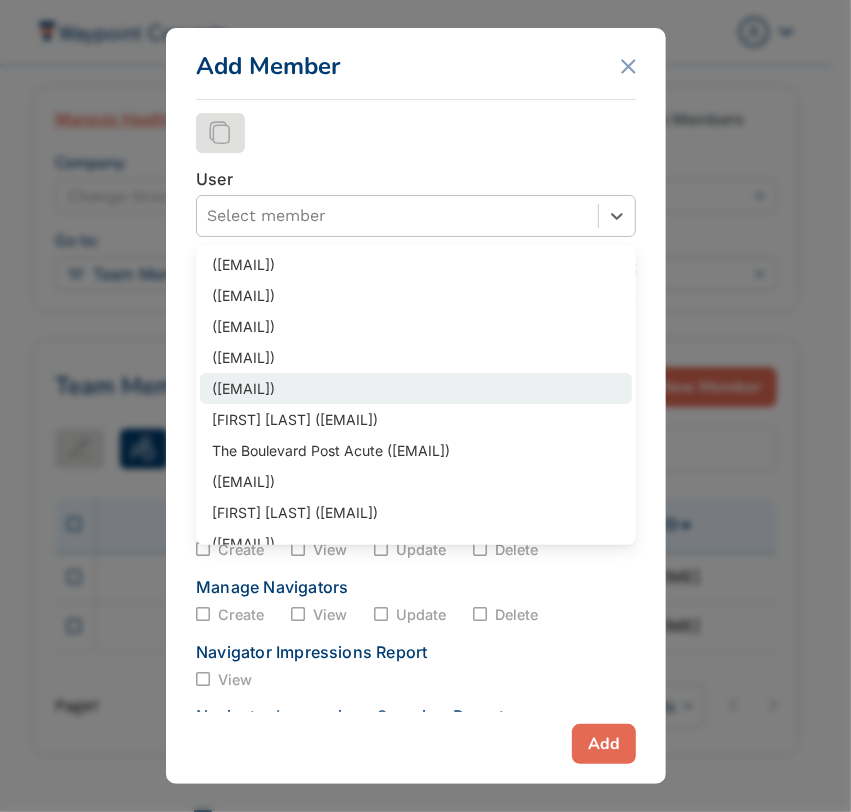 click on "(admissions@hampdenrehab.com)" at bounding box center [416, 388] 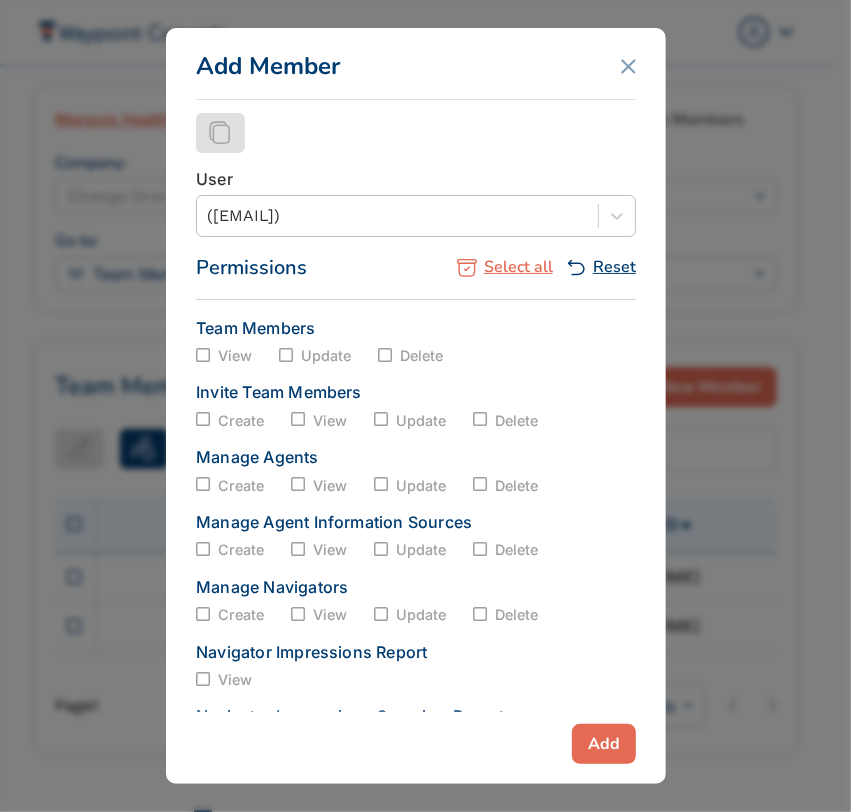 click on "Add" at bounding box center [604, 744] 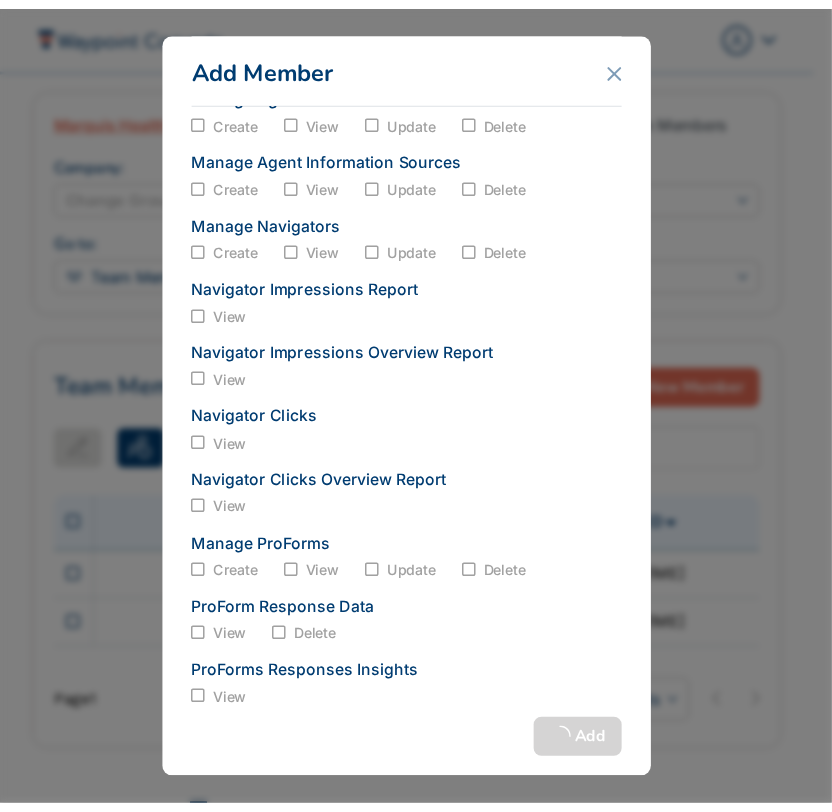 scroll, scrollTop: 0, scrollLeft: 0, axis: both 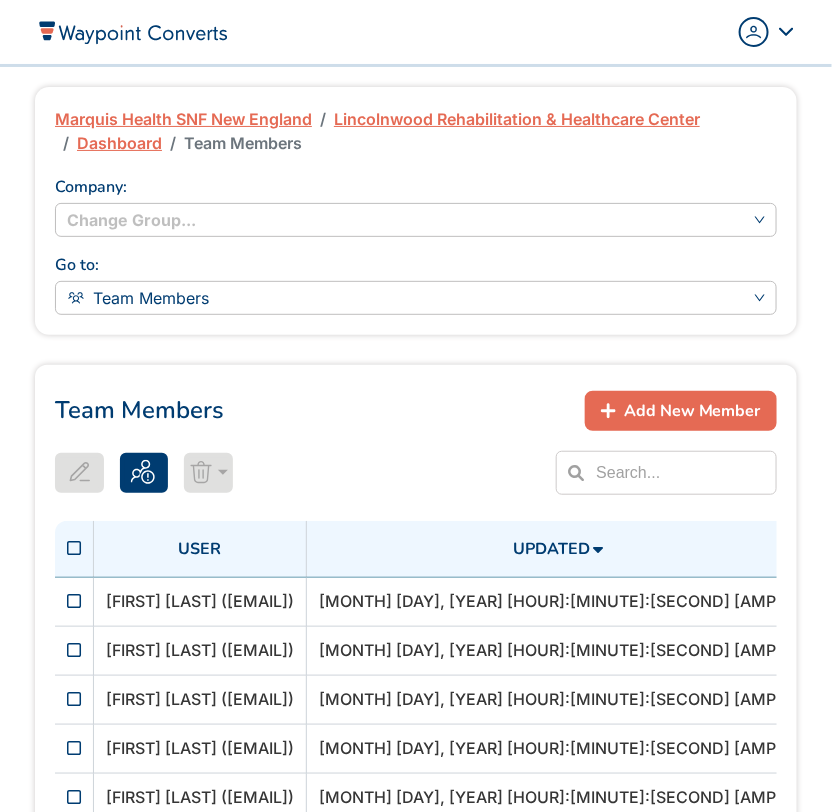 click on "Add New Member" at bounding box center [692, 411] 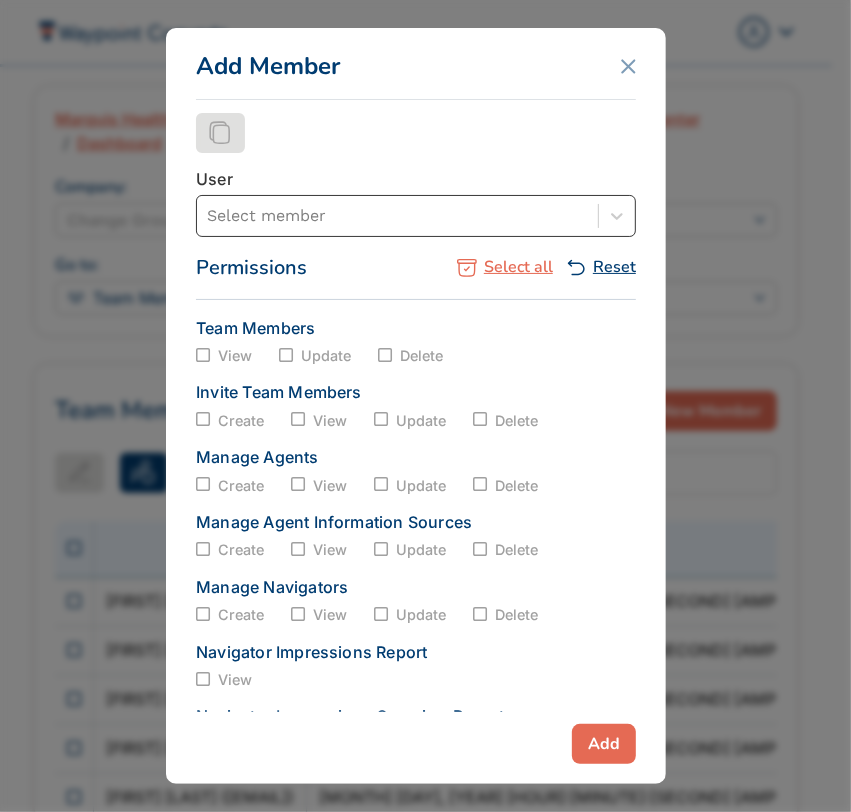 click at bounding box center [397, 216] 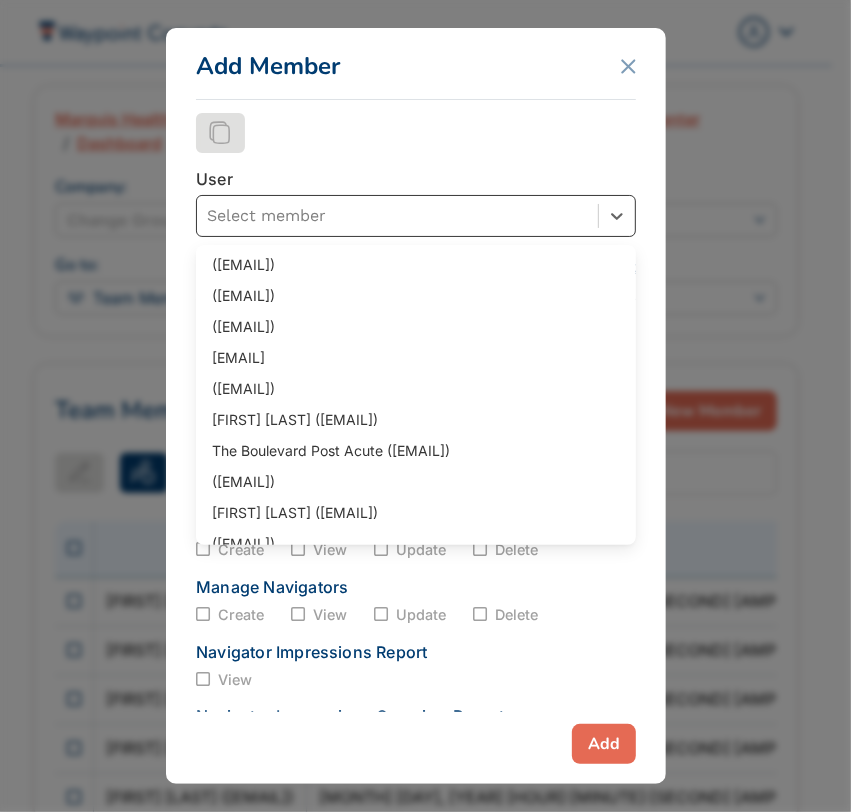 paste on "admissions@lincolnwood.com" 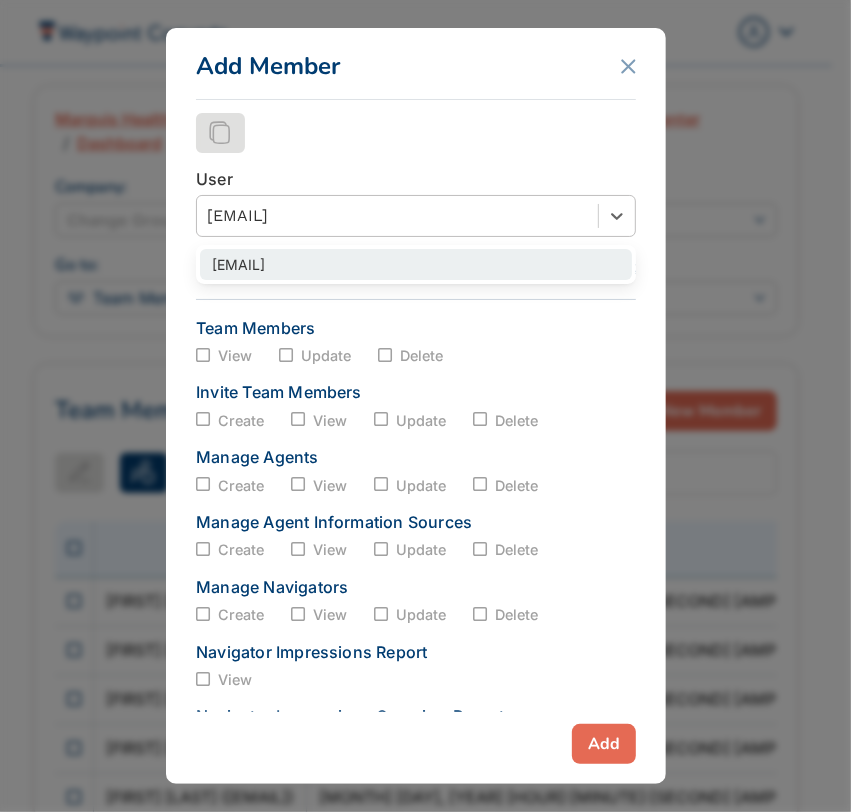 click on "(admissions@lincolnwood.com)" at bounding box center (416, 264) 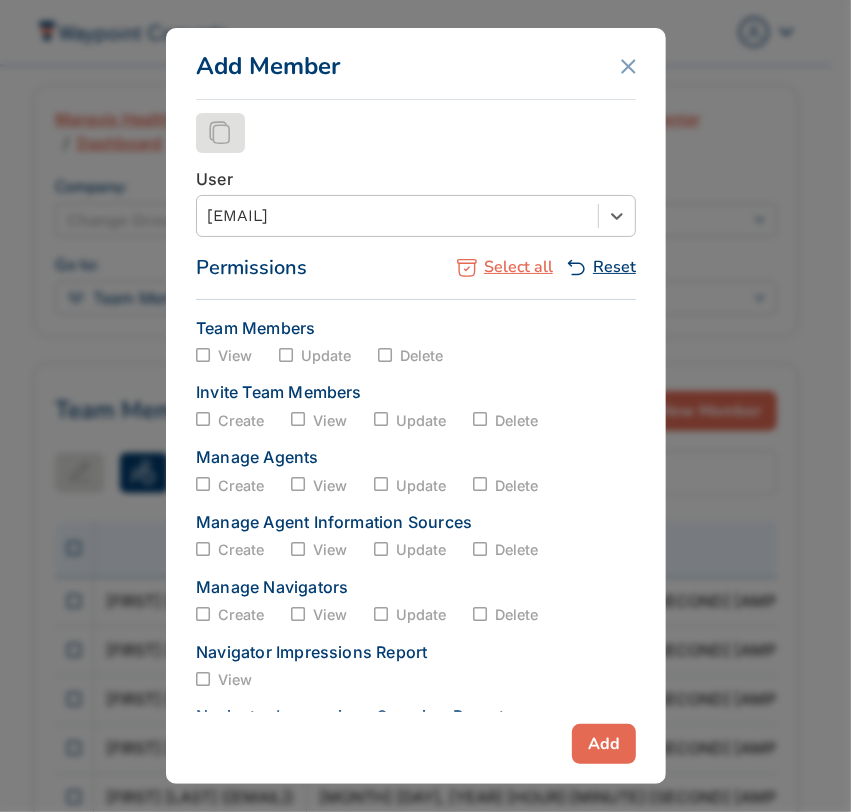 click on "Add" at bounding box center [604, 744] 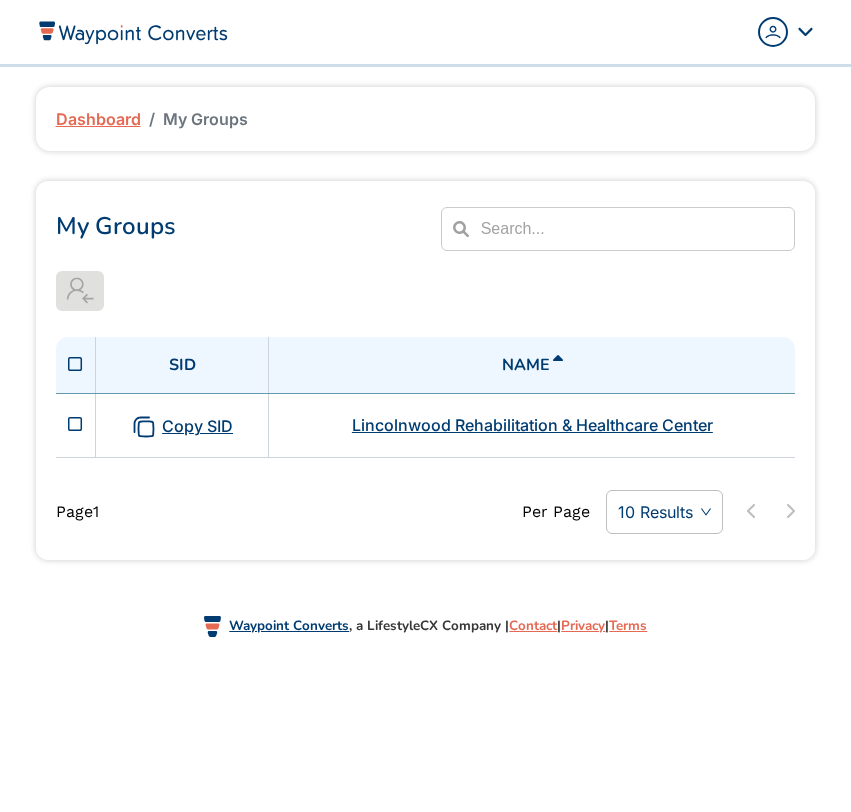 scroll, scrollTop: 0, scrollLeft: 0, axis: both 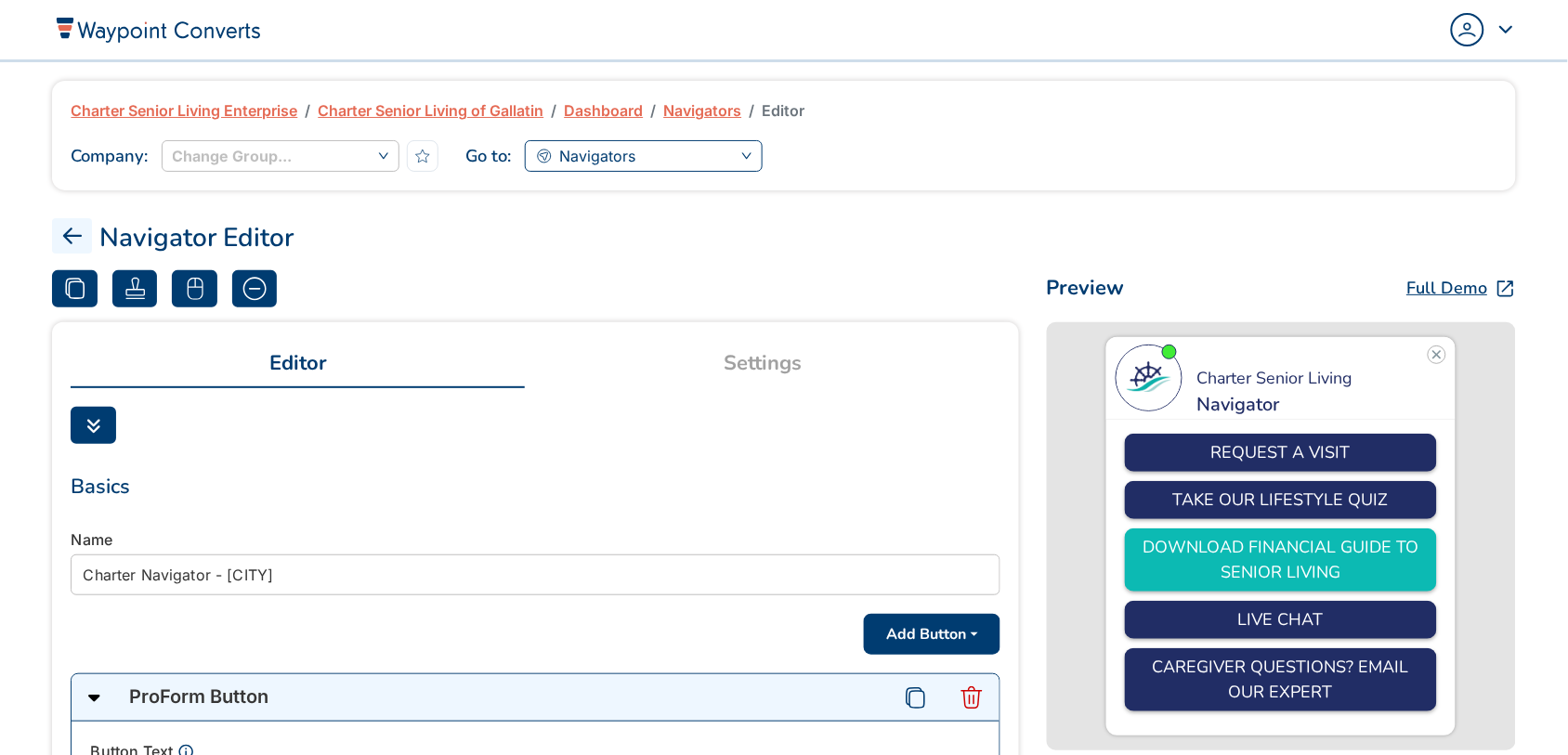 click on "Navigators" at bounding box center [598, 156] 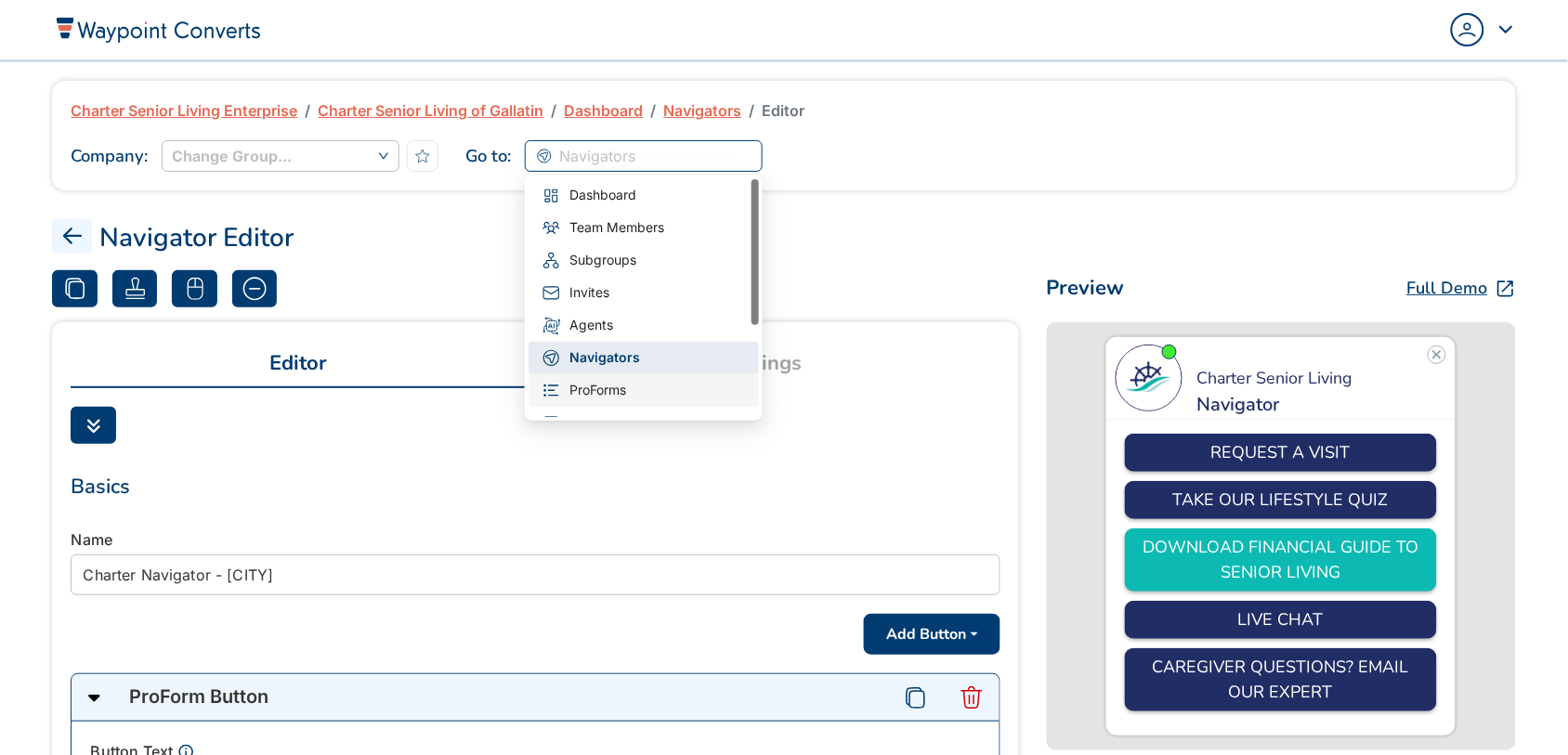 click on "ProForms" at bounding box center (598, 390) 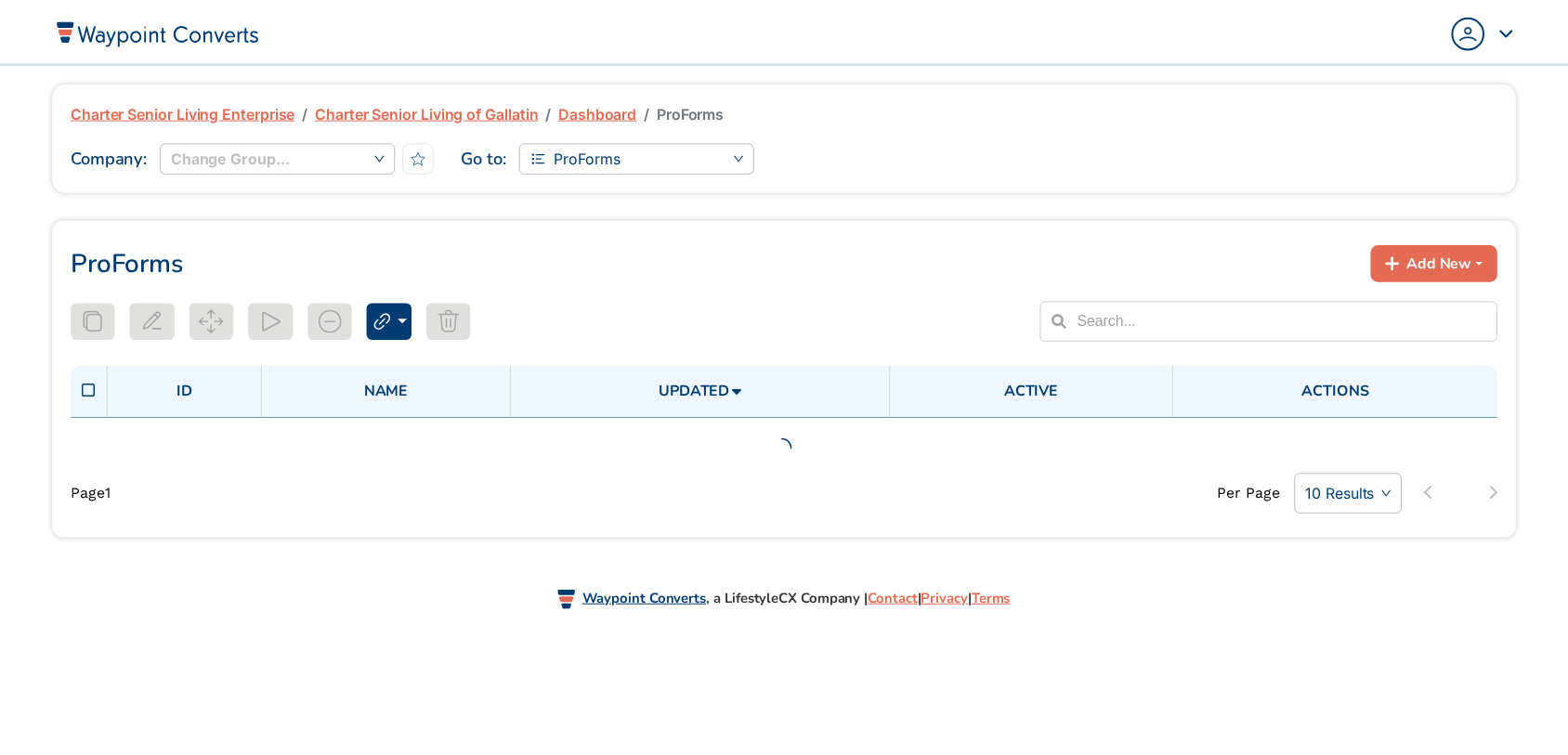 scroll, scrollTop: 0, scrollLeft: 0, axis: both 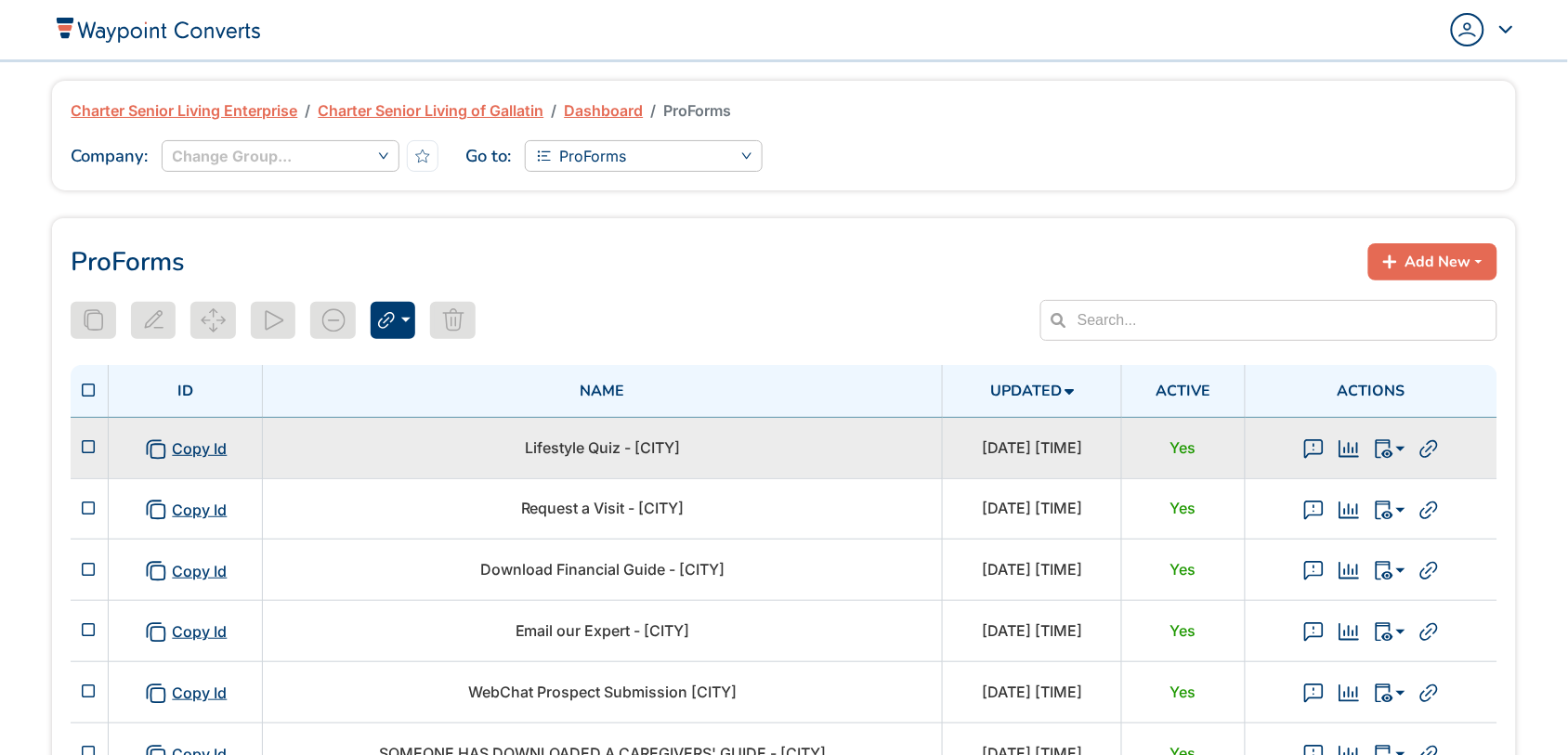 click on "Lifestyle Quiz - [CITY]" at bounding box center (602, 448) 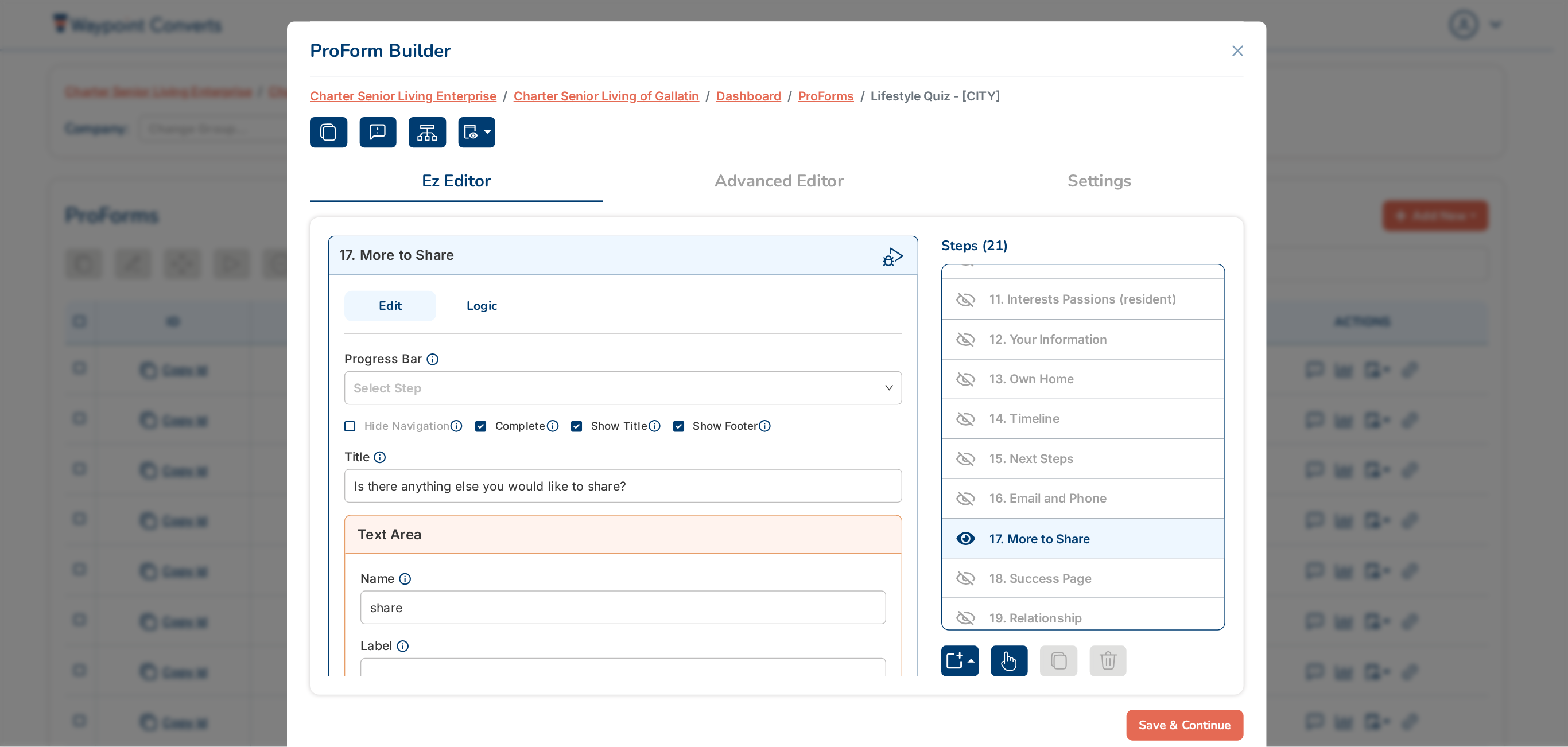 scroll, scrollTop: 341, scrollLeft: 0, axis: vertical 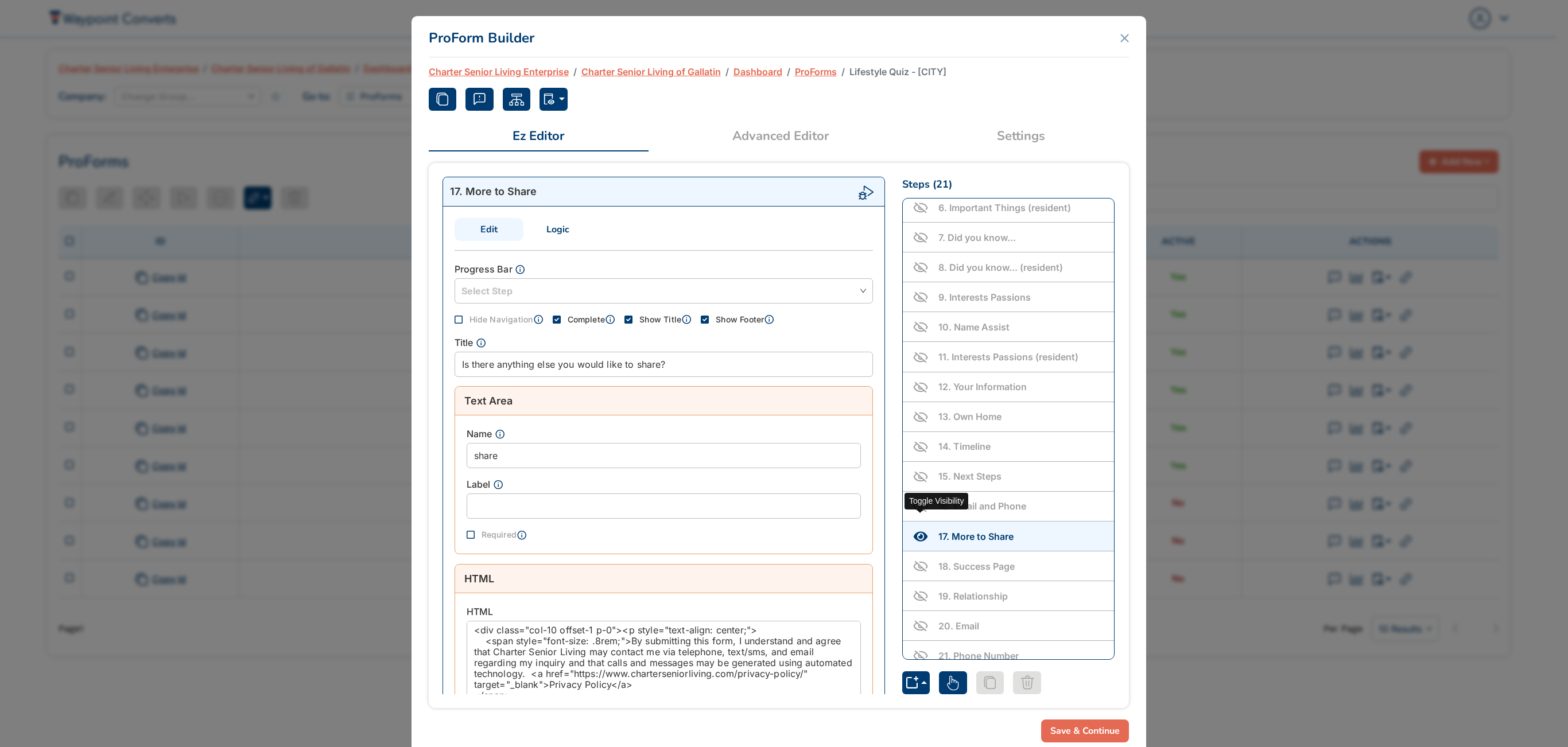 click 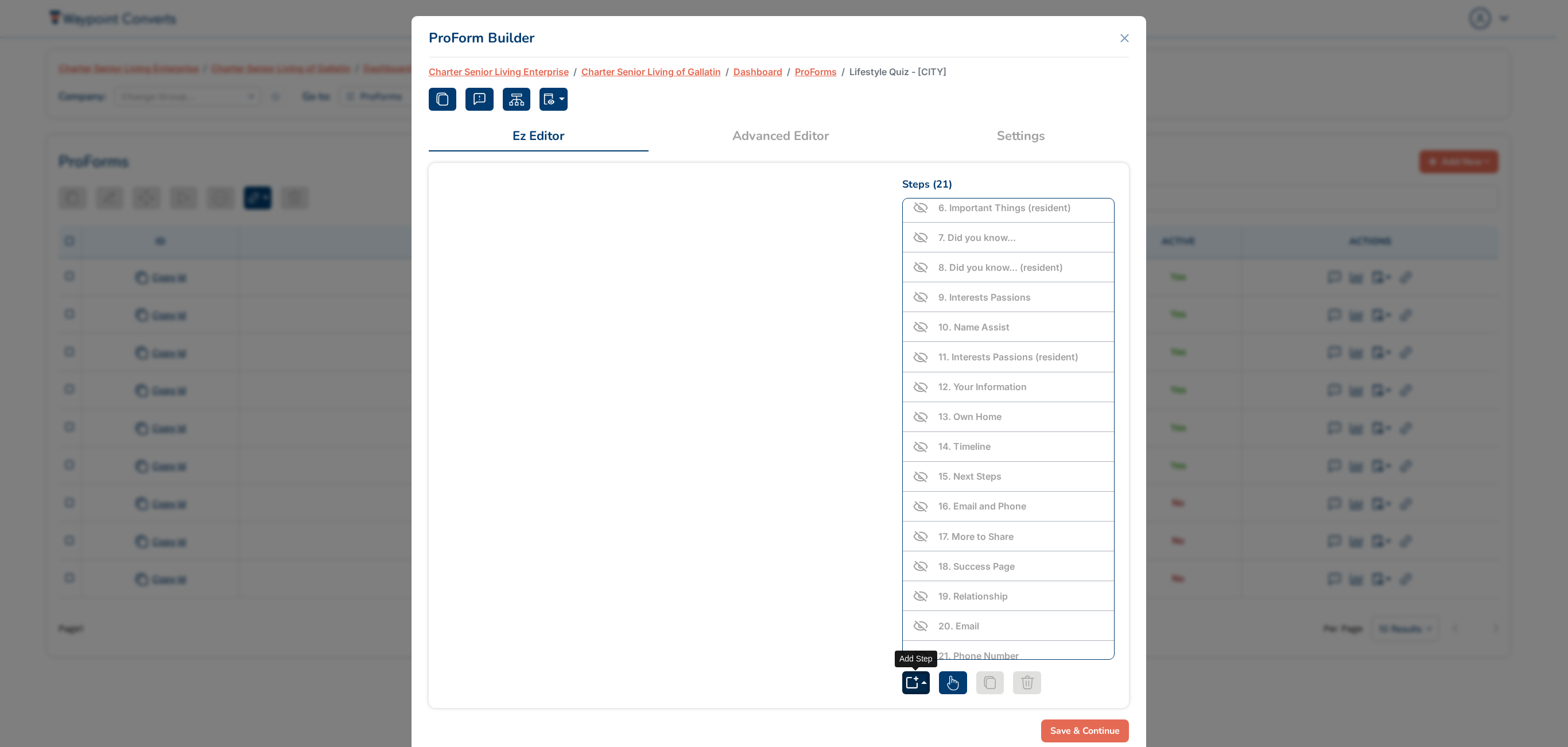 click at bounding box center (916, 683) 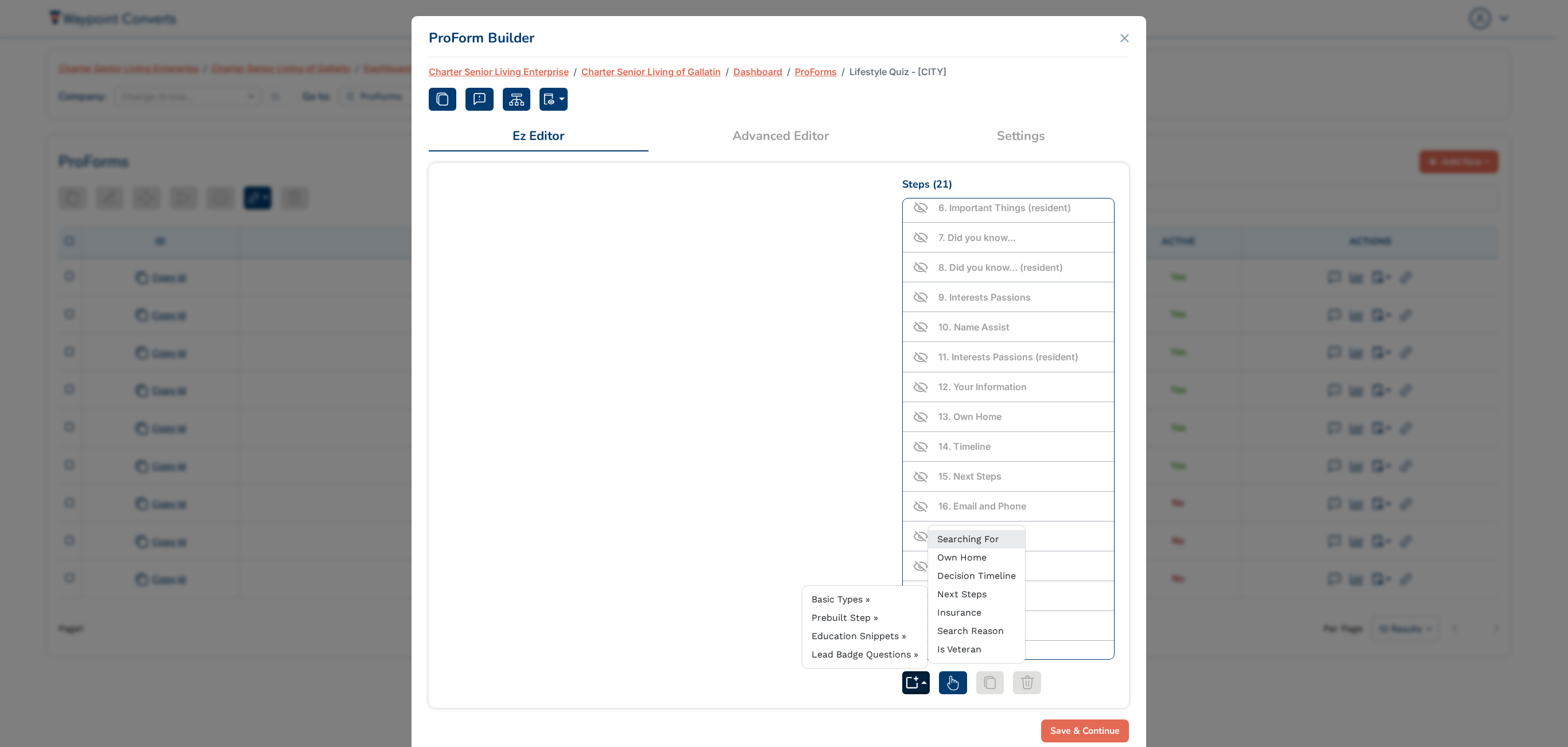 click on "Searching For" at bounding box center (968, 539) 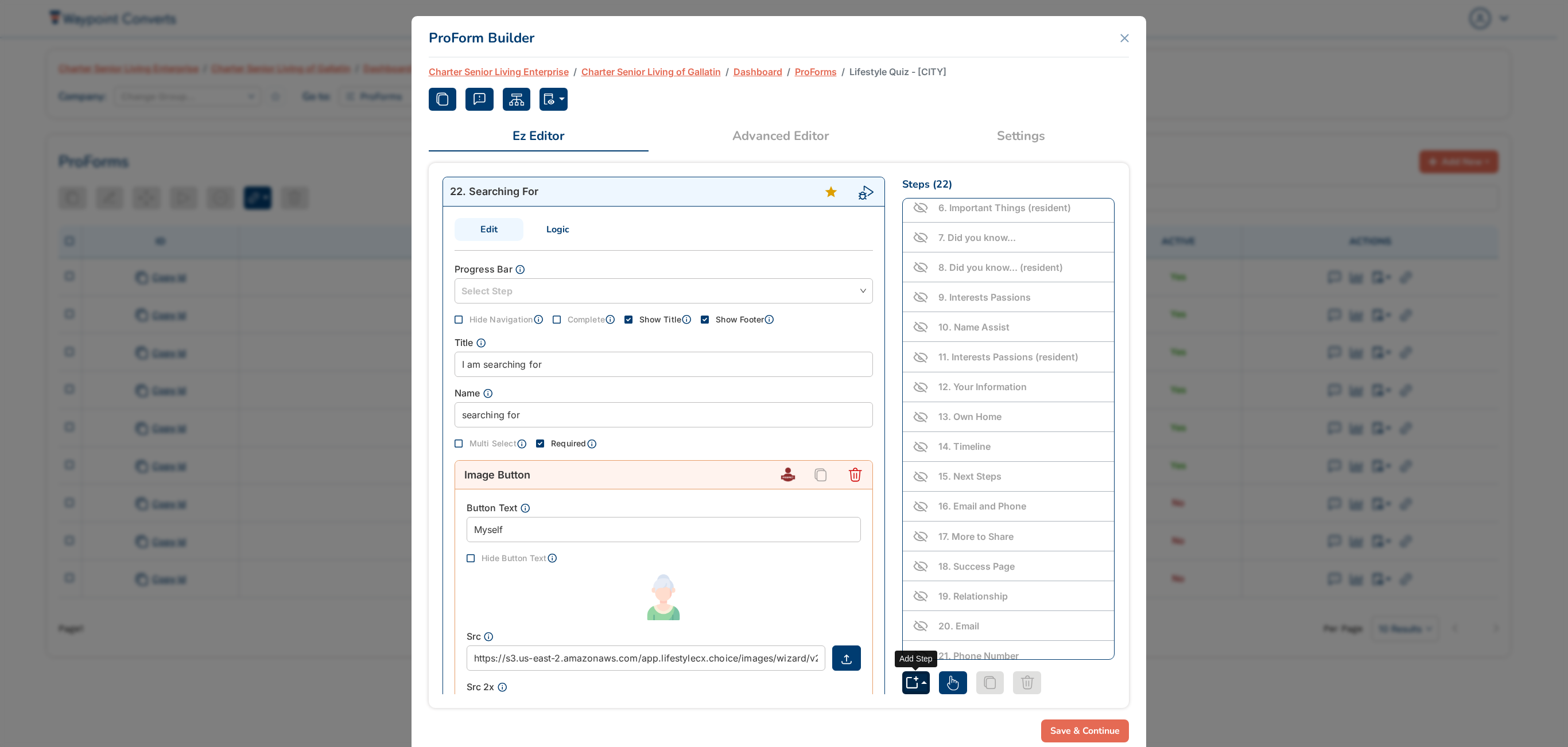 click 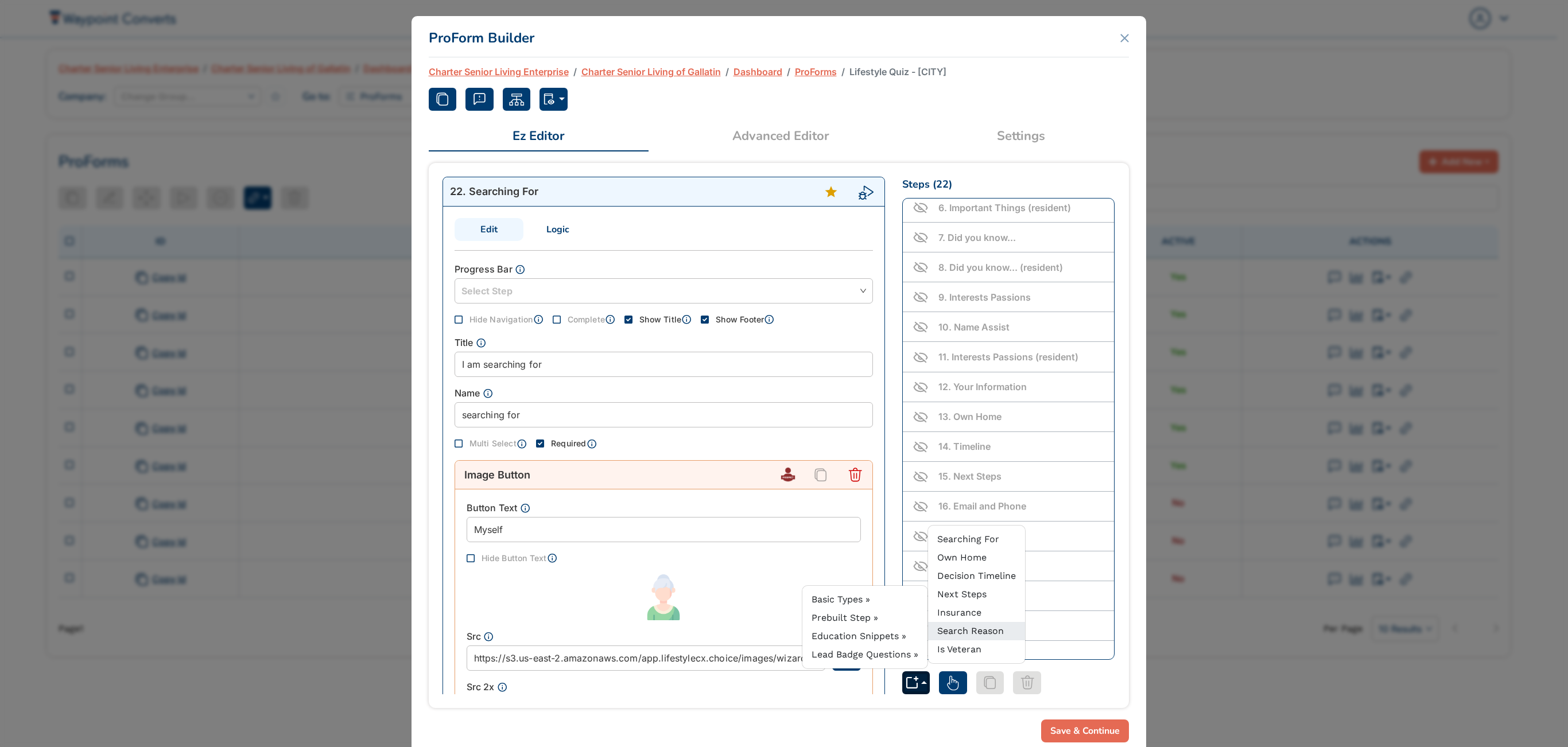 click on "Search Reason" at bounding box center (971, 631) 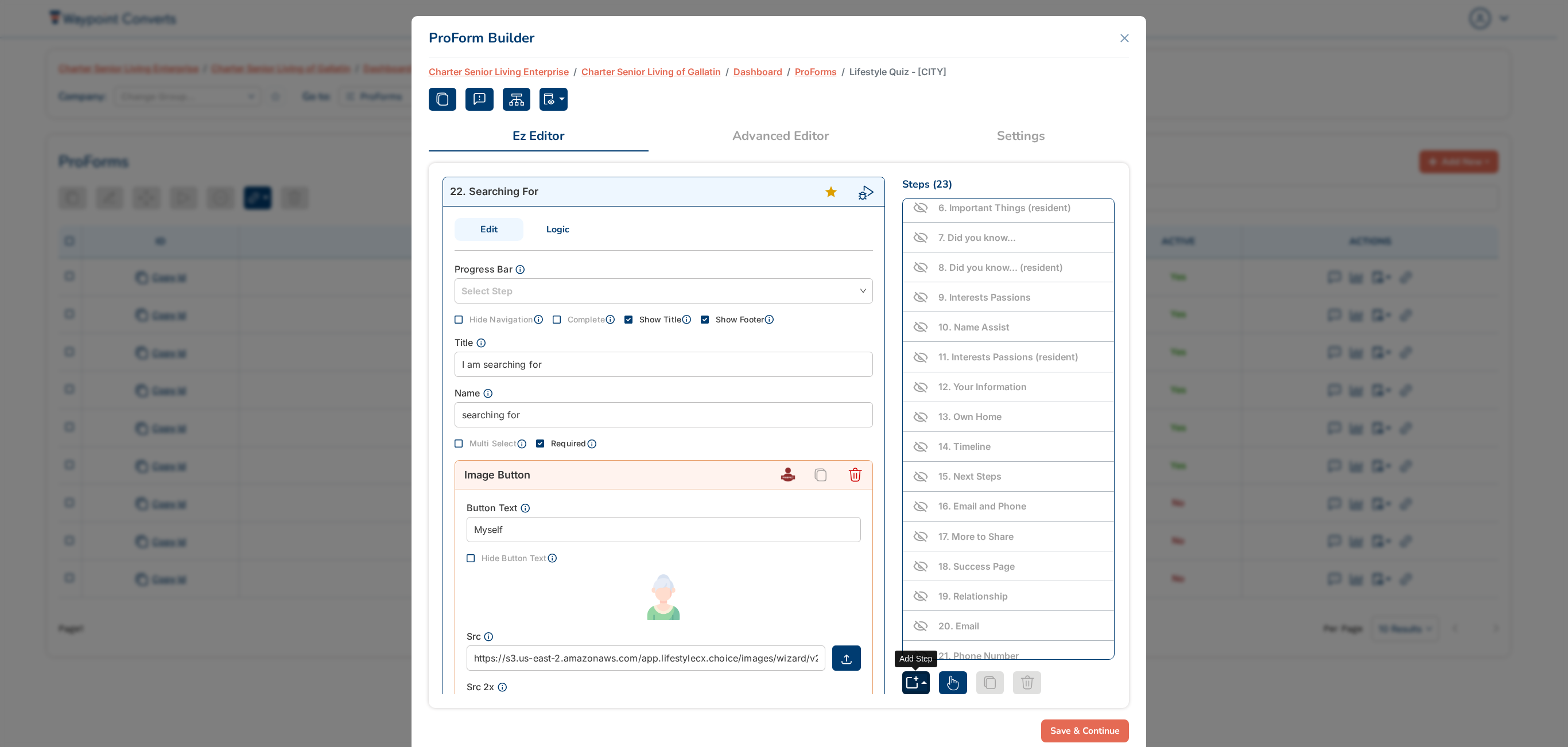 click 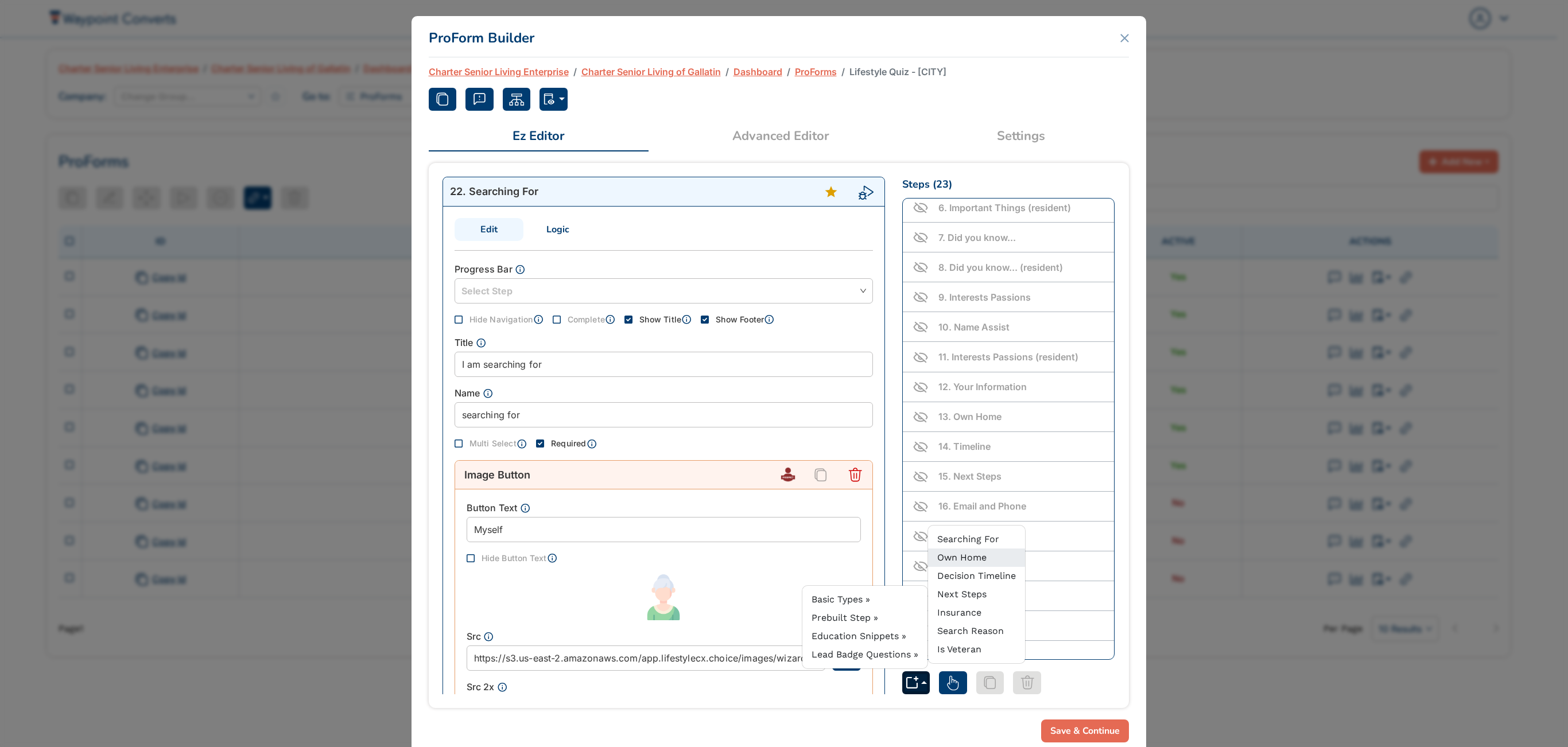 click on "Own Home" at bounding box center [962, 557] 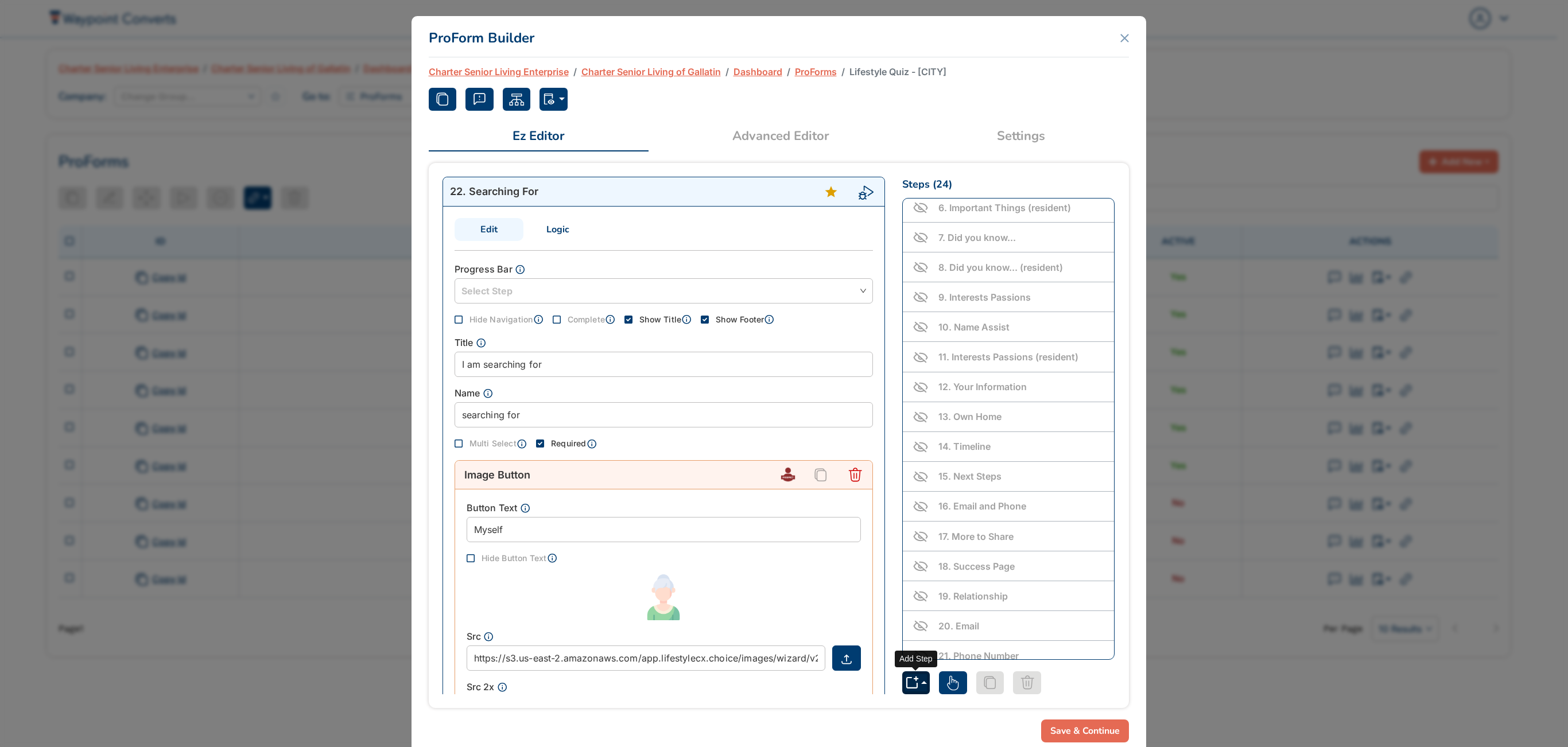 click at bounding box center (916, 683) 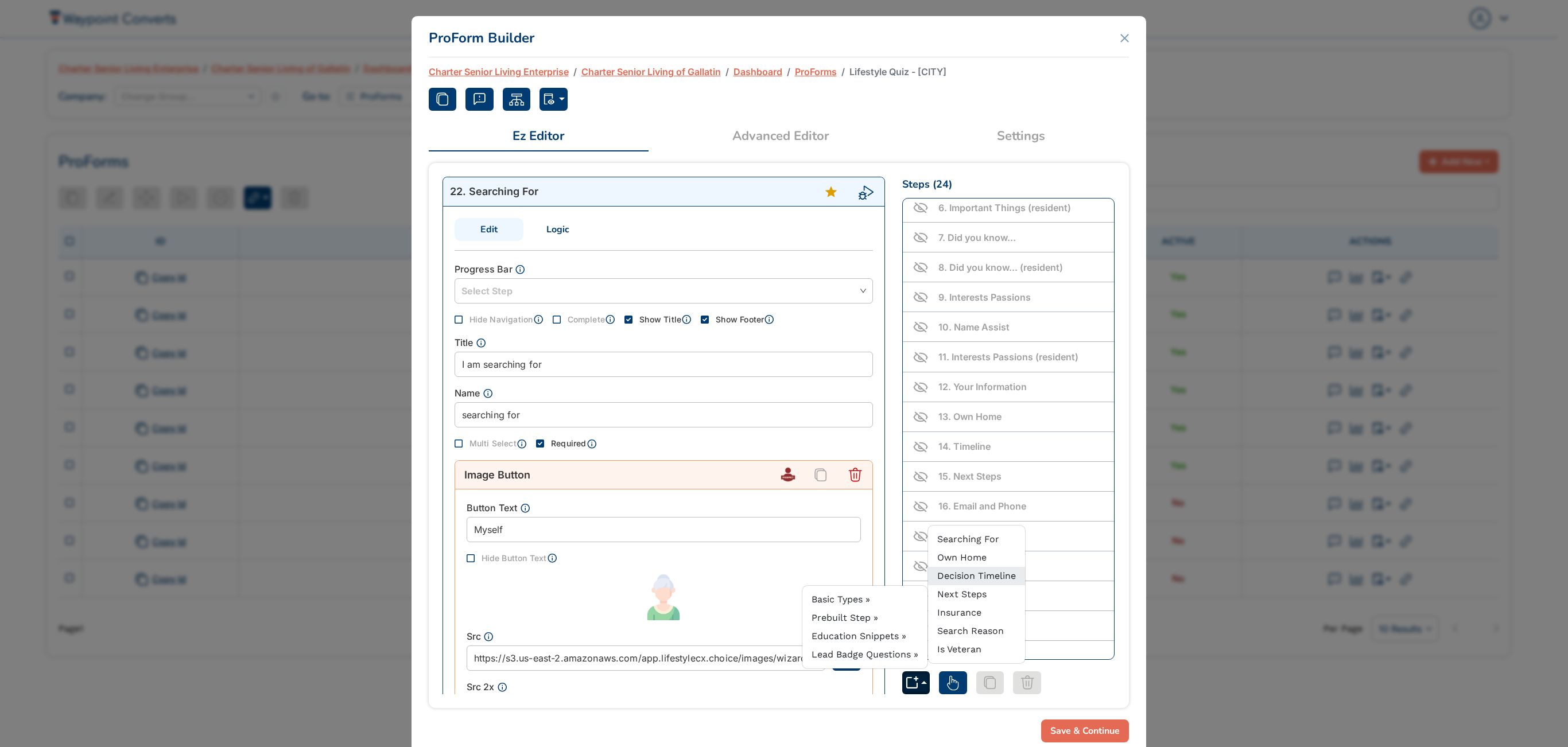 click on "Decision Timeline" at bounding box center [976, 575] 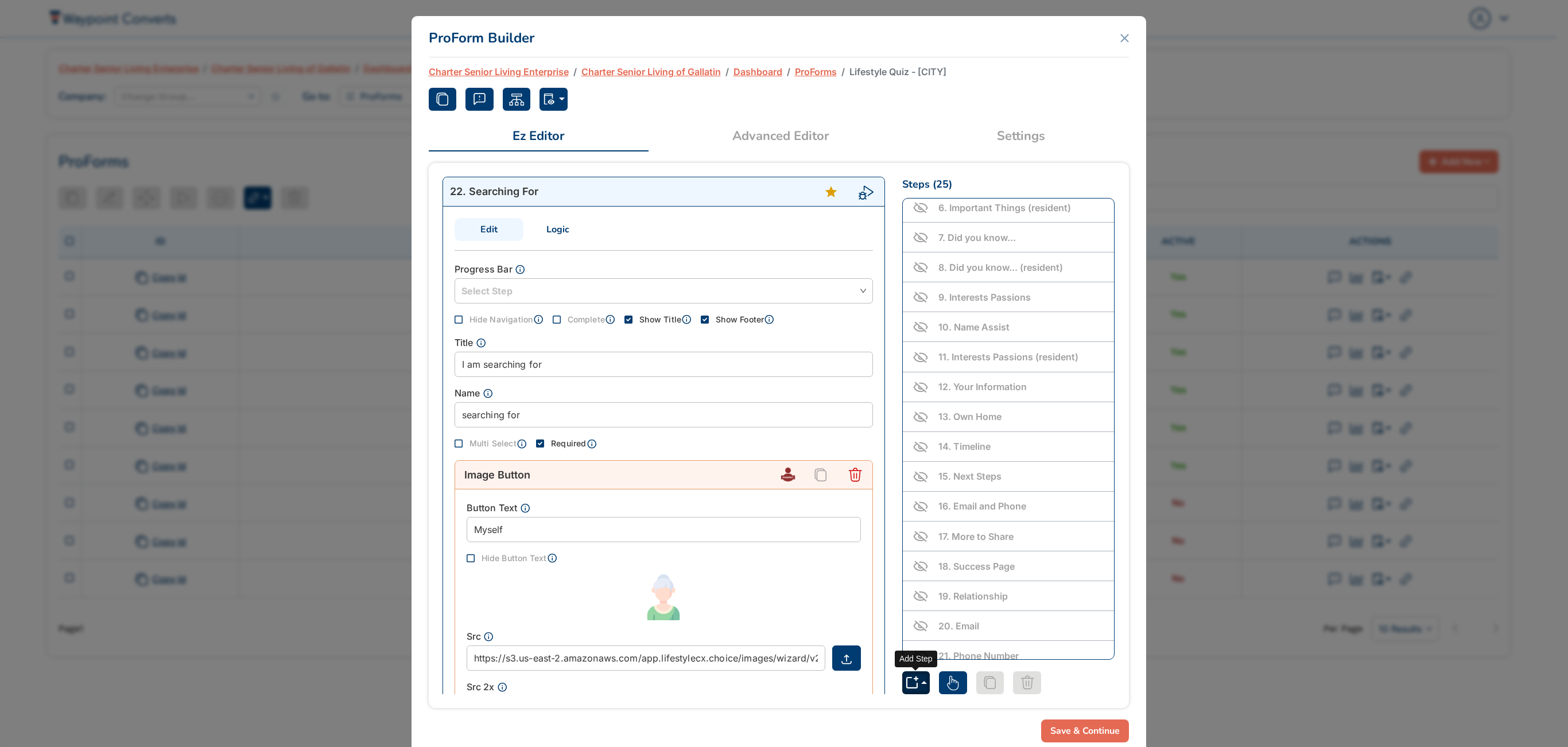 click at bounding box center [916, 683] 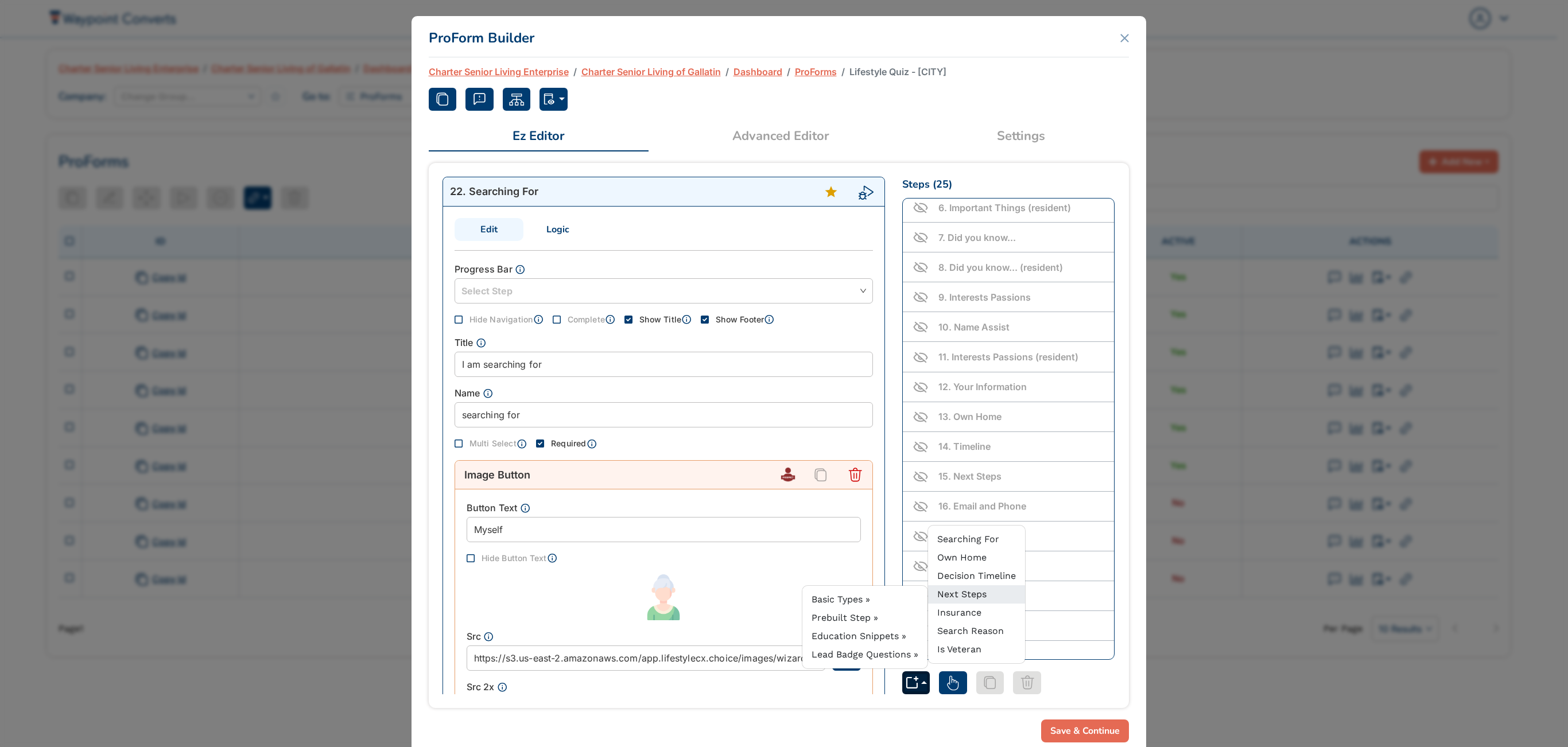 click on "Next Steps" at bounding box center (962, 594) 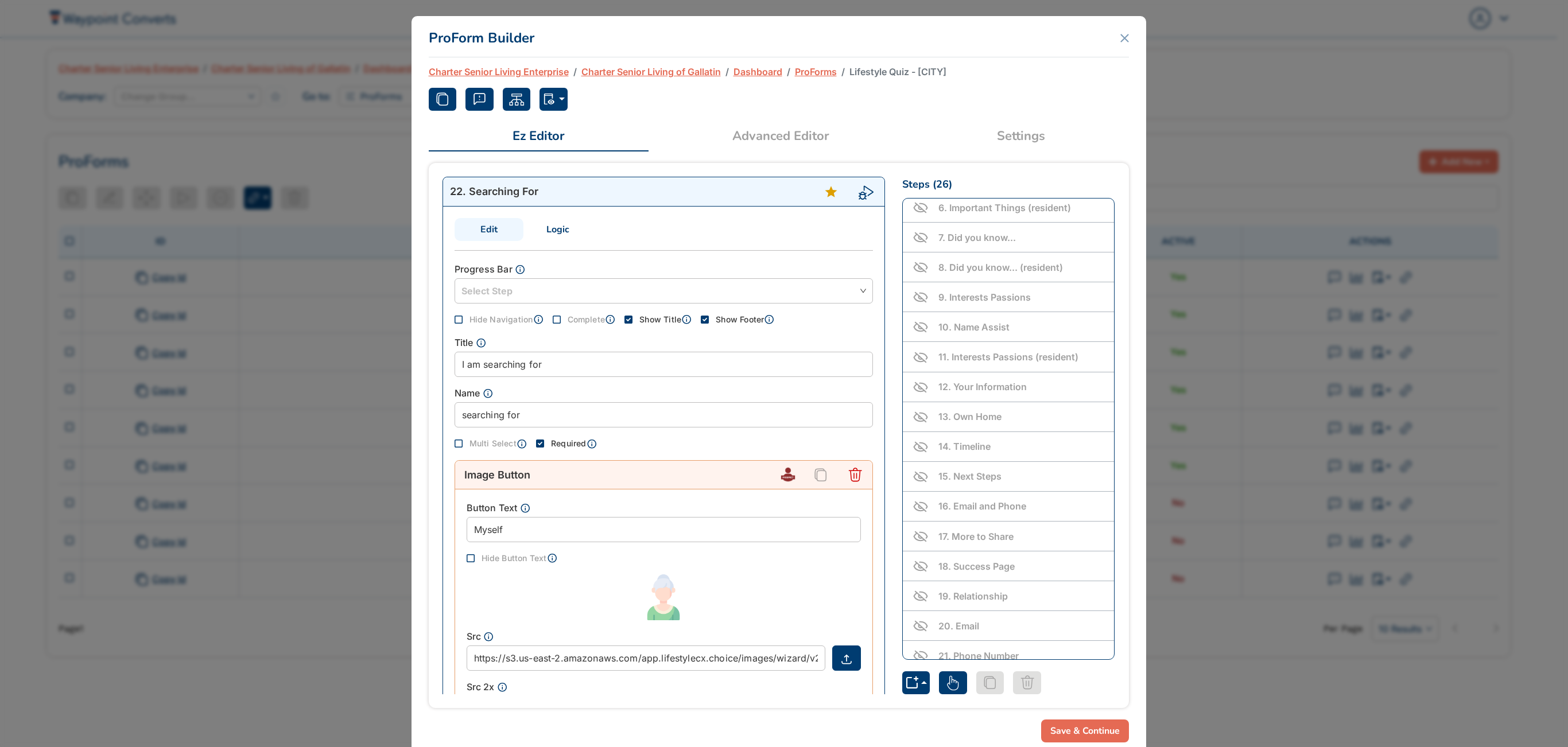 scroll, scrollTop: 302, scrollLeft: 0, axis: vertical 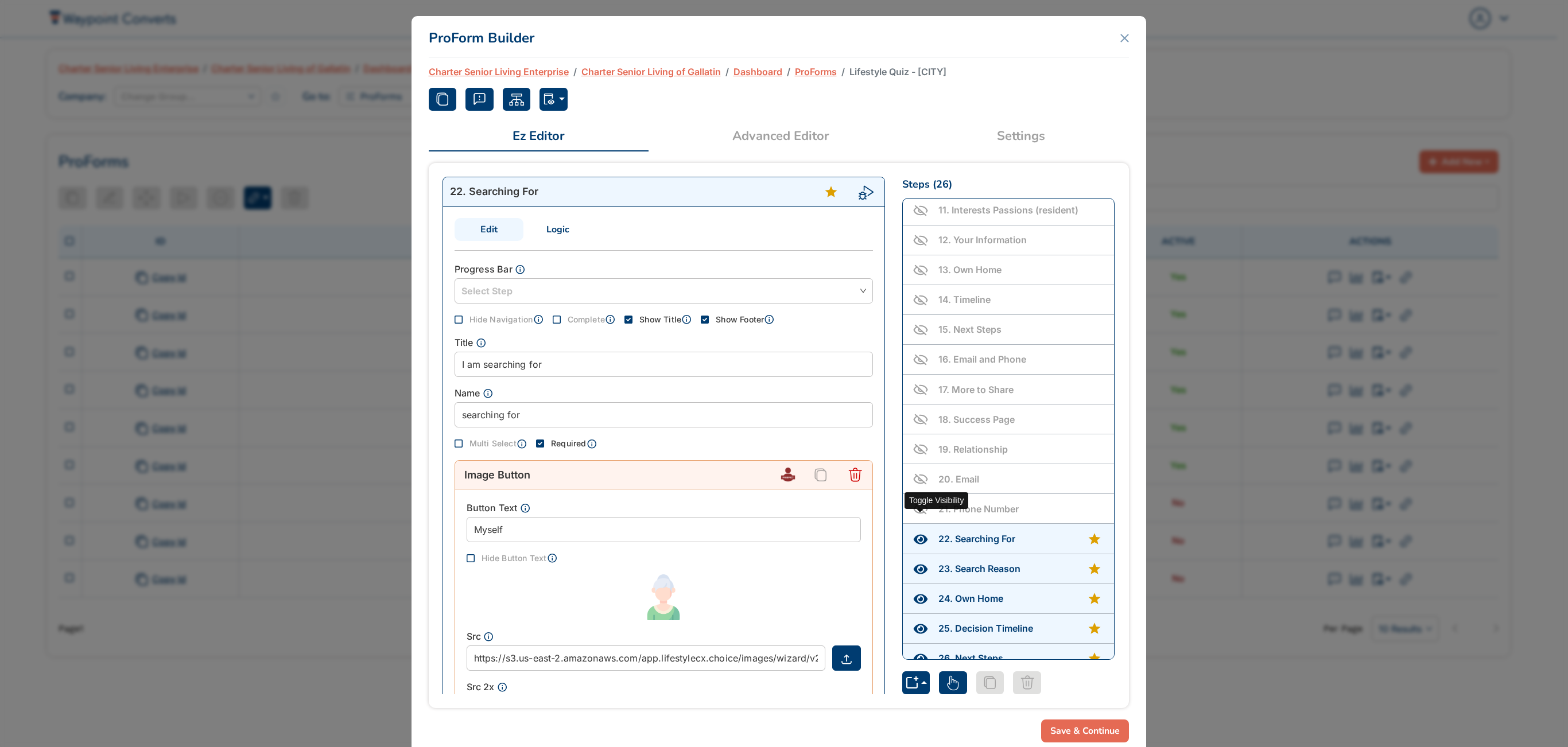 click 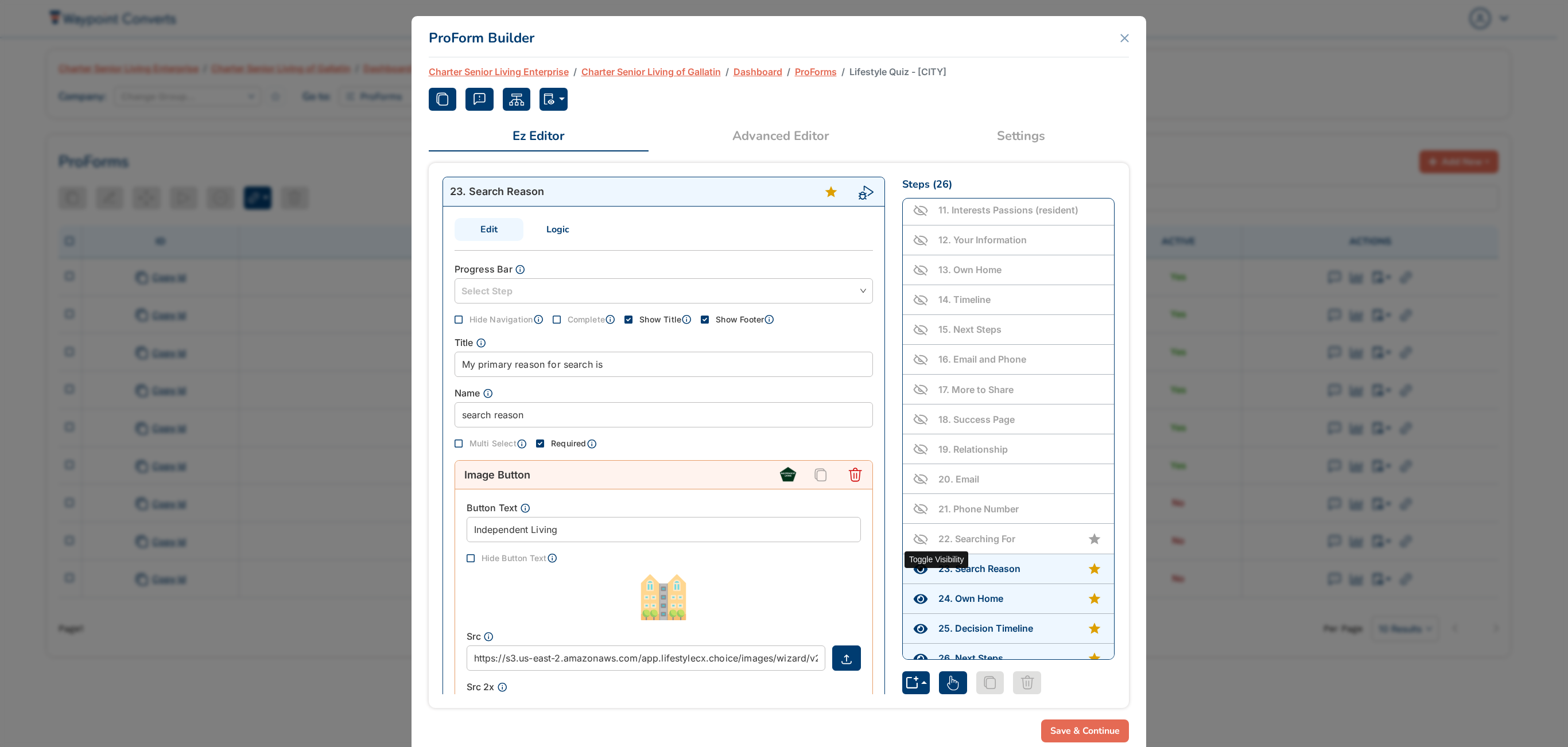 click 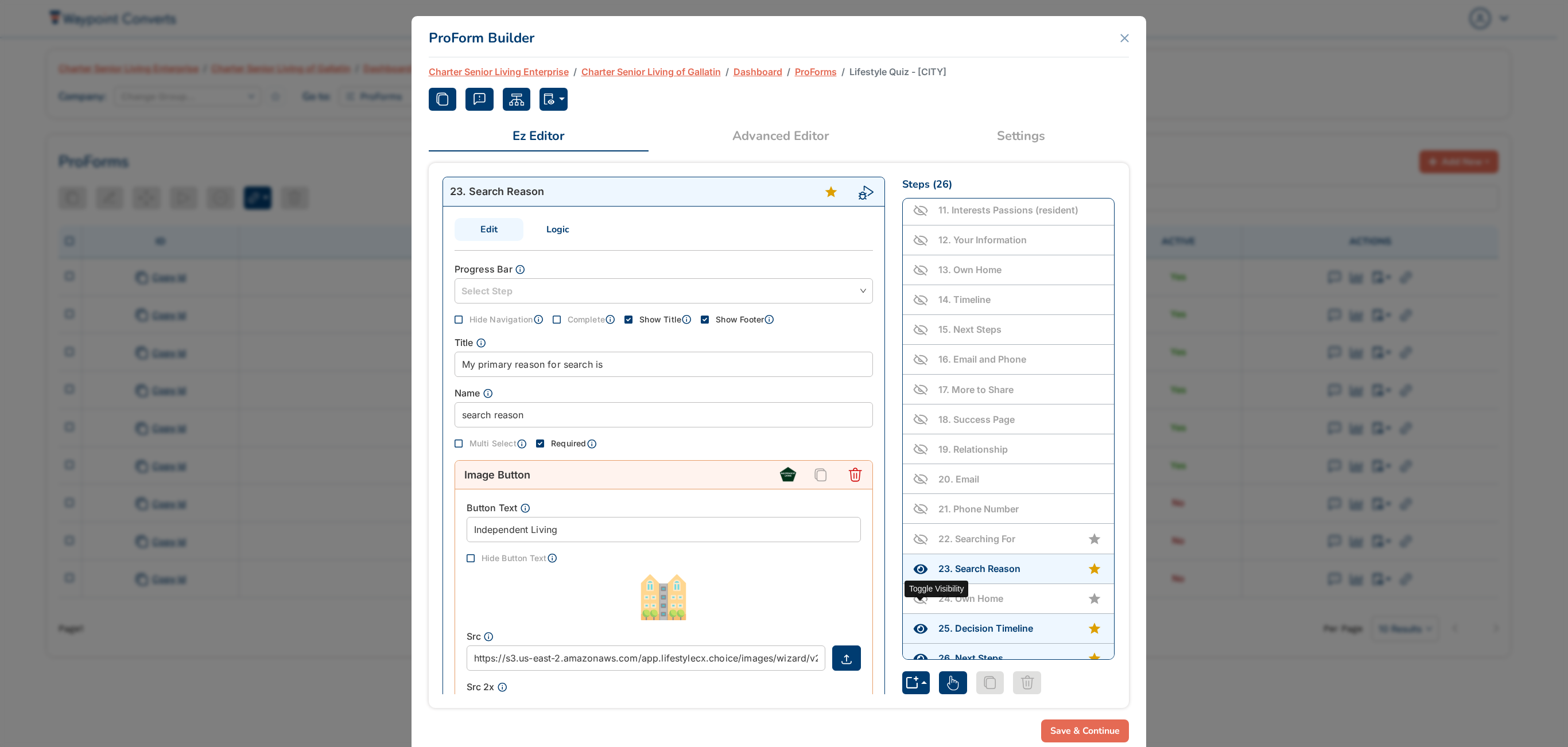 click 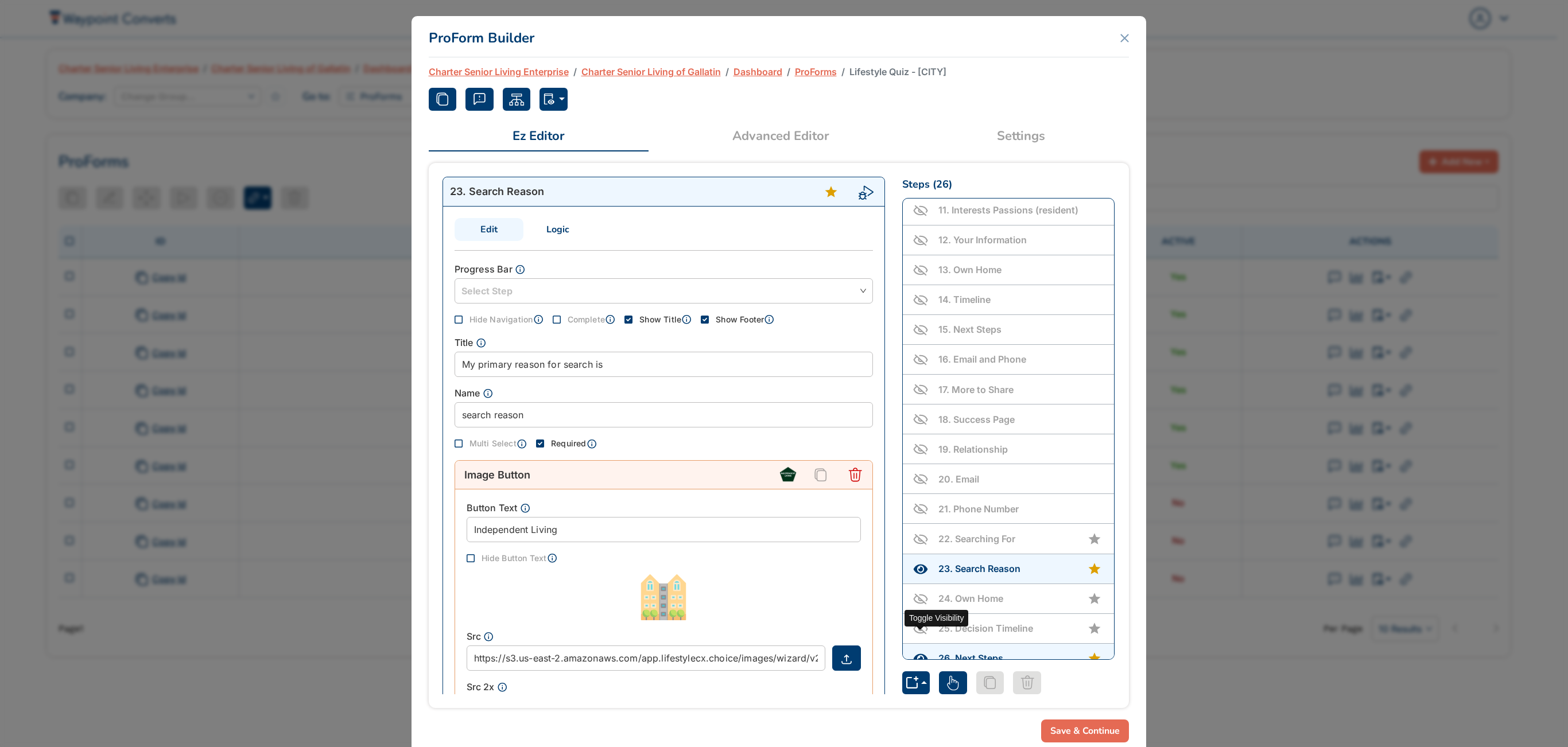 click 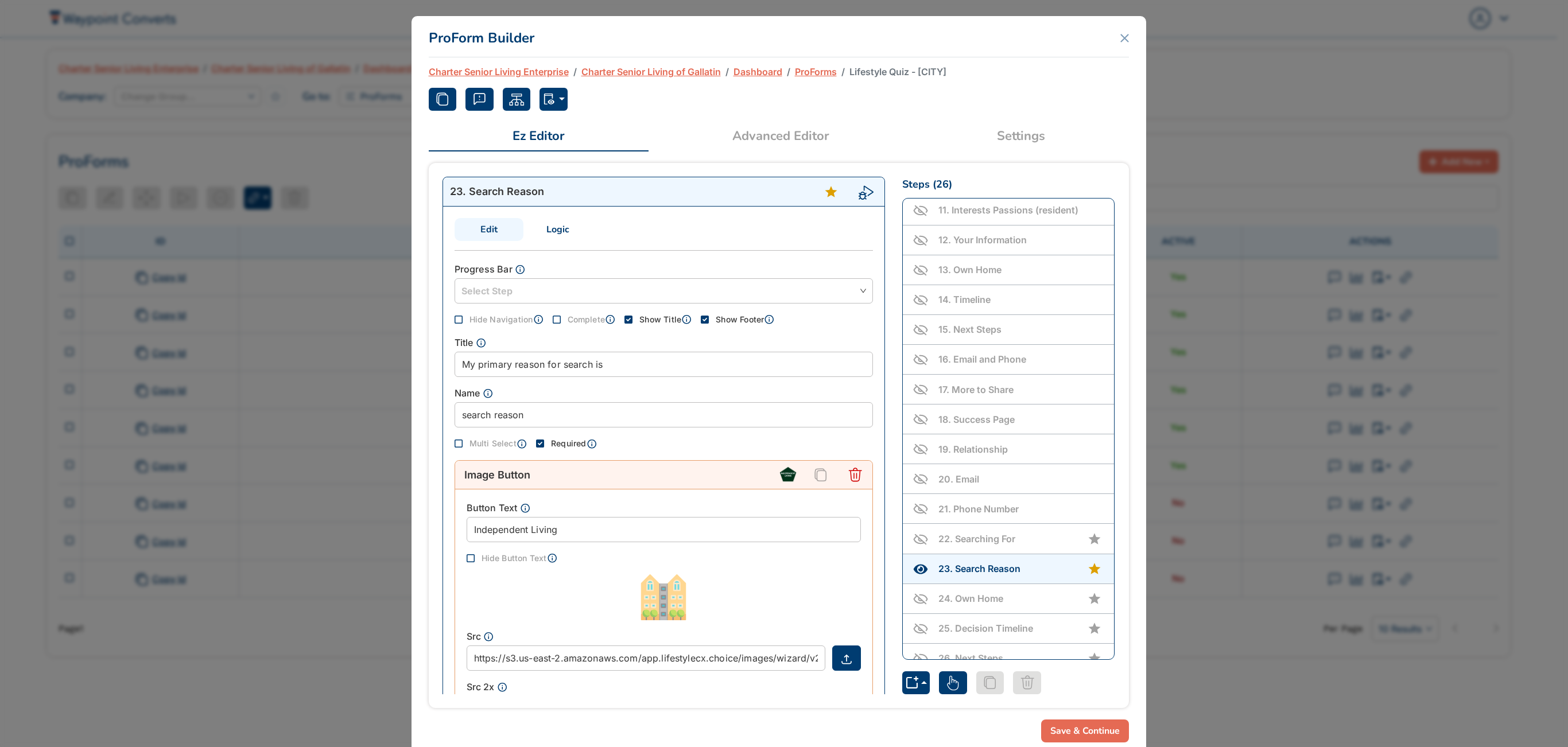 click on "23 .   Search Reason" at bounding box center (1020, 569) 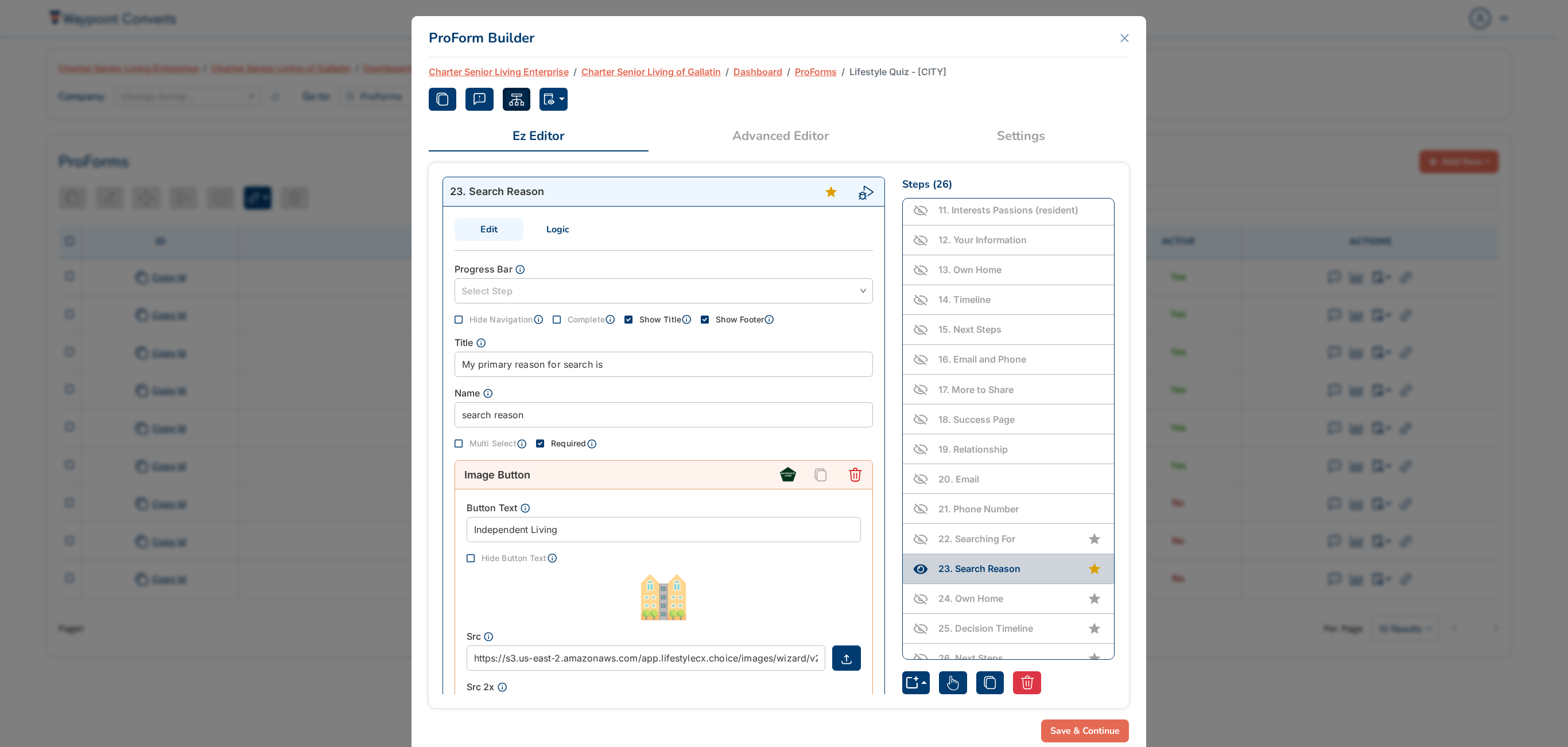 scroll, scrollTop: 23, scrollLeft: 0, axis: vertical 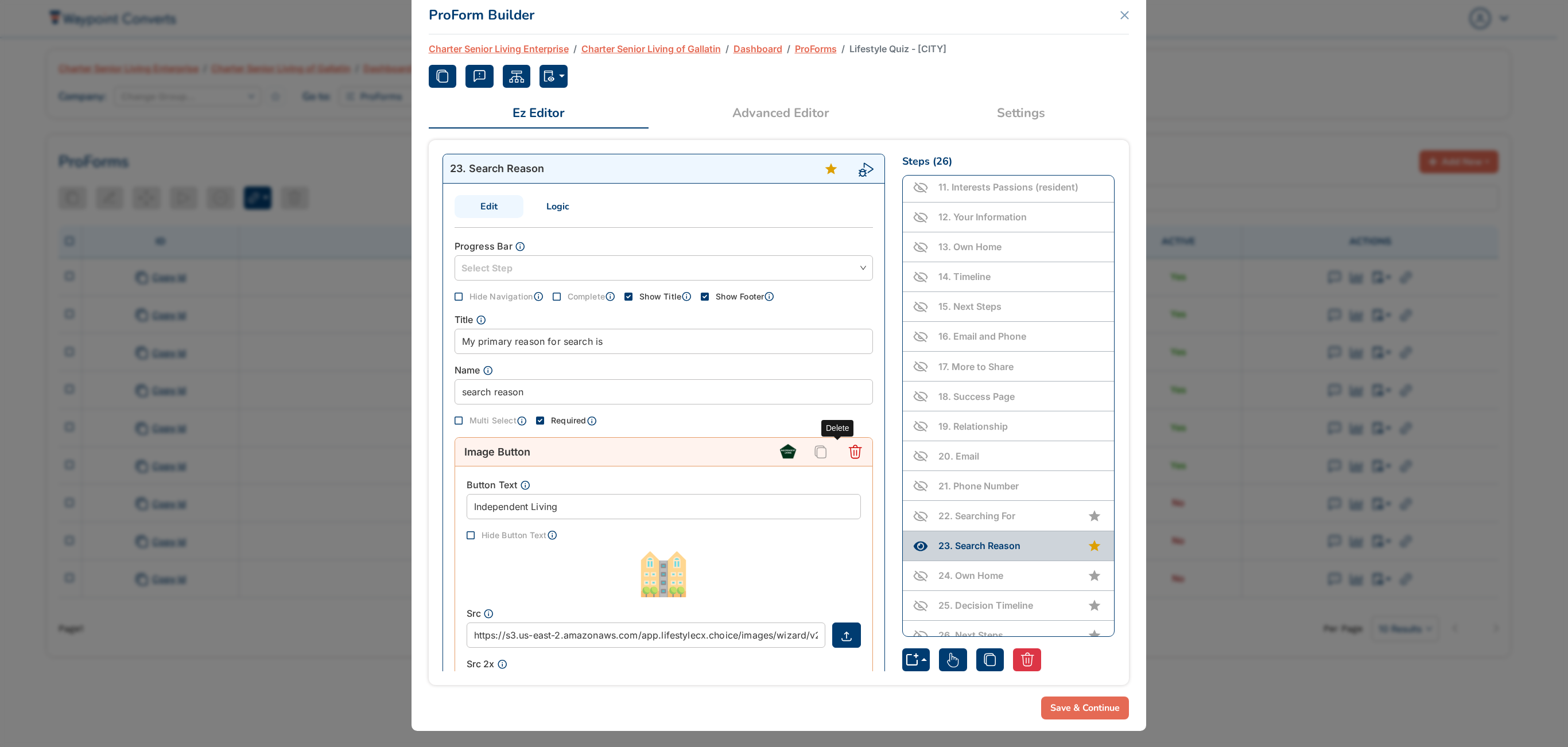 click 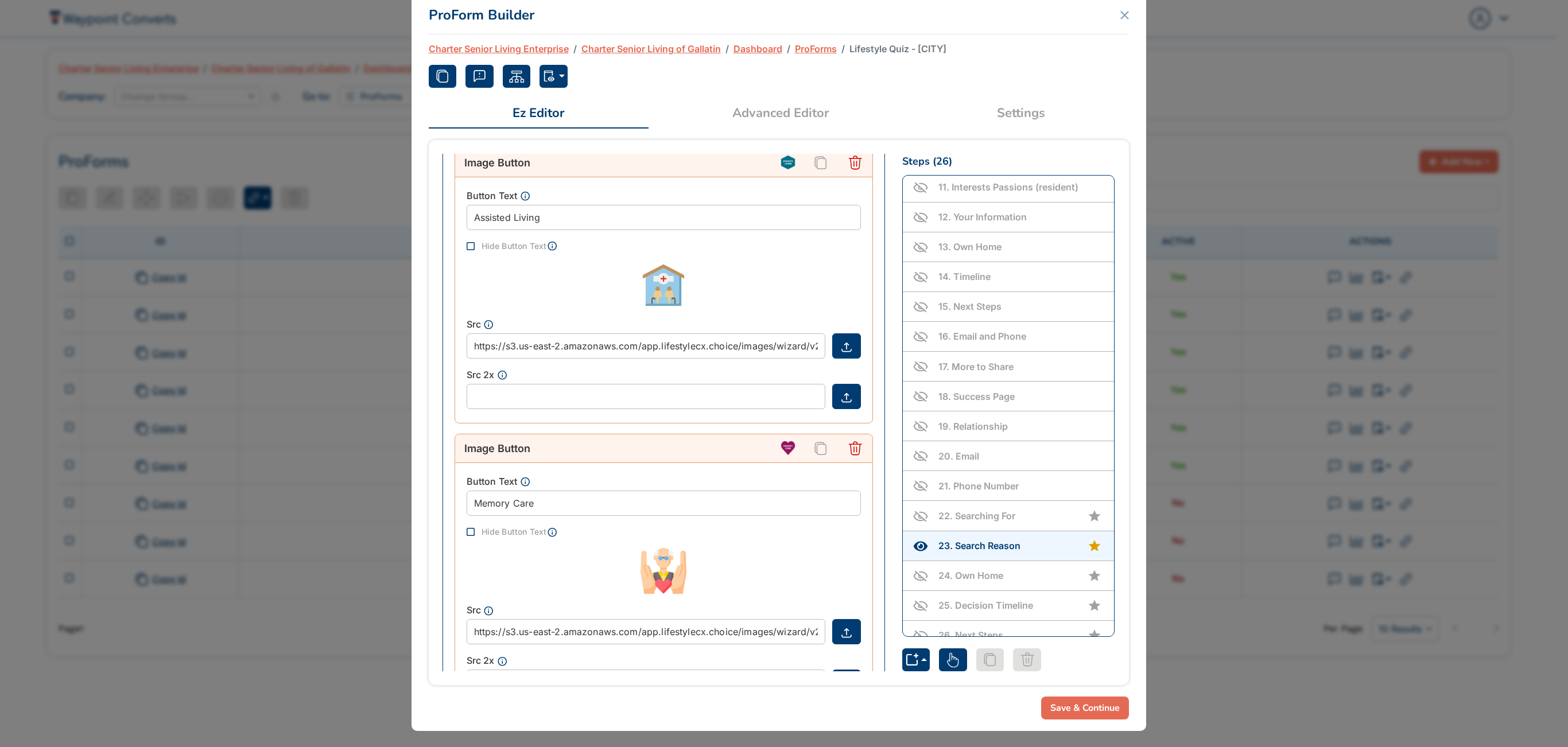 scroll, scrollTop: 344, scrollLeft: 0, axis: vertical 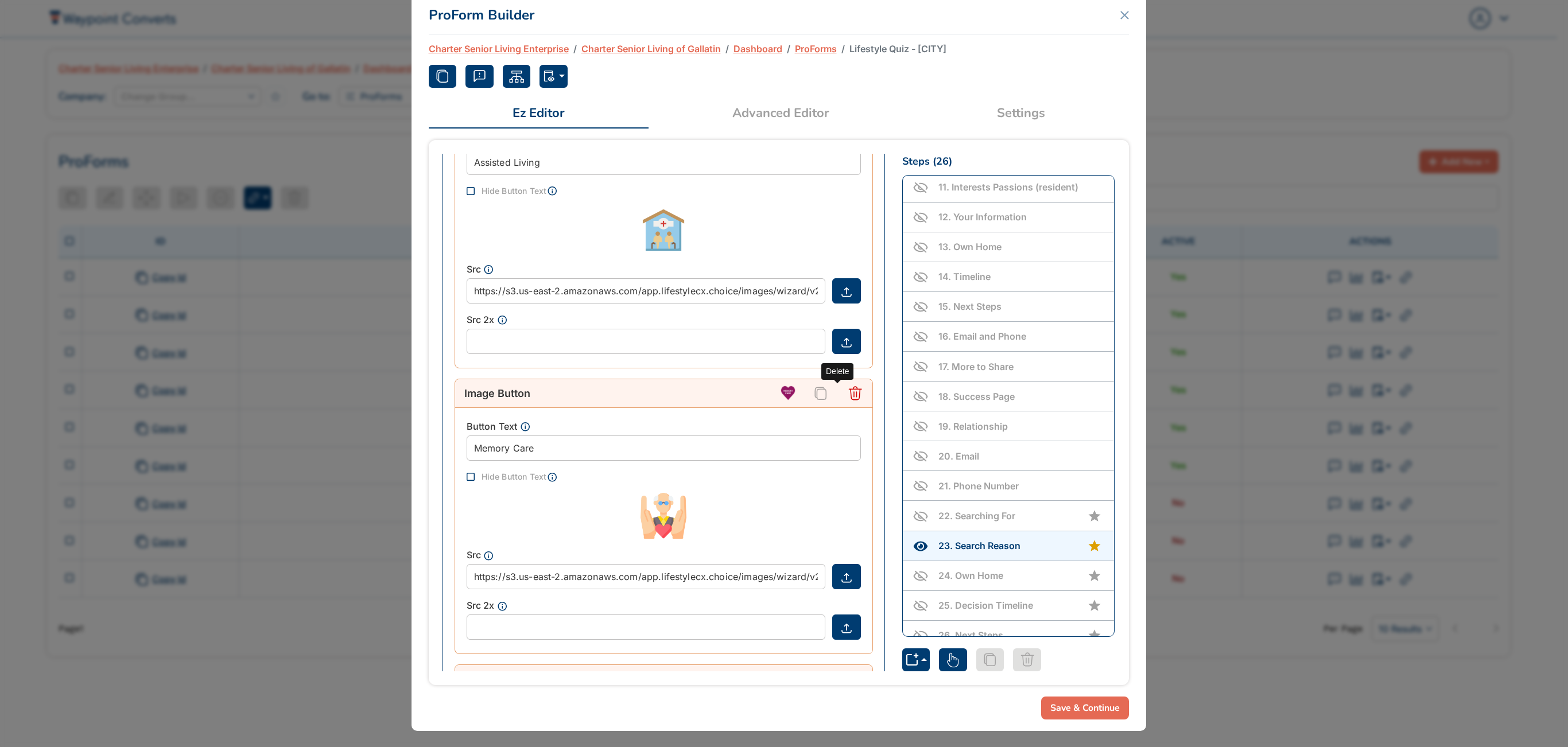 click 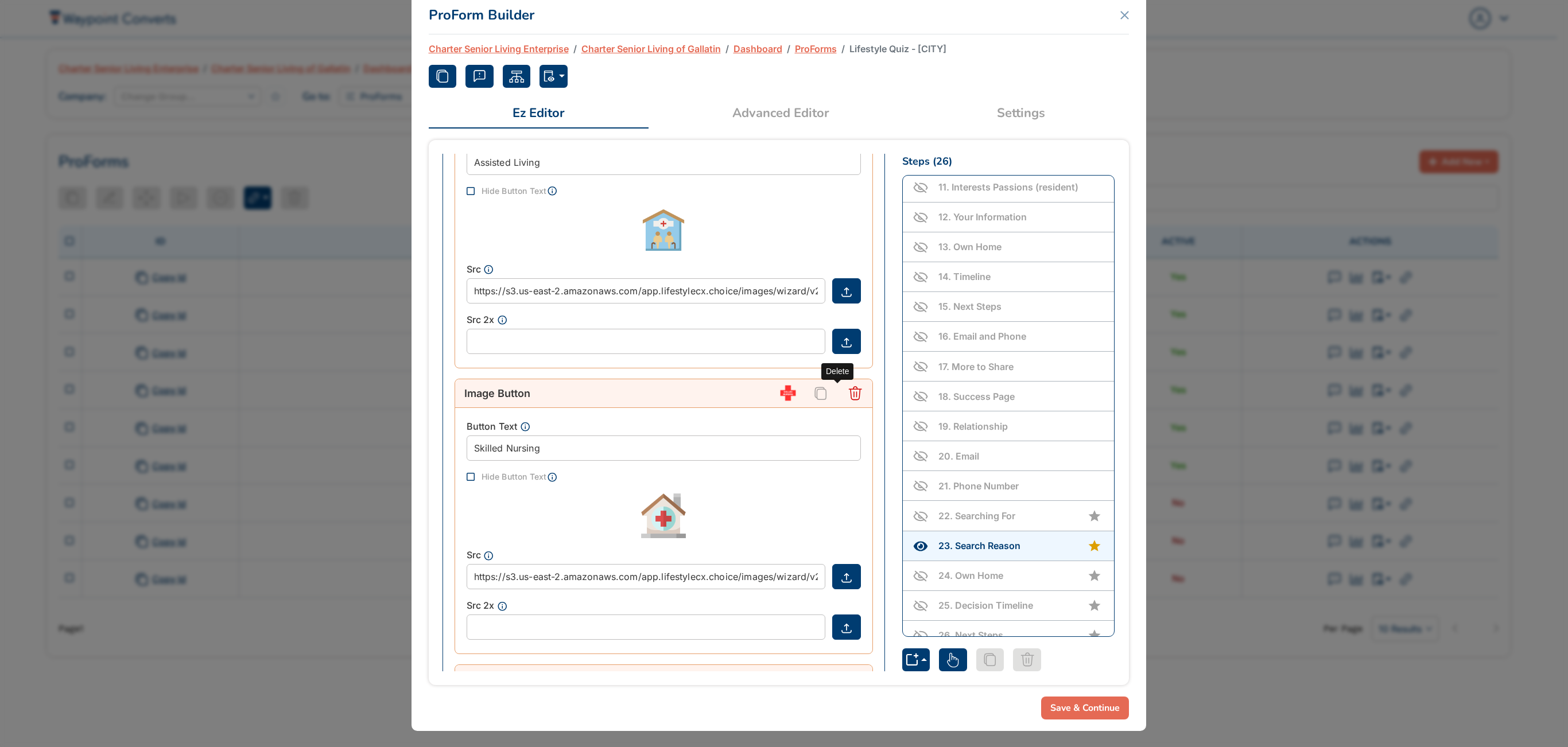 click 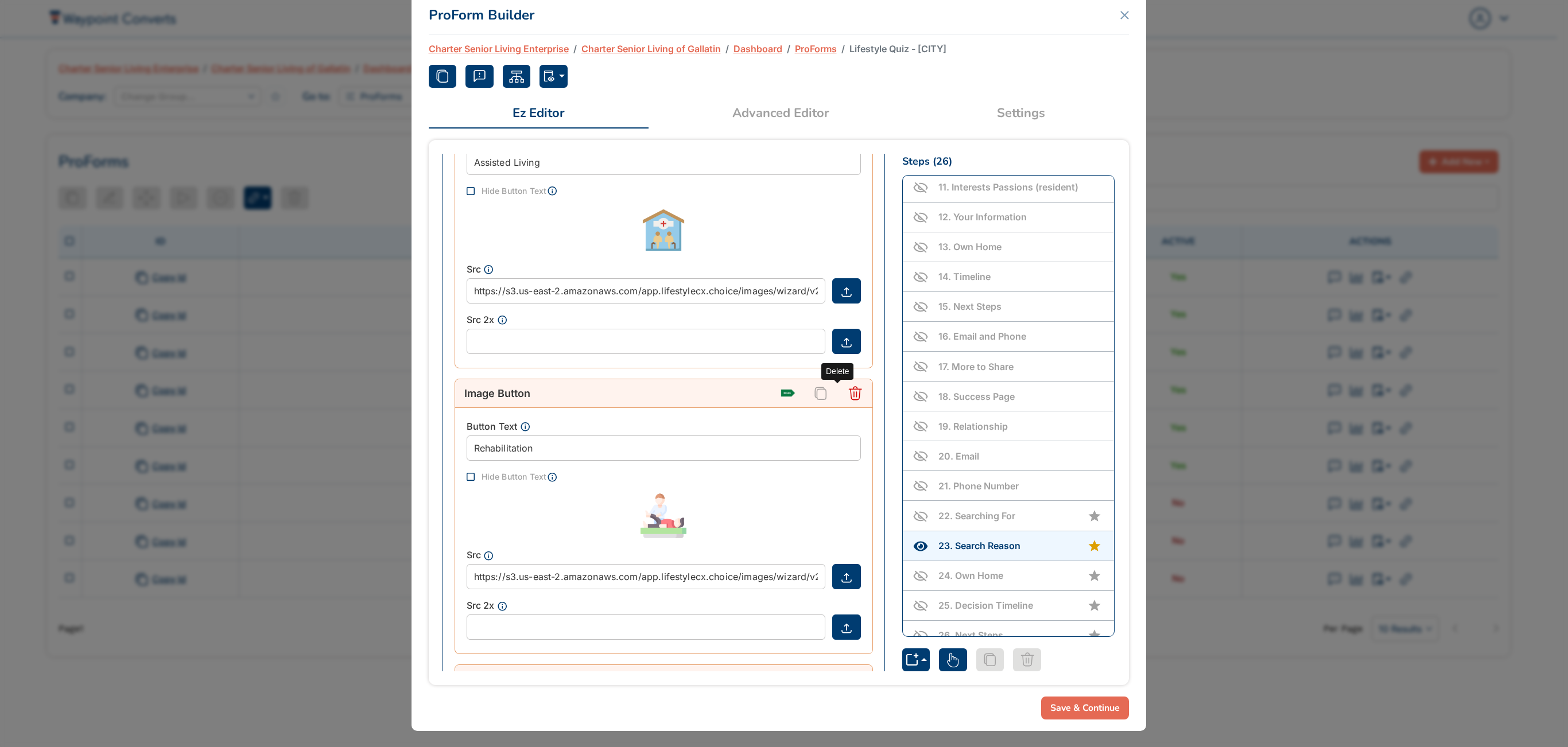 click 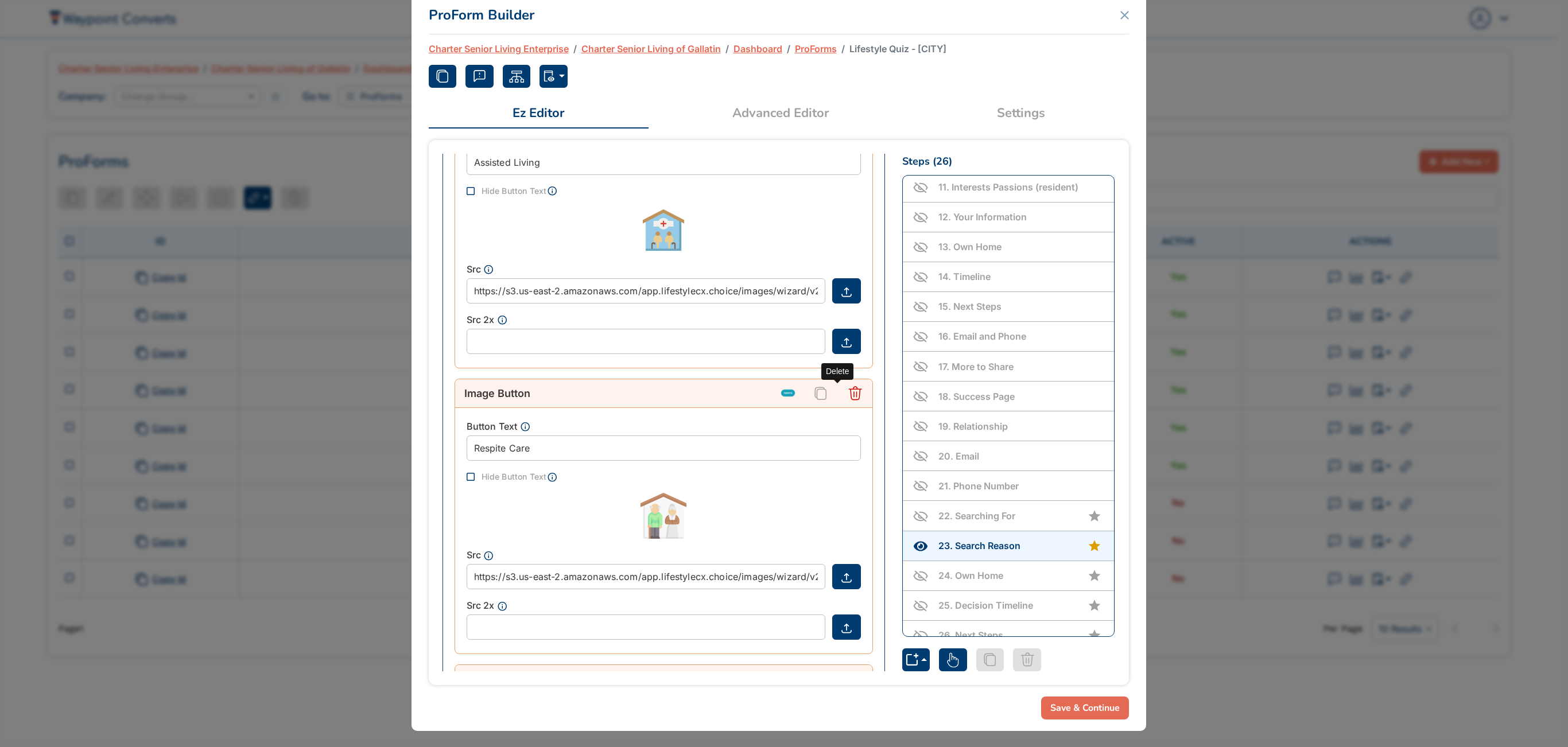click 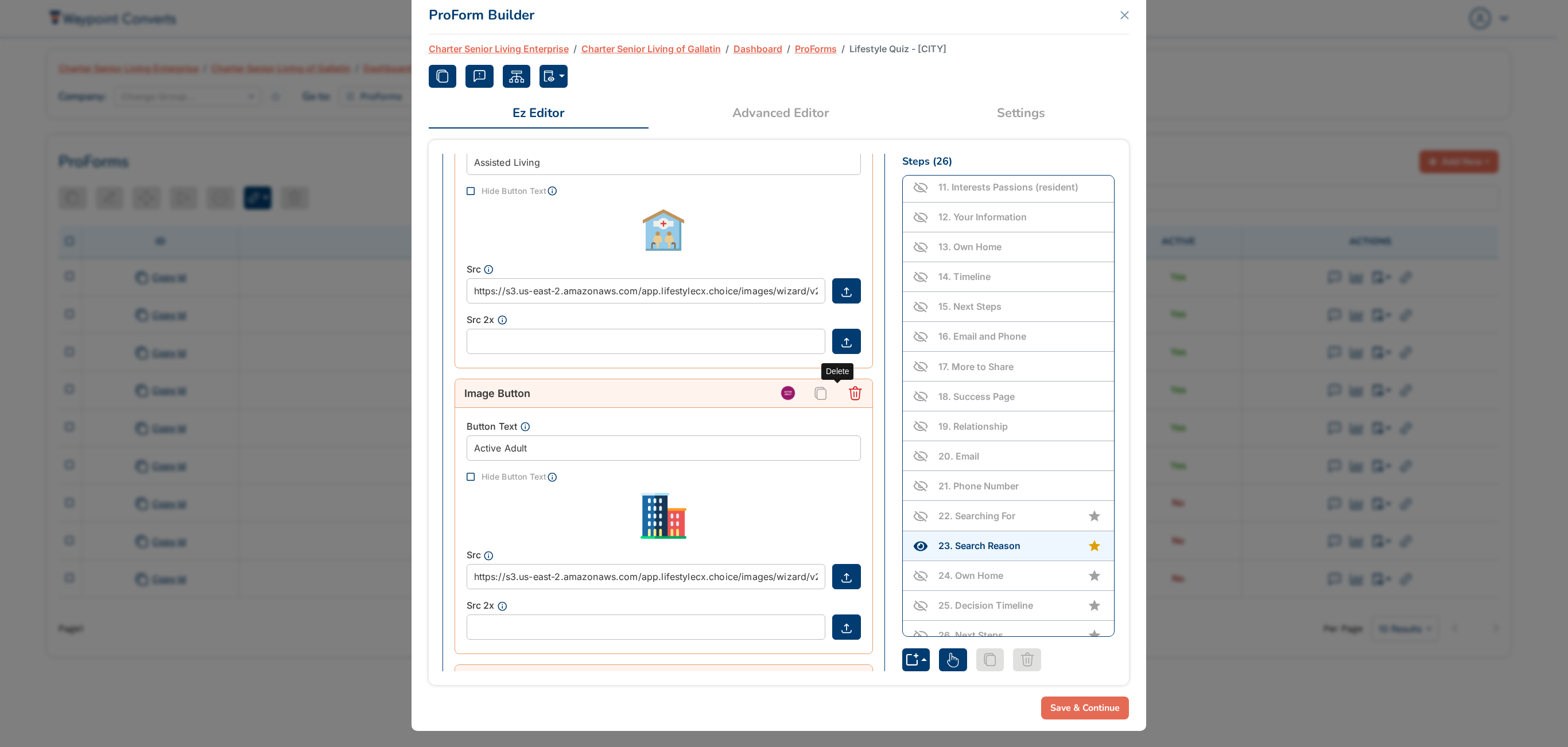 click 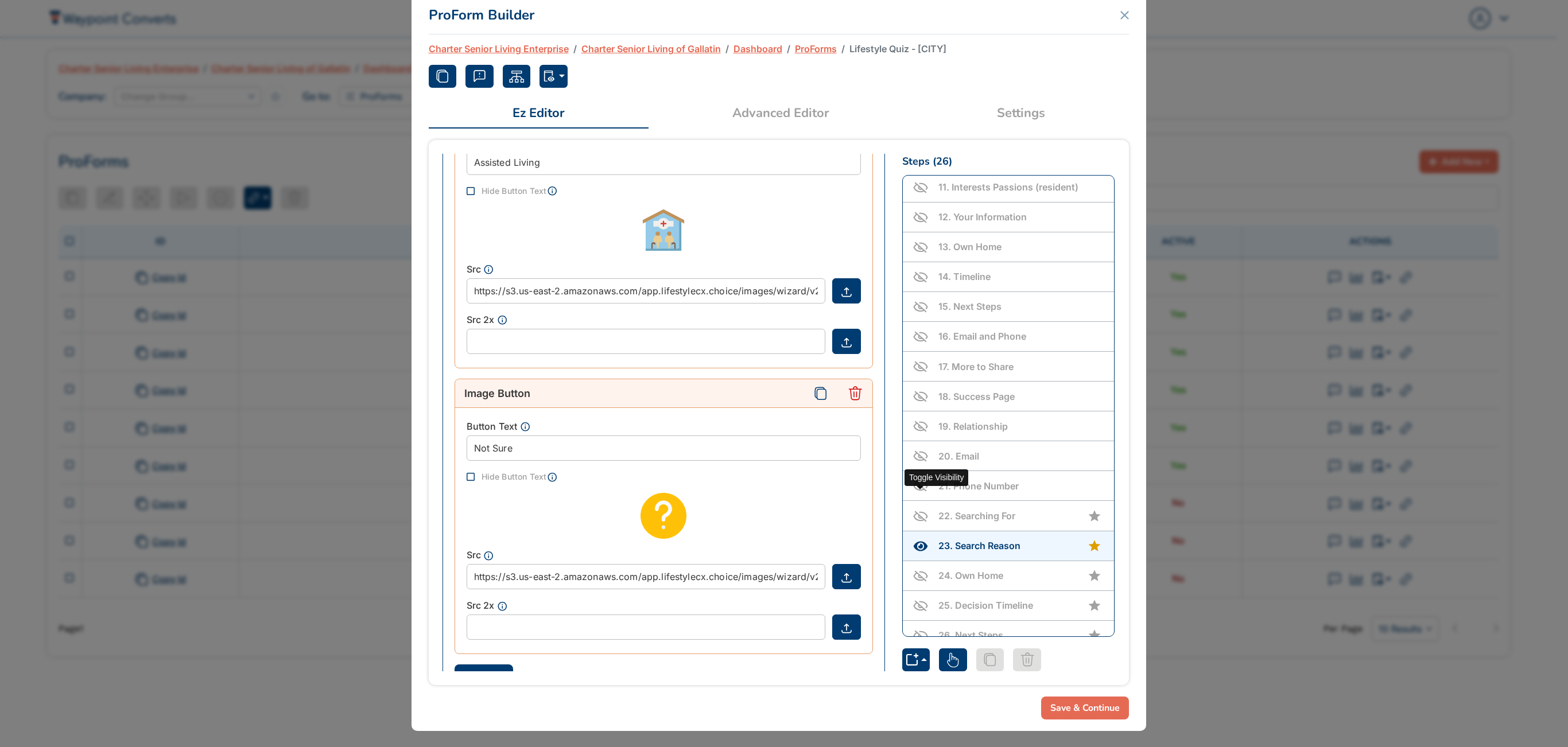 click 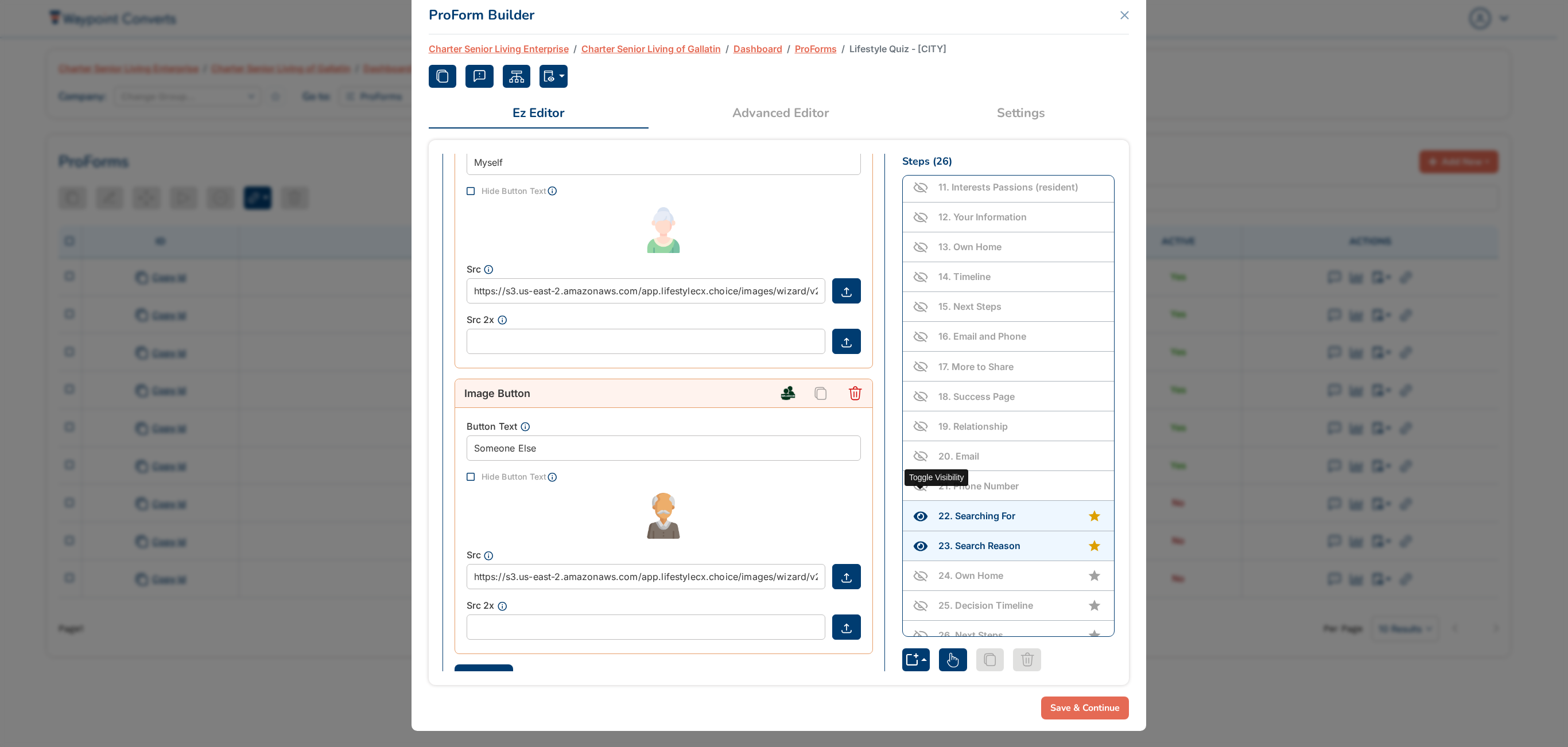 scroll, scrollTop: 1251, scrollLeft: 0, axis: vertical 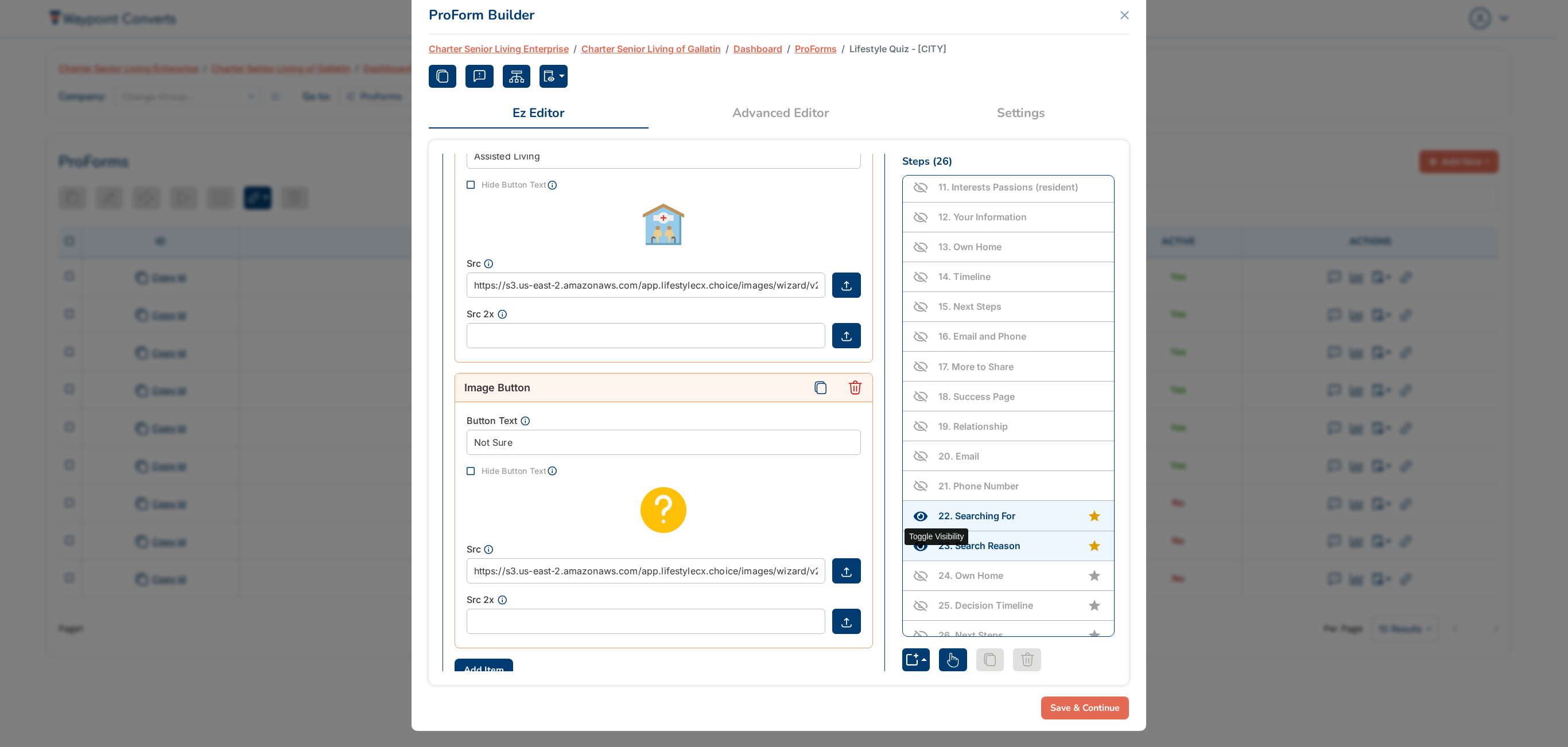 click 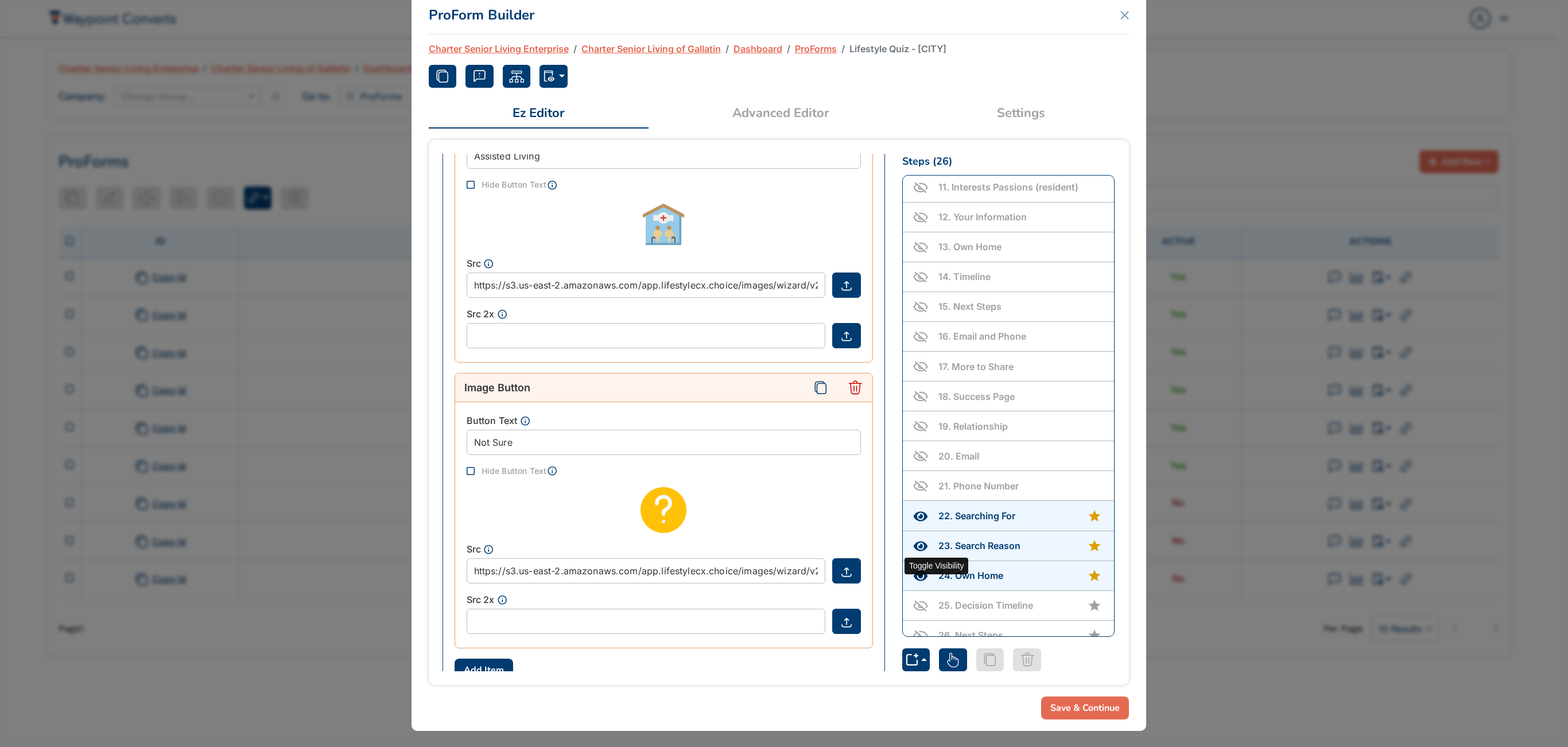 click 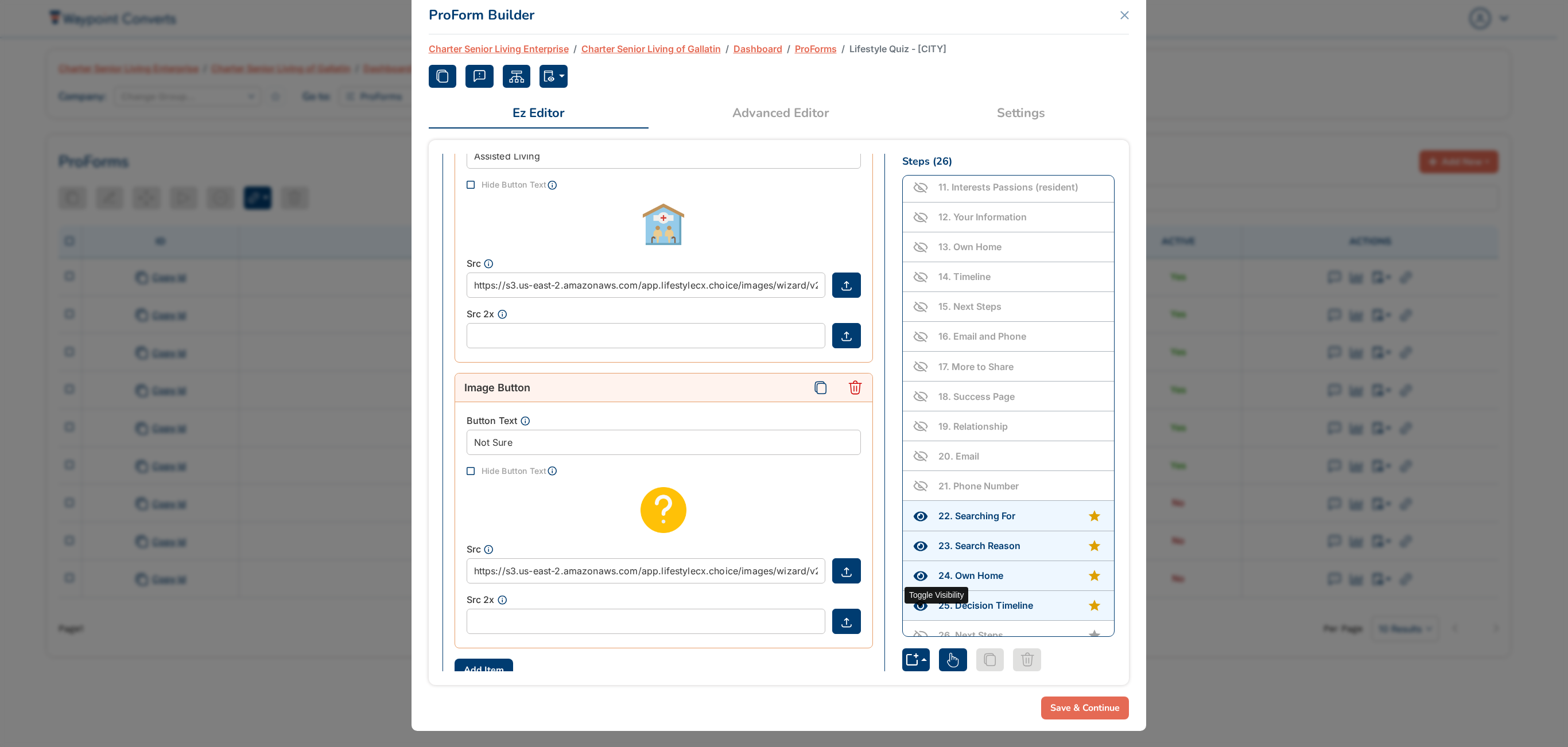 click at bounding box center [921, 635] 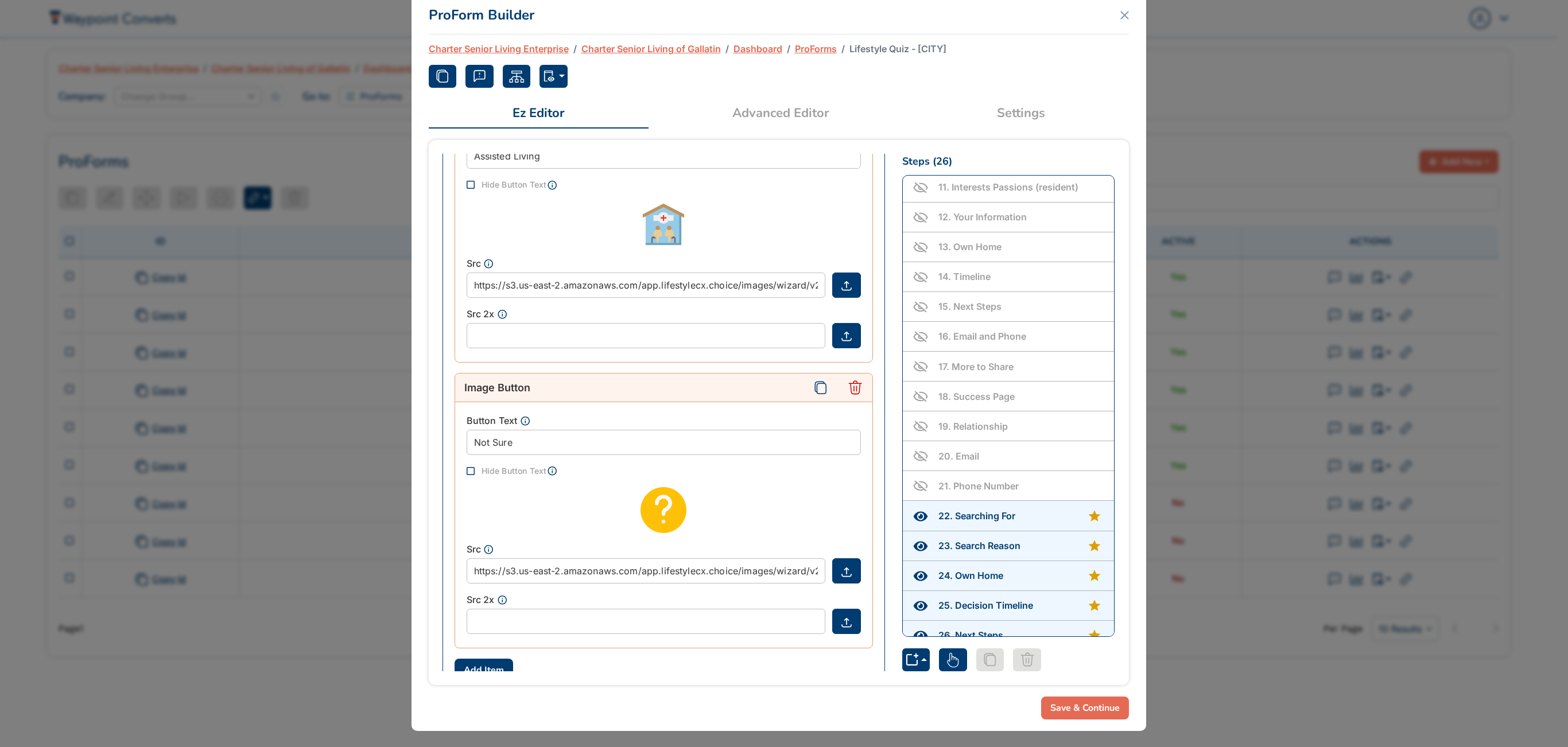 click on "23 .   Search Reason" at bounding box center (1020, 546) 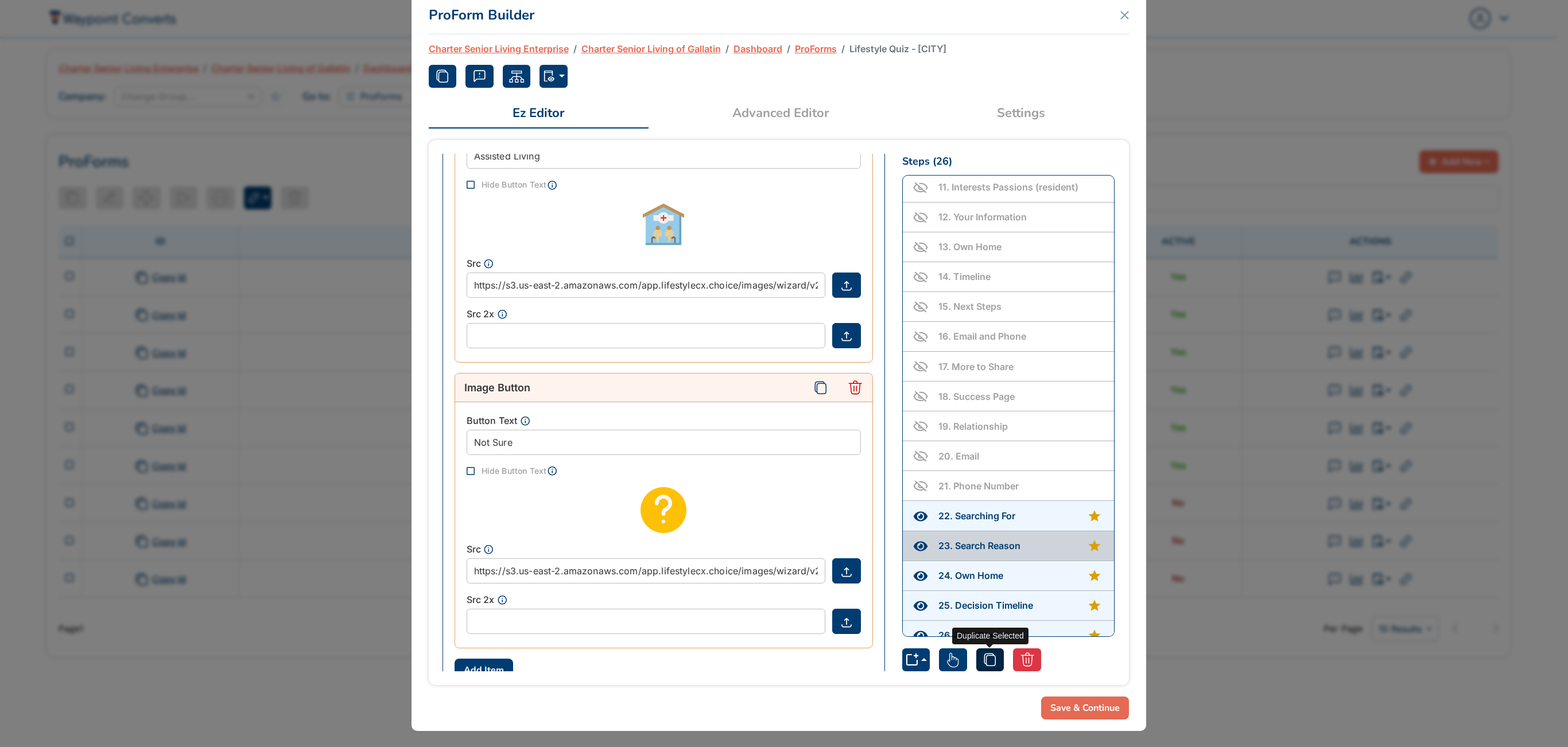 click 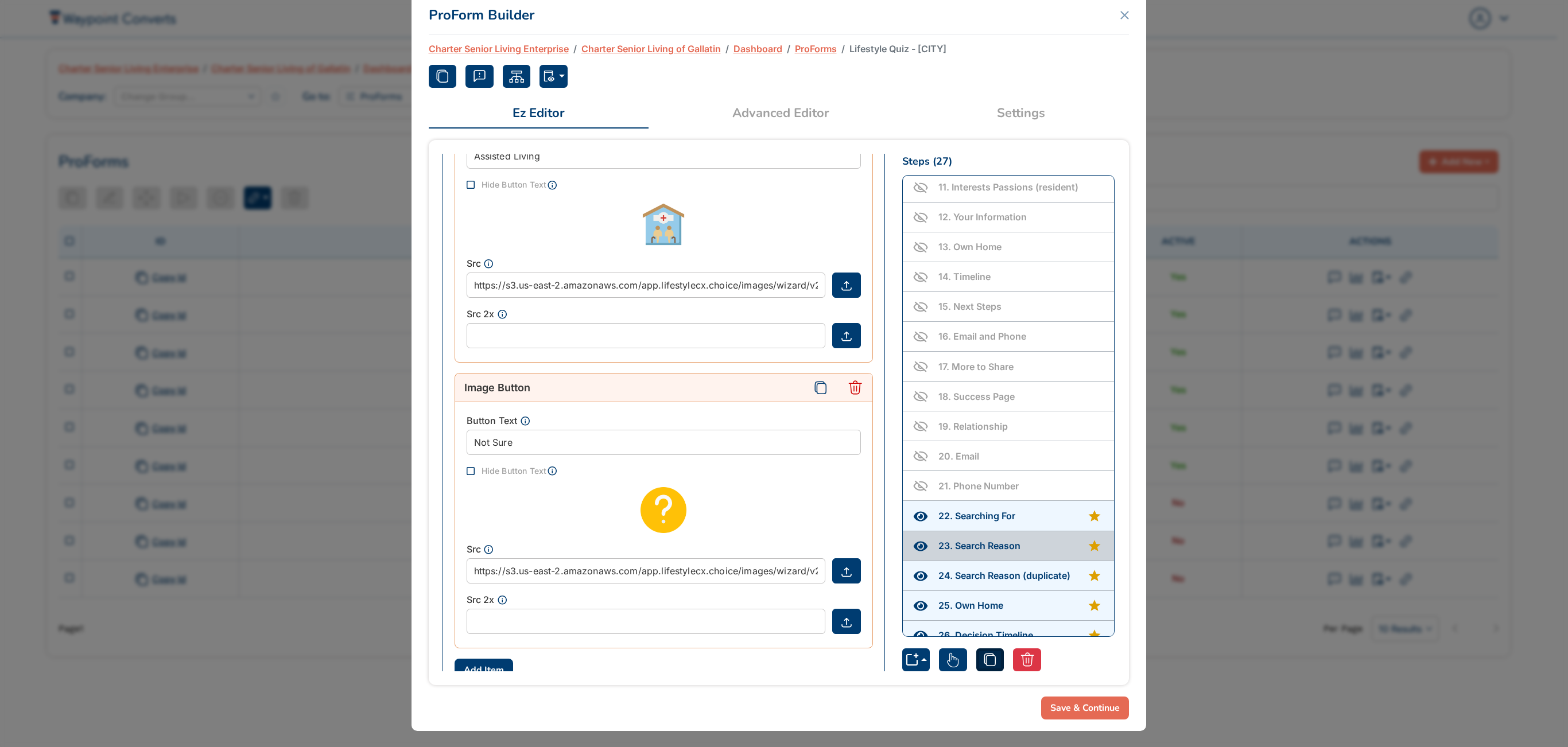 click on "24 .   Search Reason (duplicate)" at bounding box center [1004, 575] 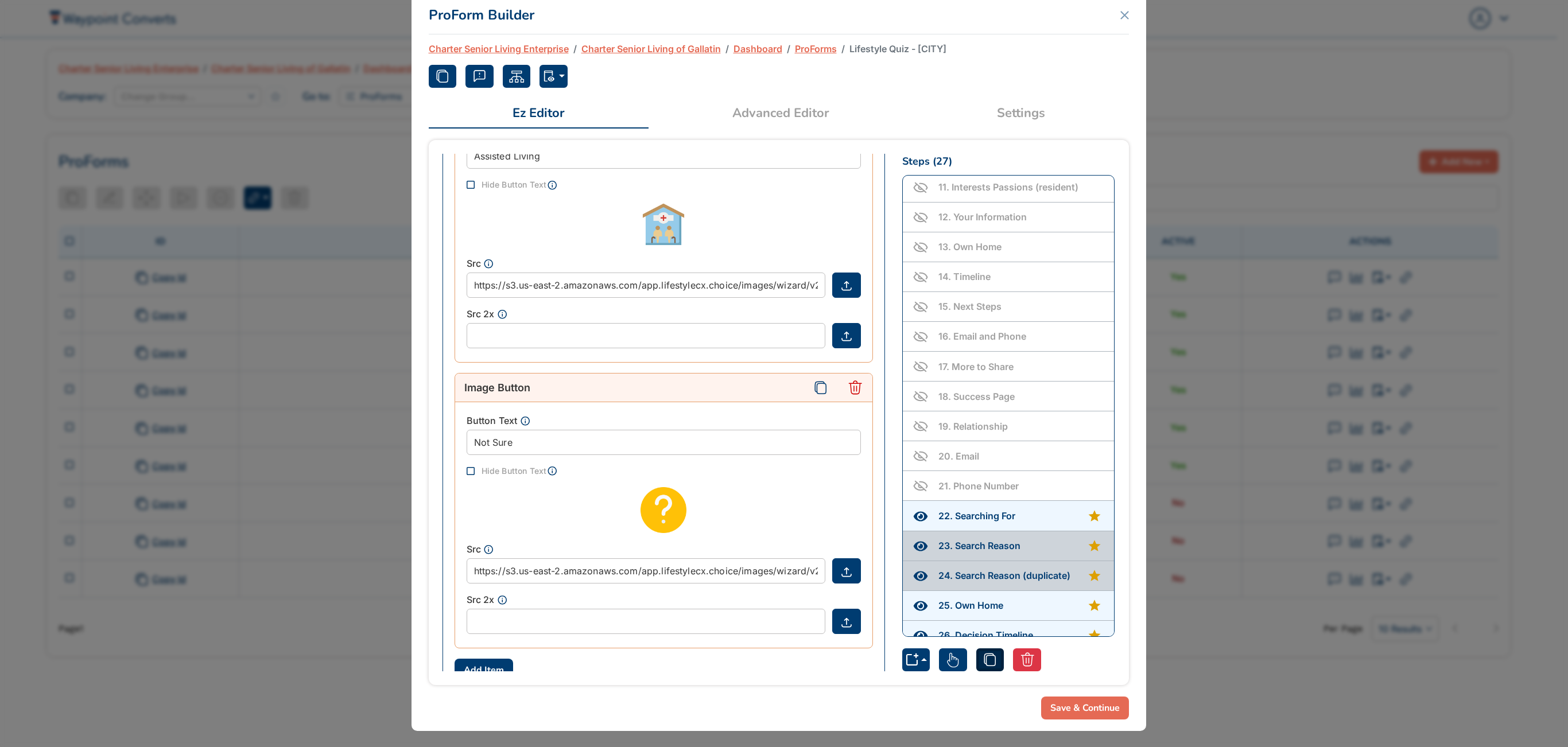 click on "24 .   Search Reason (duplicate)" at bounding box center (1004, 575) 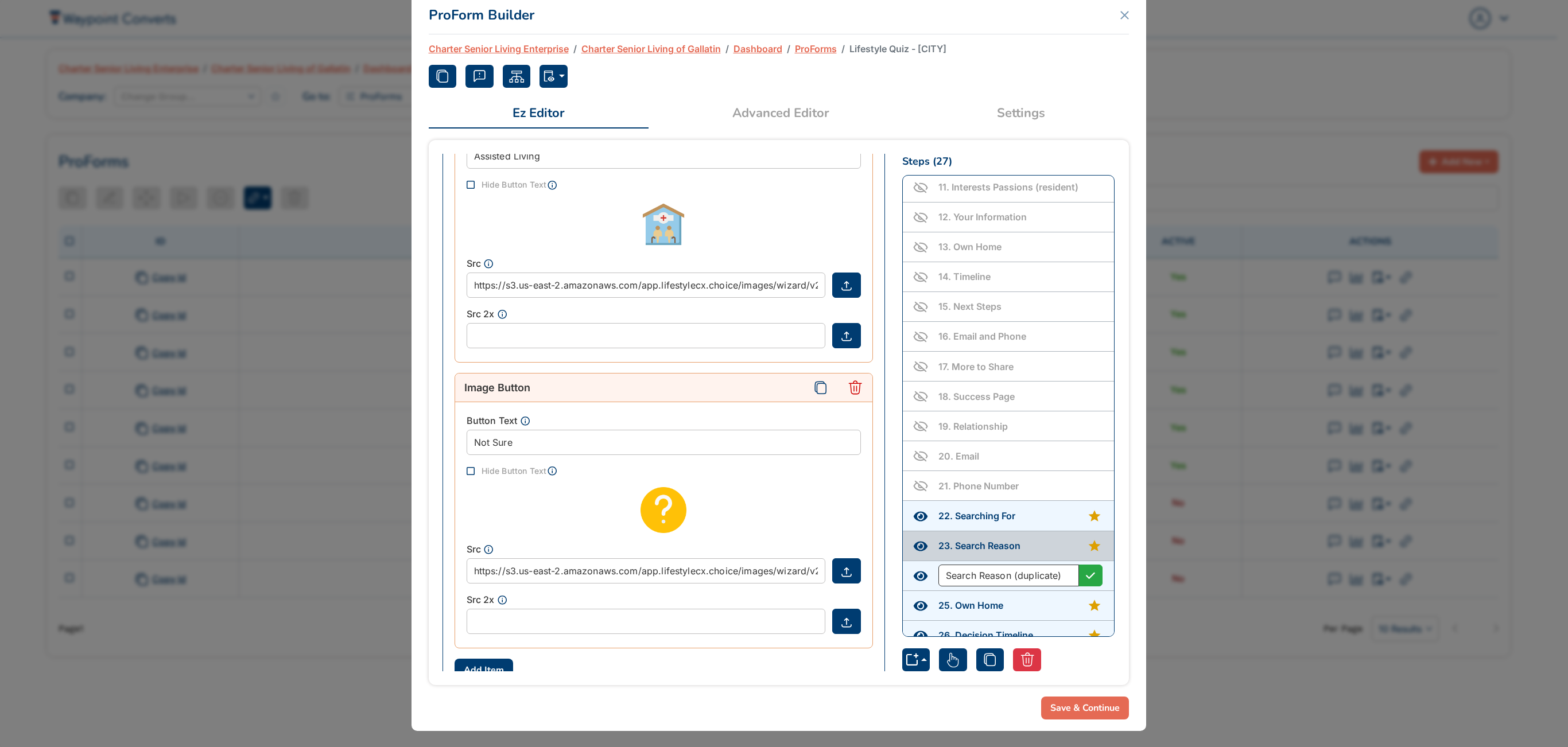 click on "Search Reason (duplicate)" at bounding box center [1009, 575] 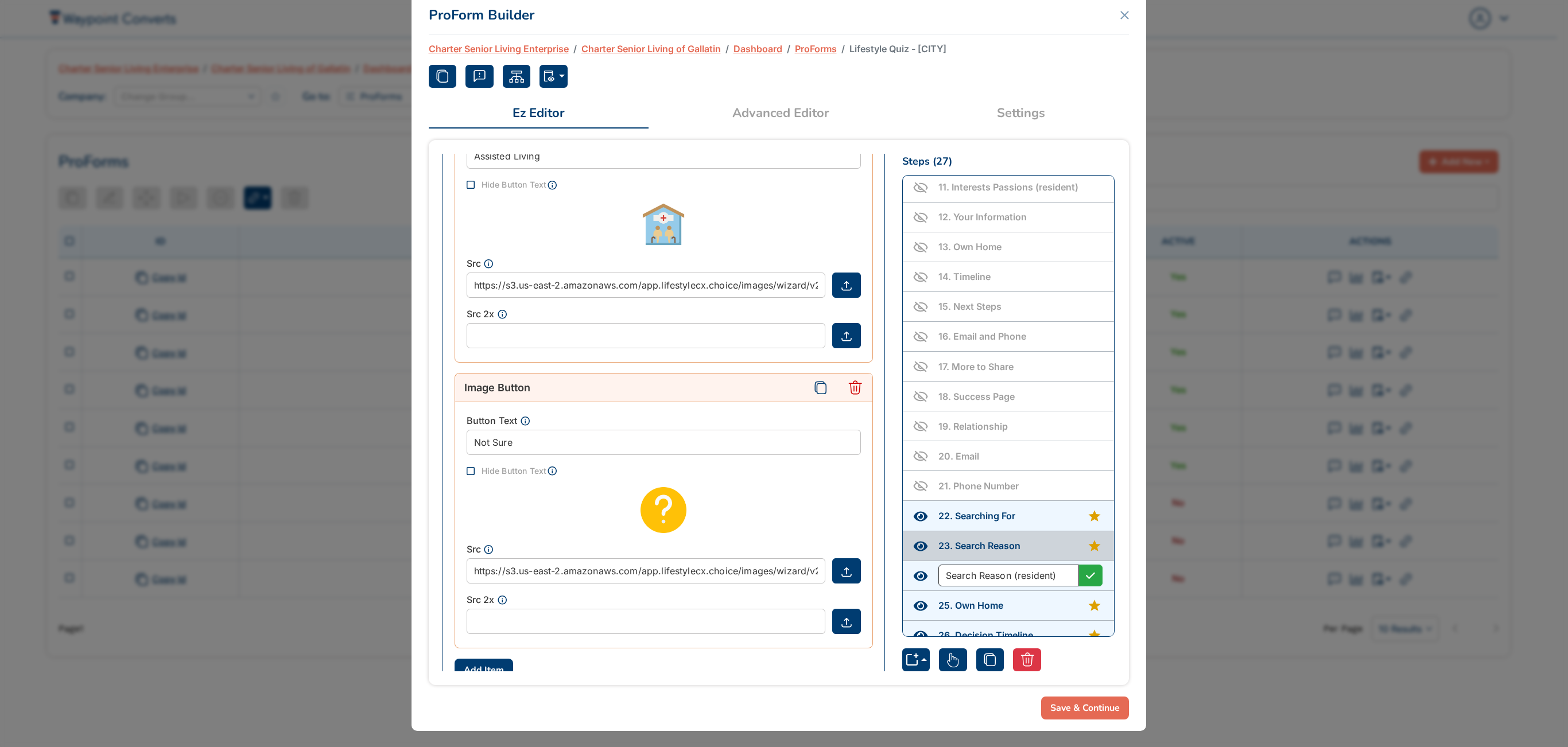 scroll, scrollTop: 0, scrollLeft: 2, axis: horizontal 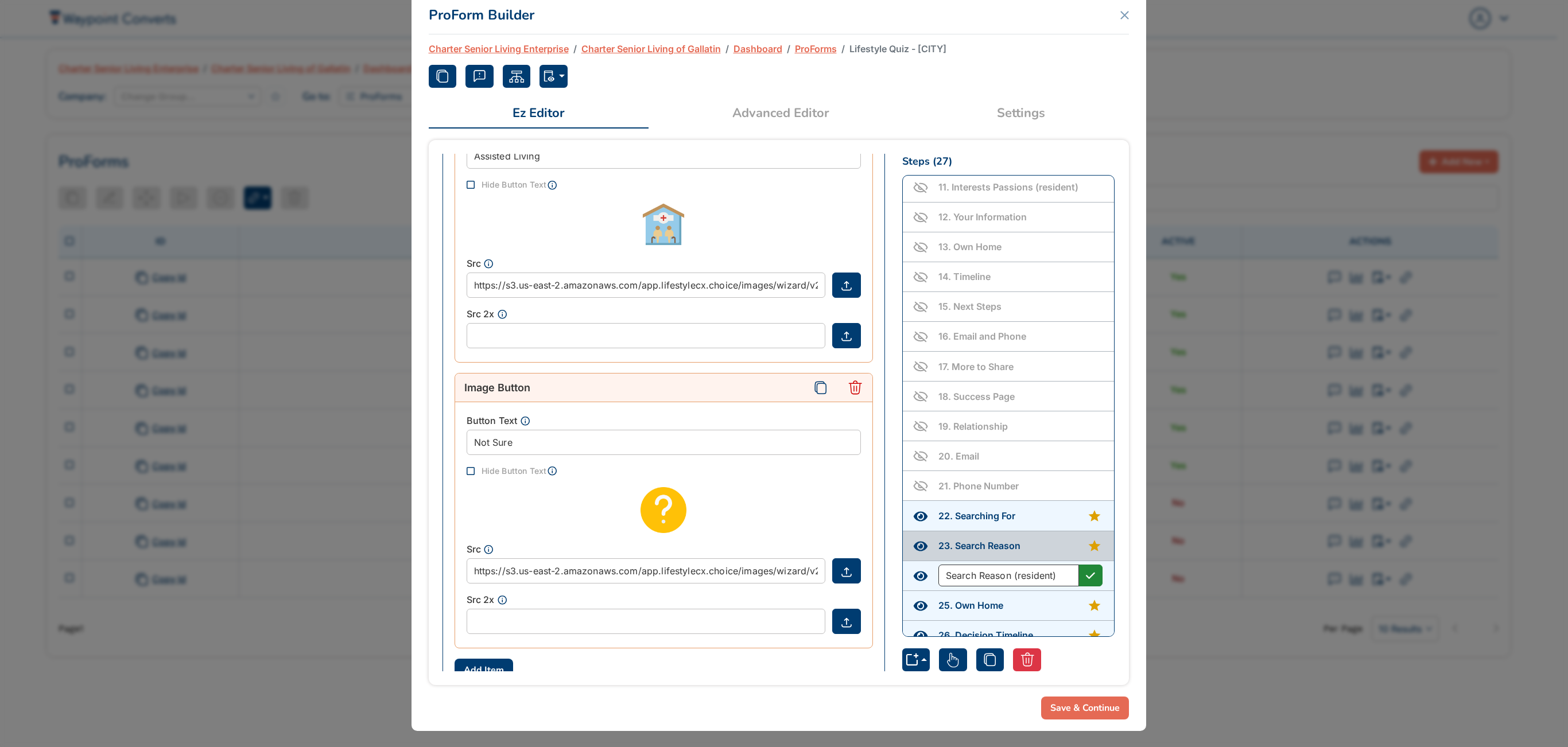 type on "Search Reason (resident)" 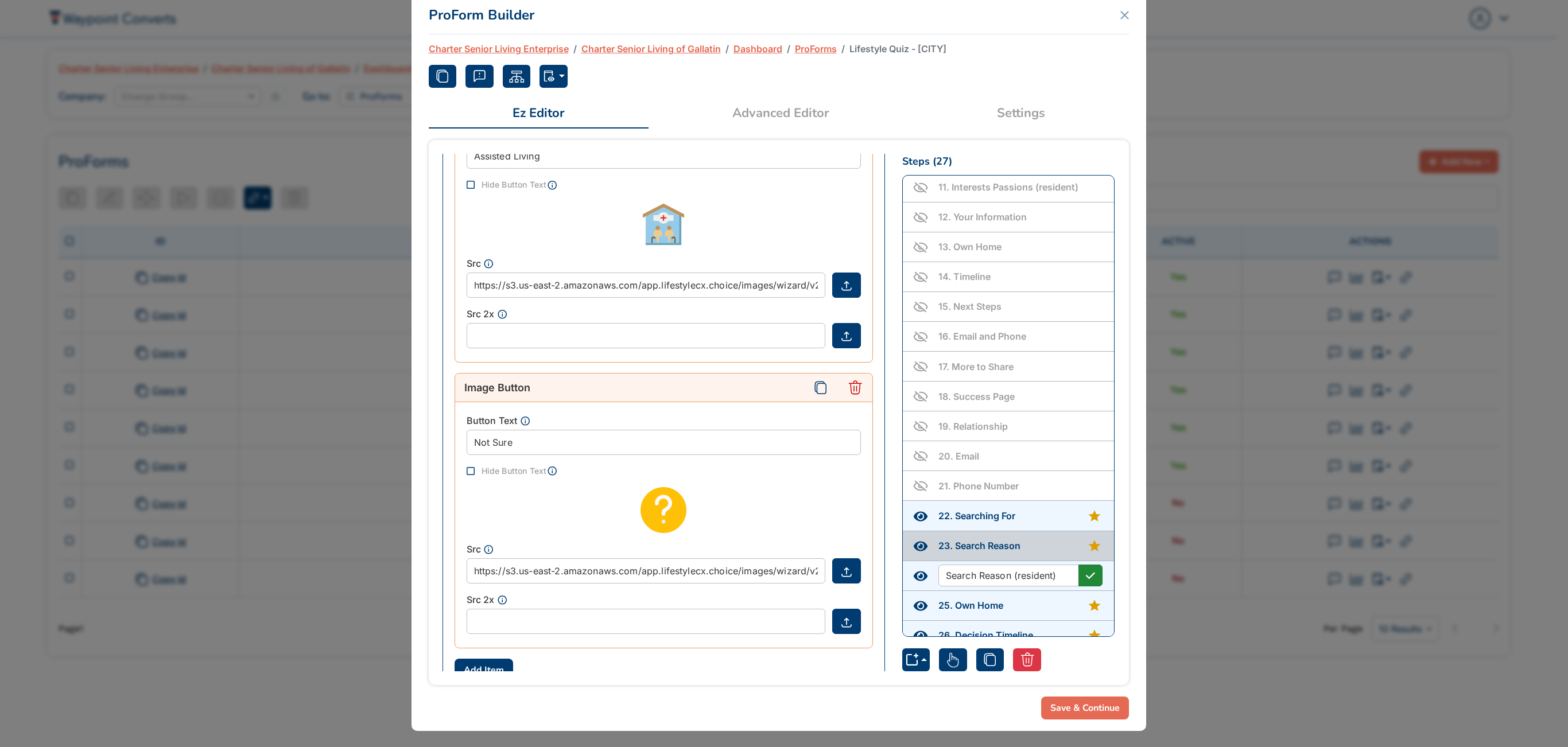 click at bounding box center (1090, 575) 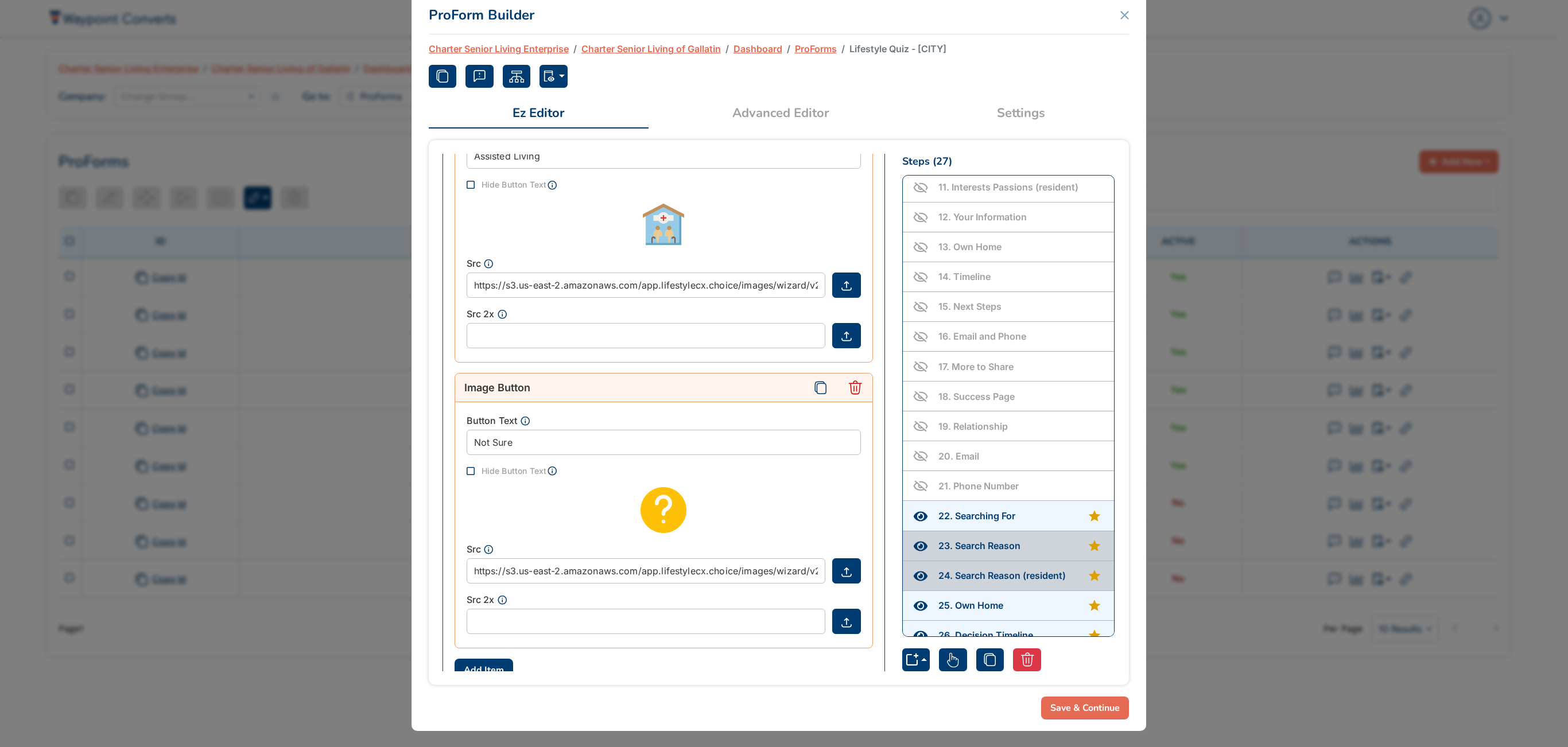 click on "23 .   Search Reason" at bounding box center [1008, 546] 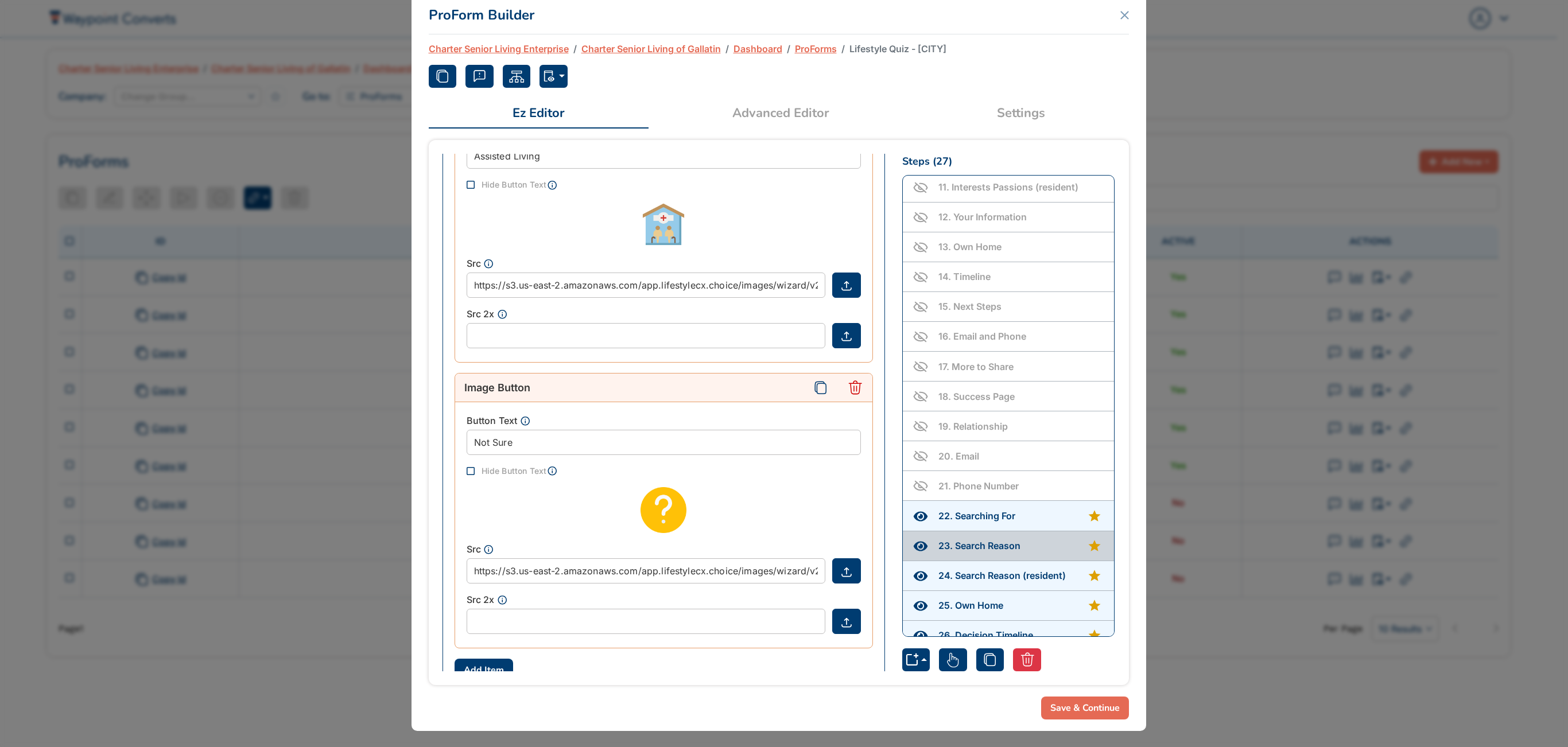 click on "23 .   Search Reason" at bounding box center [1020, 546] 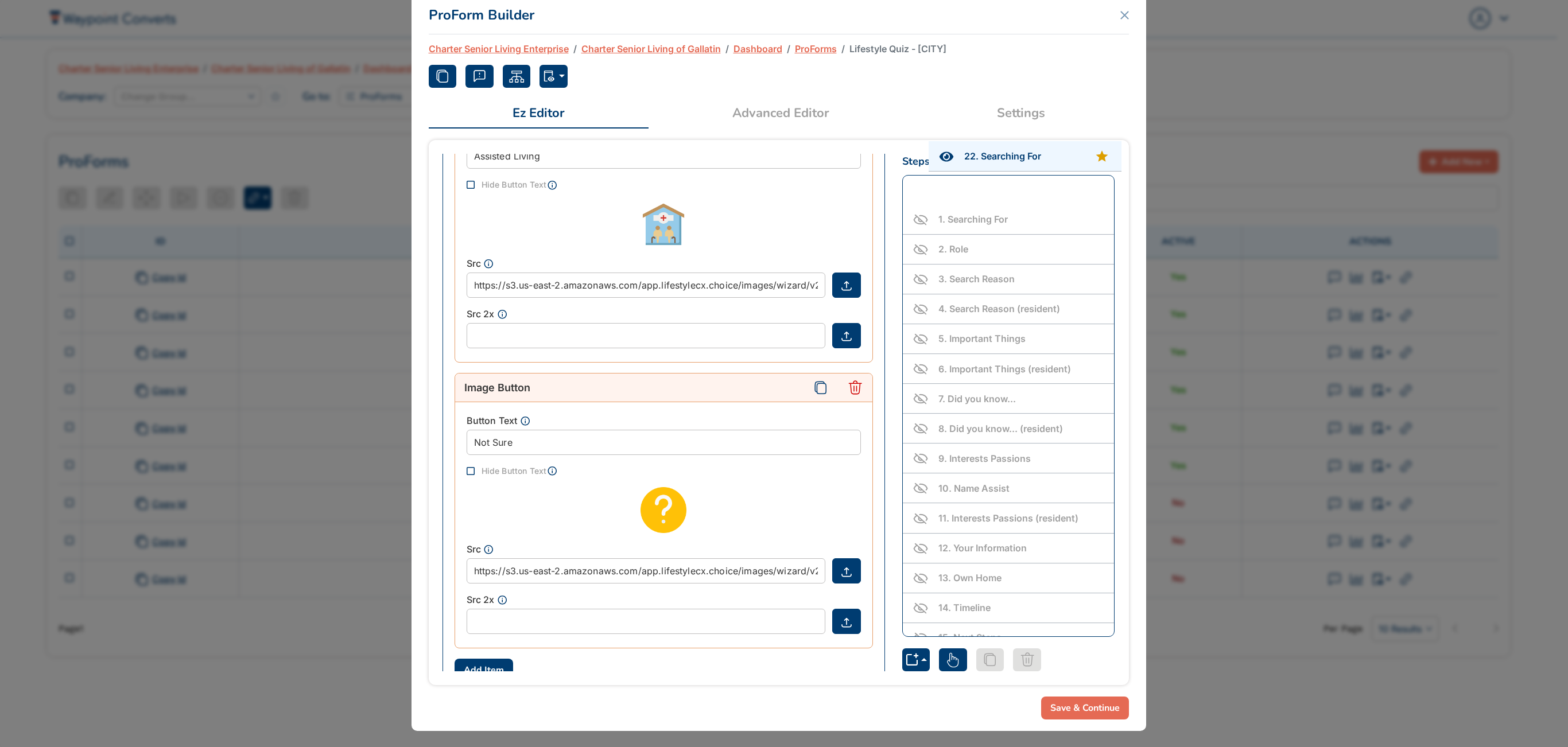 scroll, scrollTop: 0, scrollLeft: 0, axis: both 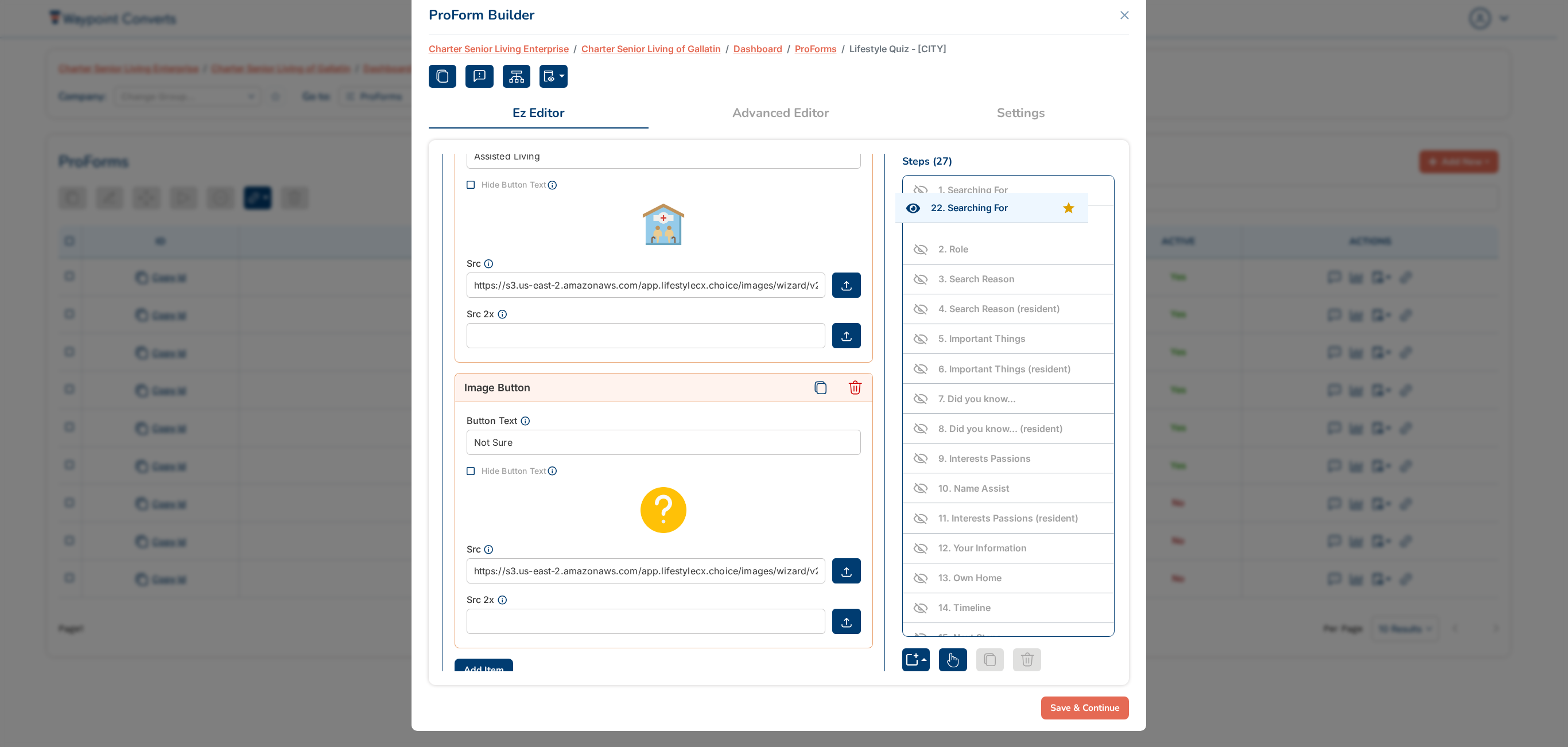 drag, startPoint x: 1037, startPoint y: 505, endPoint x: 1028, endPoint y: 227, distance: 278.14565 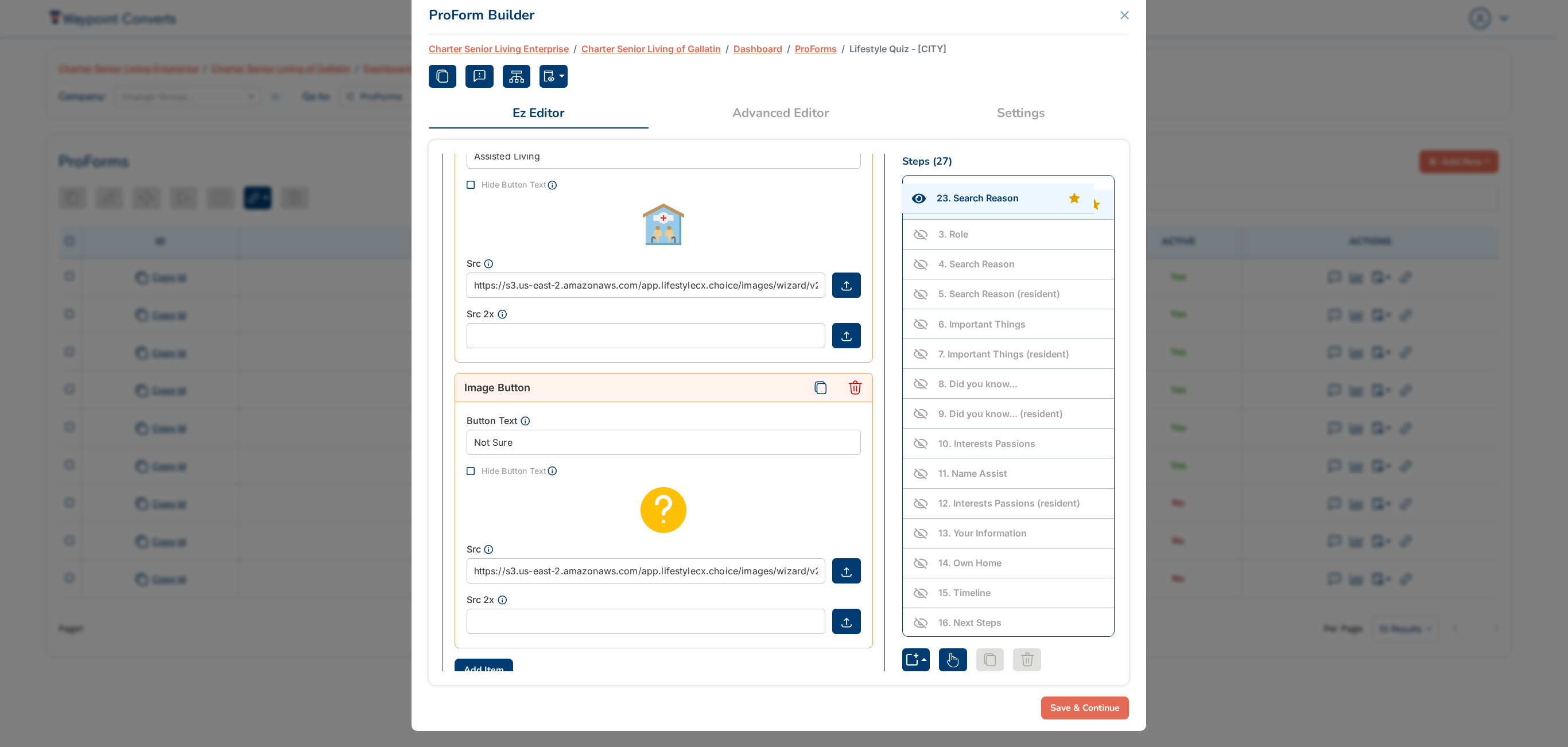 scroll, scrollTop: 0, scrollLeft: 0, axis: both 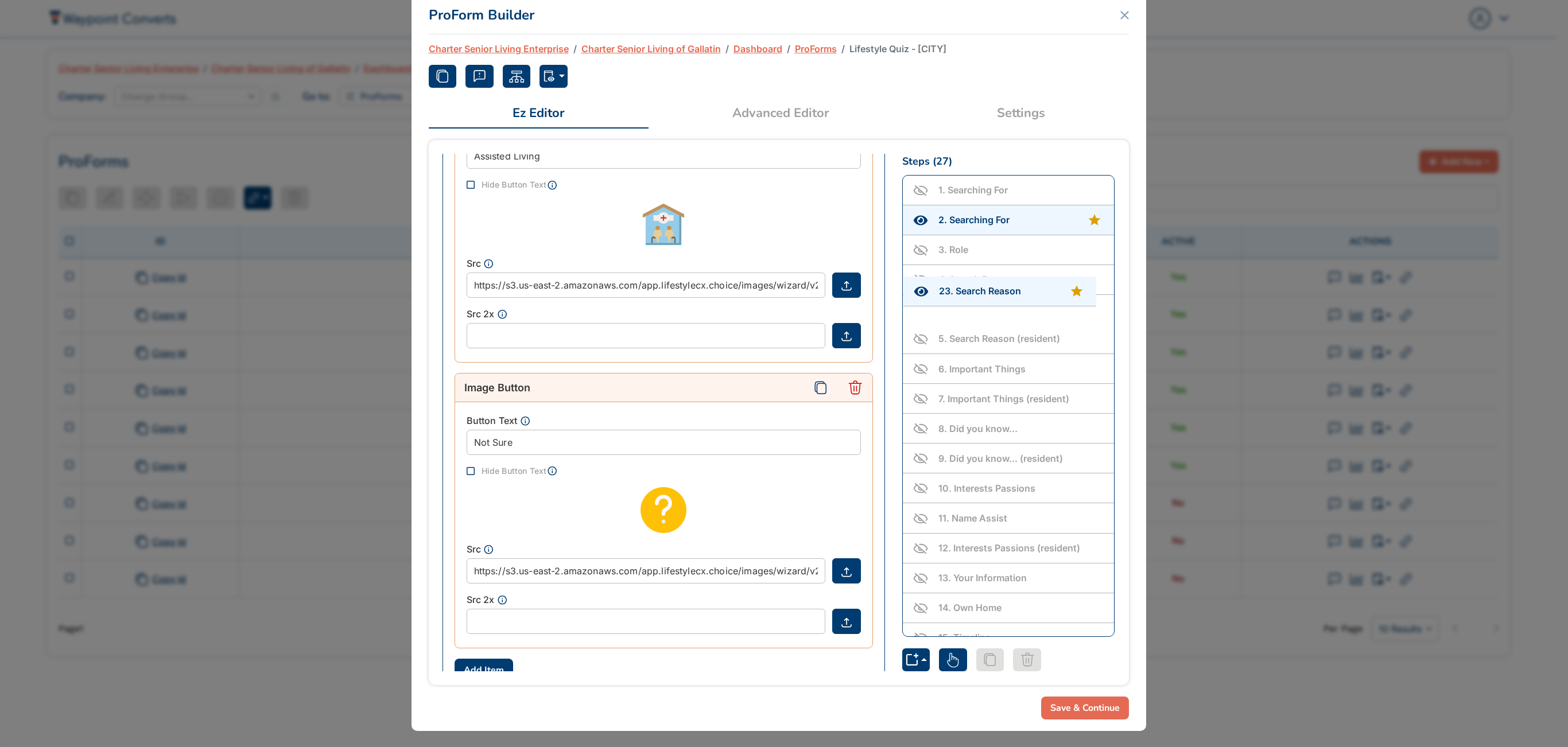 drag, startPoint x: 1026, startPoint y: 505, endPoint x: 1030, endPoint y: 309, distance: 196.0408 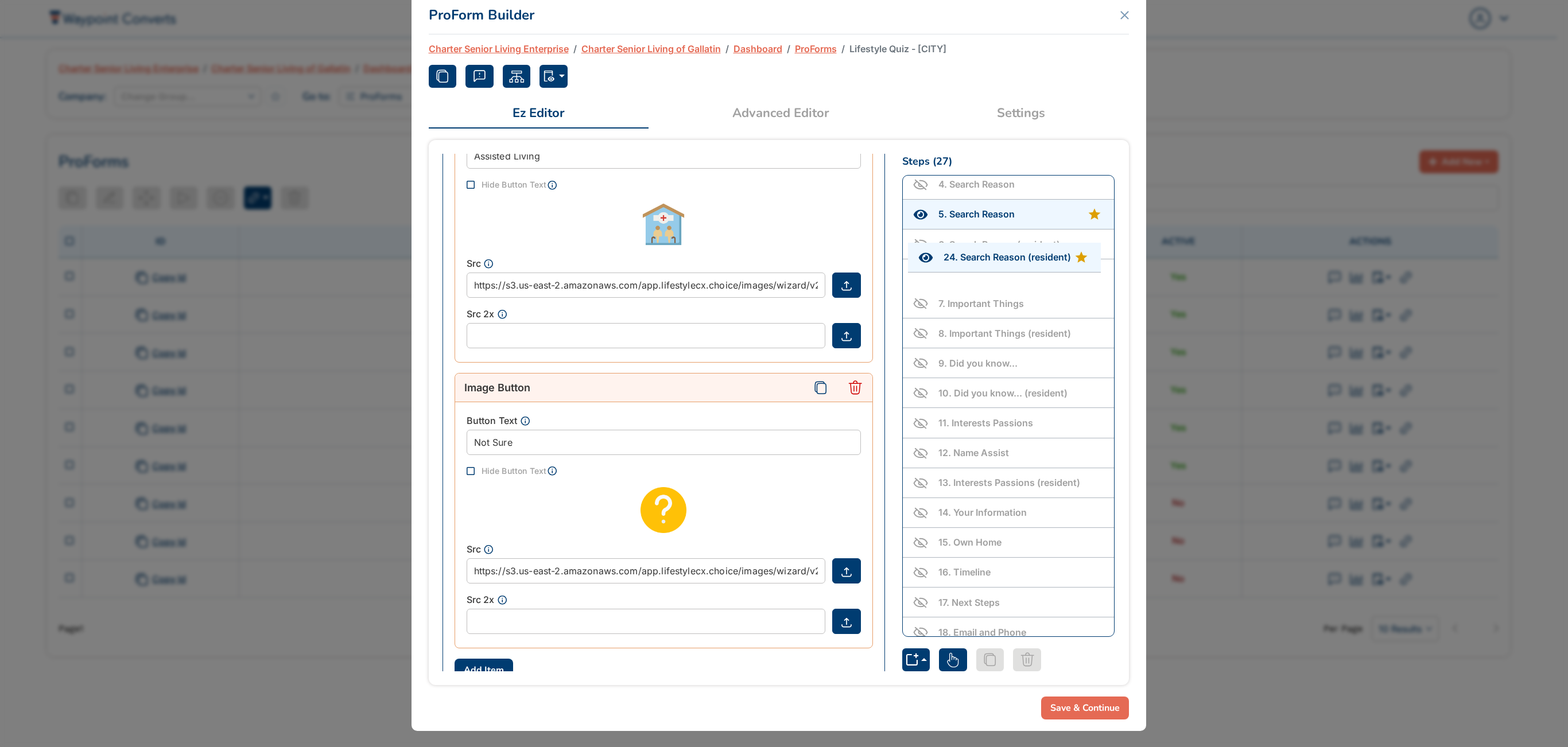 scroll, scrollTop: 95, scrollLeft: 0, axis: vertical 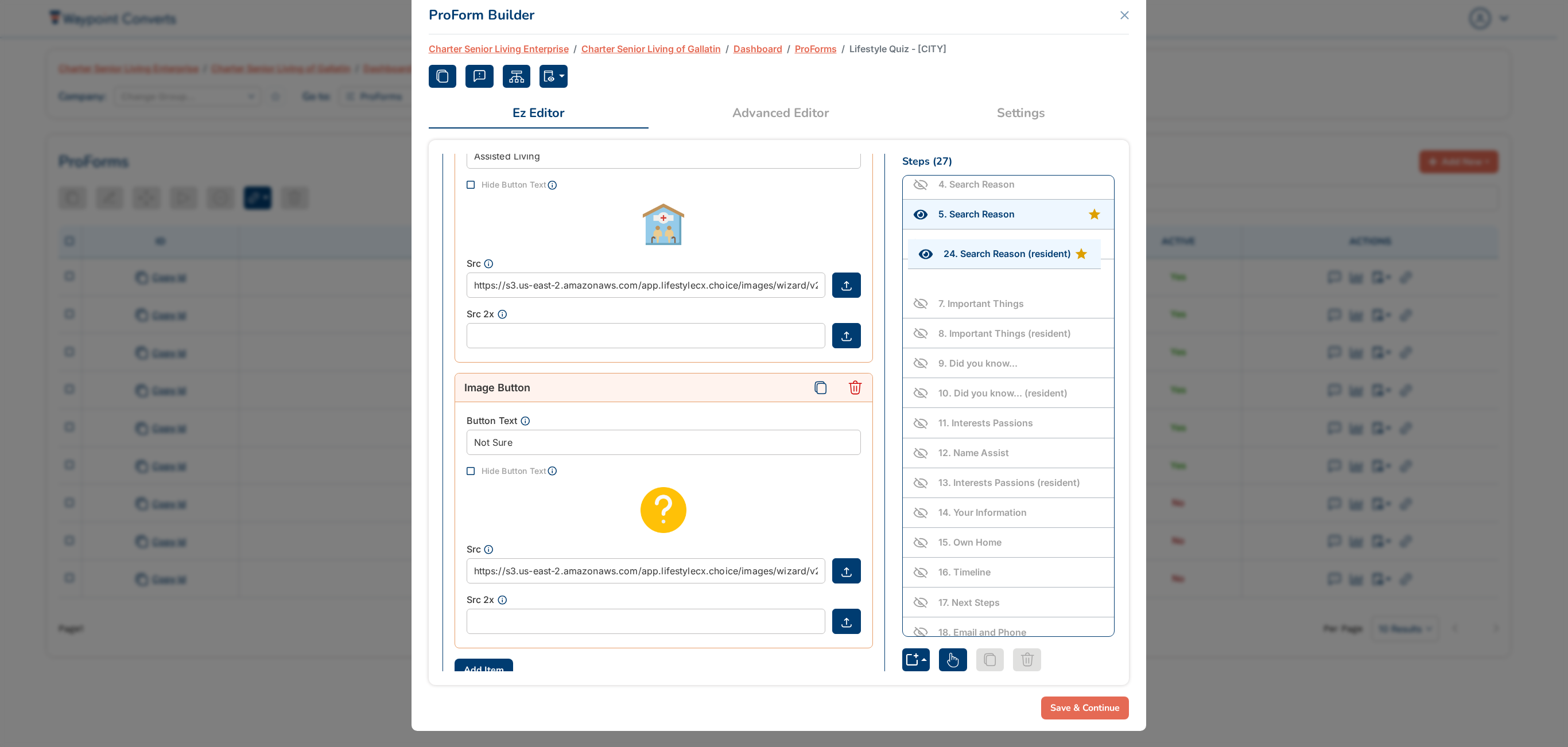 drag, startPoint x: 1038, startPoint y: 535, endPoint x: 1042, endPoint y: 274, distance: 261.03065 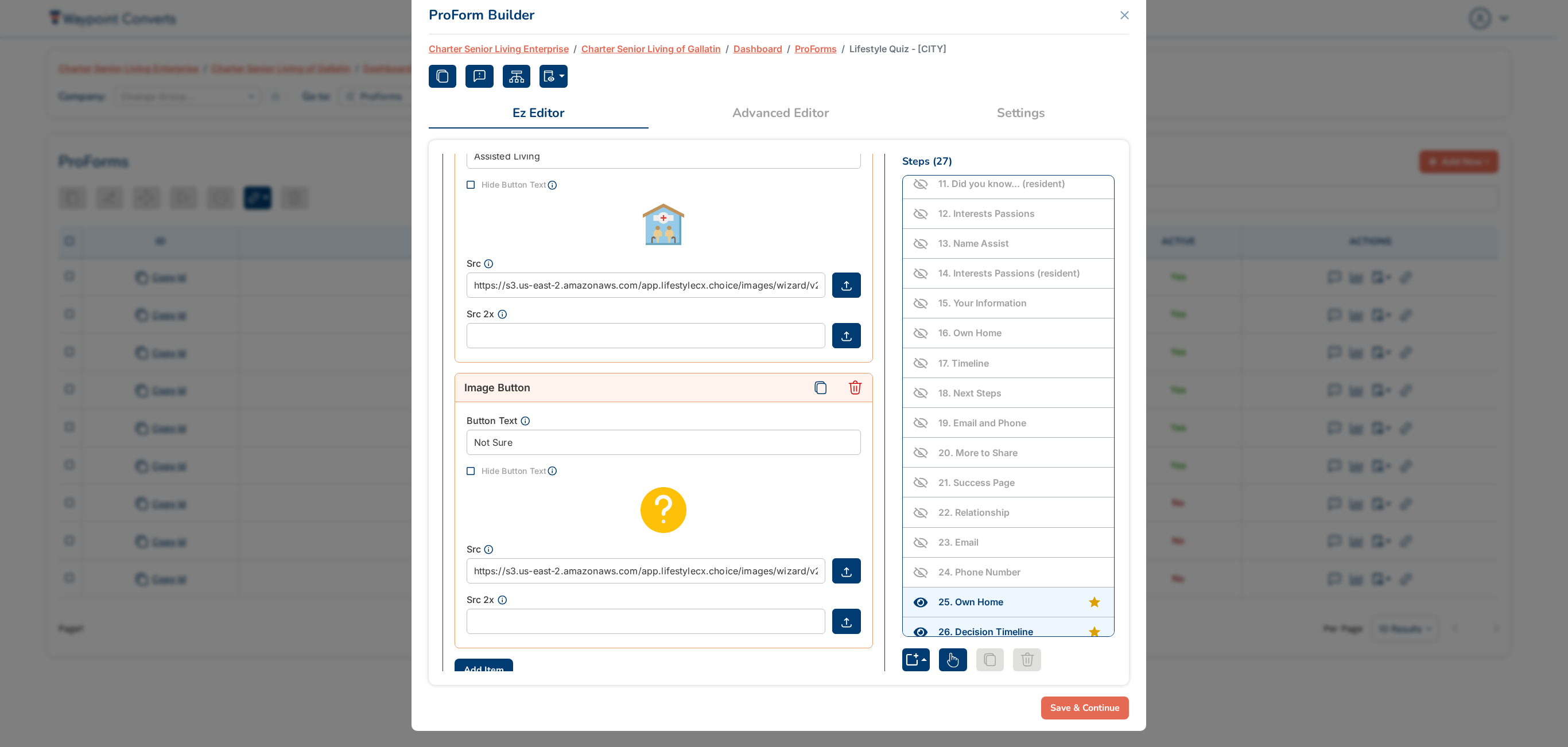 scroll, scrollTop: 332, scrollLeft: 0, axis: vertical 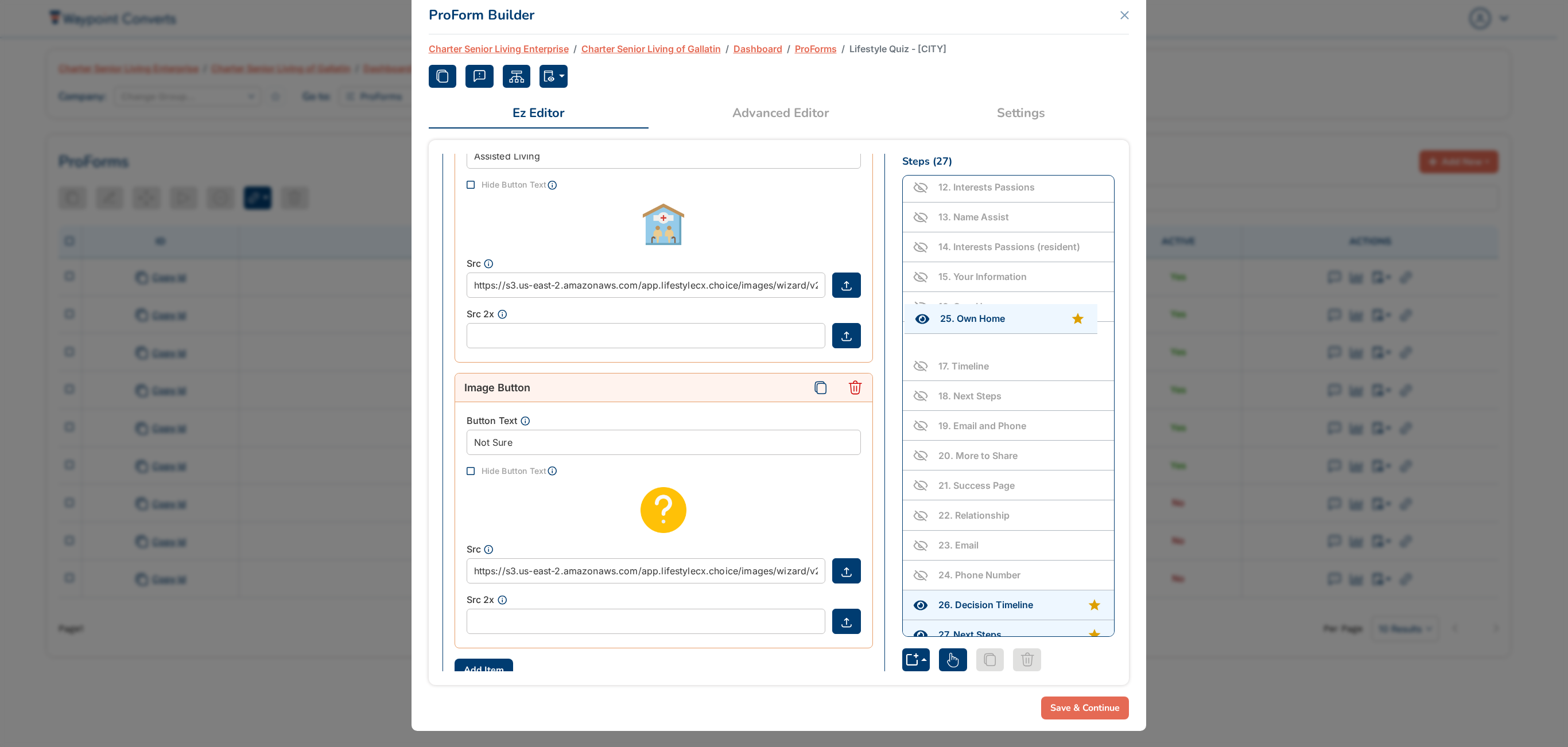 drag, startPoint x: 1015, startPoint y: 570, endPoint x: 1017, endPoint y: 343, distance: 227.0088 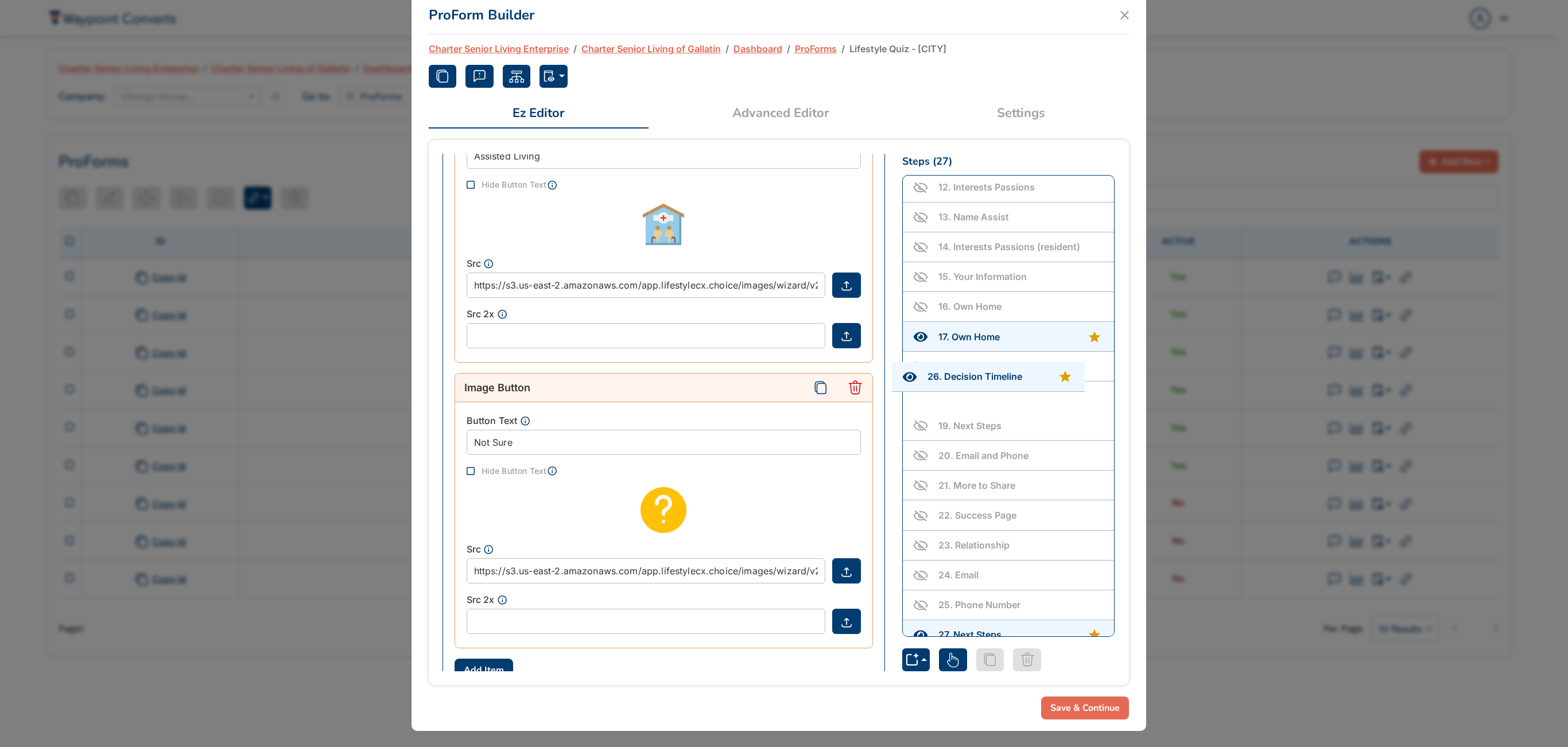 drag, startPoint x: 1042, startPoint y: 598, endPoint x: 1033, endPoint y: 400, distance: 198.2044 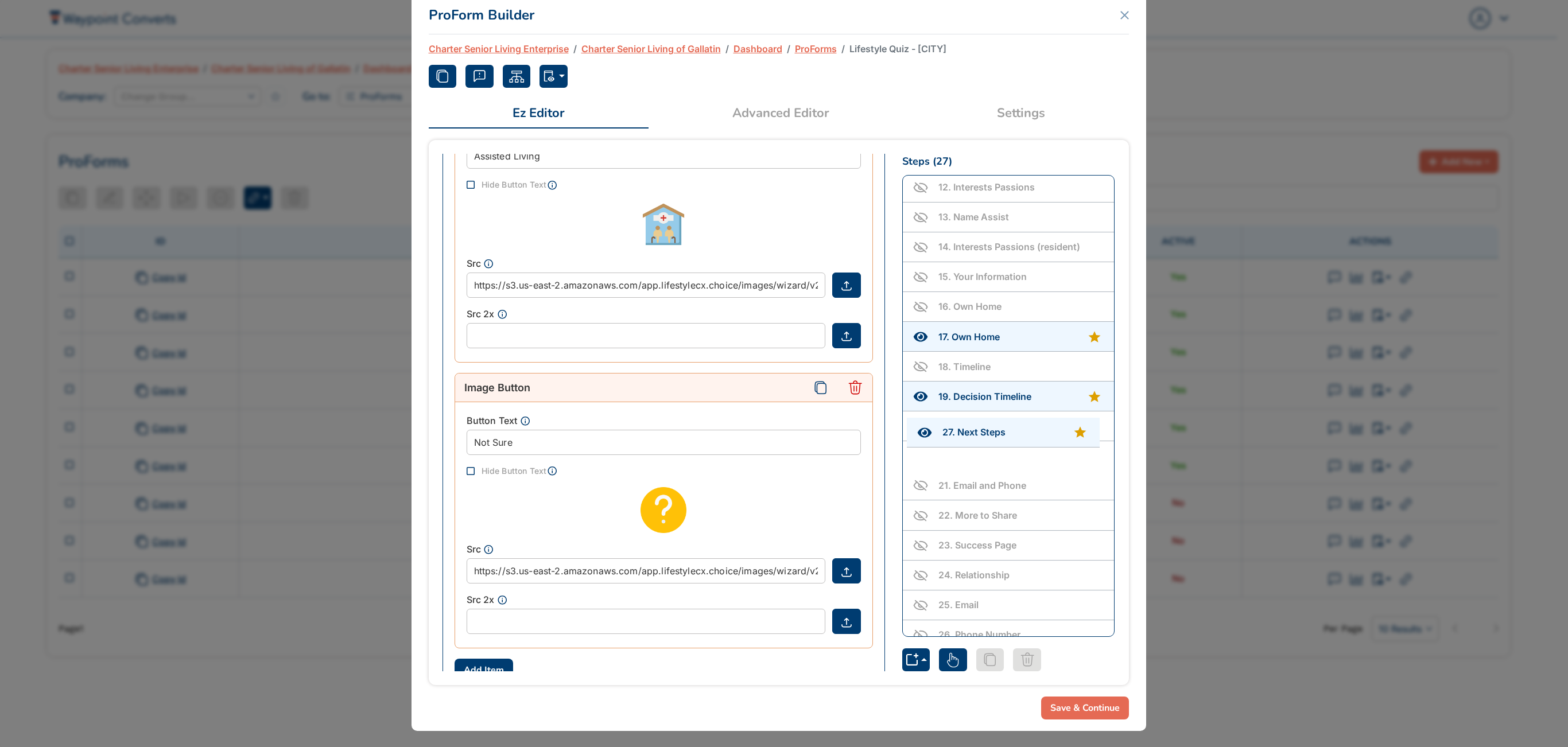 drag, startPoint x: 1040, startPoint y: 624, endPoint x: 1043, endPoint y: 452, distance: 172.03 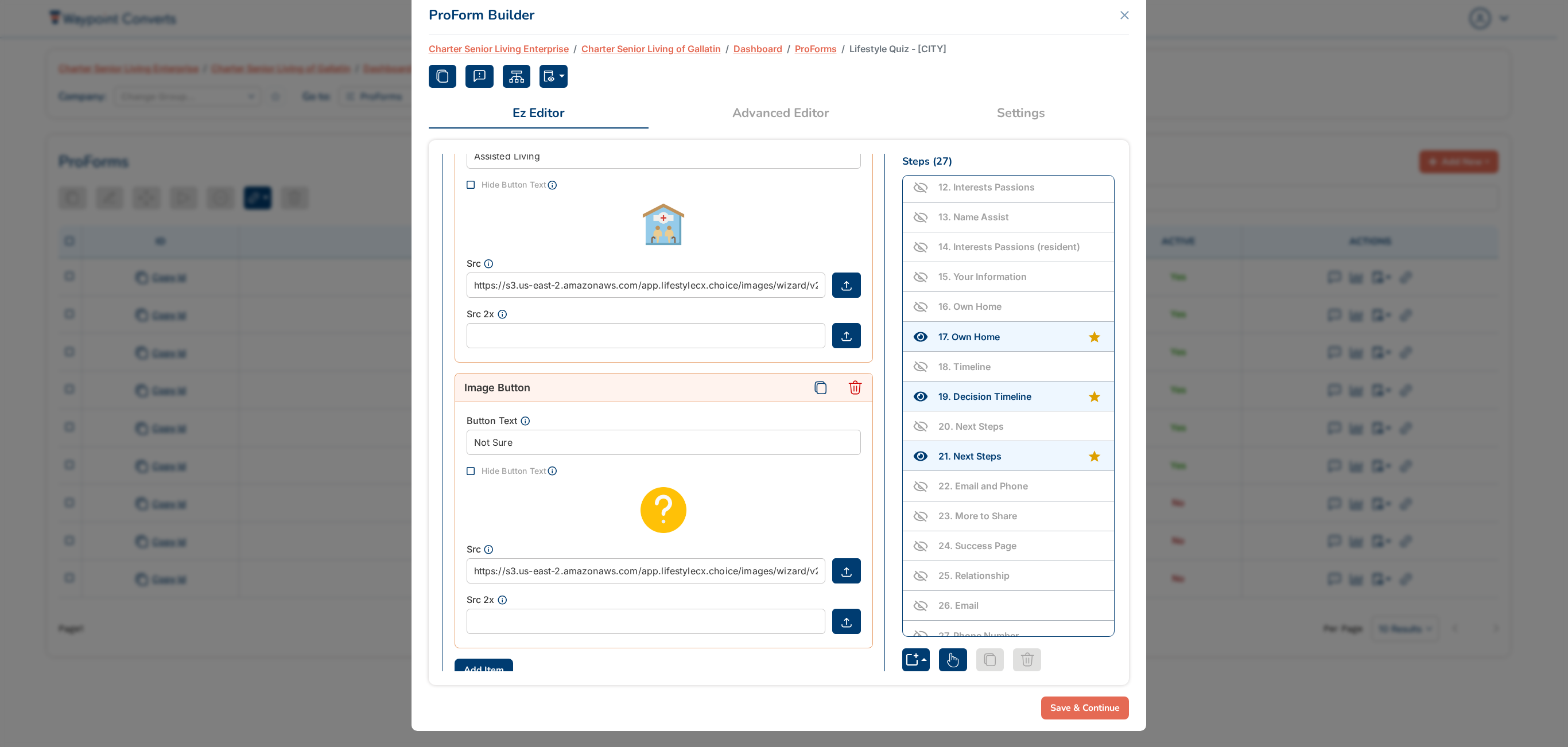 click on "20 .   Next Steps" at bounding box center [1020, 426] 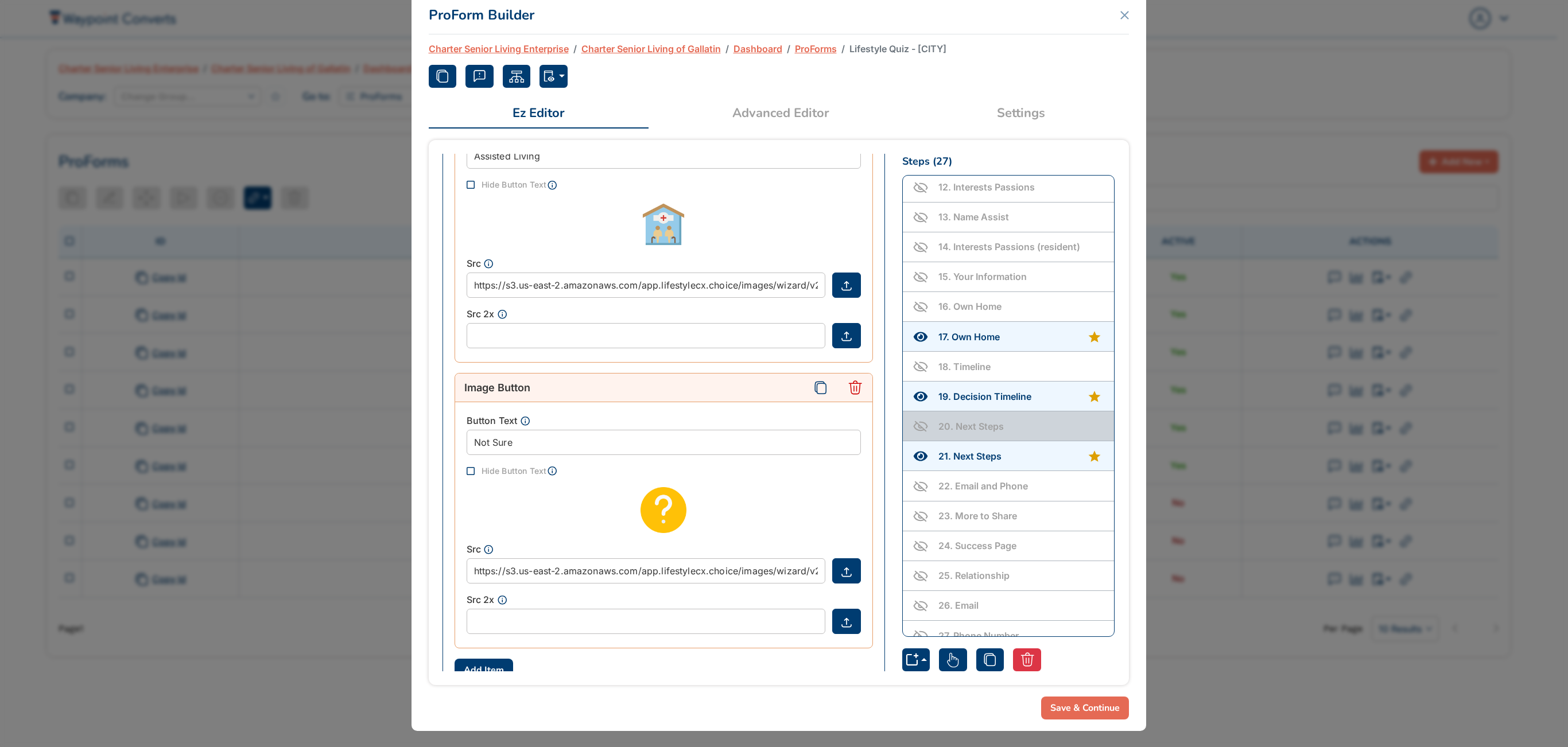 click on "18 .   Timeline" at bounding box center (1008, 367) 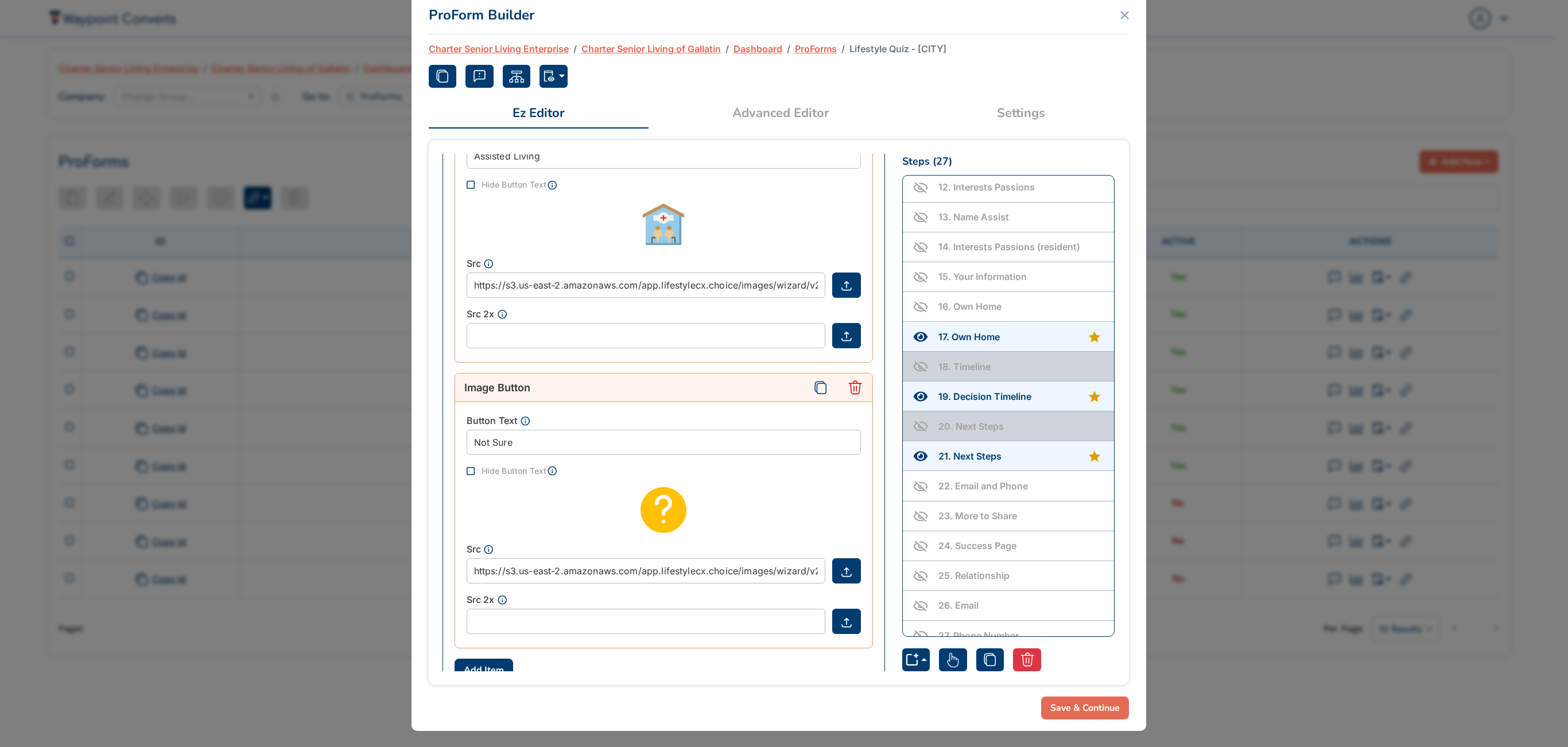 click on "16 .   Own Home" at bounding box center [1020, 306] 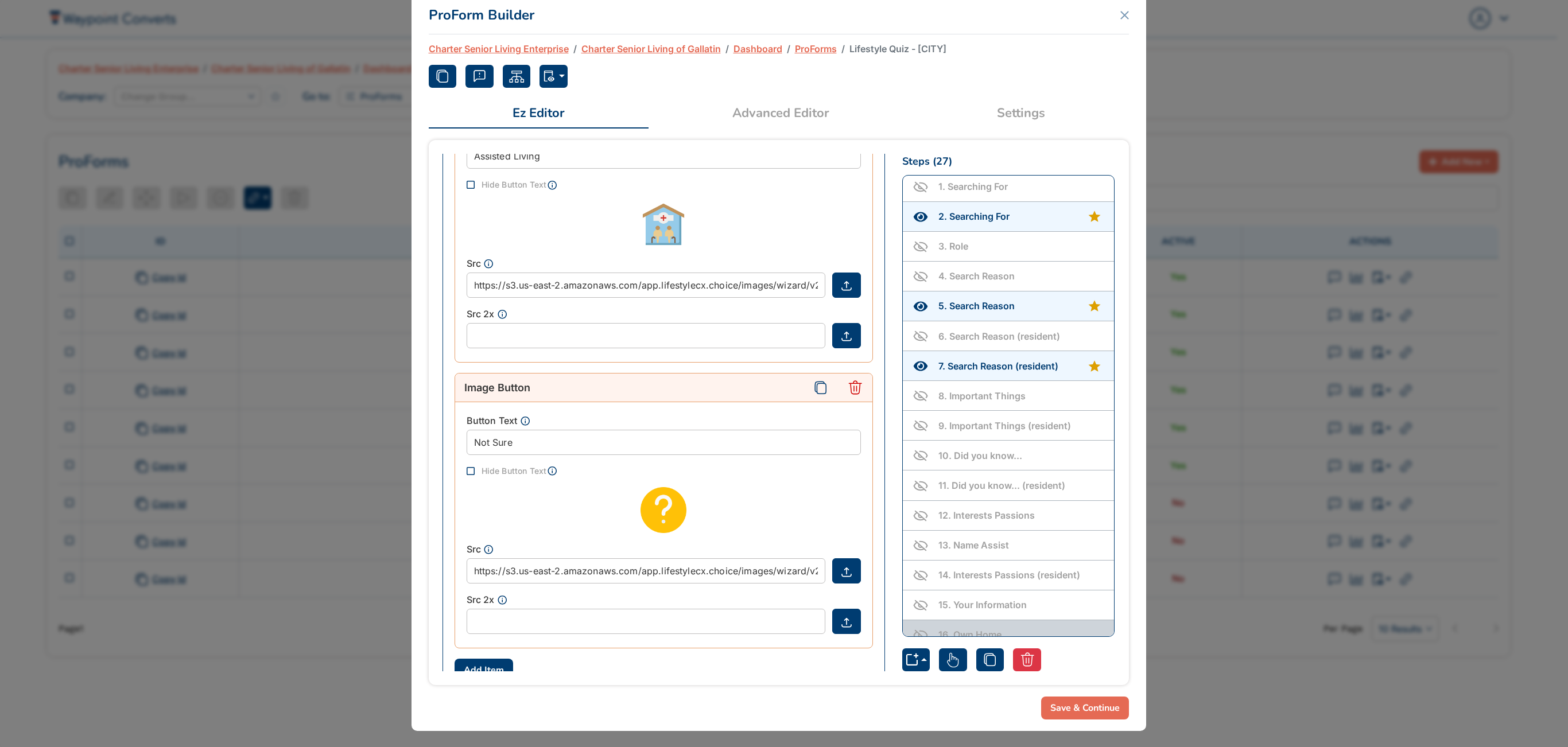 scroll, scrollTop: 0, scrollLeft: 0, axis: both 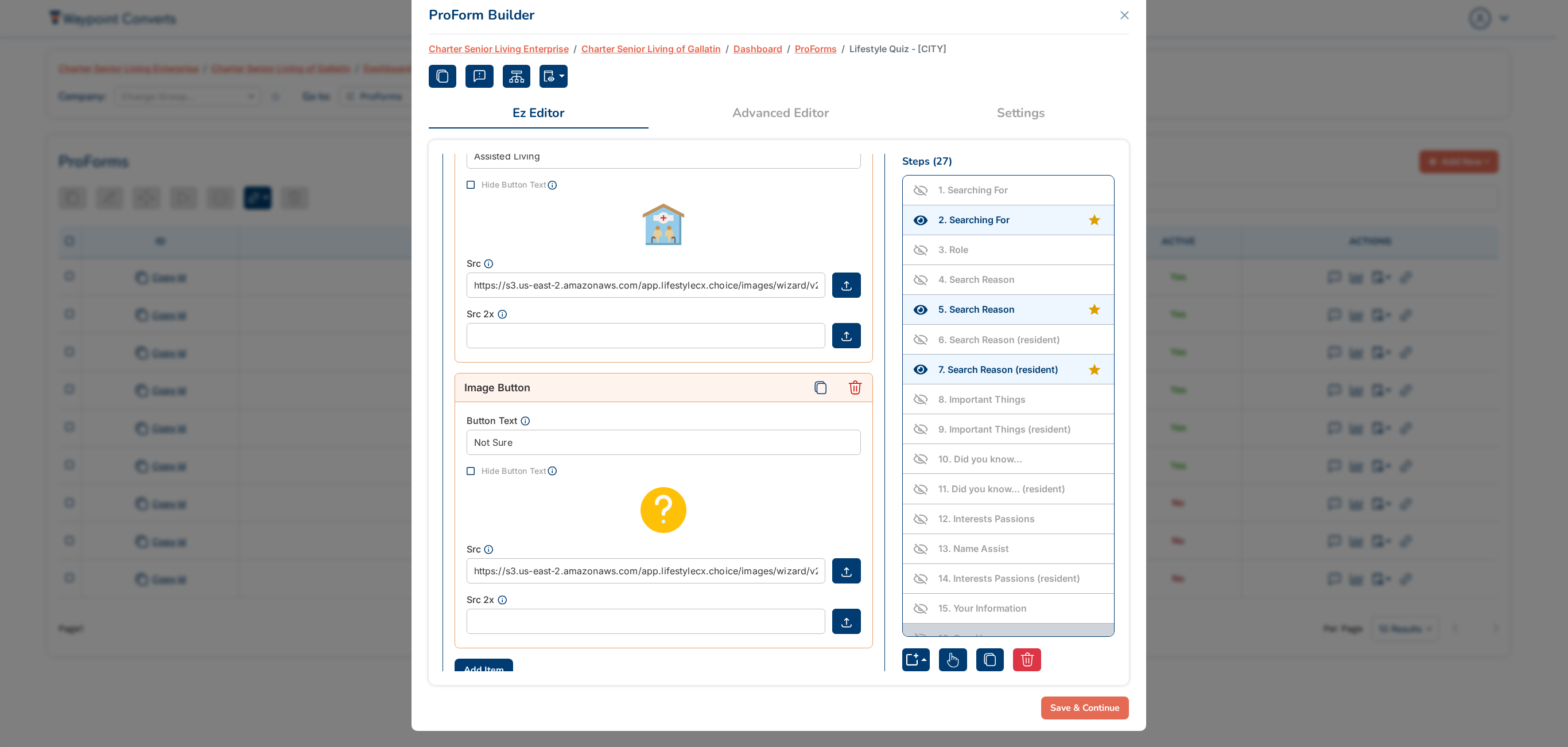 click on "6 .   Search Reason (resident)" at bounding box center (999, 340) 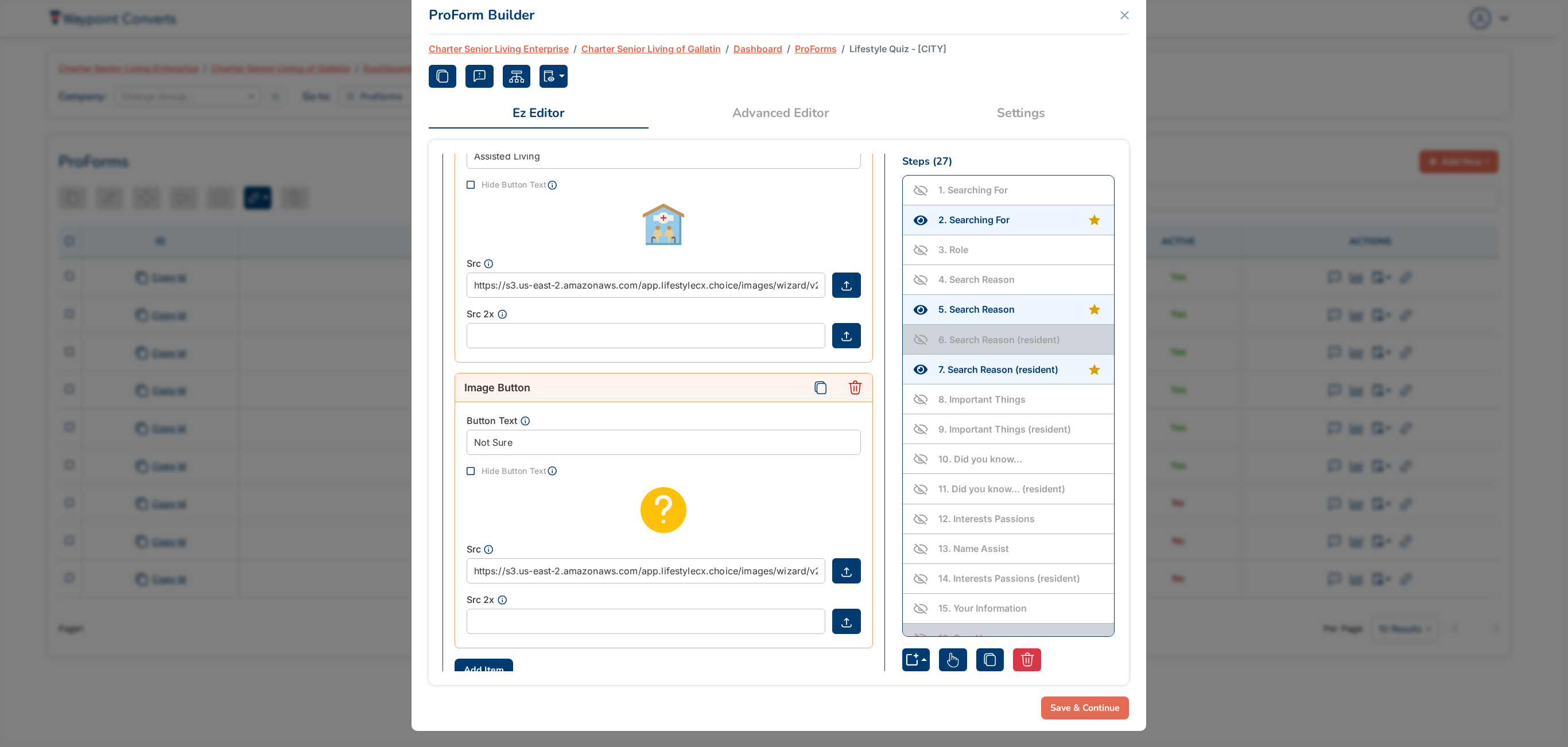 click on "4 .   Search Reason" at bounding box center (1020, 279) 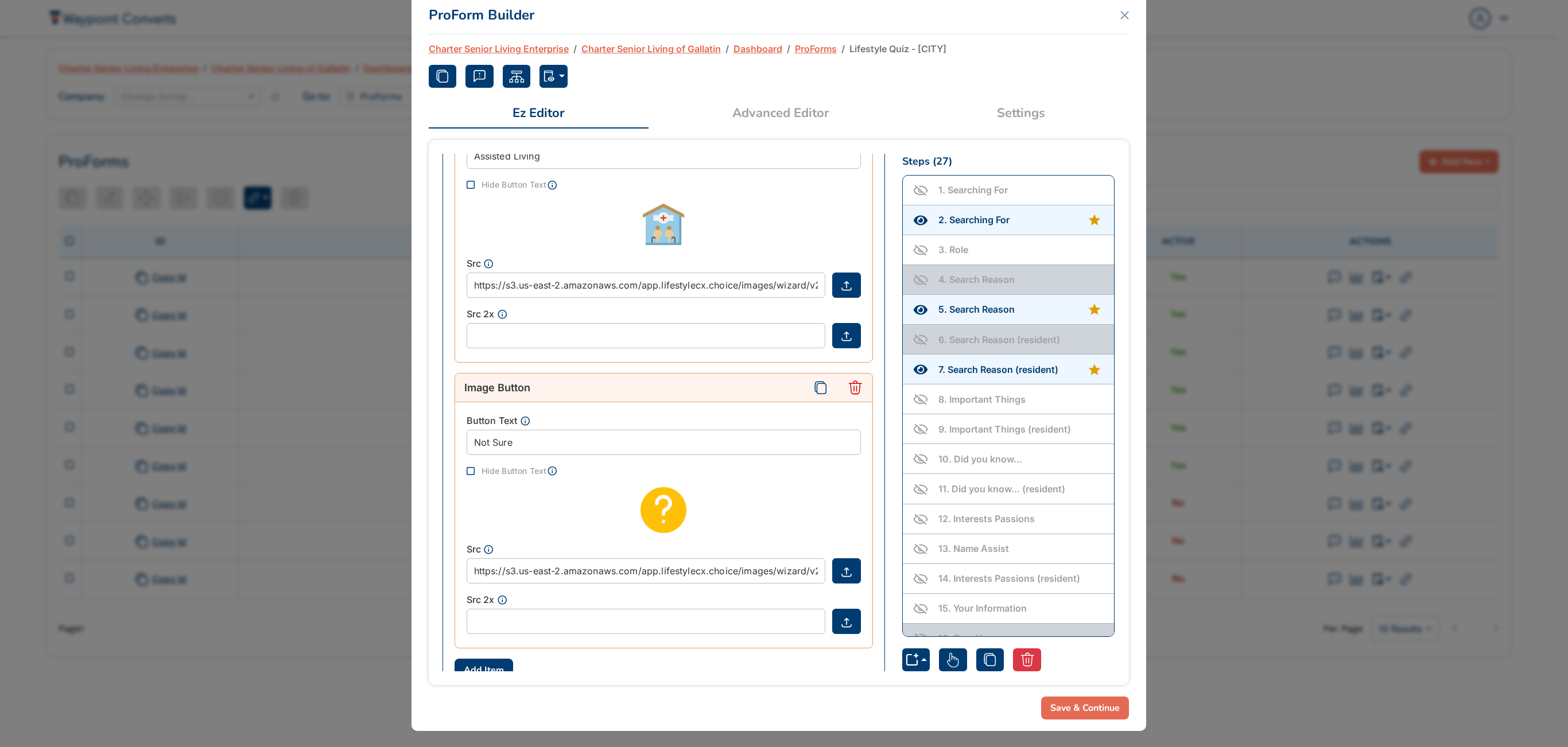 click on "1 .   Searching For" at bounding box center [1020, 190] 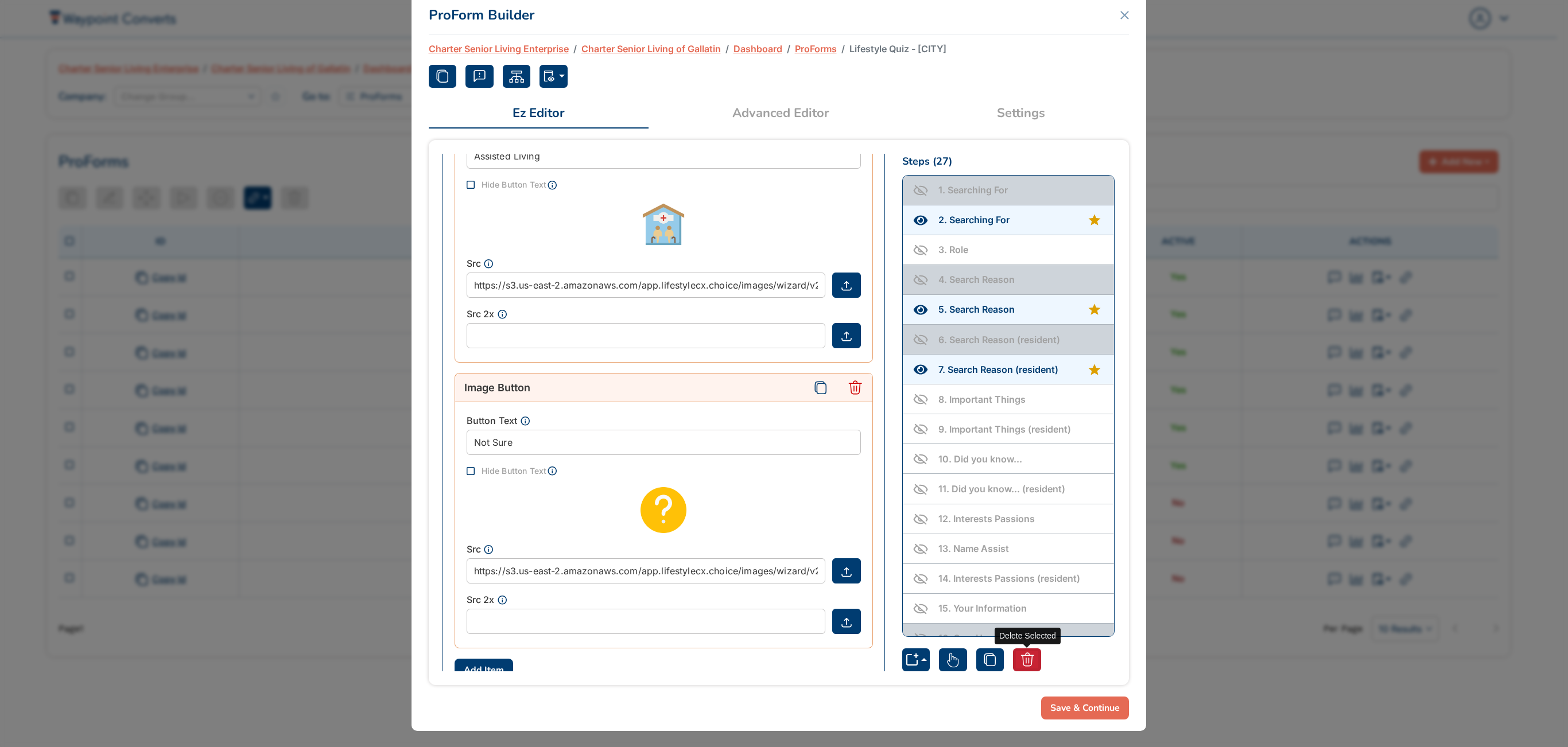 click at bounding box center [1027, 660] 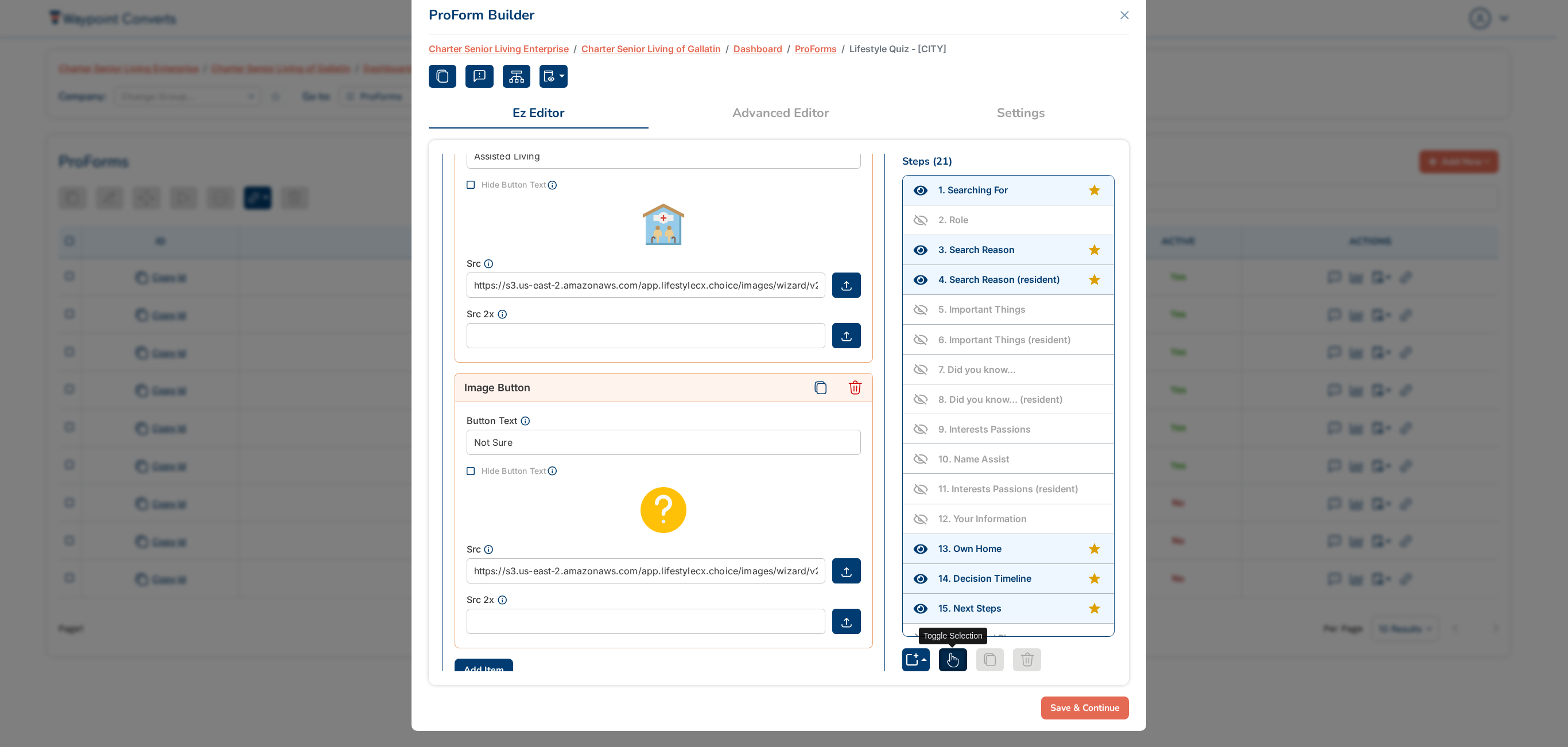 click at bounding box center [953, 660] 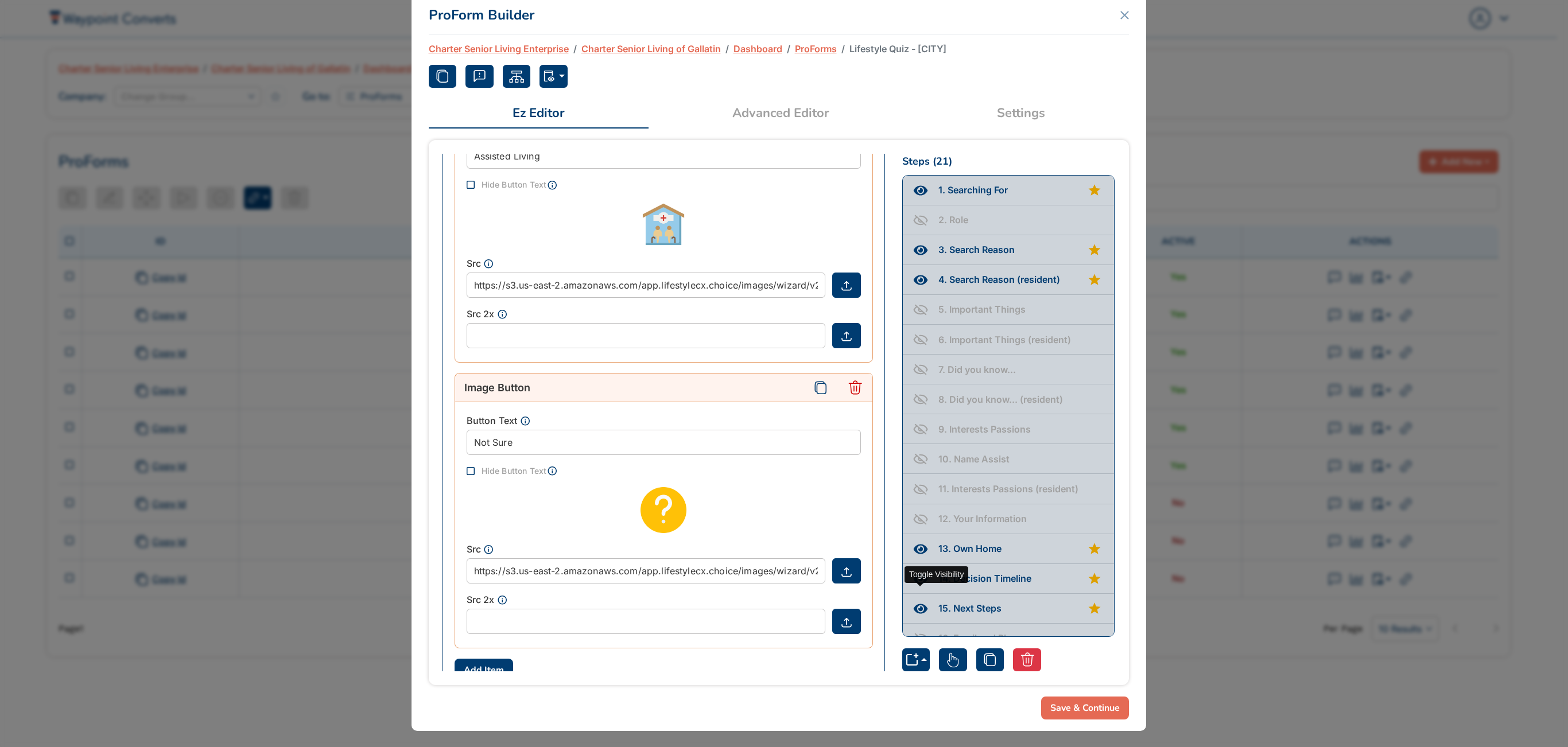 click 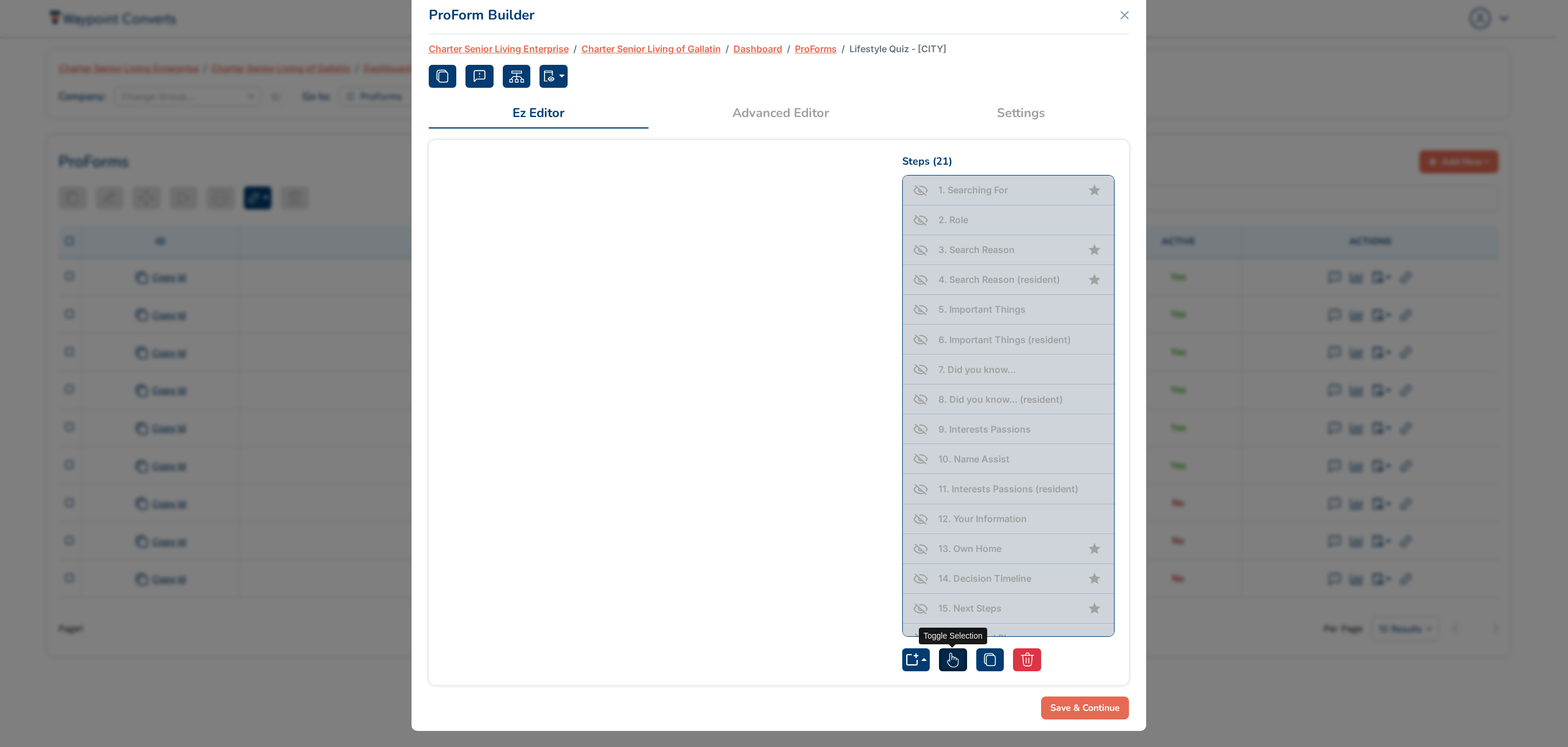 click 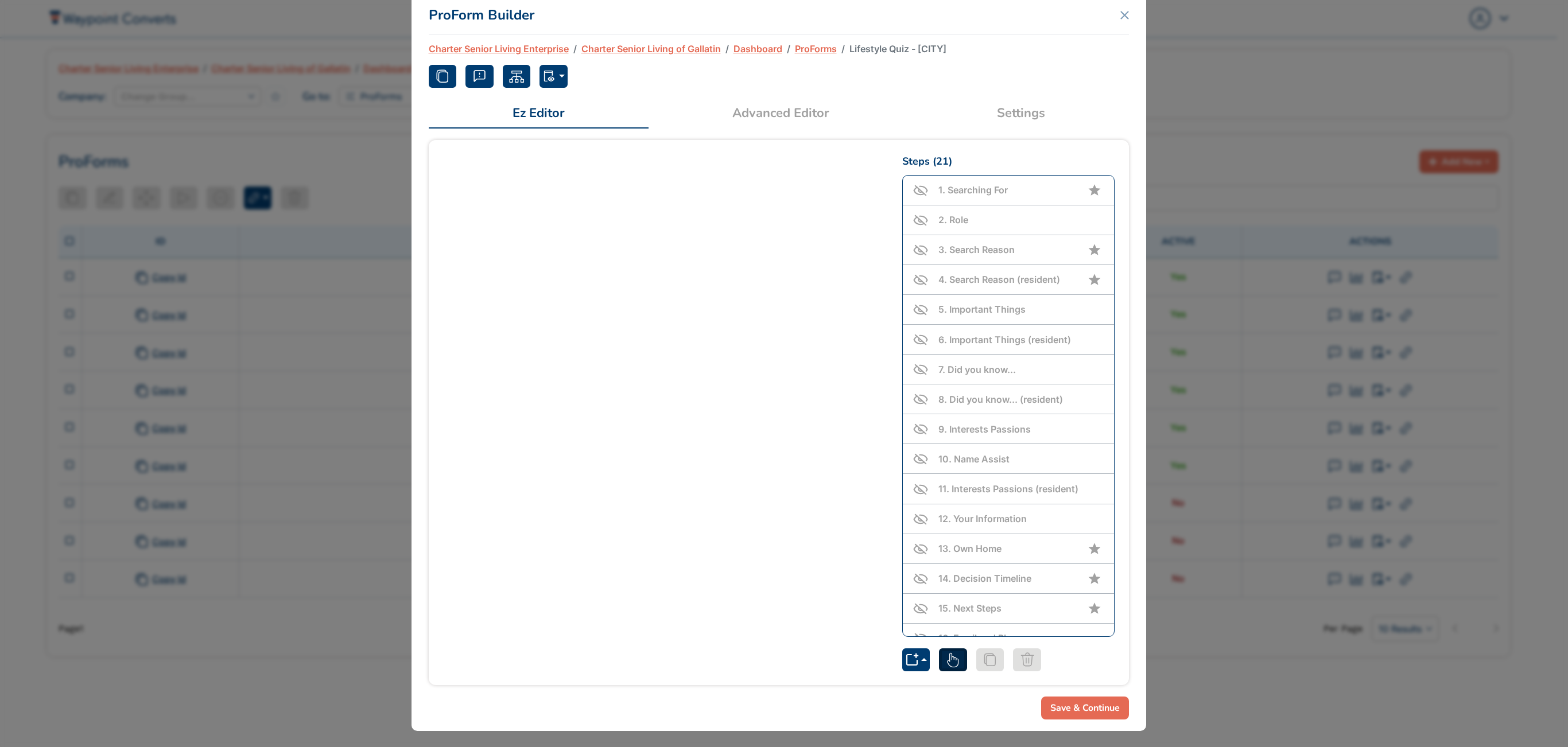 click on "10 .   Name Assist" at bounding box center (974, 459) 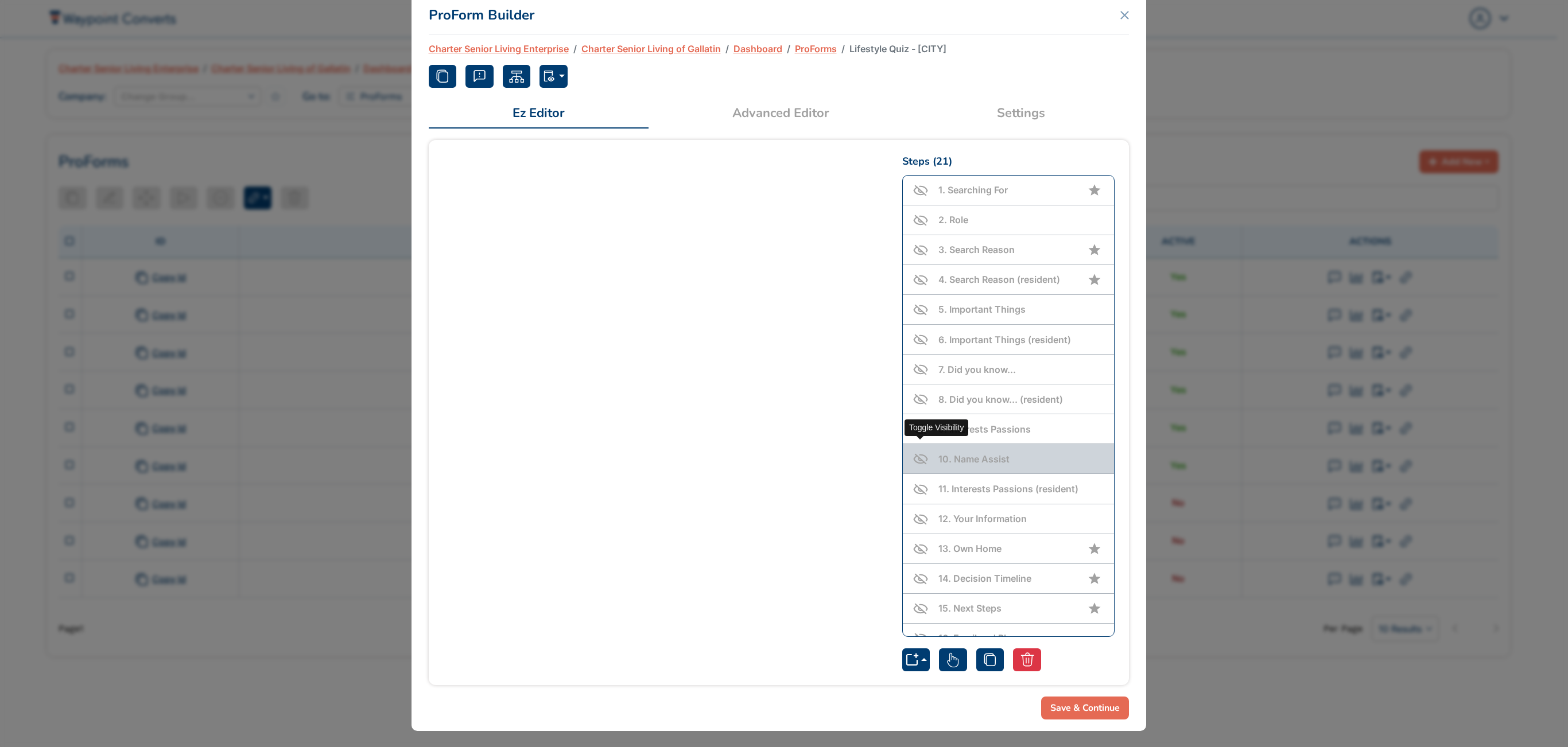 click 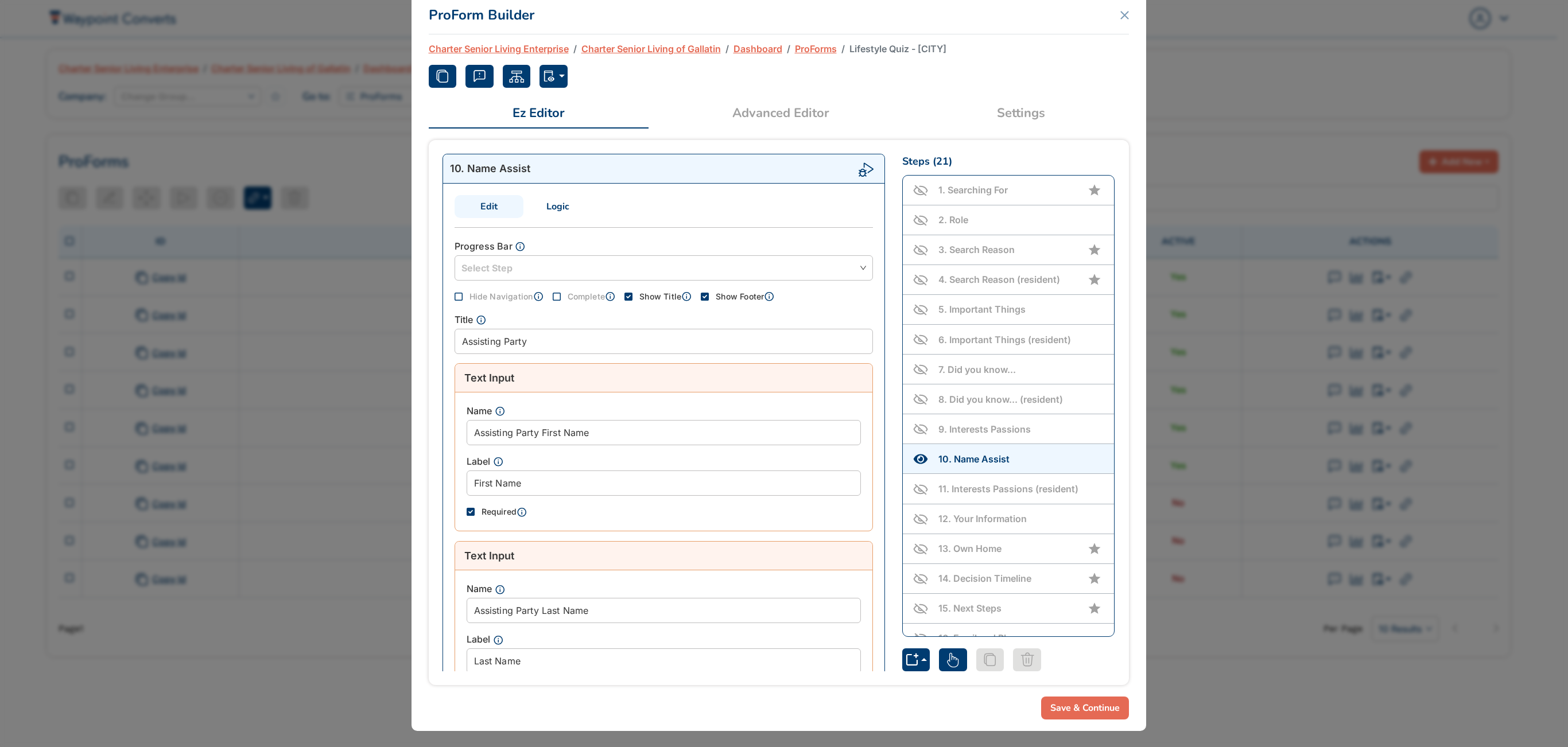 click on "Logic" at bounding box center (558, 207) 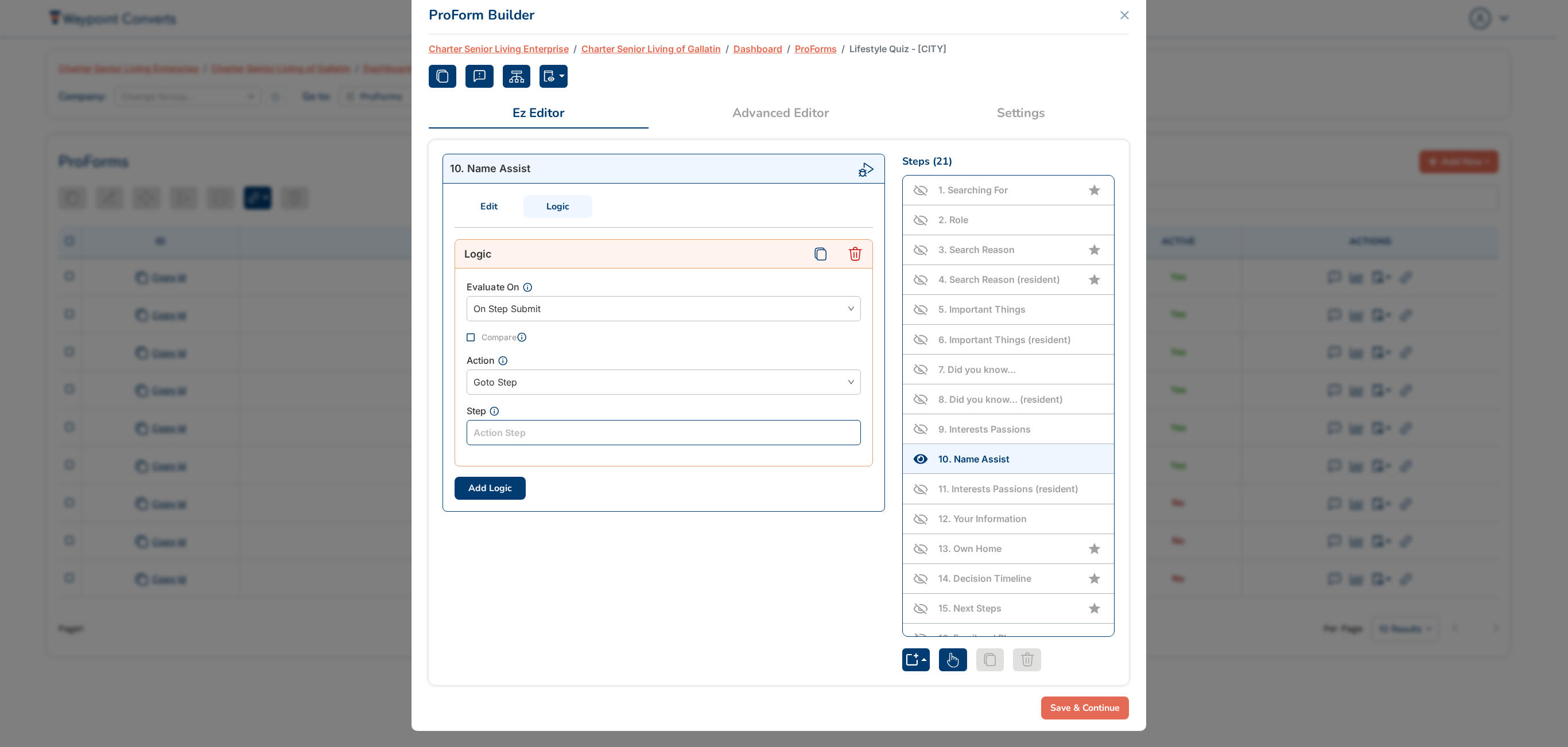click at bounding box center (663, 432) 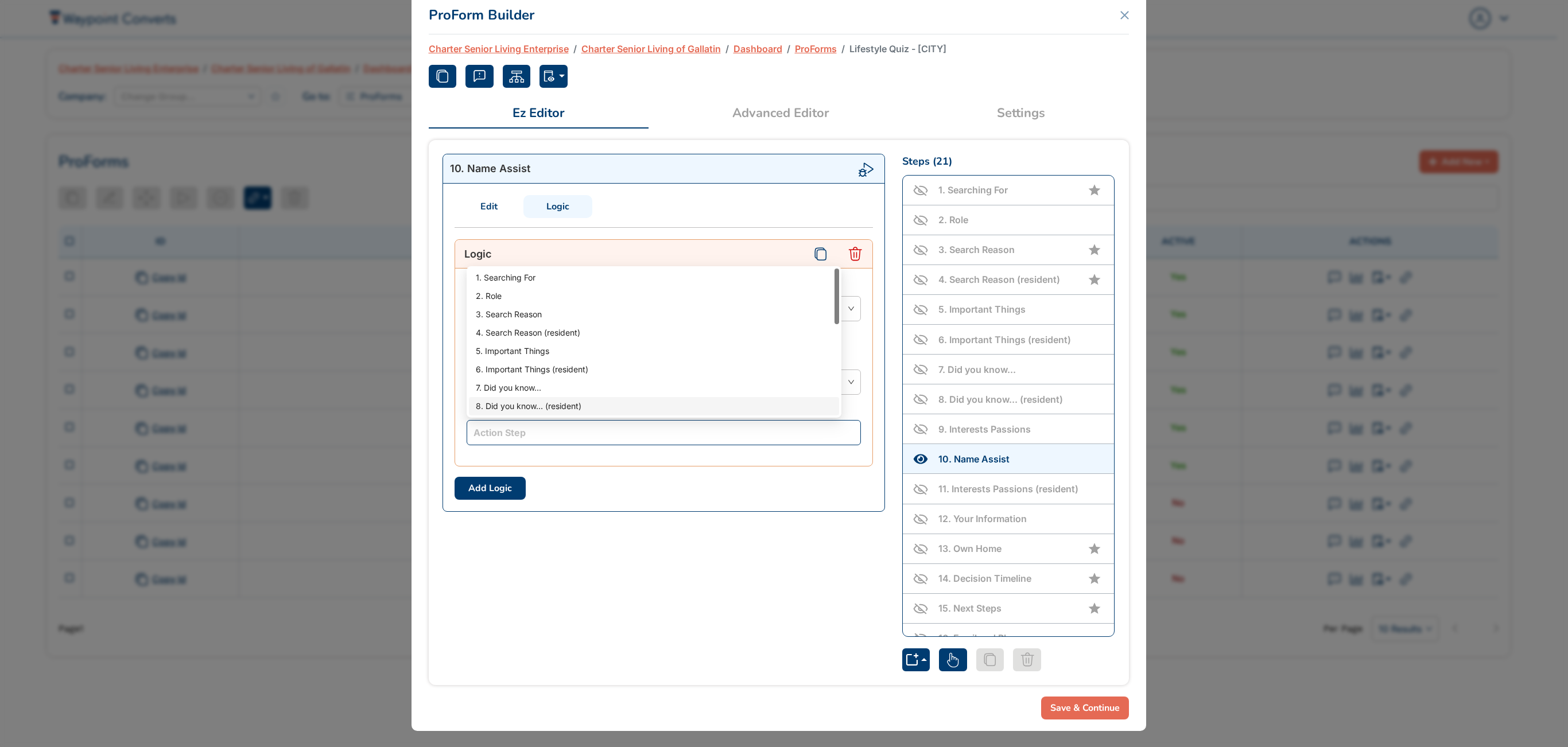 scroll, scrollTop: 115, scrollLeft: 0, axis: vertical 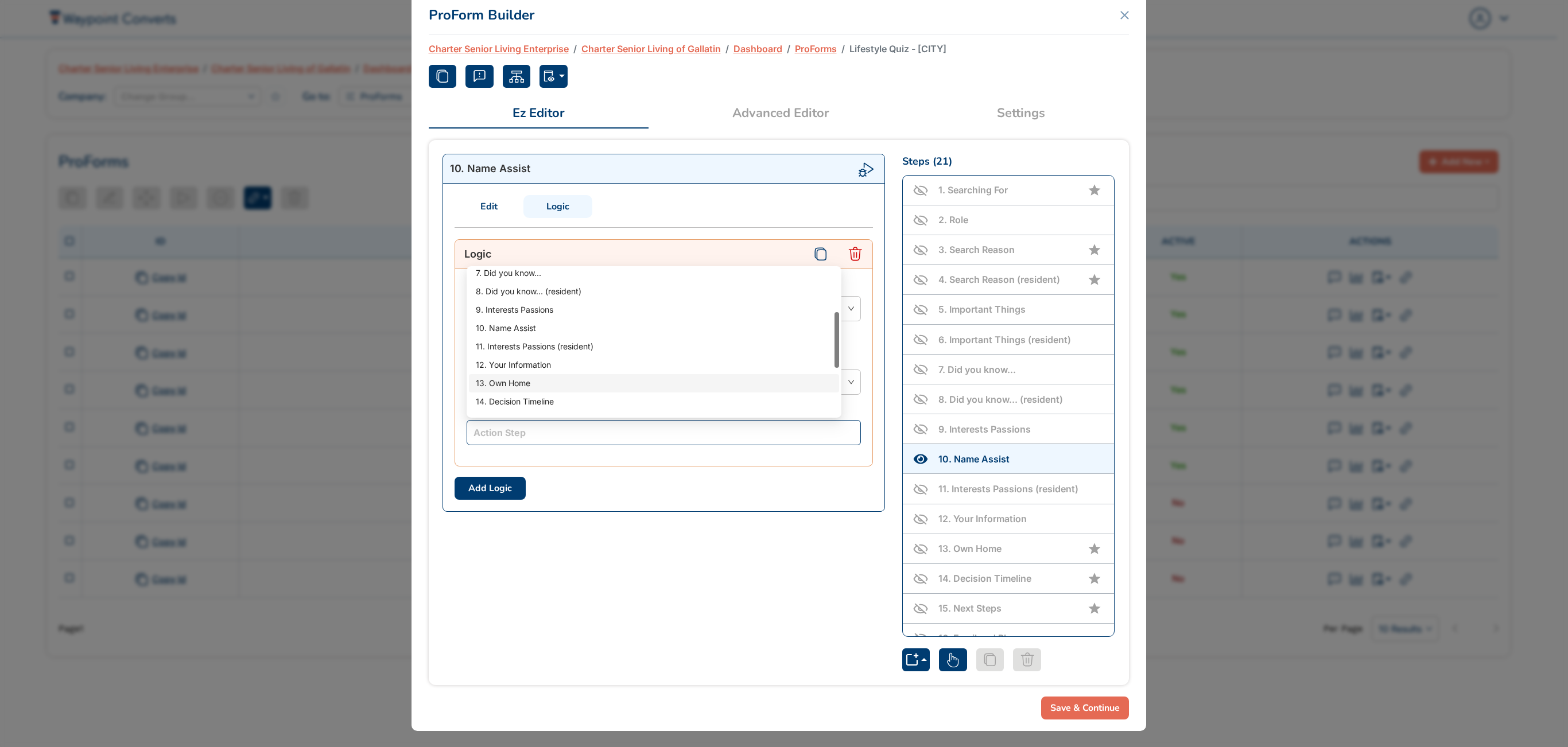 click on "13. Own Home" at bounding box center (654, 383) 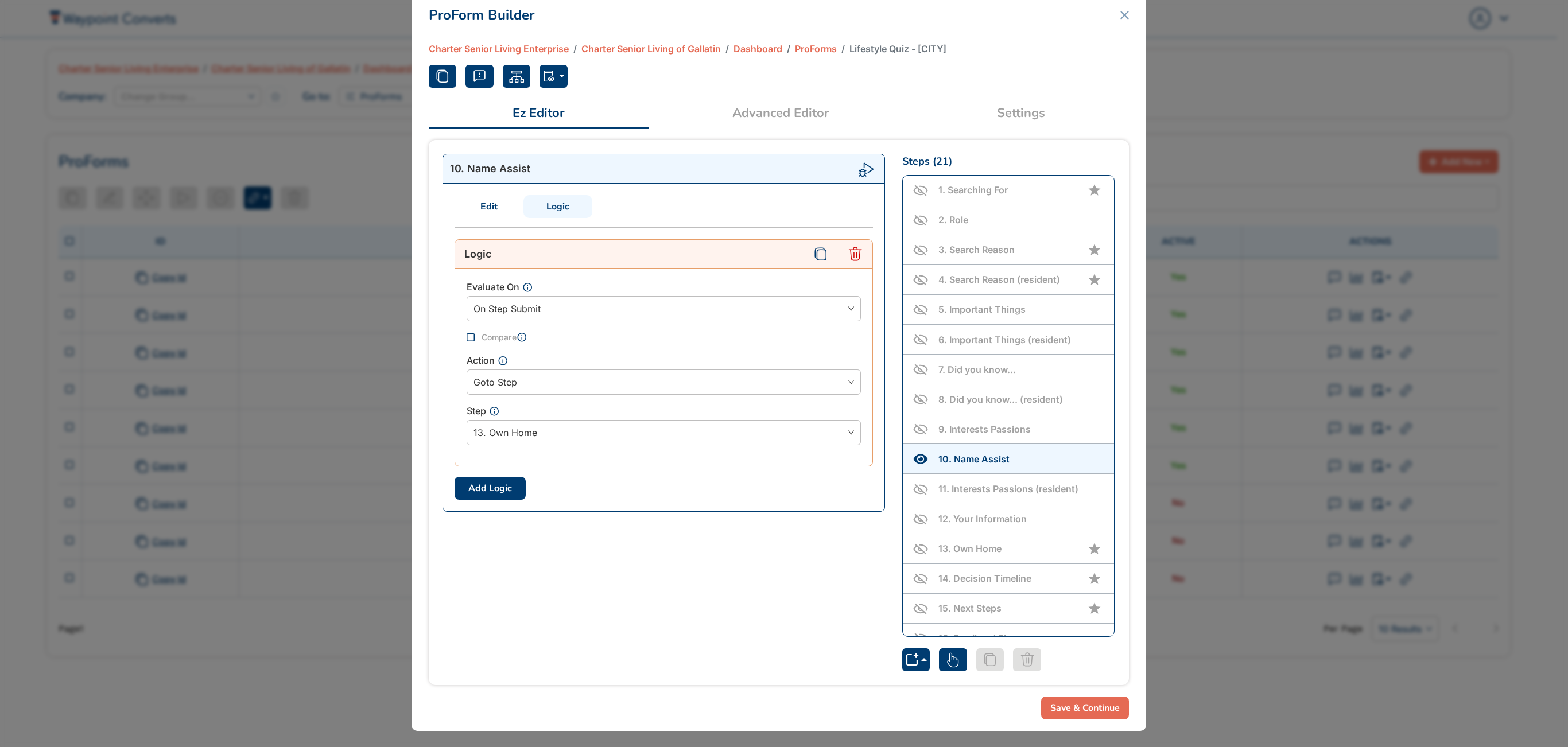 click on "Save & Continue" at bounding box center [1085, 708] 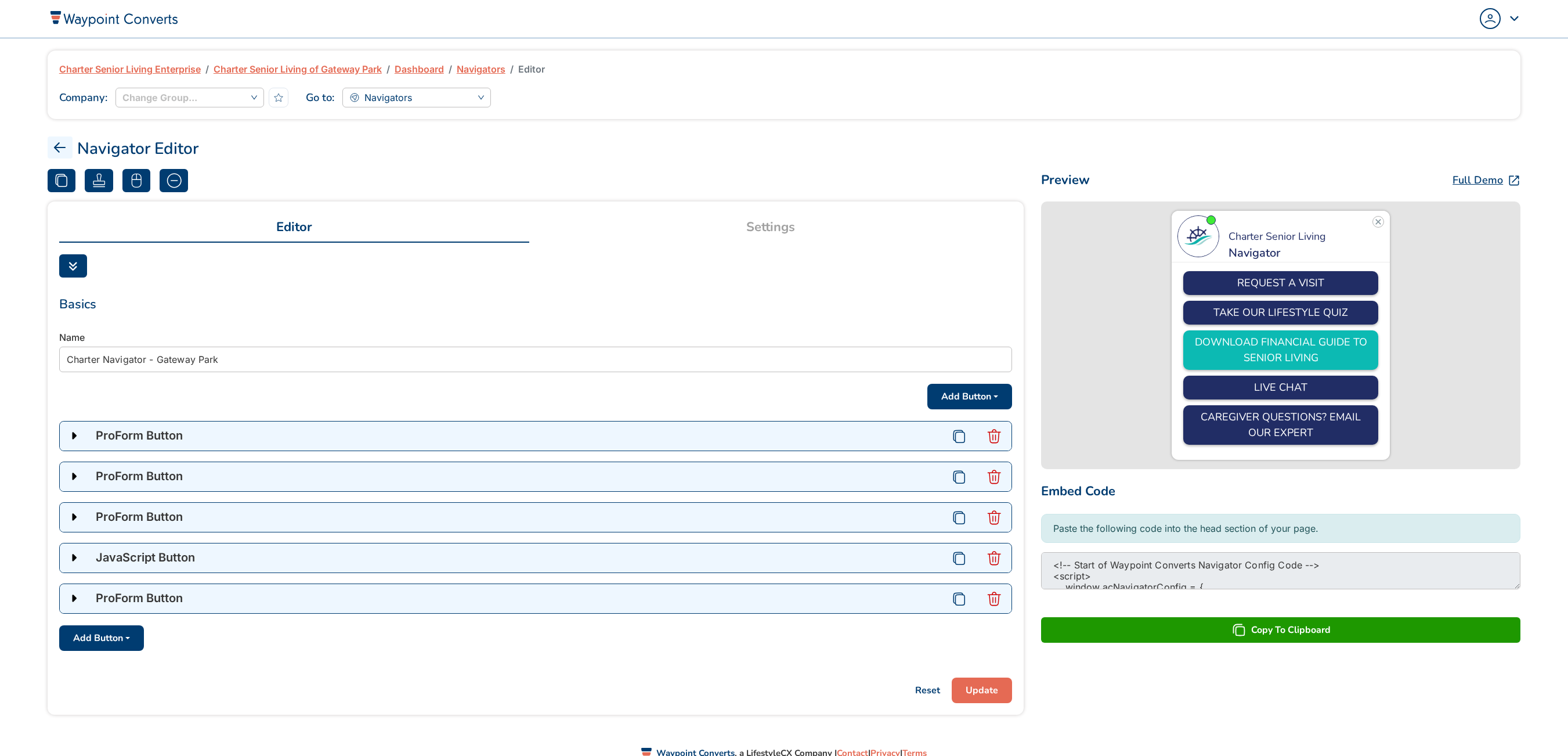scroll, scrollTop: 0, scrollLeft: 0, axis: both 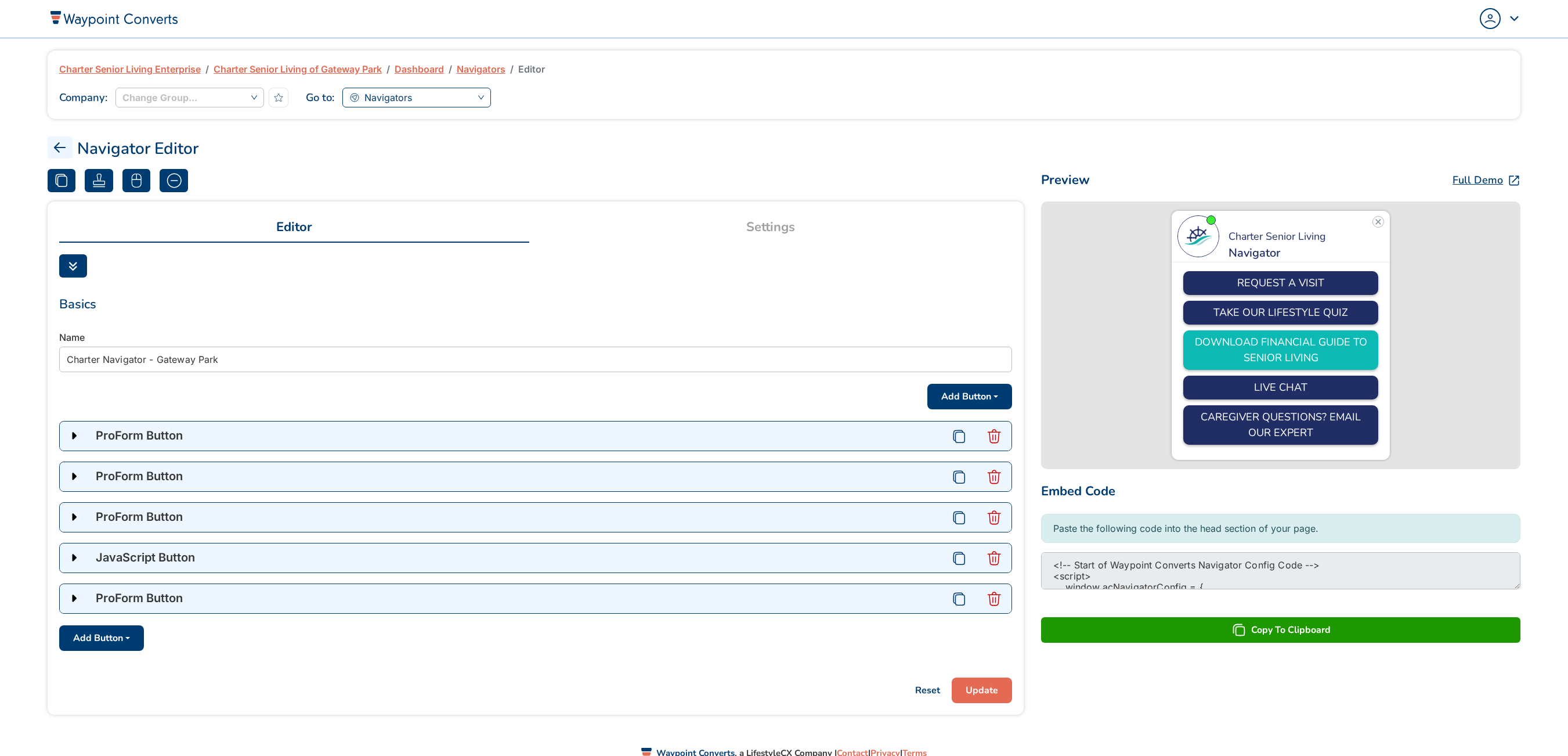 click on "Navigators" at bounding box center [417, 98] 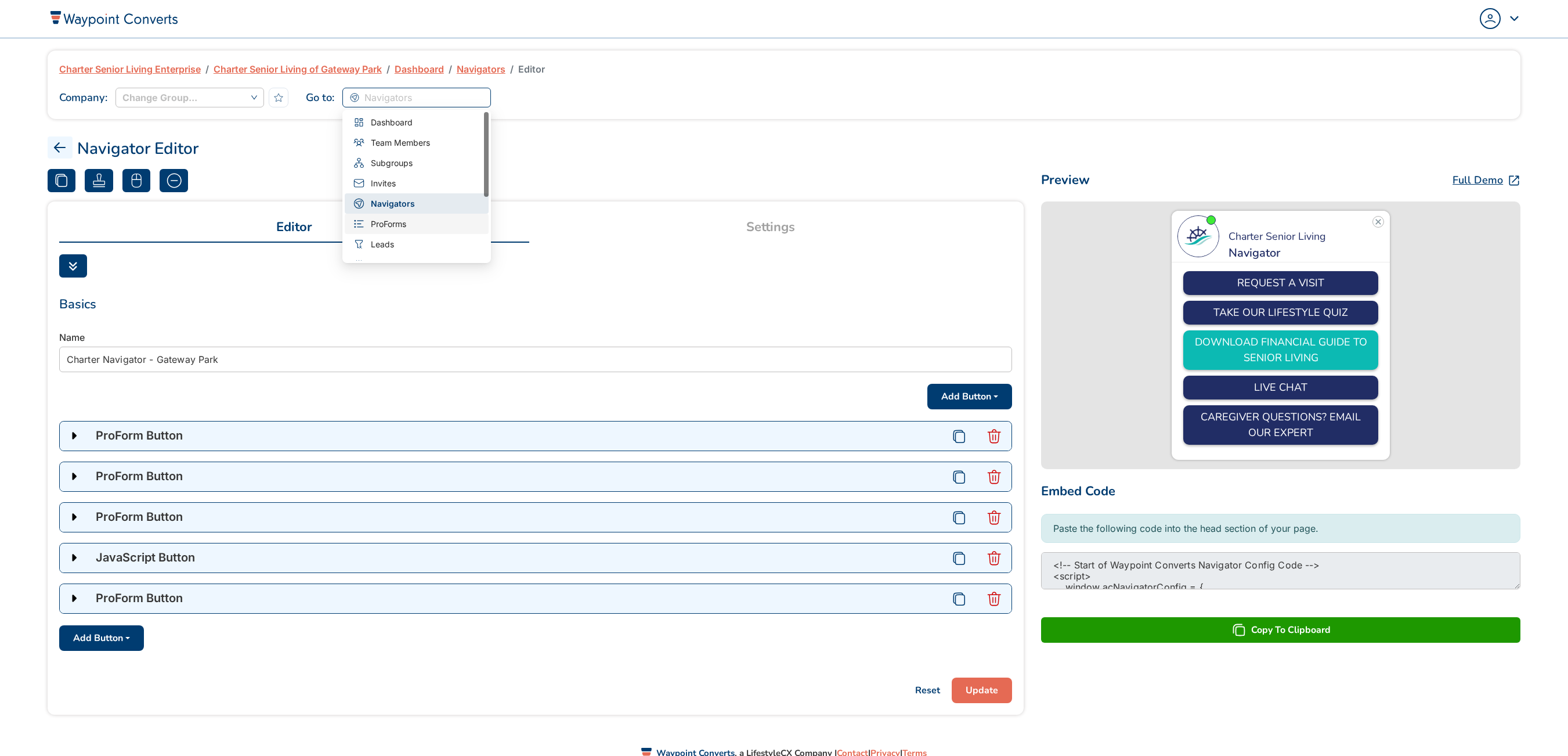 click on "ProForms" at bounding box center (417, 224) 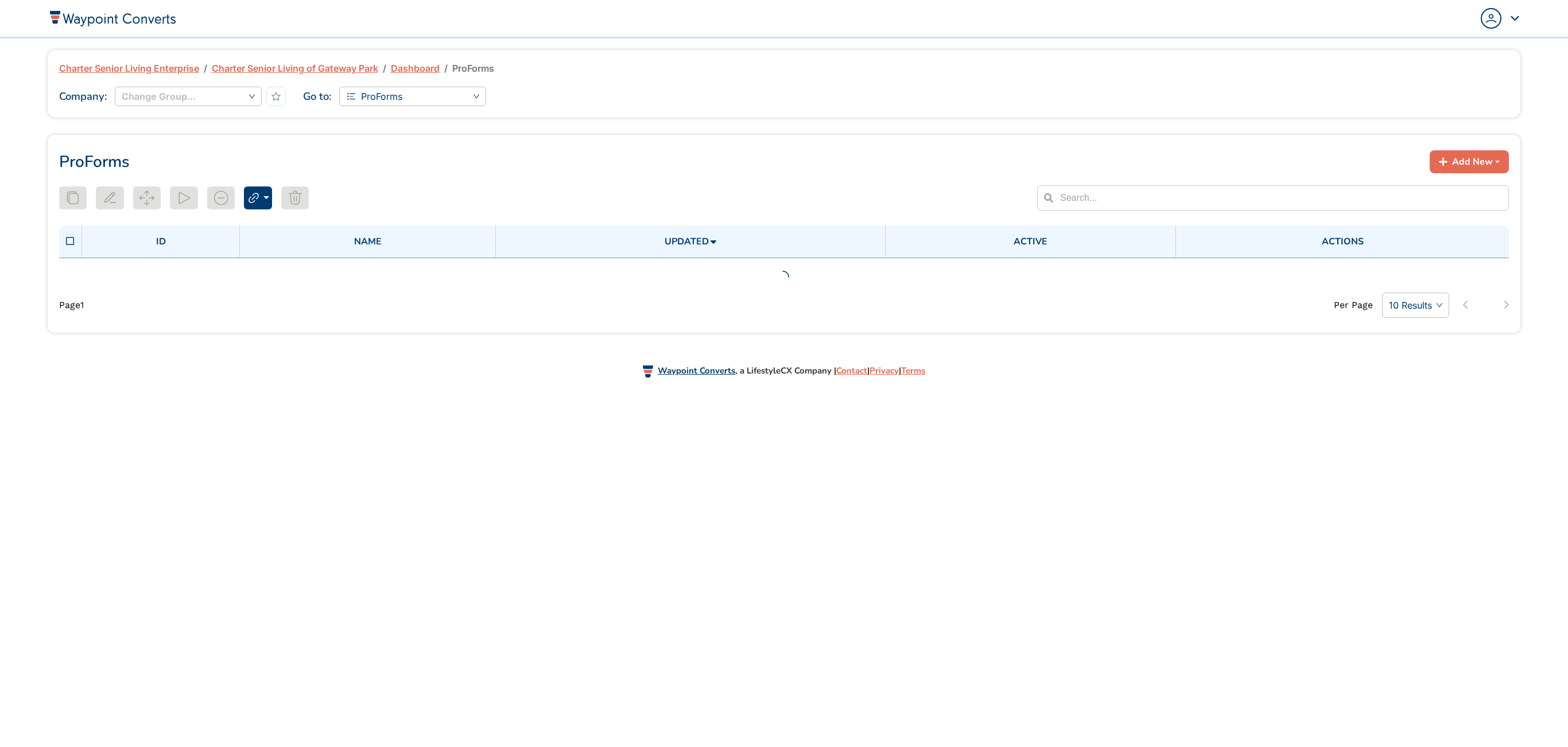 scroll, scrollTop: 0, scrollLeft: 0, axis: both 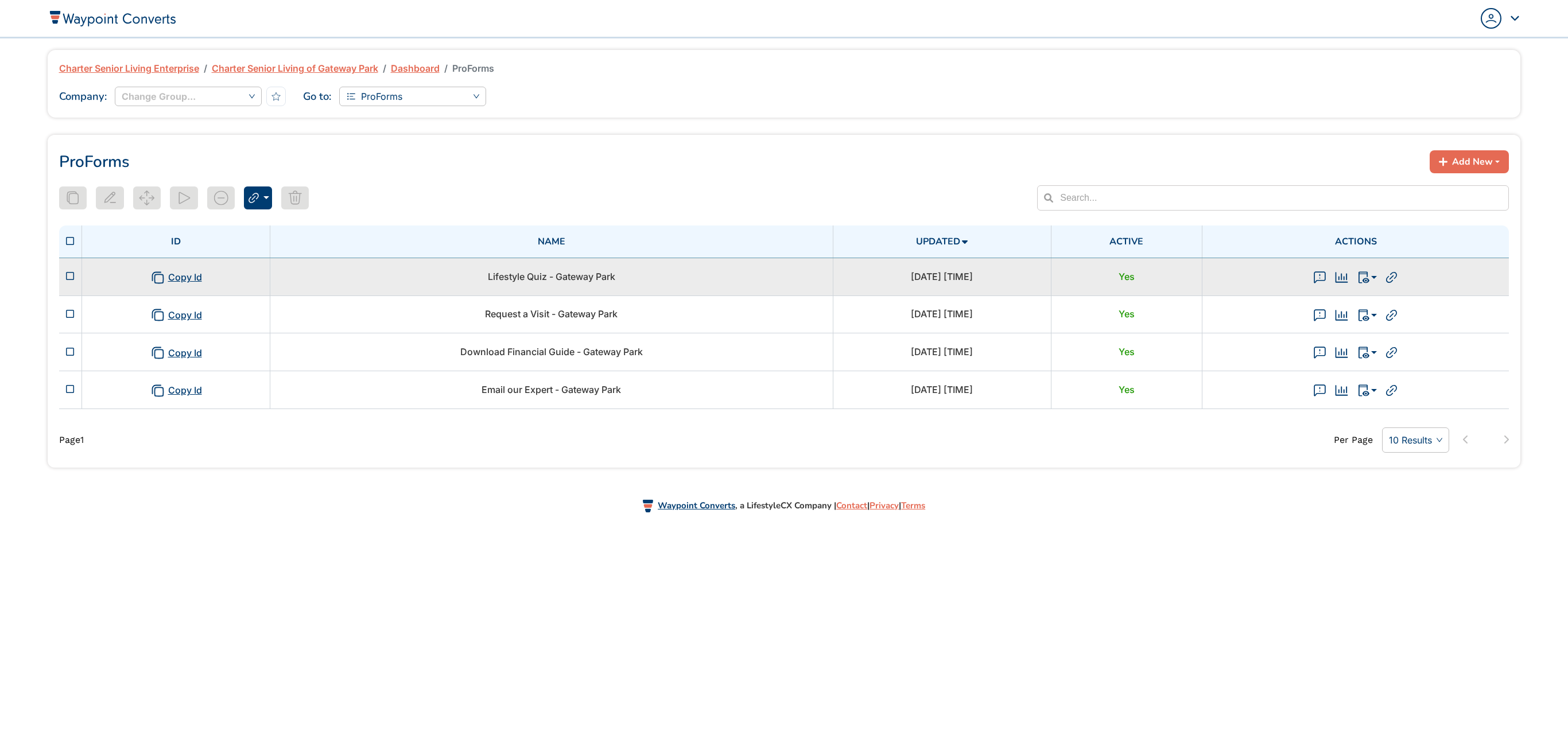click on "Lifestyle Quiz - Gateway Park" at bounding box center (551, 277) 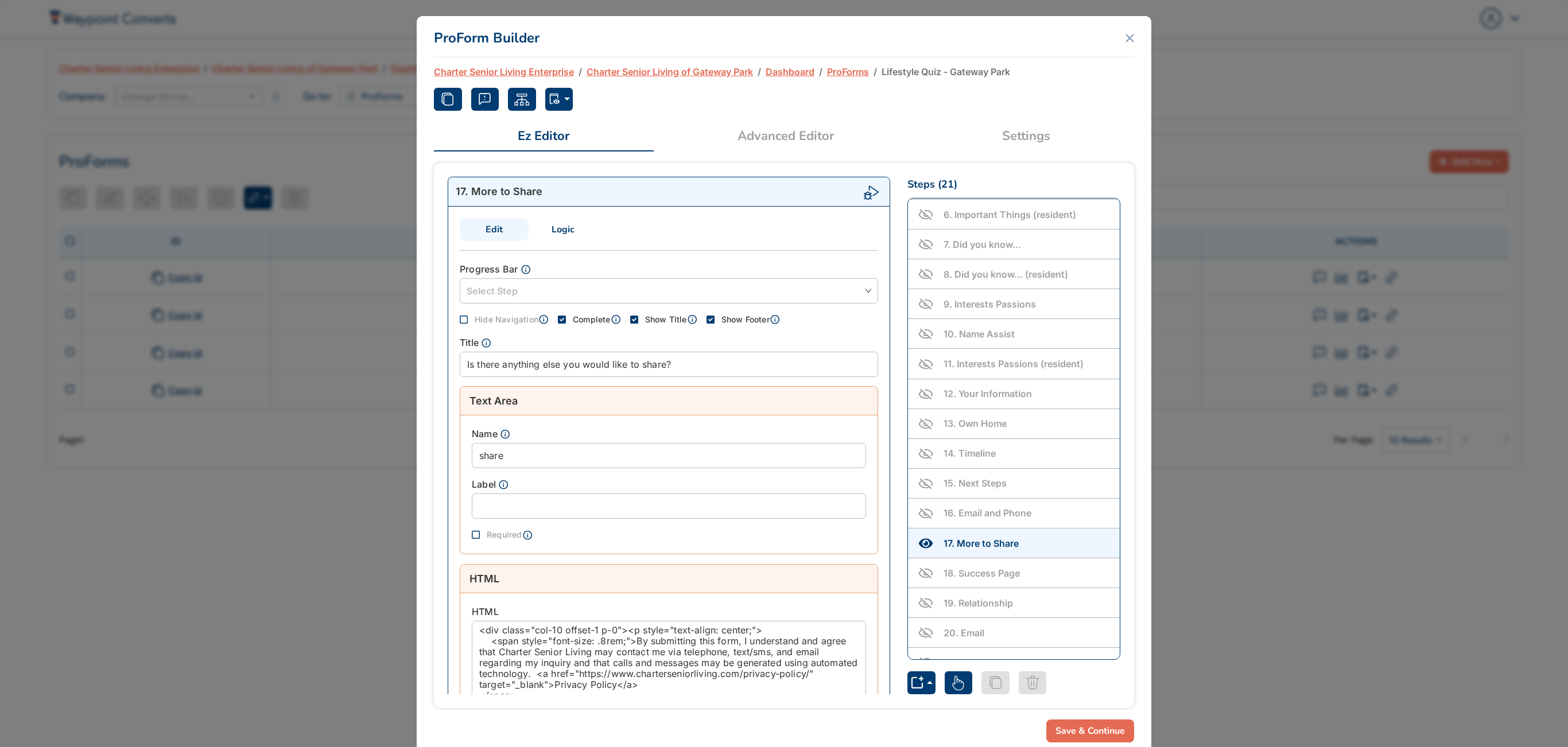 scroll, scrollTop: 155, scrollLeft: 0, axis: vertical 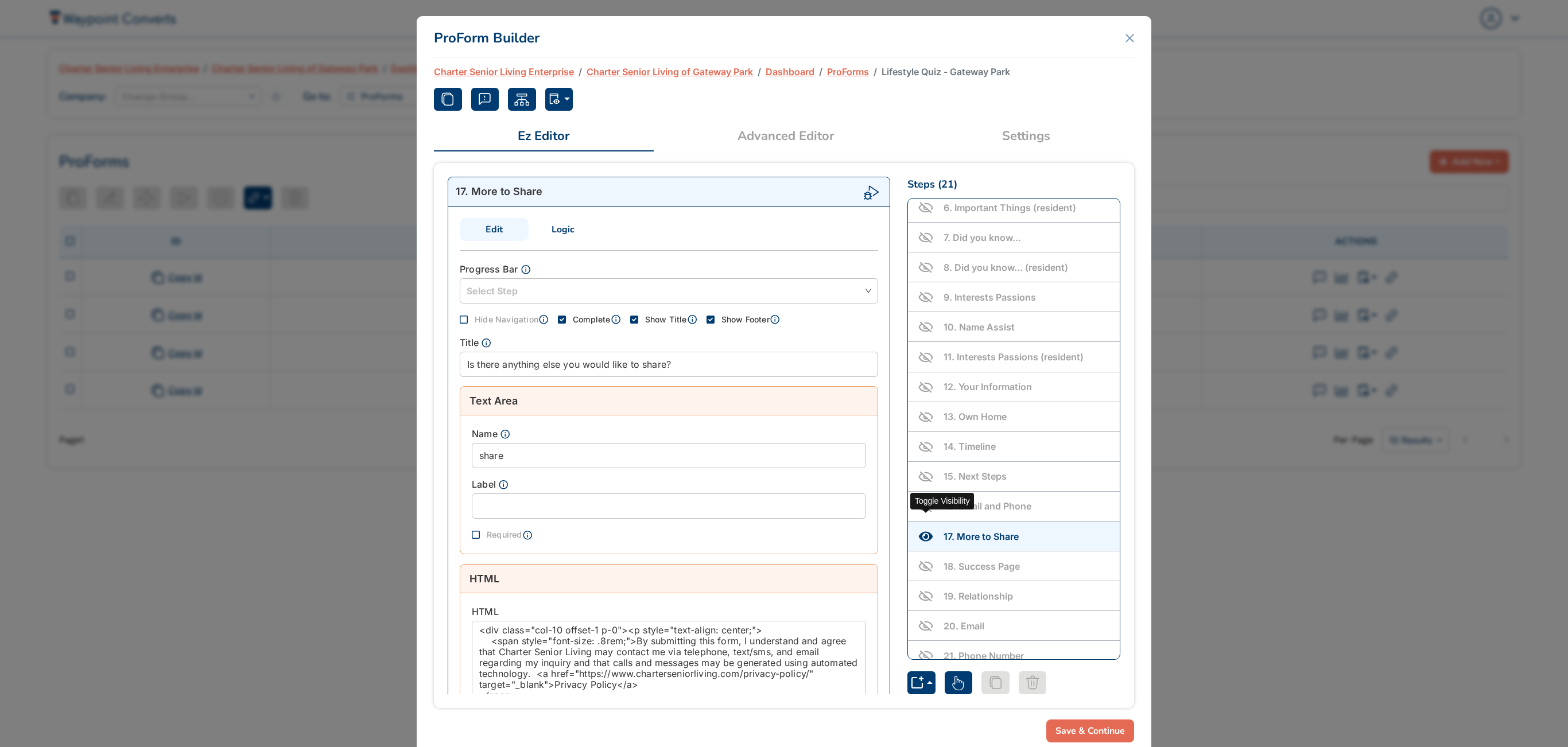 click 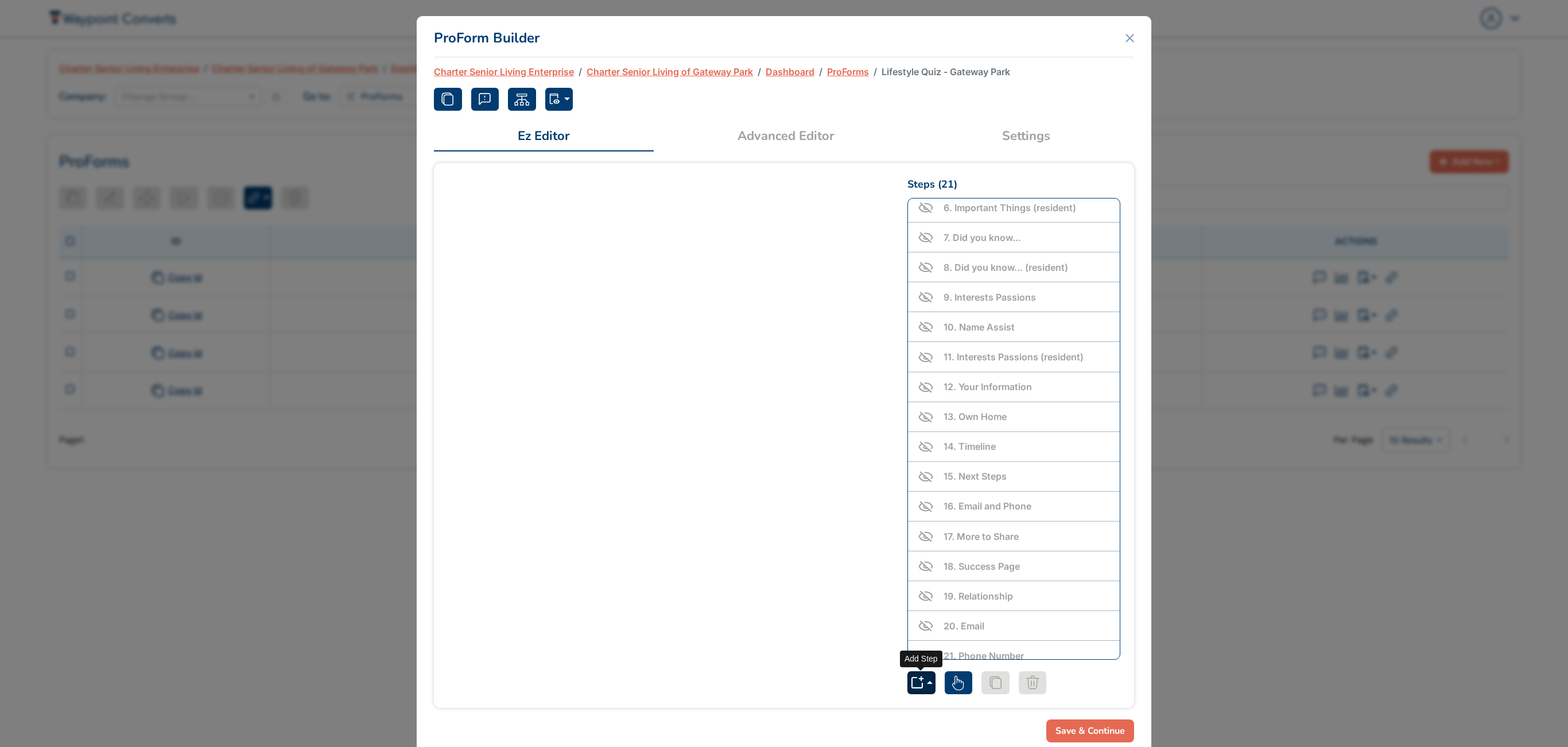 click at bounding box center [921, 683] 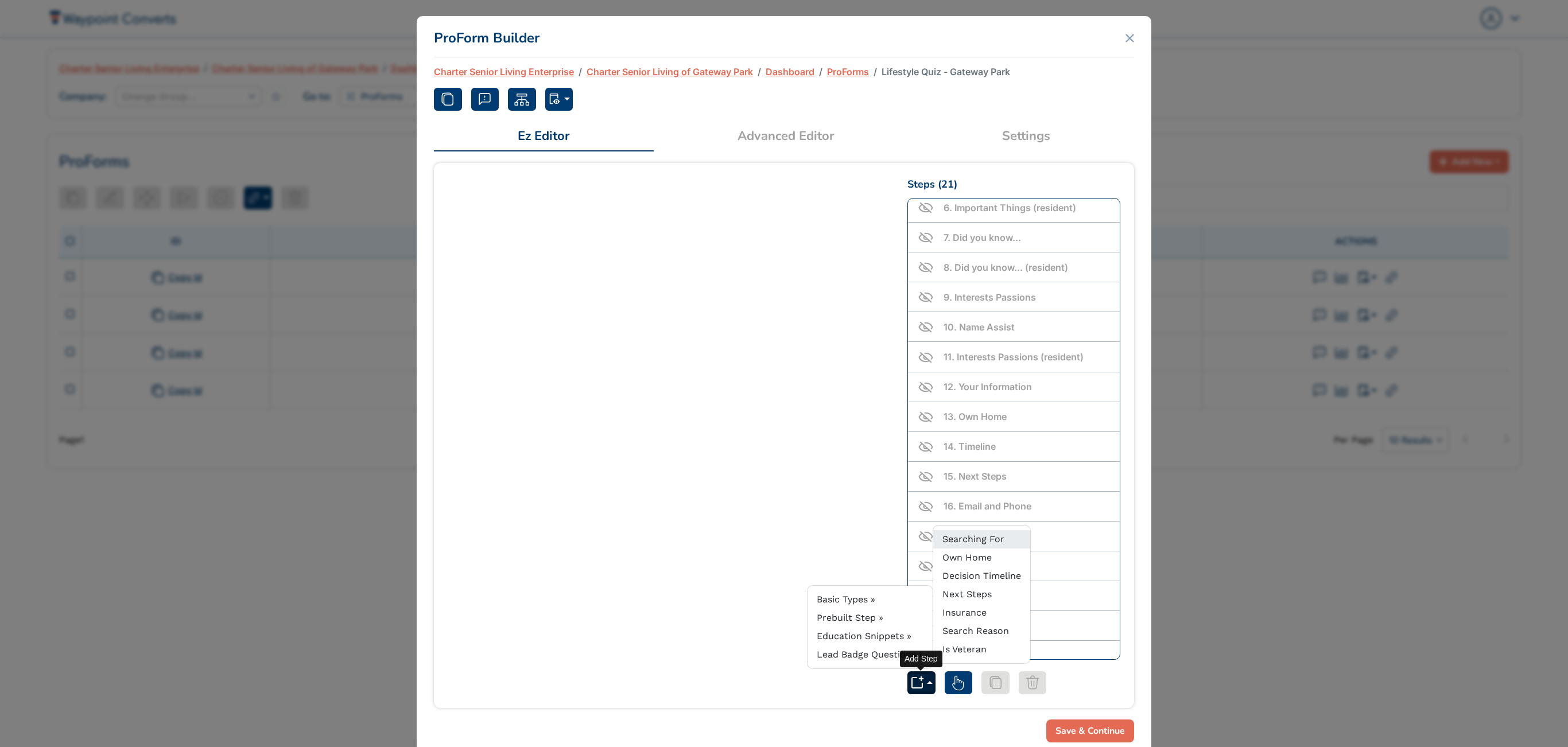 click on "Searching For" at bounding box center (973, 539) 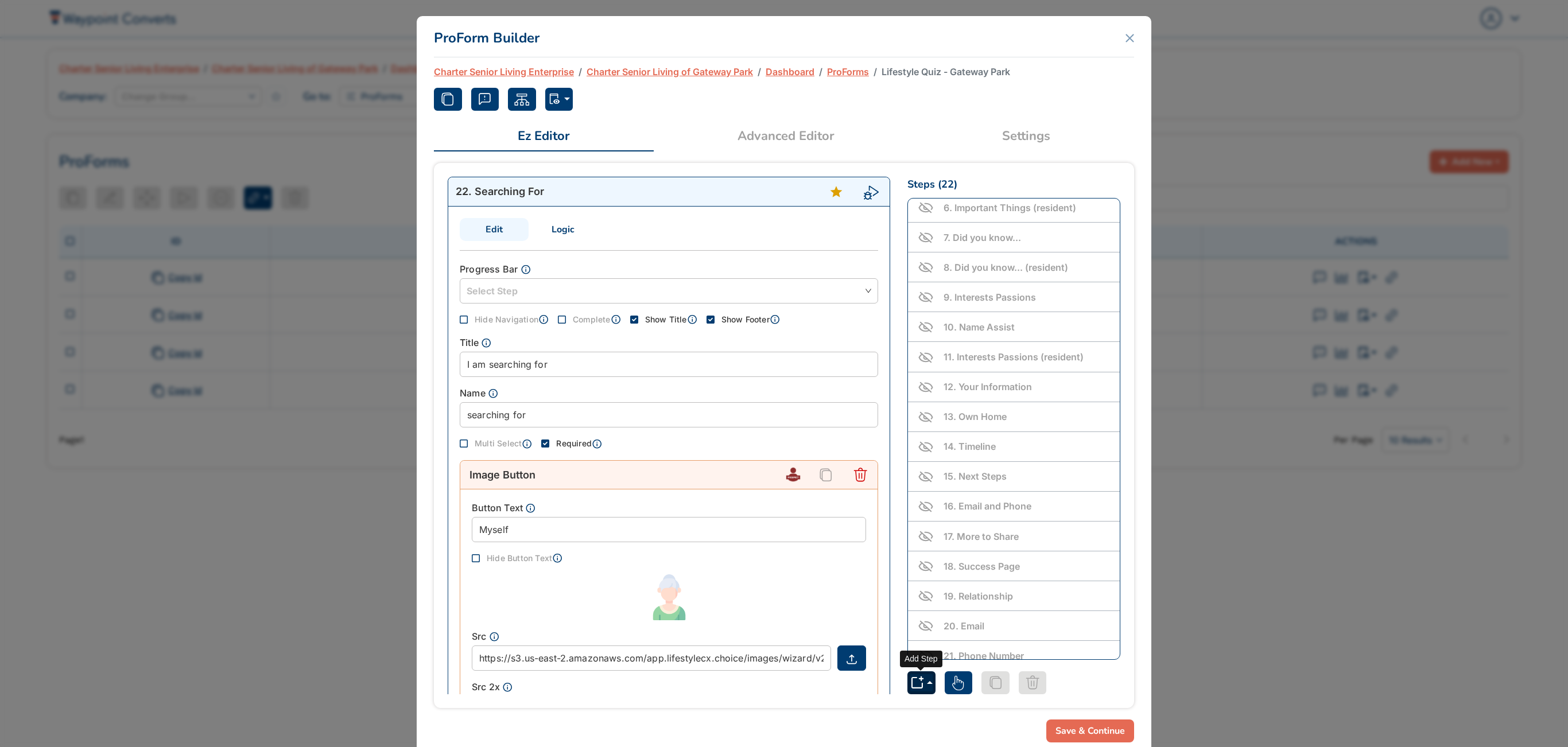 click at bounding box center (921, 683) 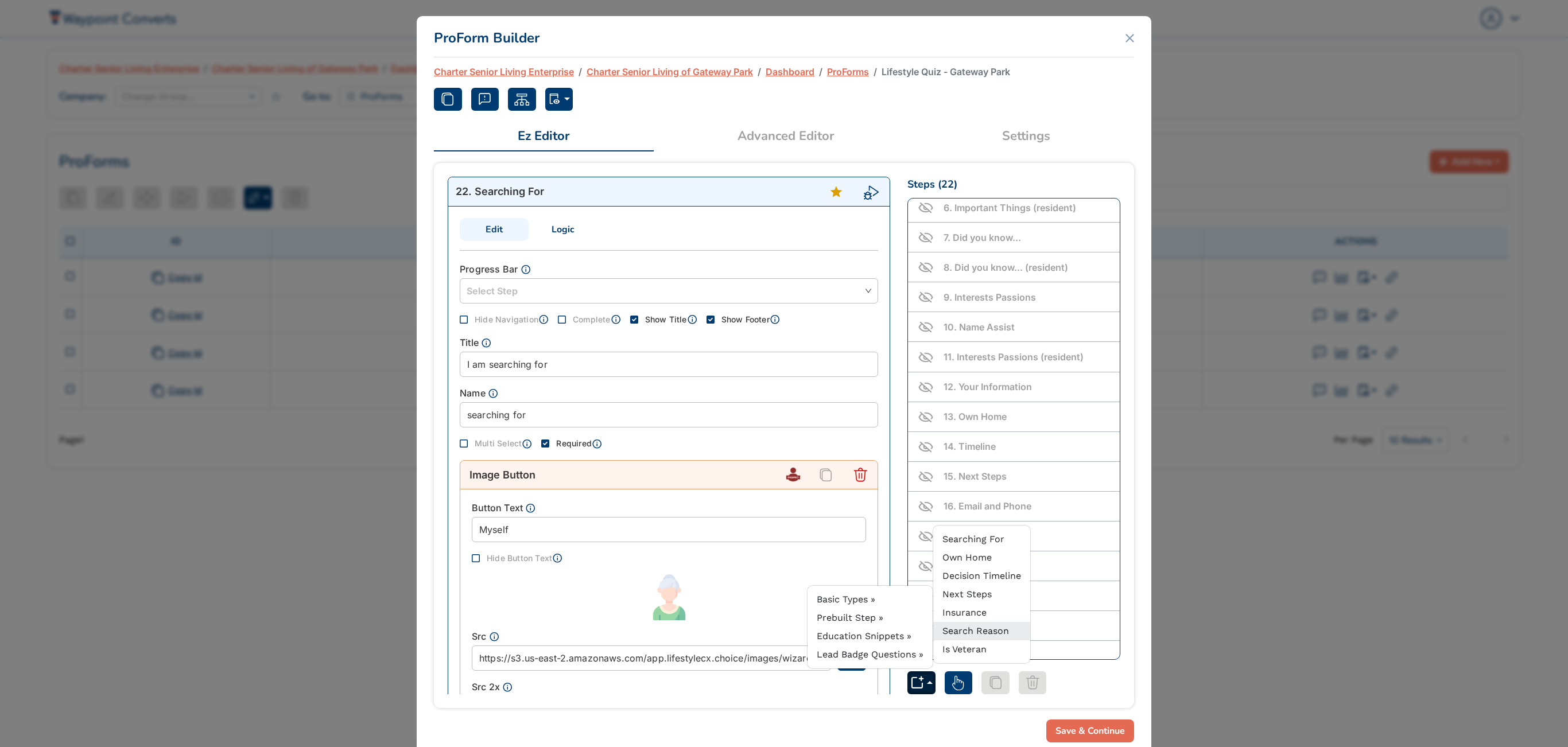 click on "Search Reason" at bounding box center (981, 631) 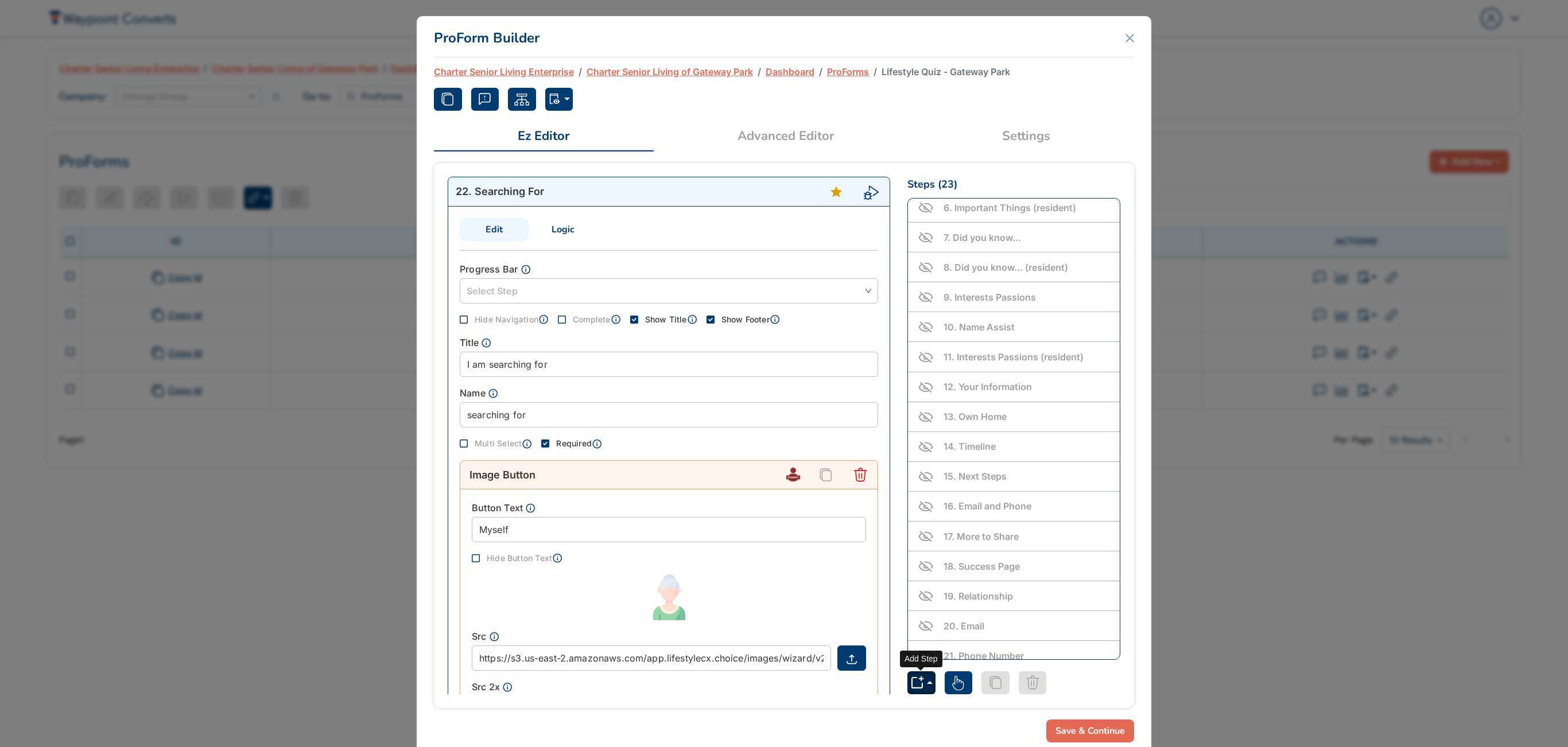 click at bounding box center (921, 683) 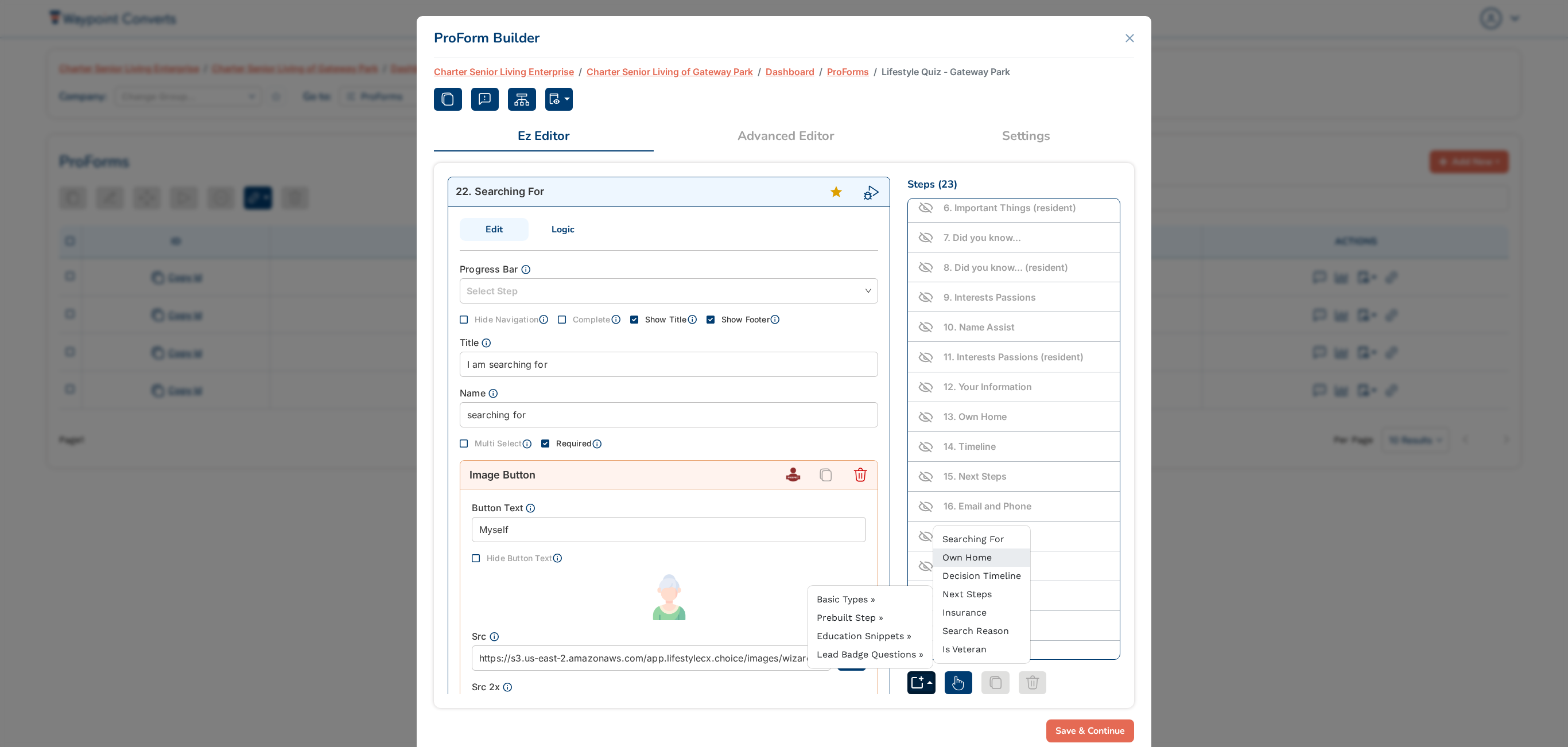 click on "Own Home" at bounding box center [967, 557] 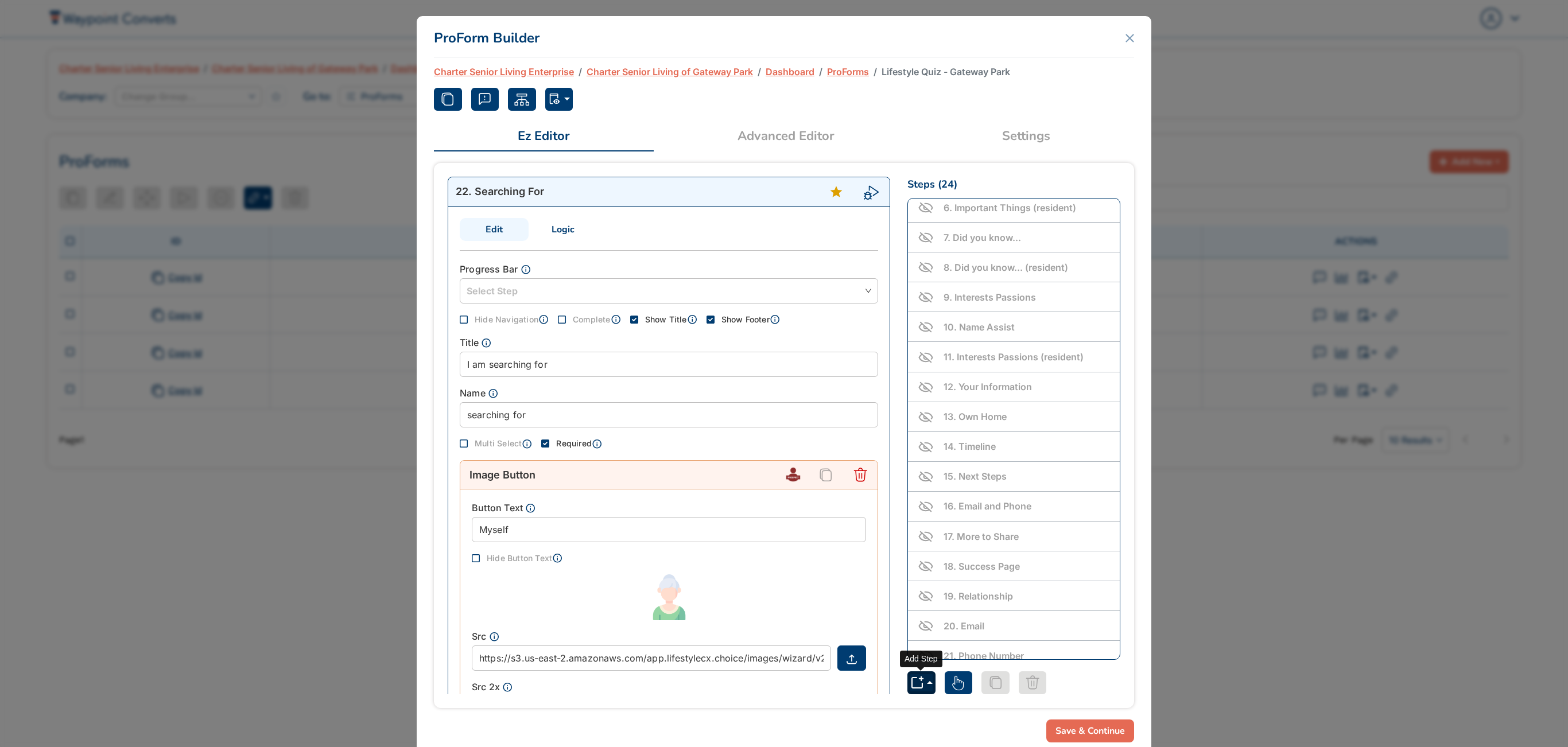 click at bounding box center (921, 683) 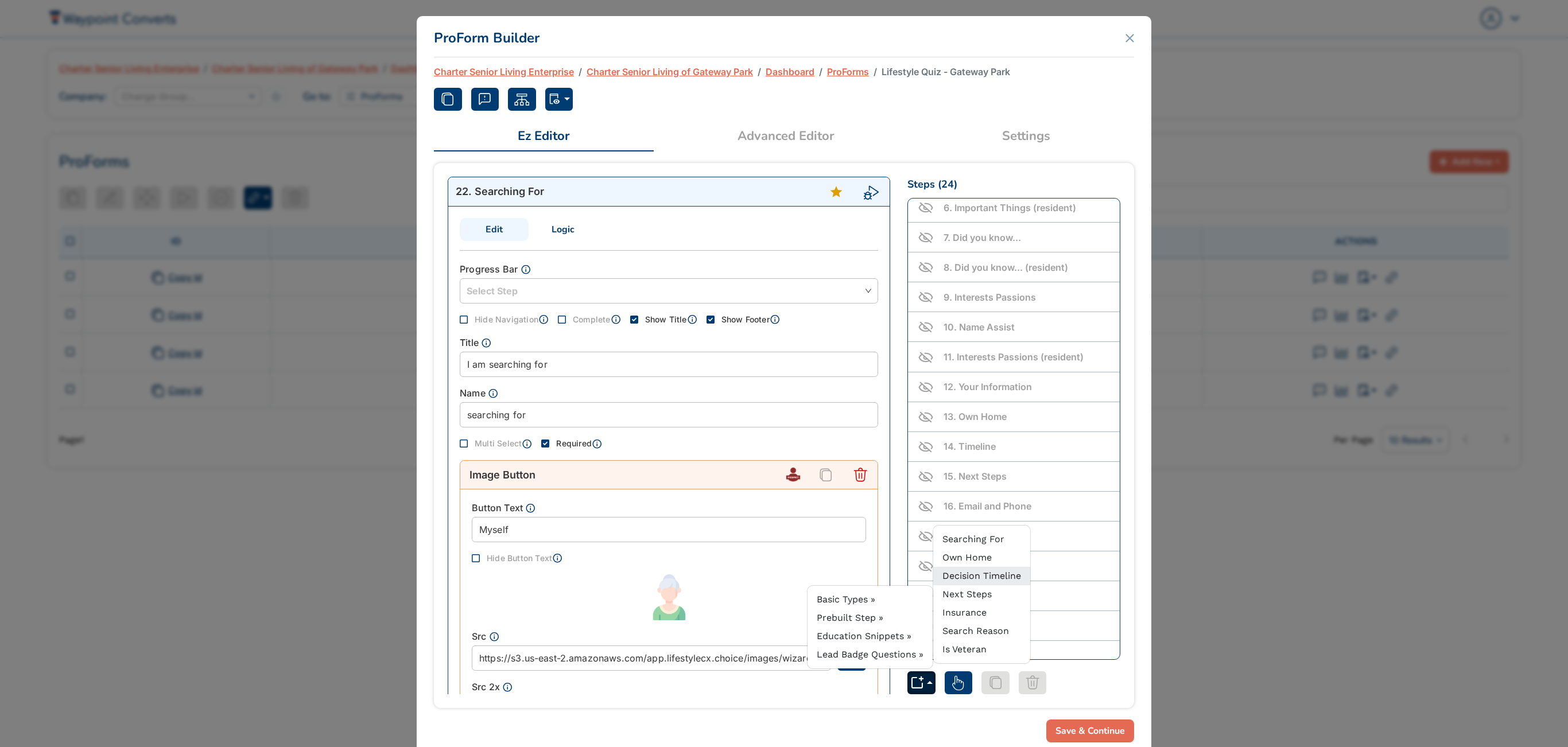 click on "Decision Timeline" at bounding box center [981, 575] 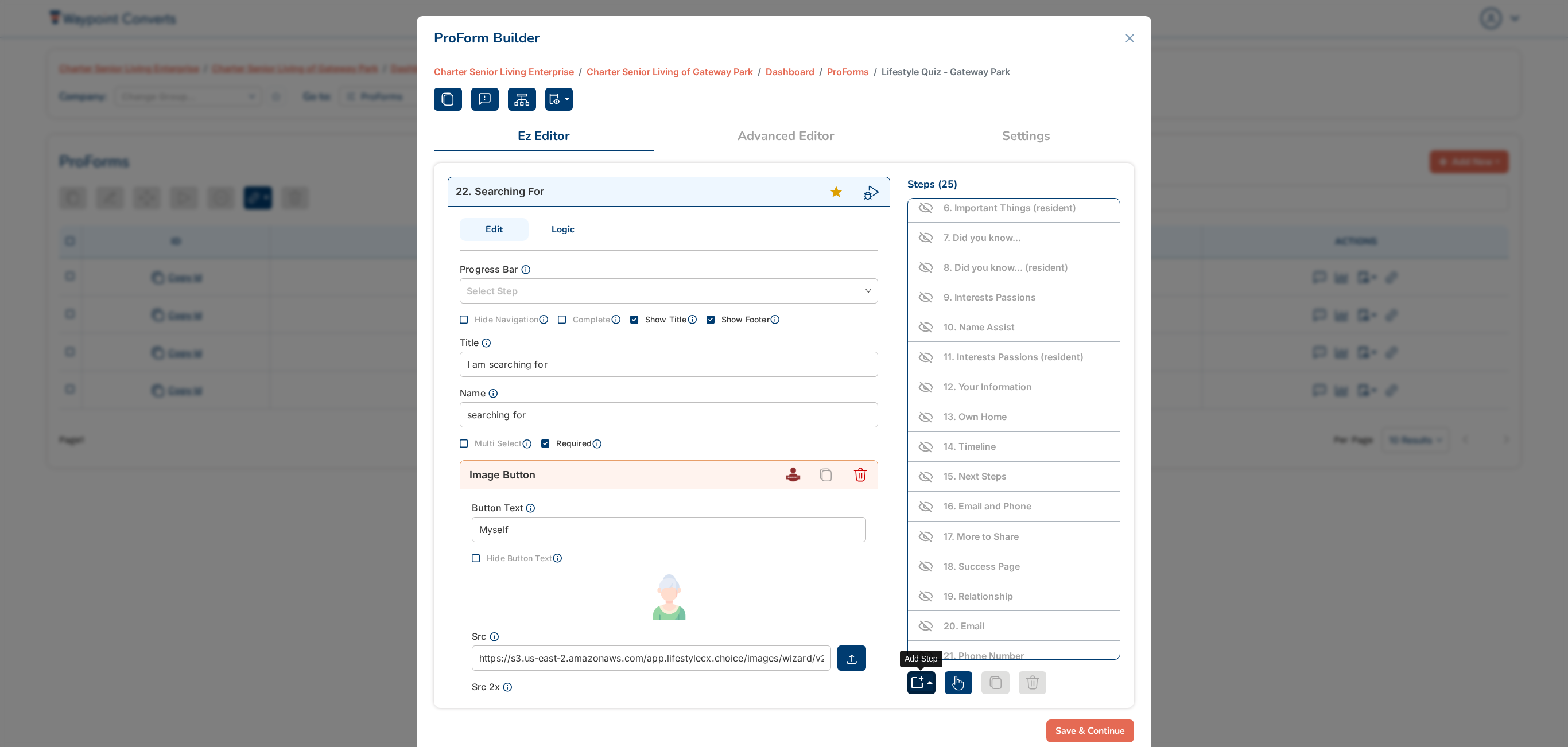 click at bounding box center (921, 683) 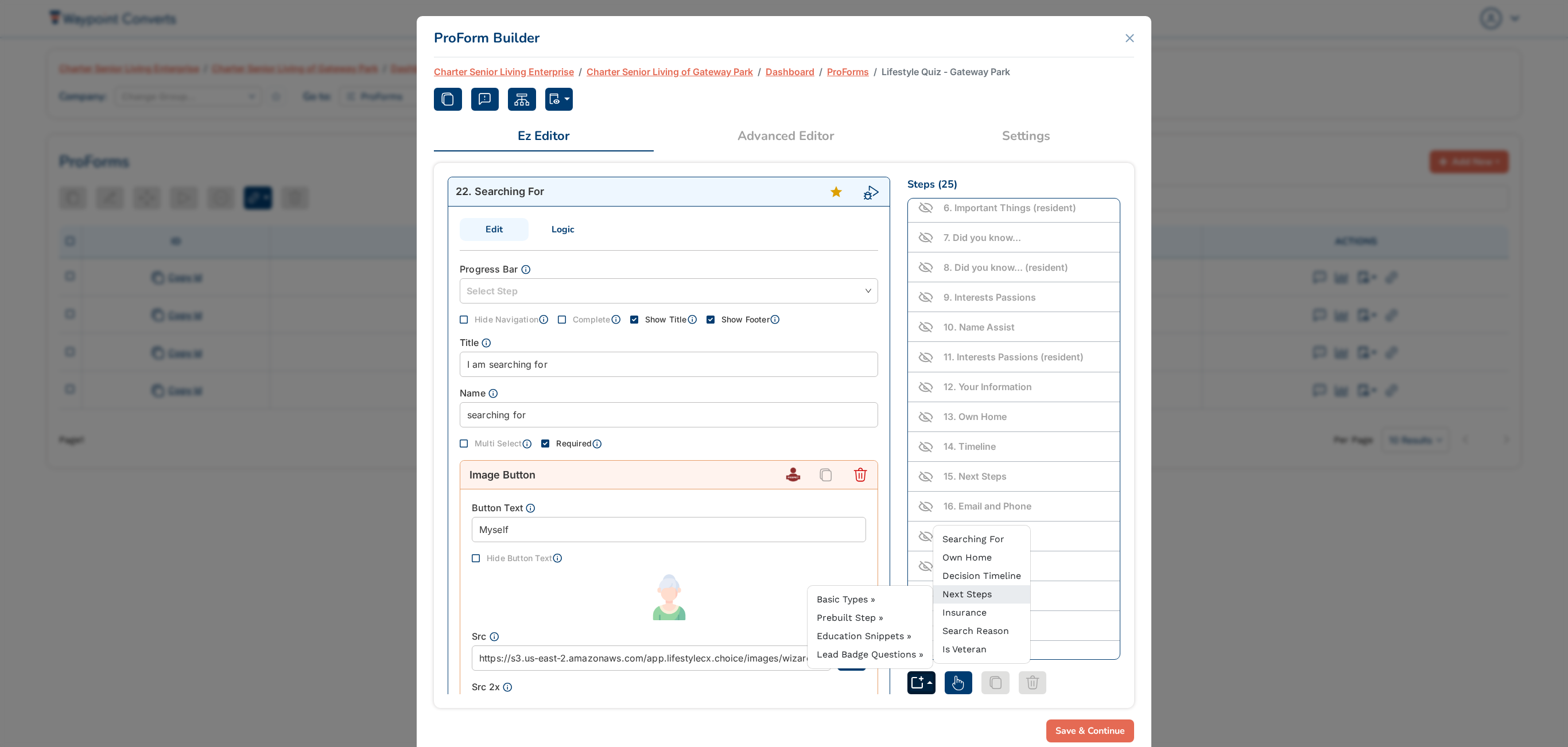 click on "Next Steps" at bounding box center (967, 594) 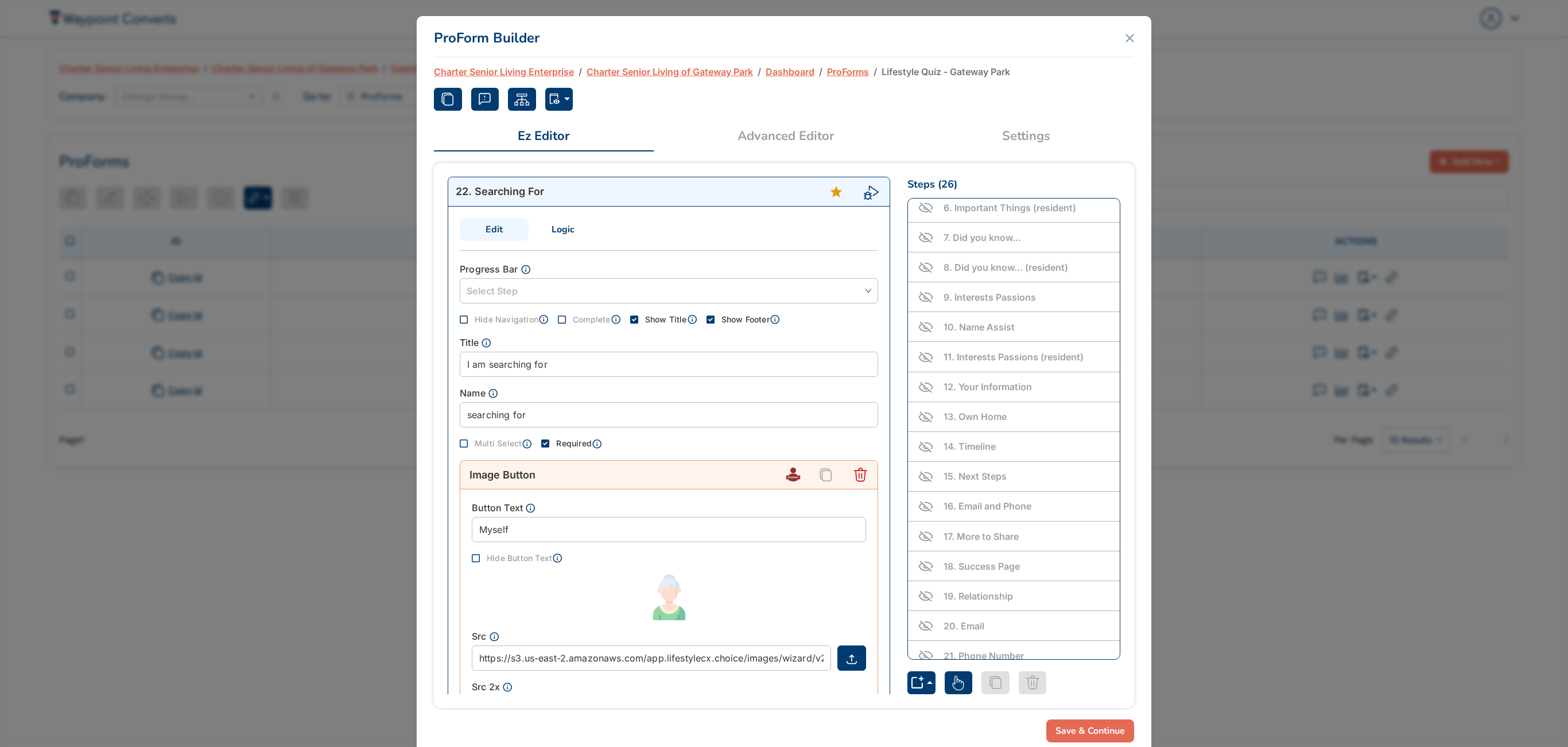 scroll, scrollTop: 302, scrollLeft: 0, axis: vertical 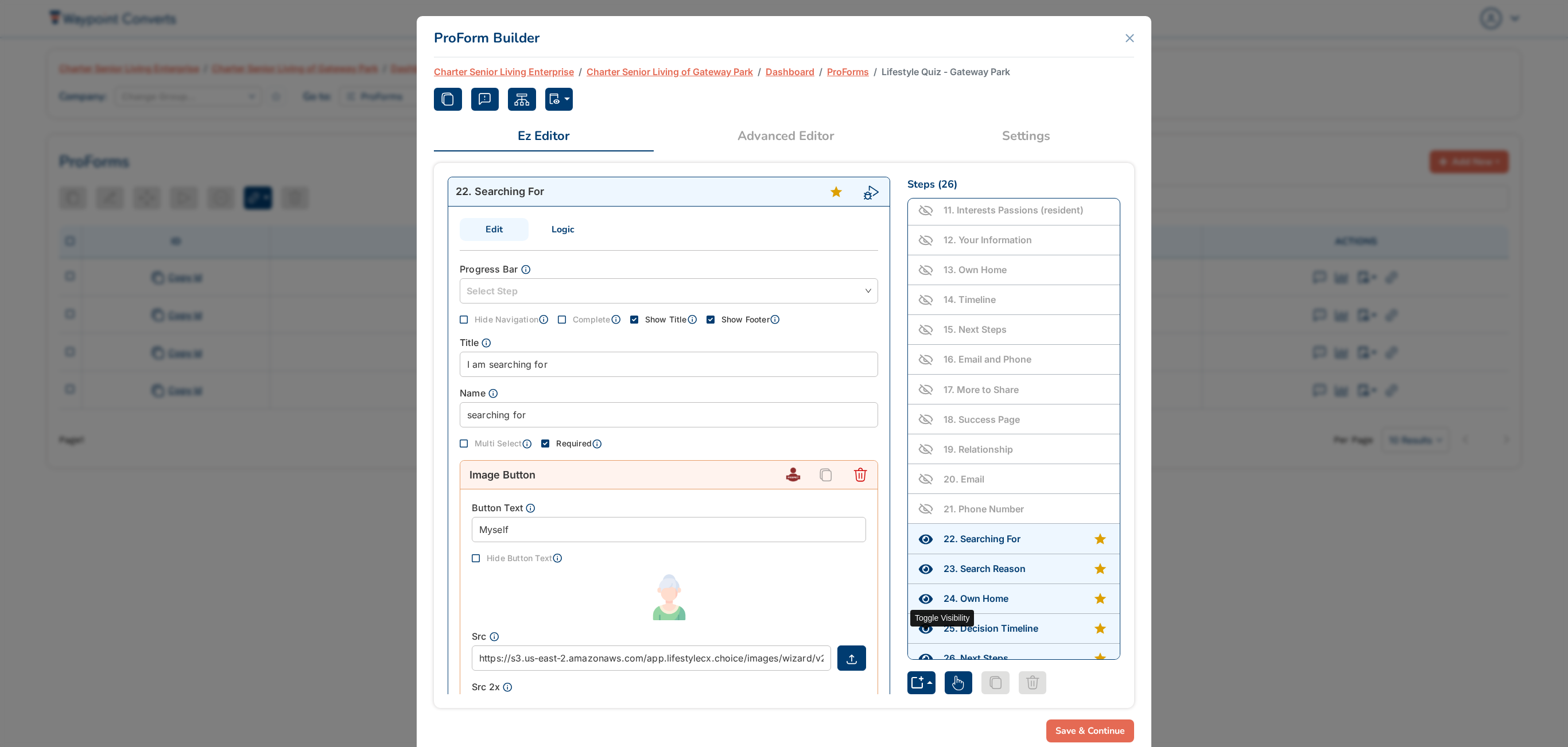 click 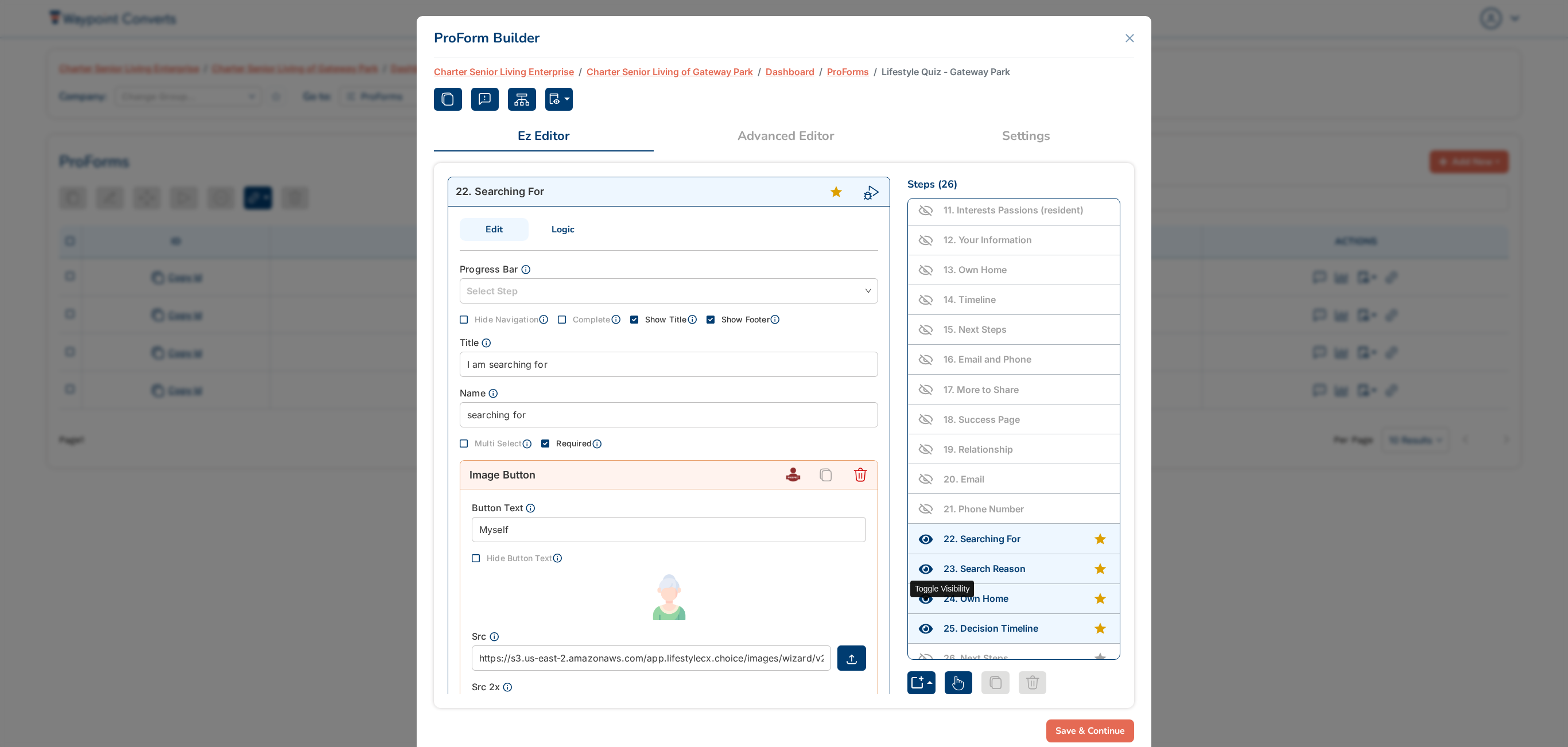 click 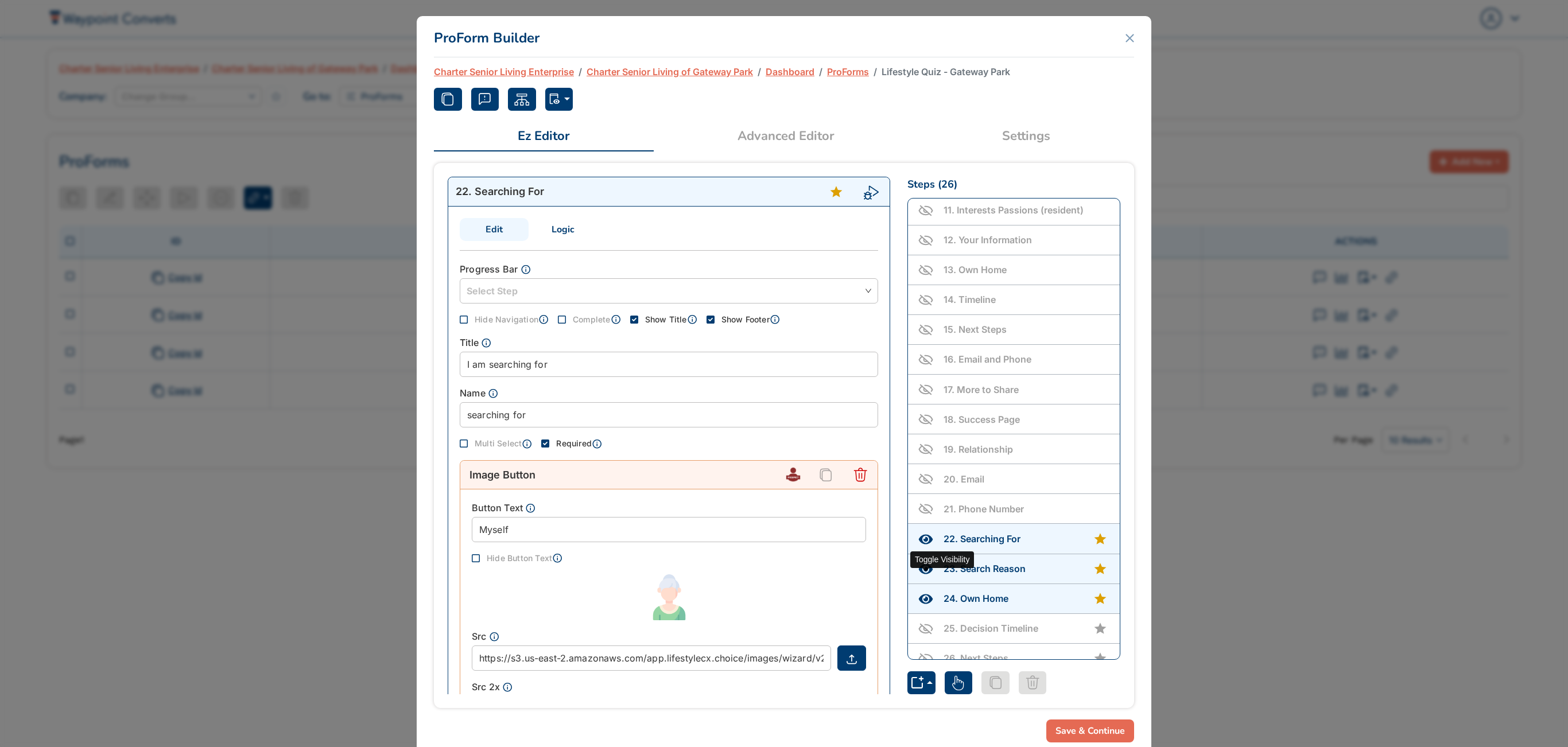 click 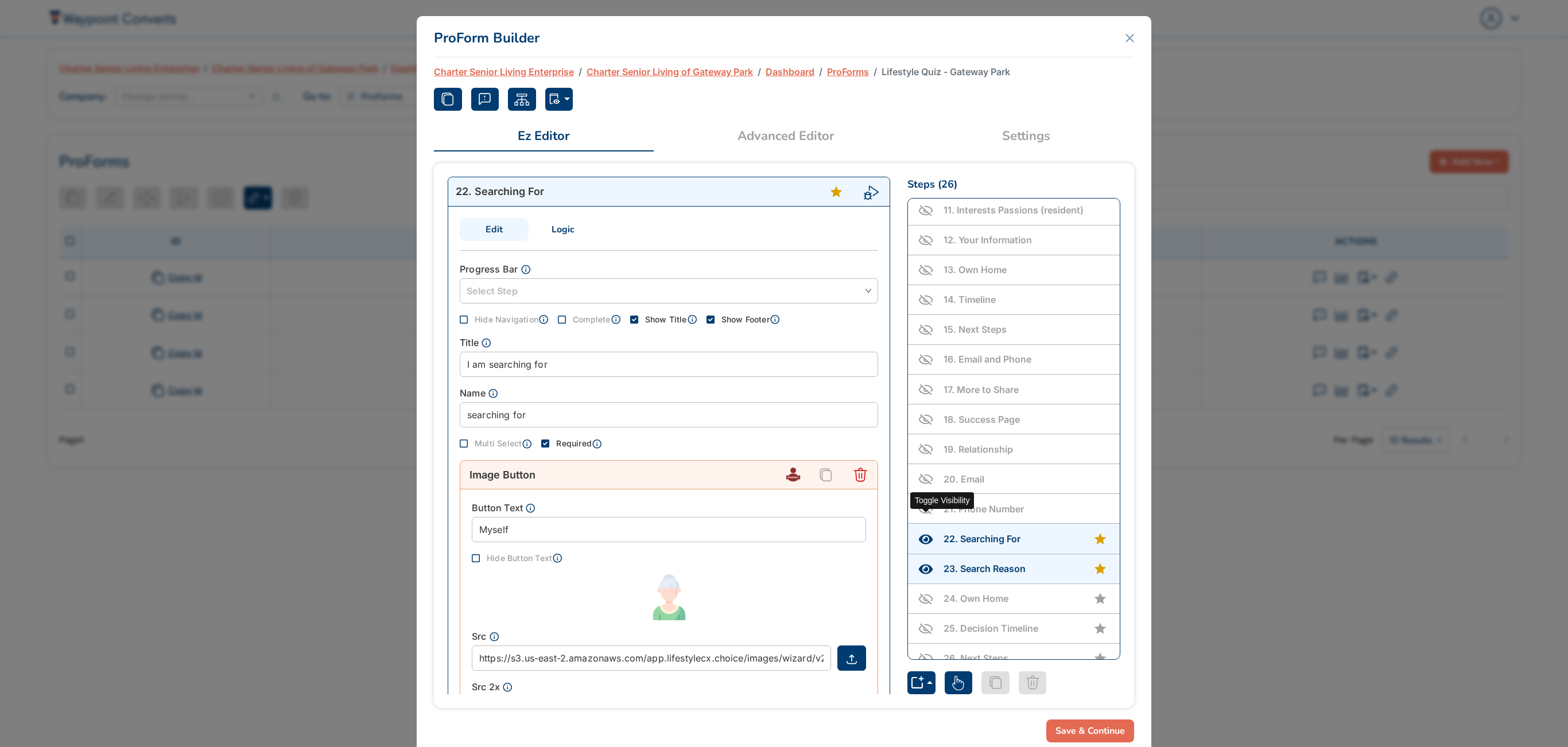 click 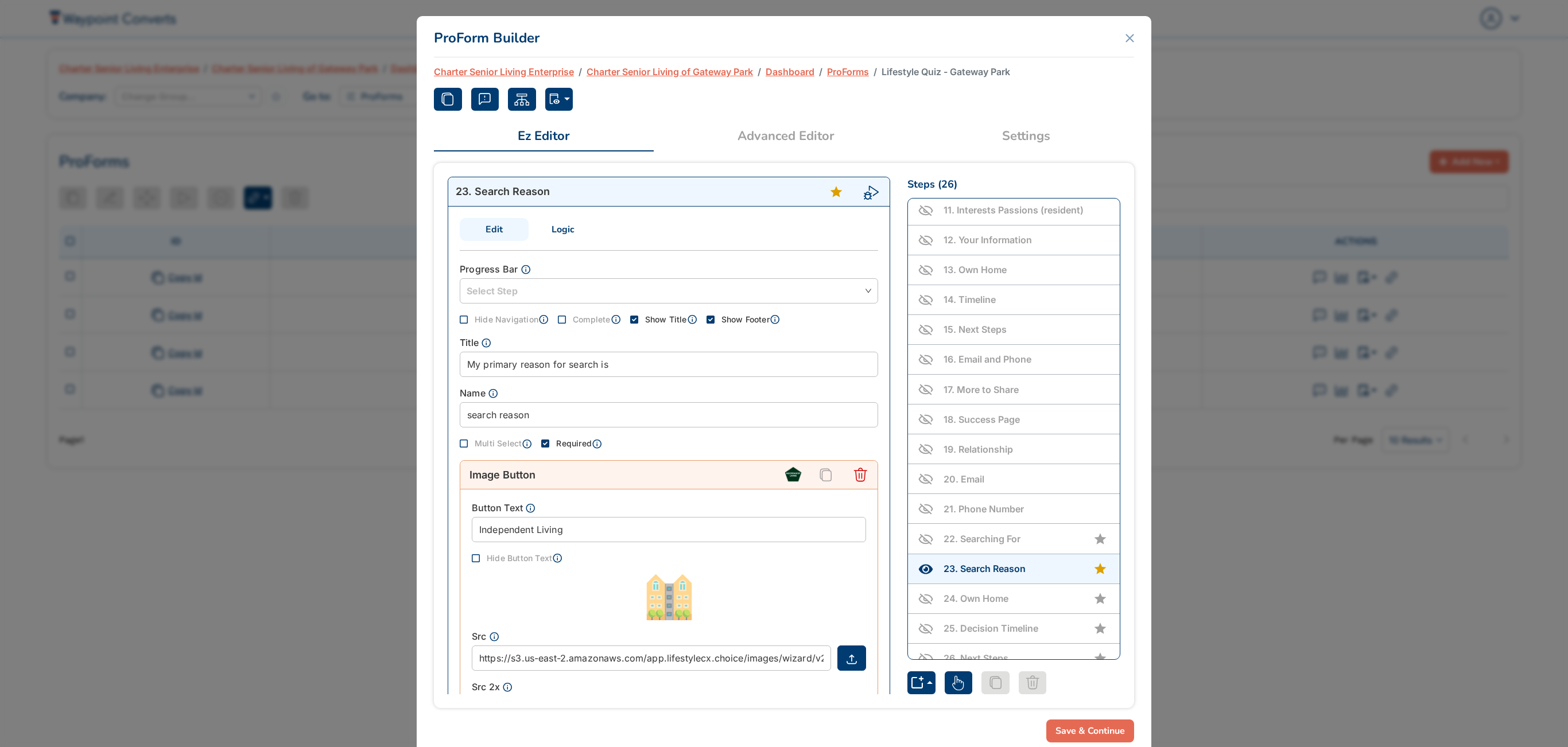 click on "23 .   Search Reason" at bounding box center (1026, 569) 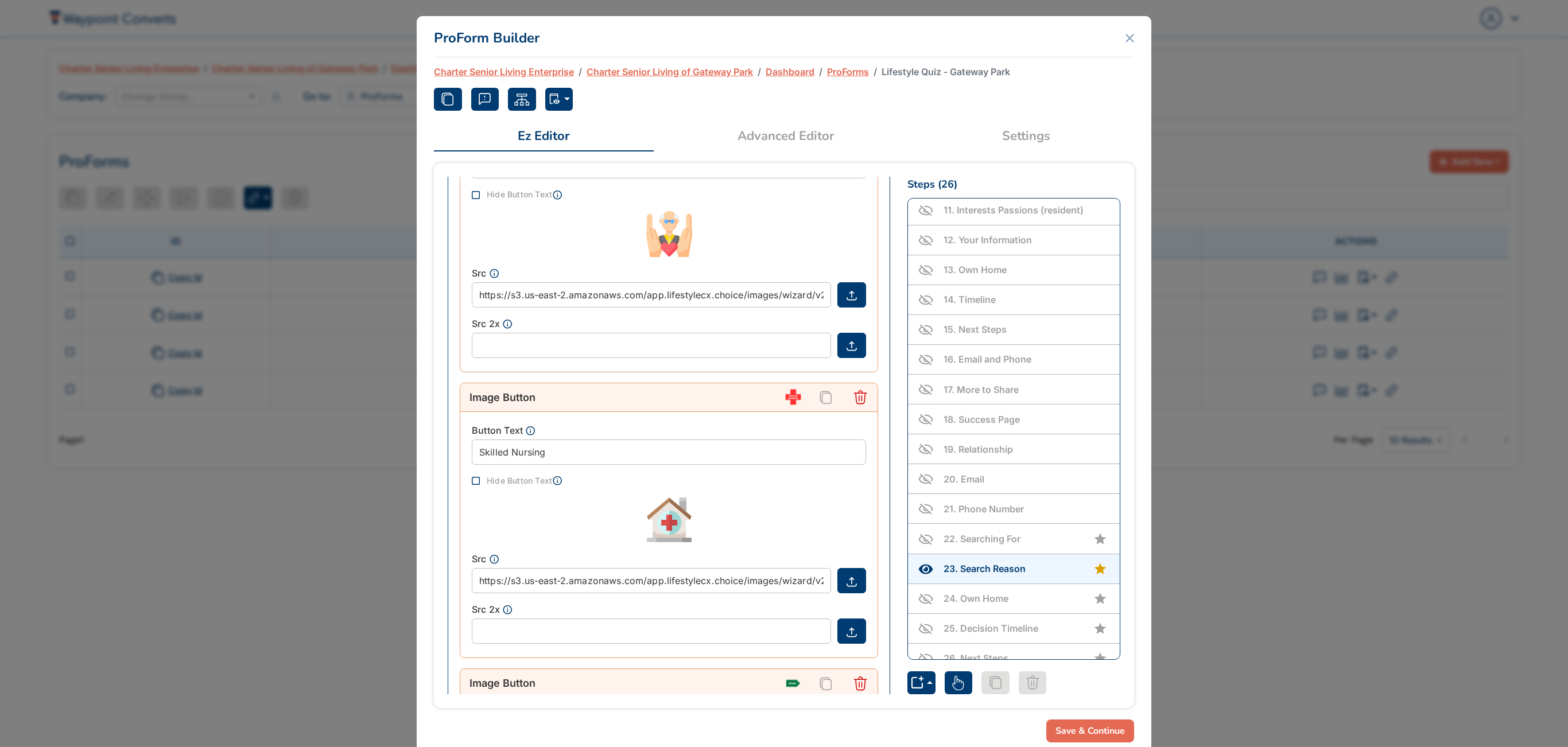scroll, scrollTop: 942, scrollLeft: 0, axis: vertical 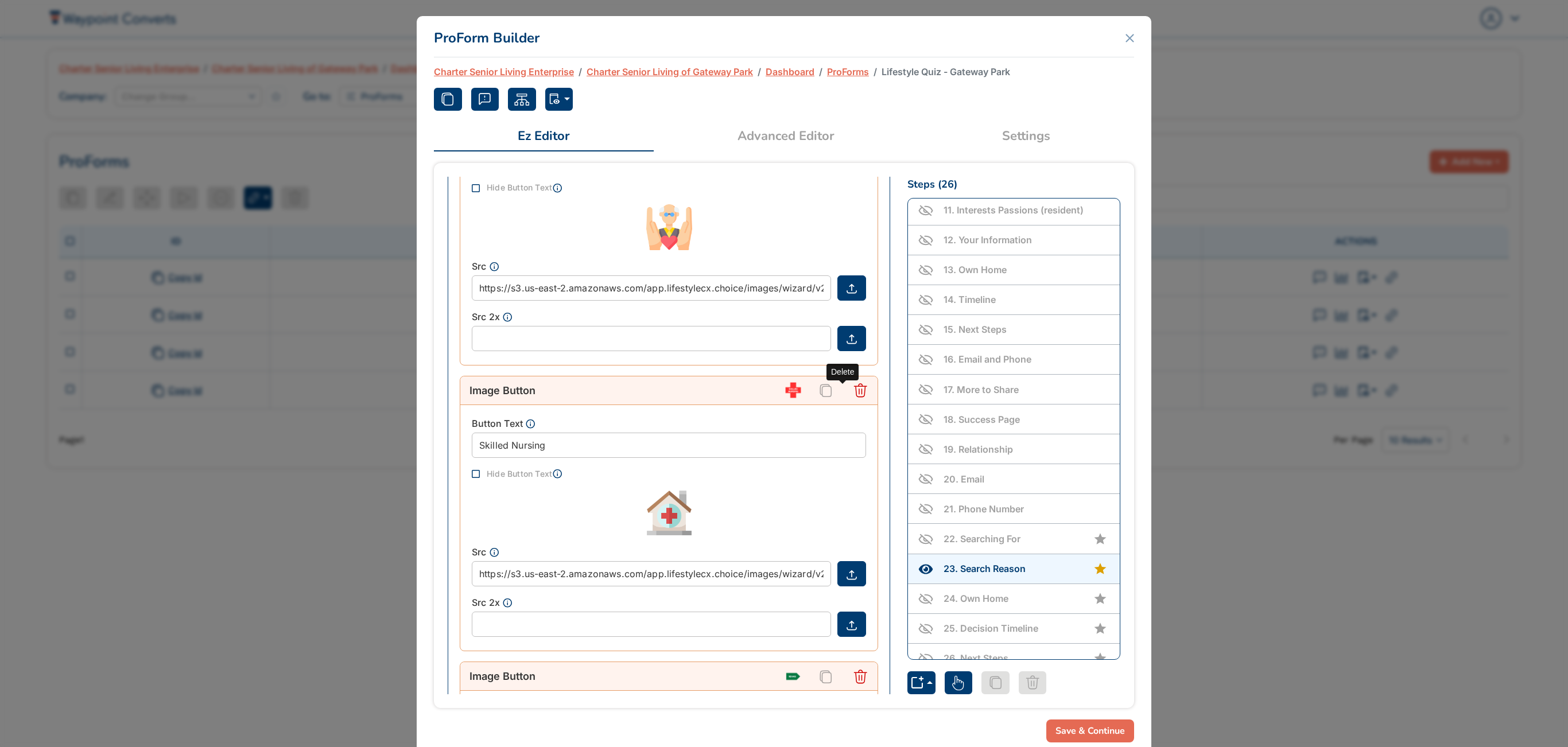 click 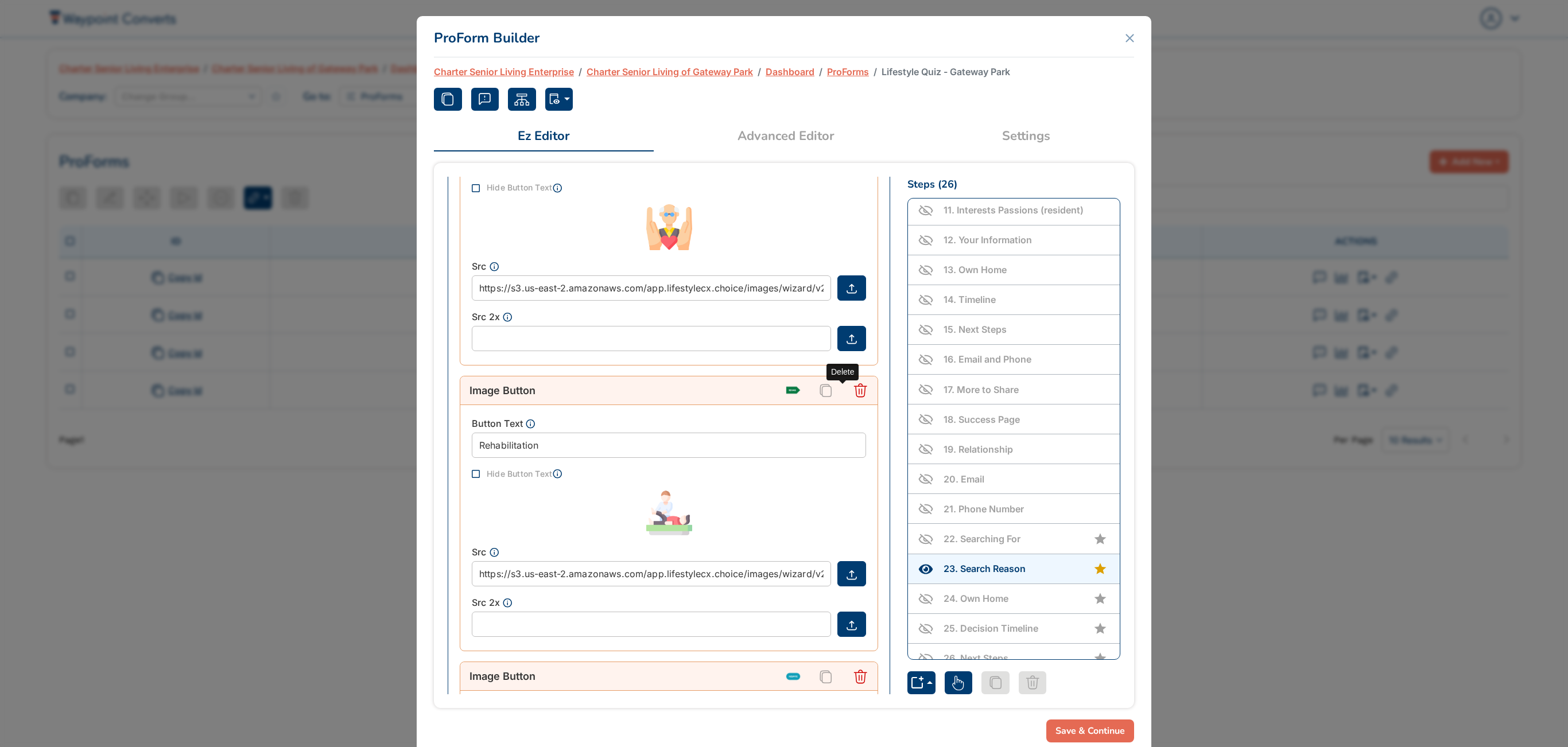click 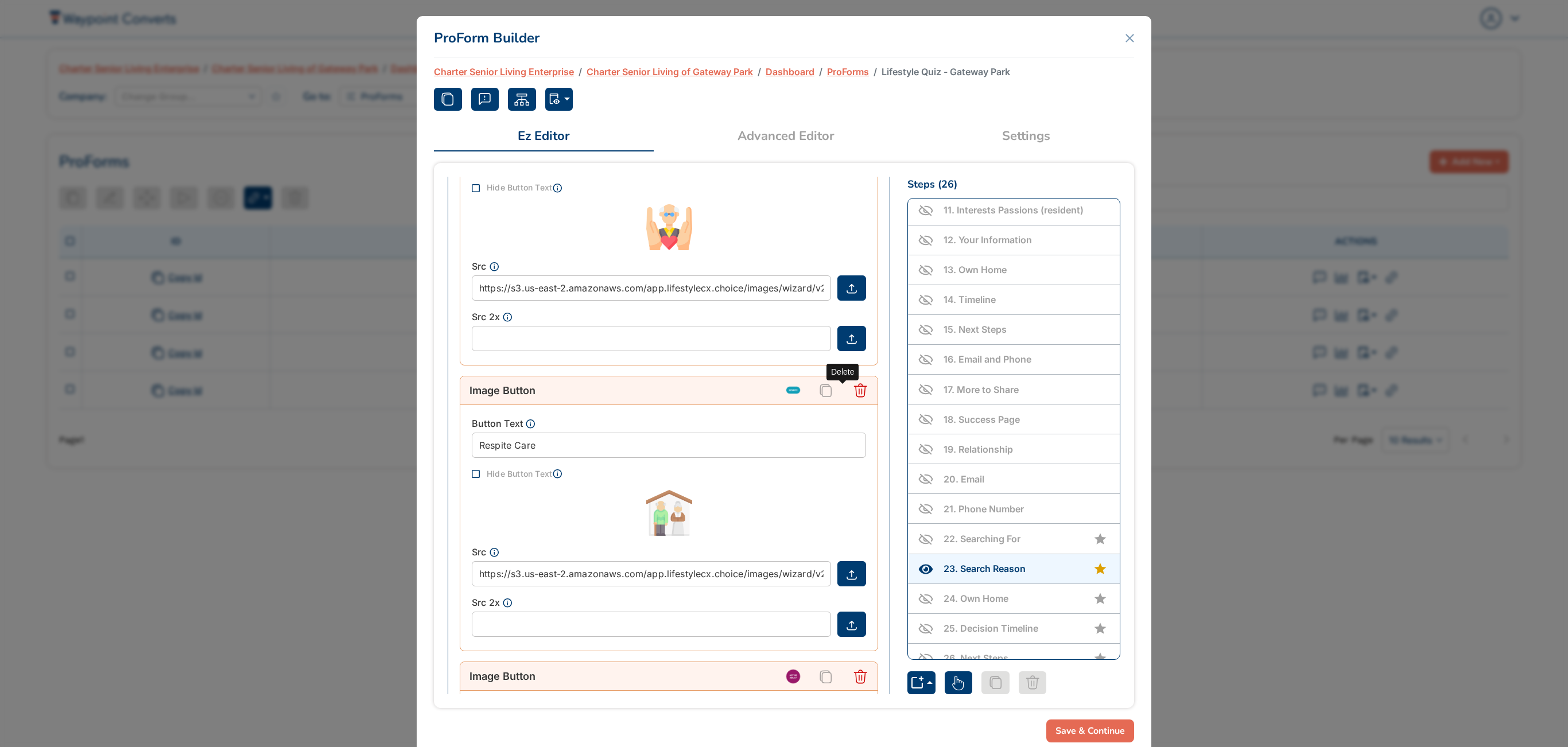click 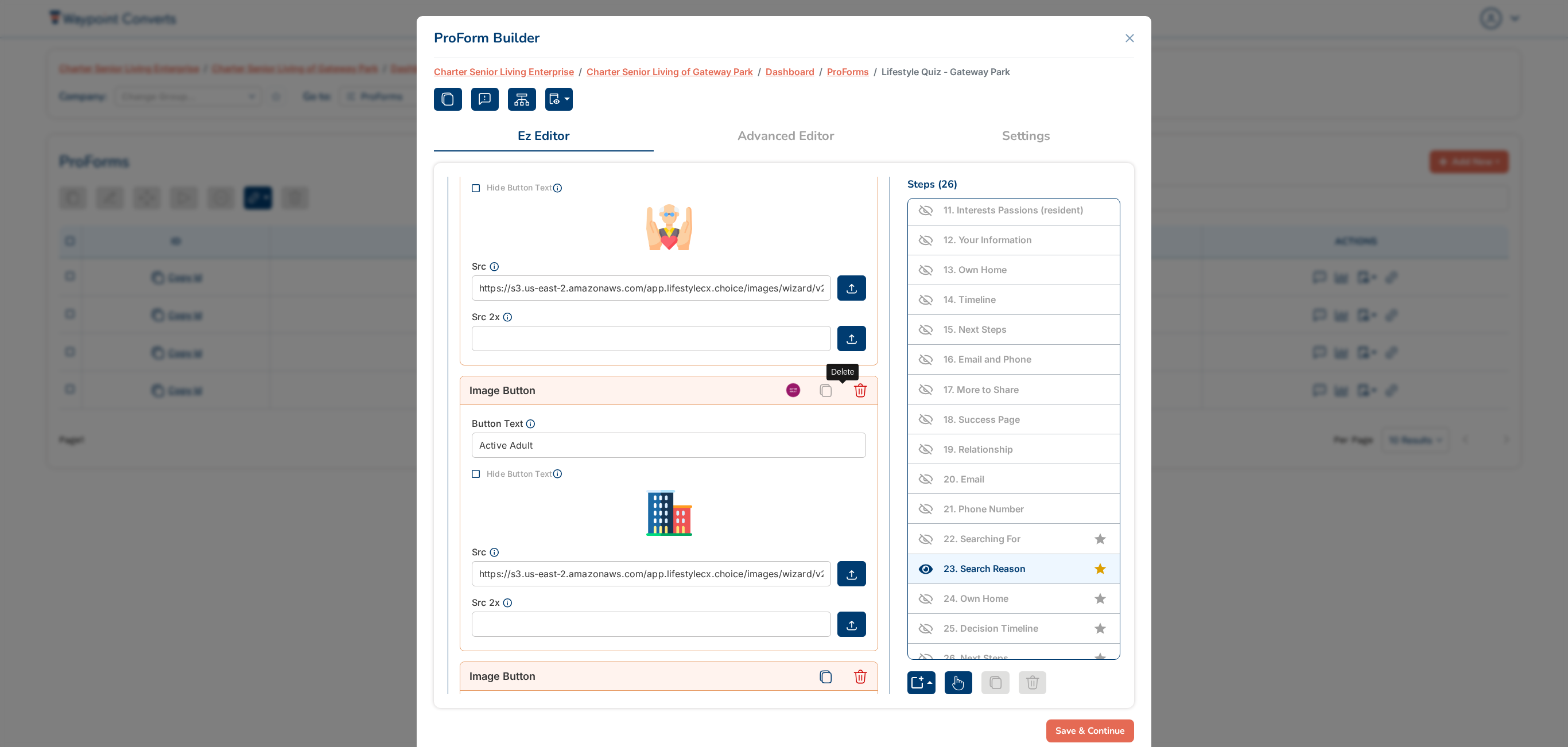 click 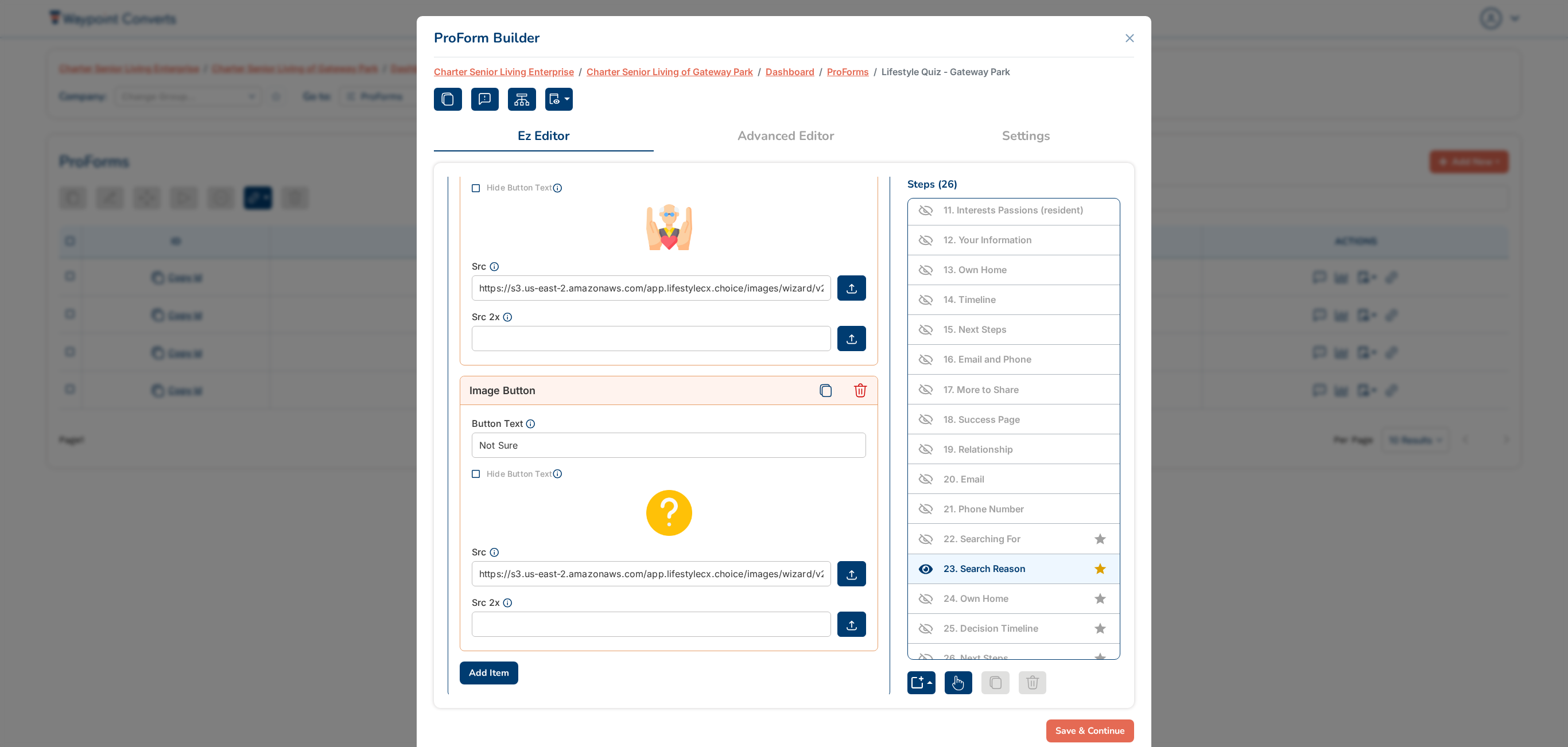 click on "Save & Continue" at bounding box center (1090, 731) 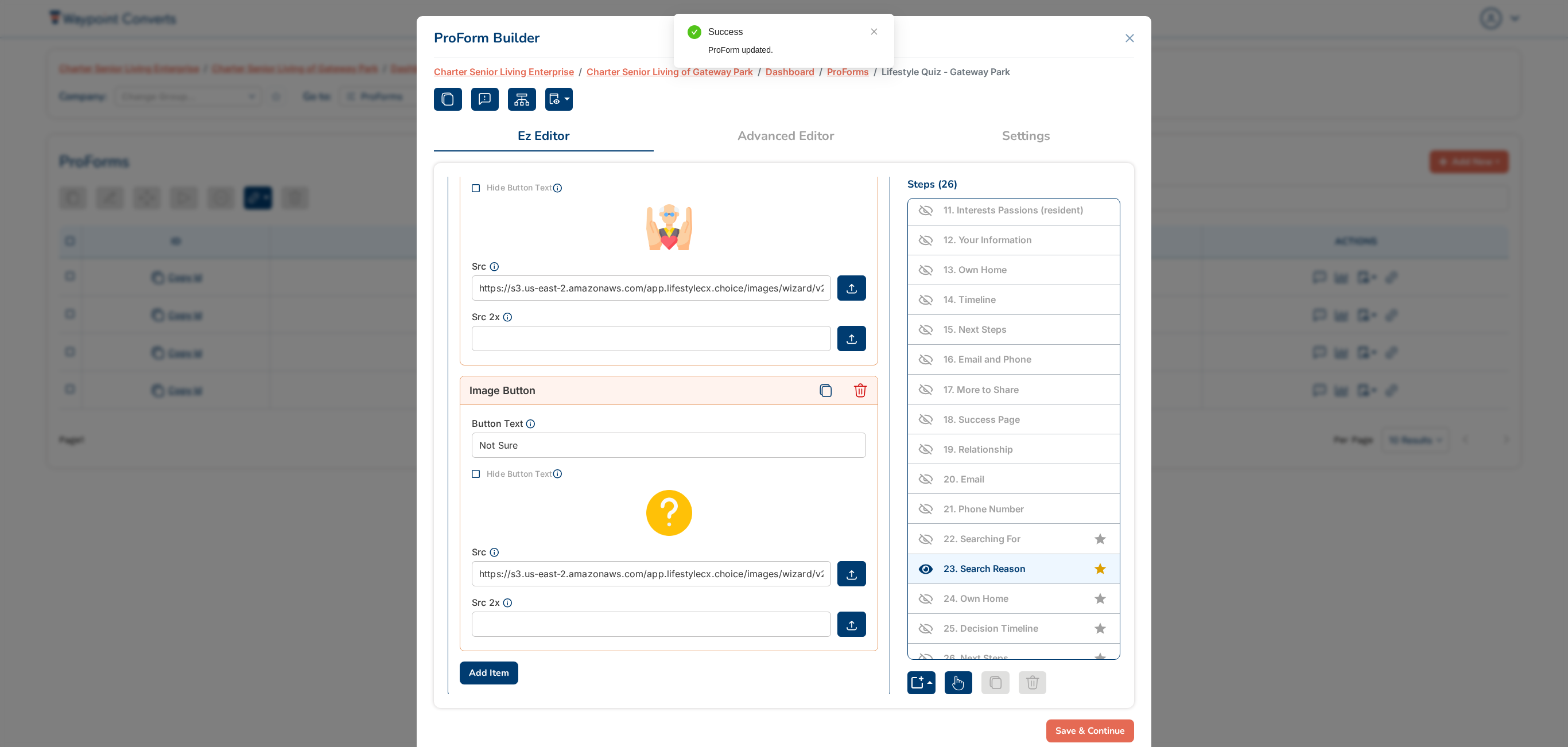 click on "23 .   Search Reason" at bounding box center (1026, 569) 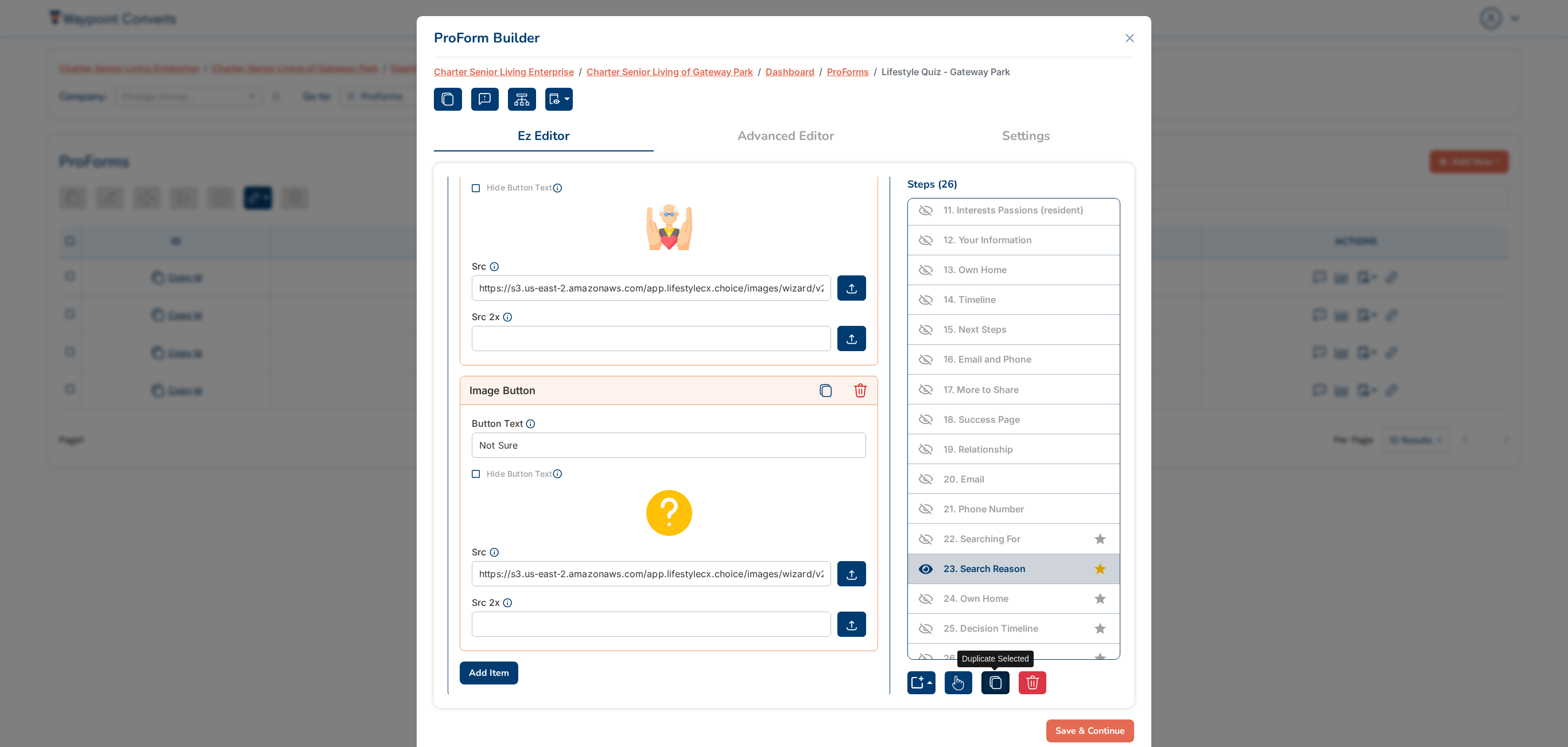 click 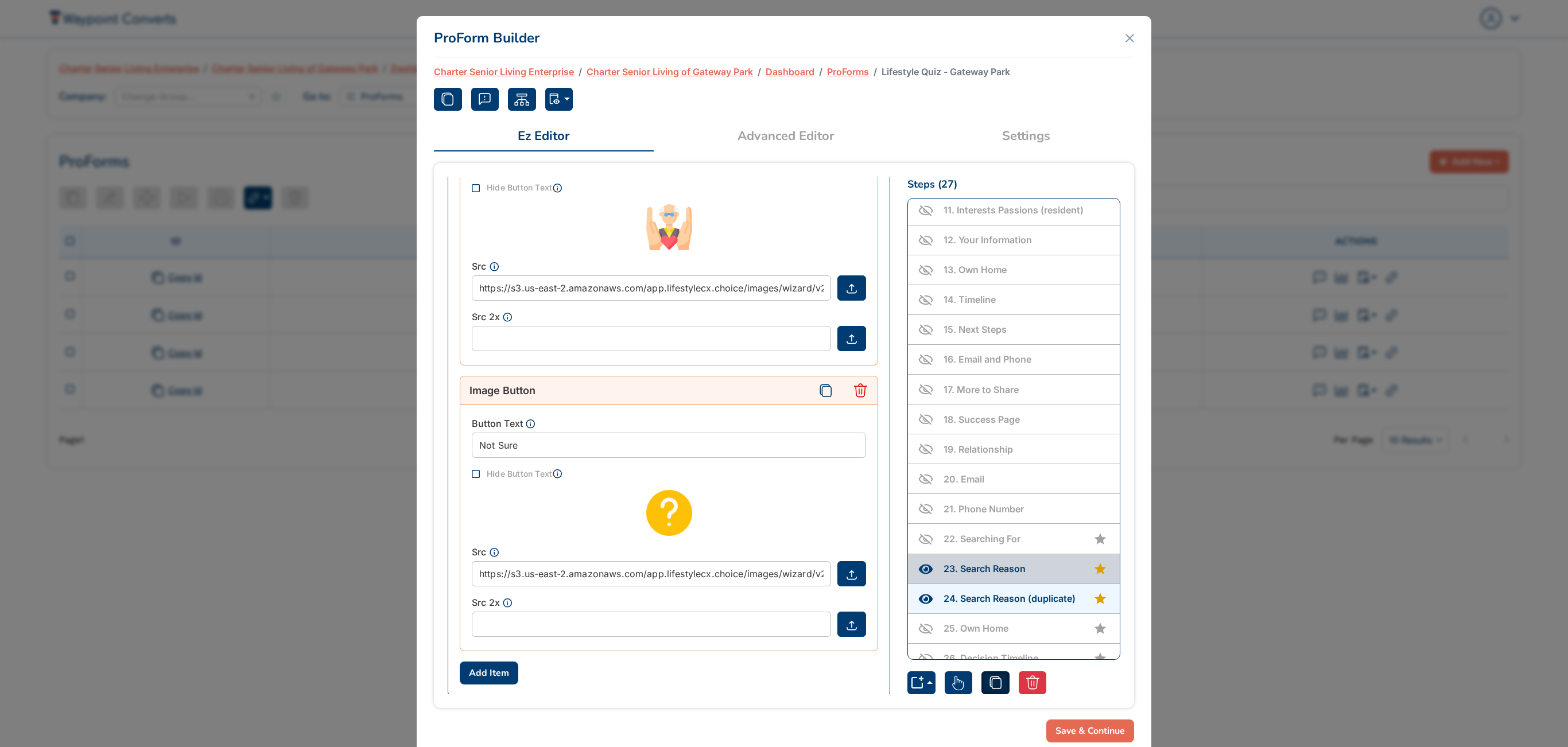 click on "23 .   Search Reason" at bounding box center [1026, 569] 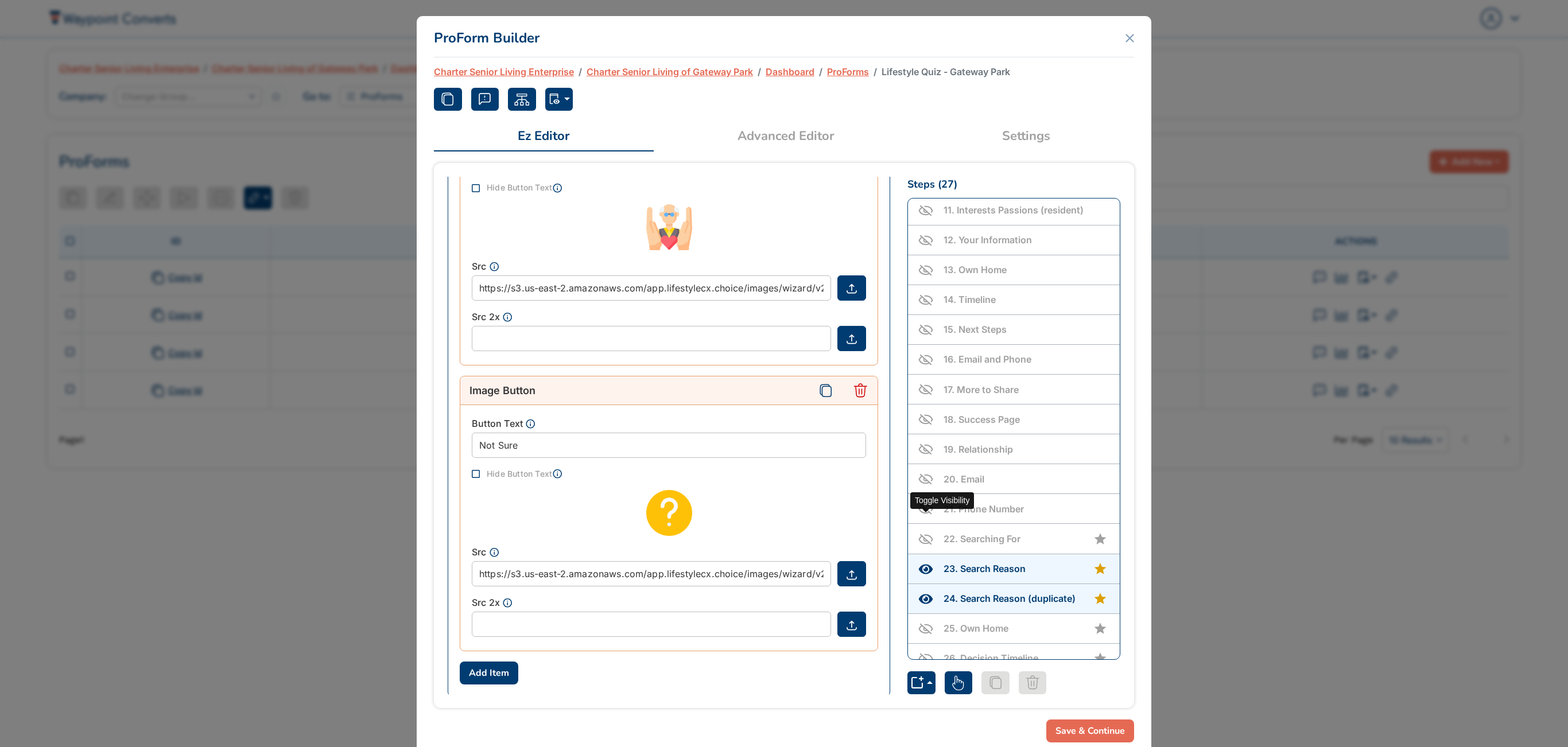 click 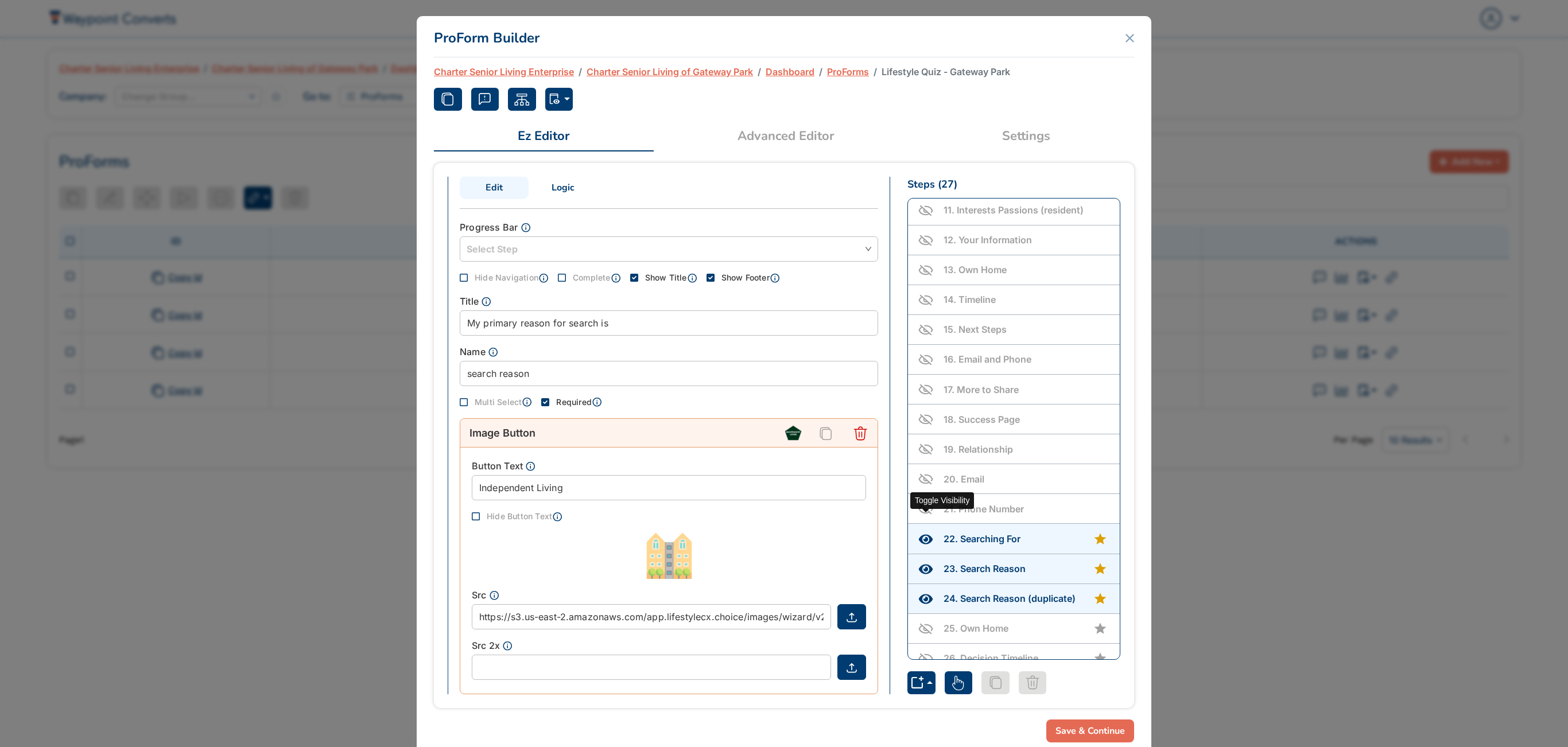 scroll, scrollTop: 1849, scrollLeft: 0, axis: vertical 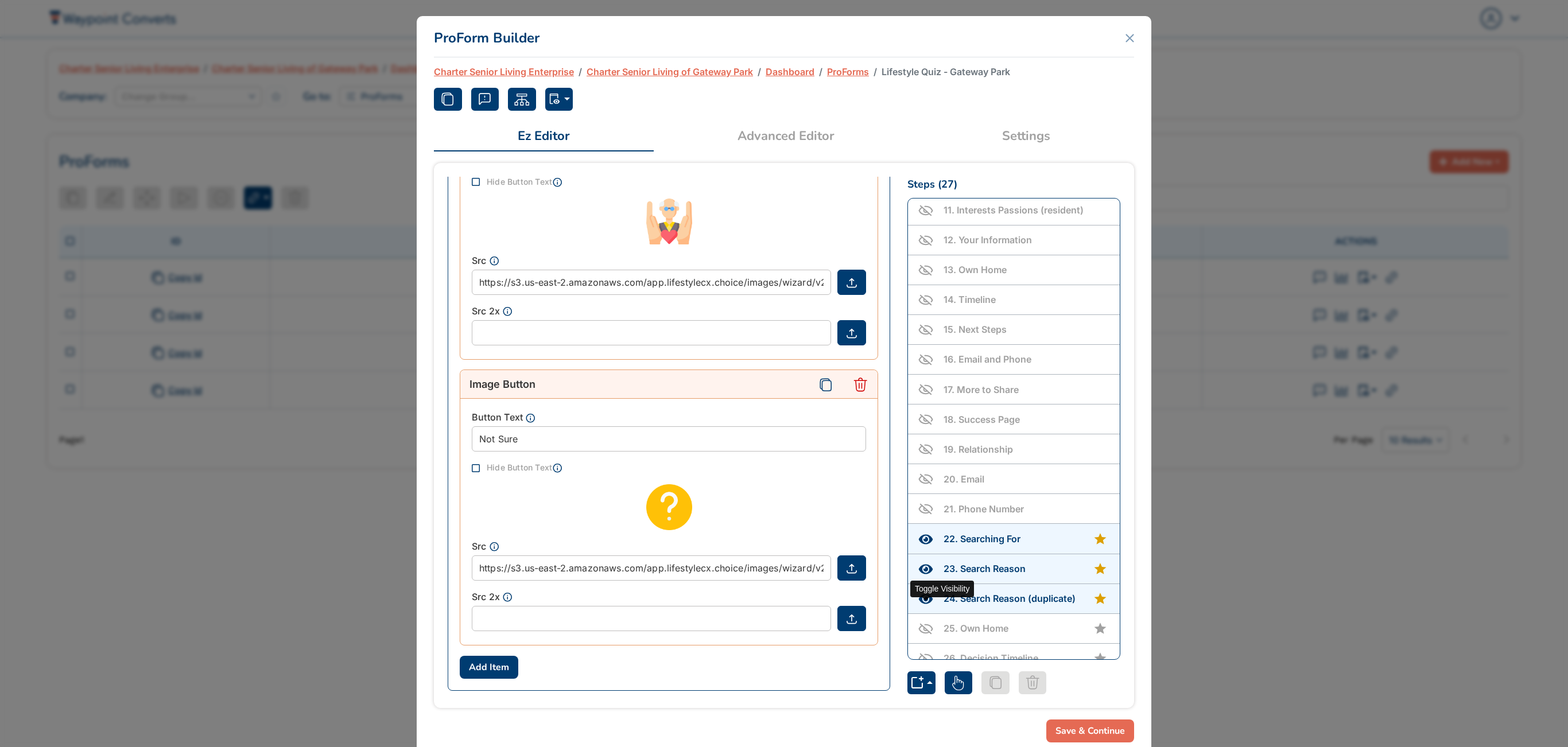 click 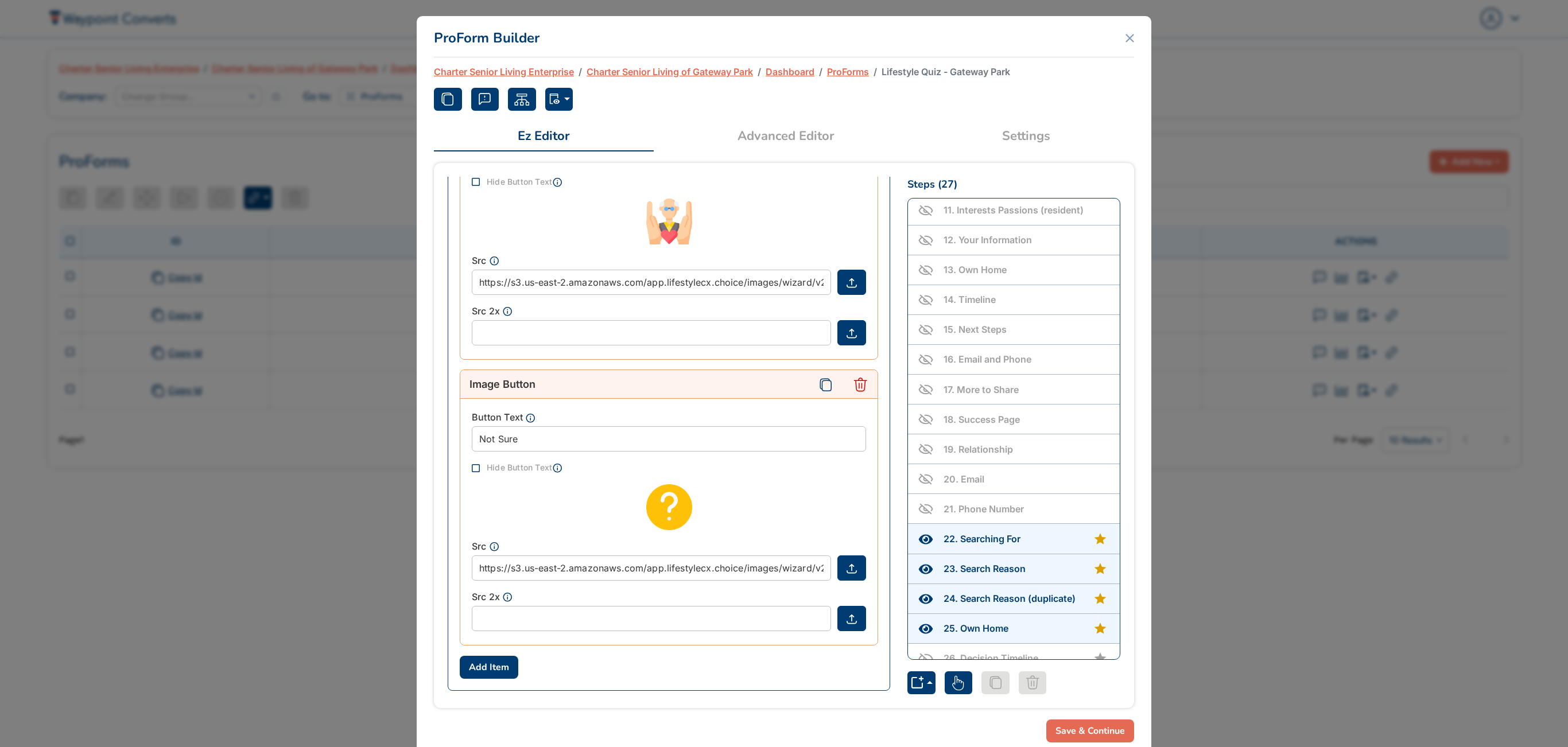 click 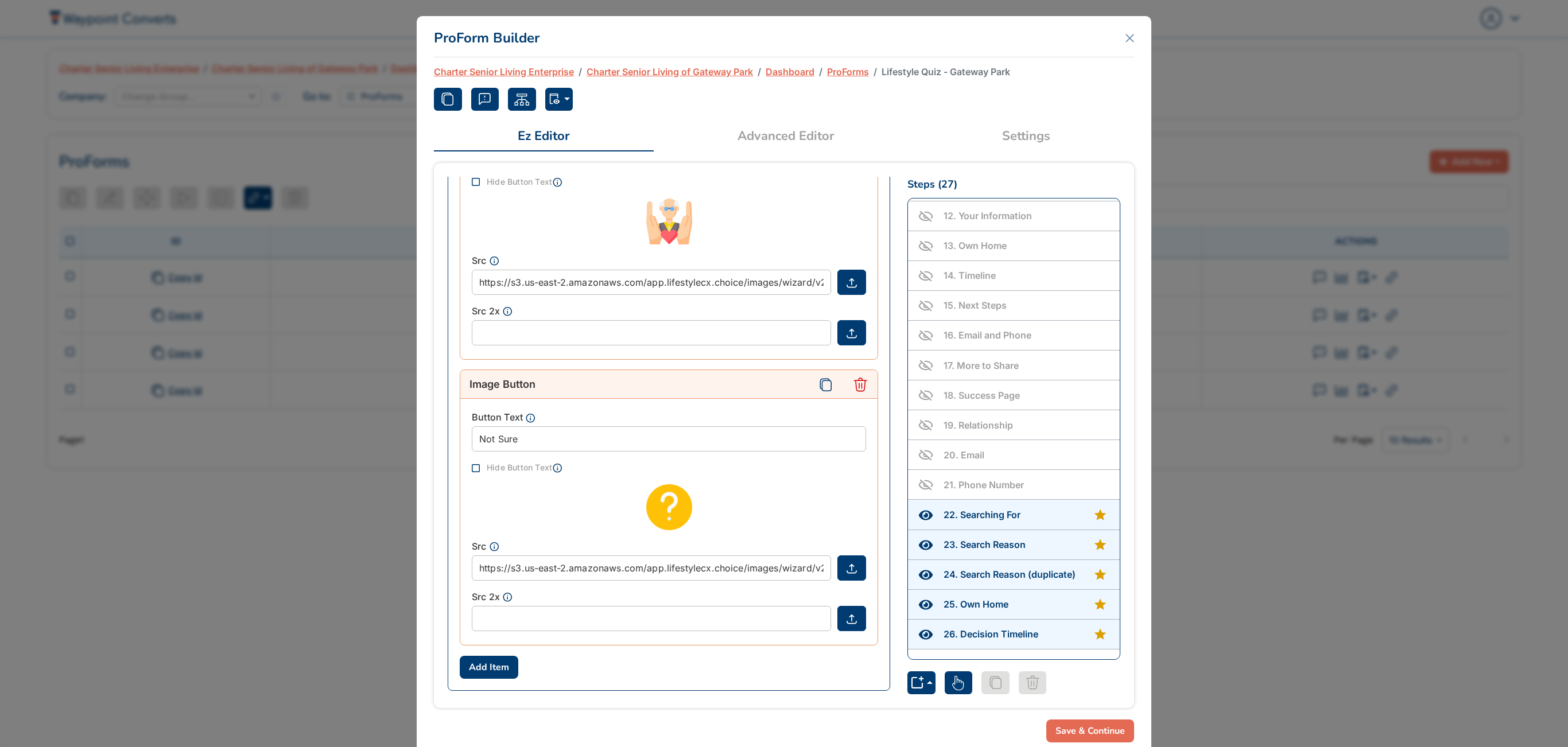 scroll, scrollTop: 332, scrollLeft: 0, axis: vertical 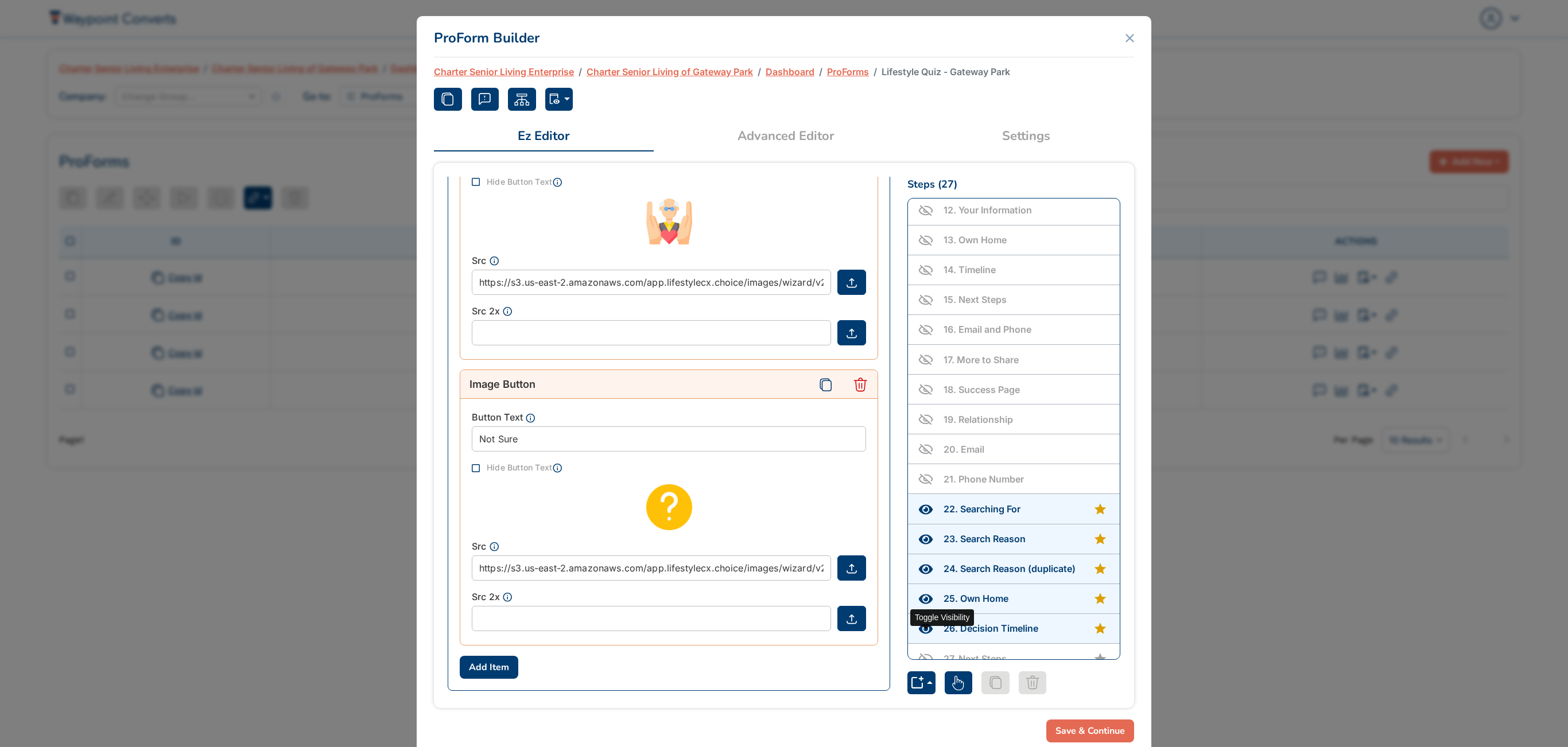 click 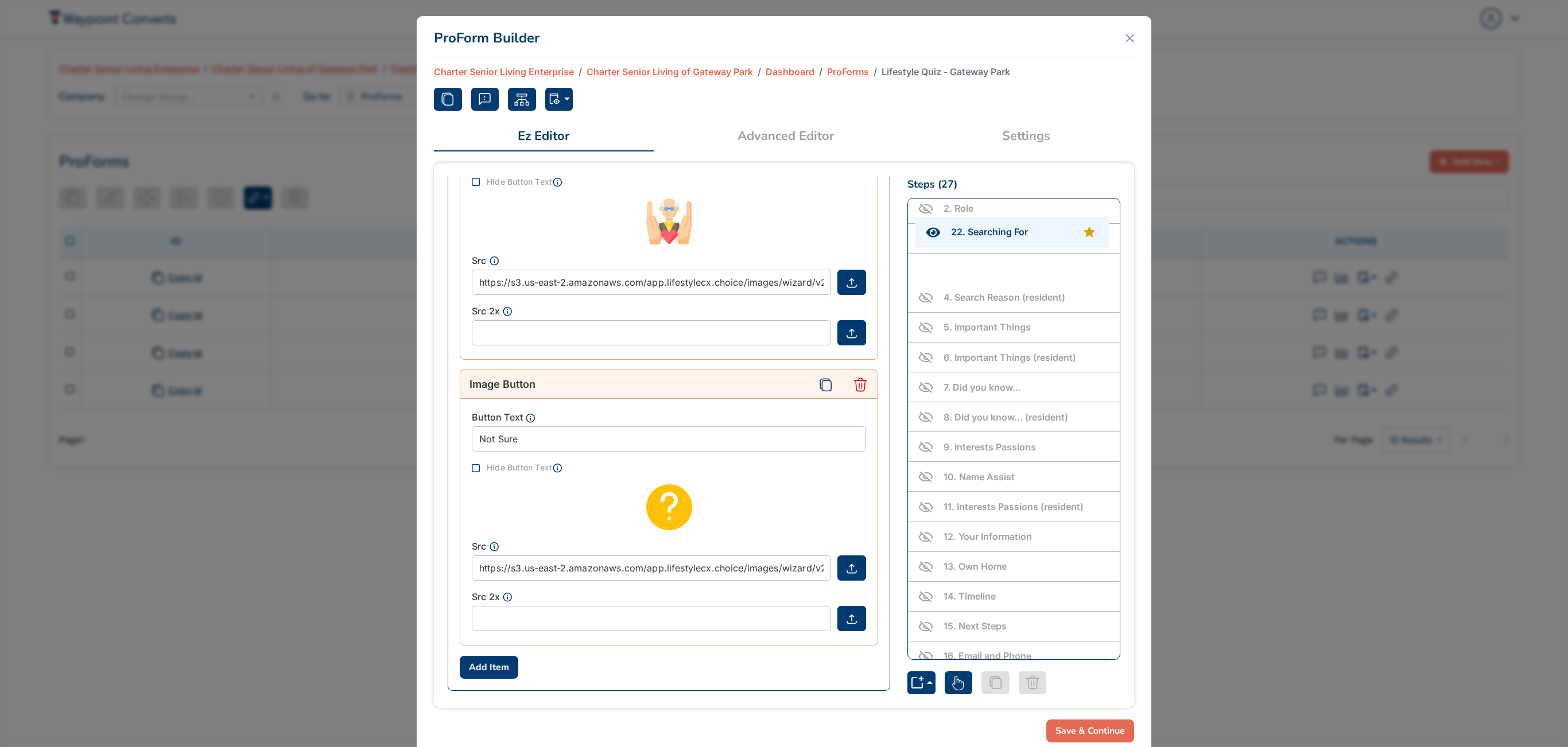 scroll, scrollTop: 0, scrollLeft: 0, axis: both 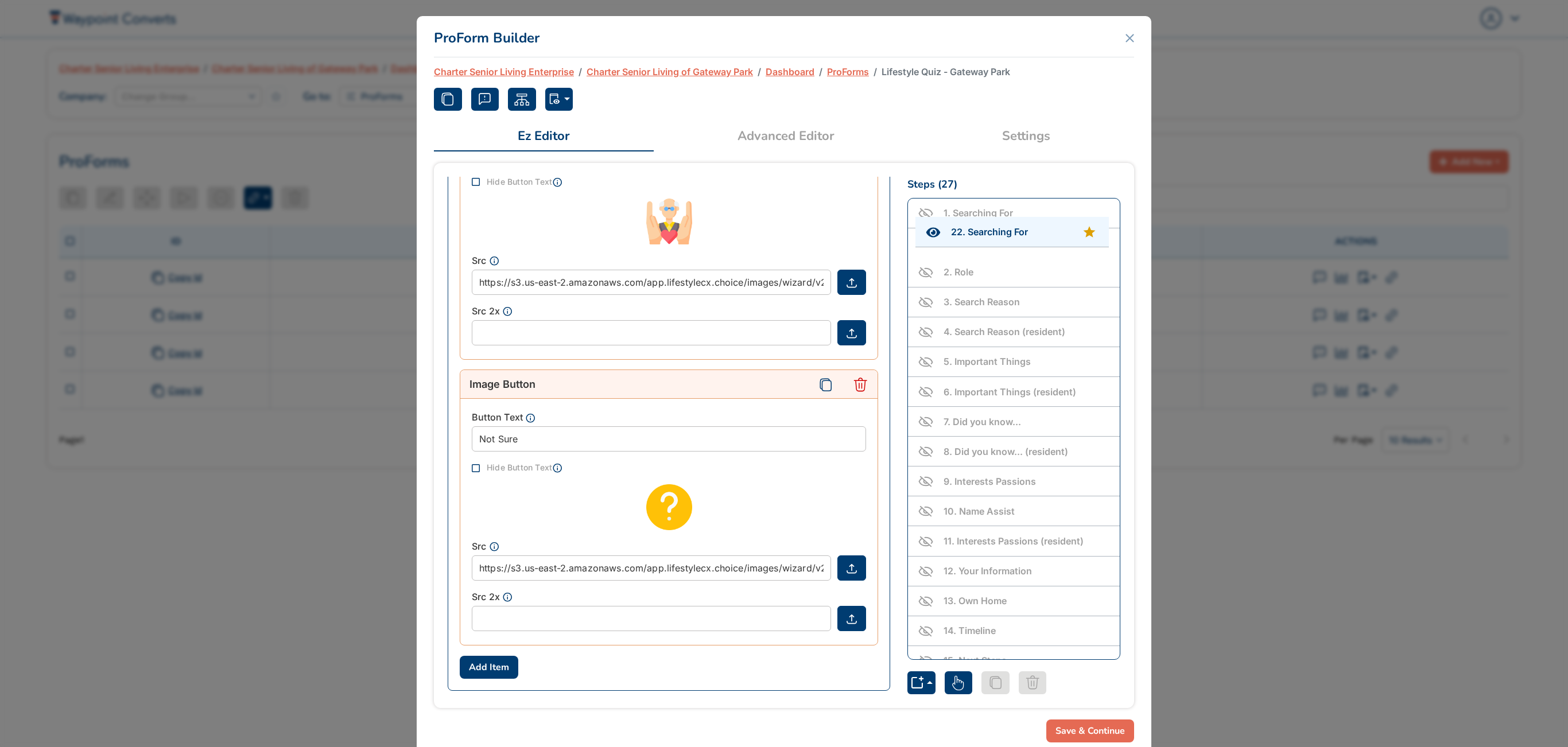 drag, startPoint x: 1034, startPoint y: 500, endPoint x: 1042, endPoint y: 231, distance: 269.11893 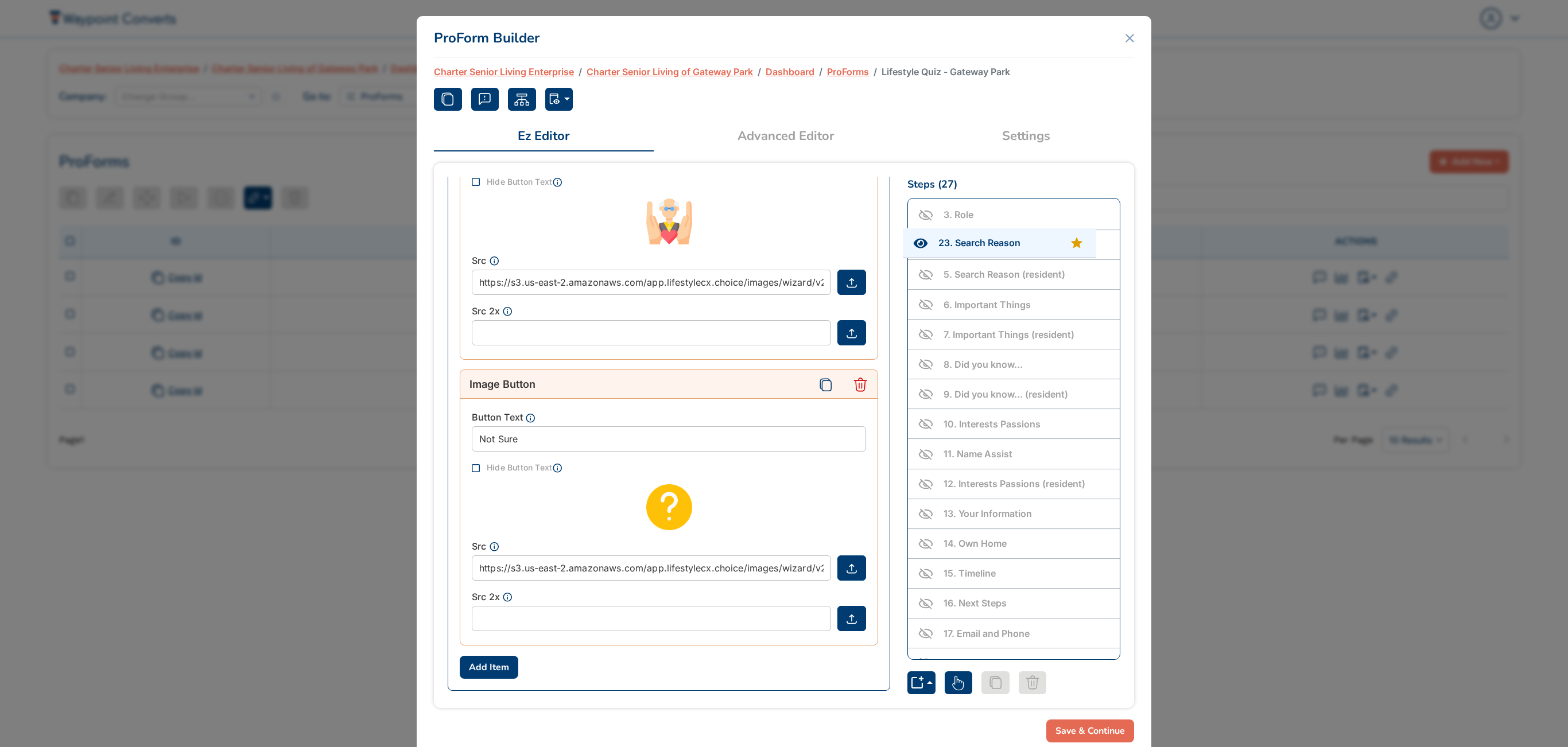 scroll, scrollTop: 0, scrollLeft: 0, axis: both 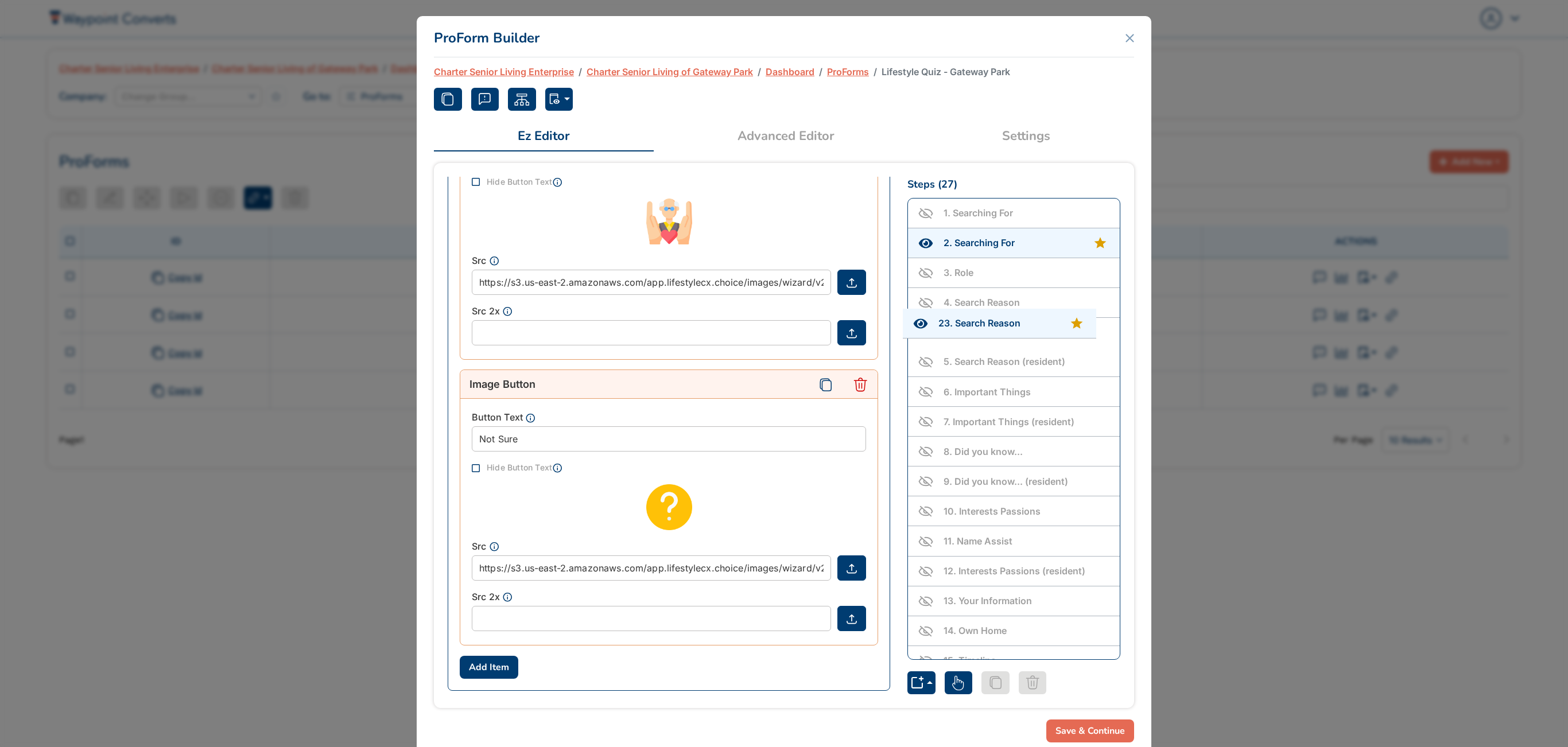 drag, startPoint x: 1037, startPoint y: 529, endPoint x: 1031, endPoint y: 320, distance: 209.08611 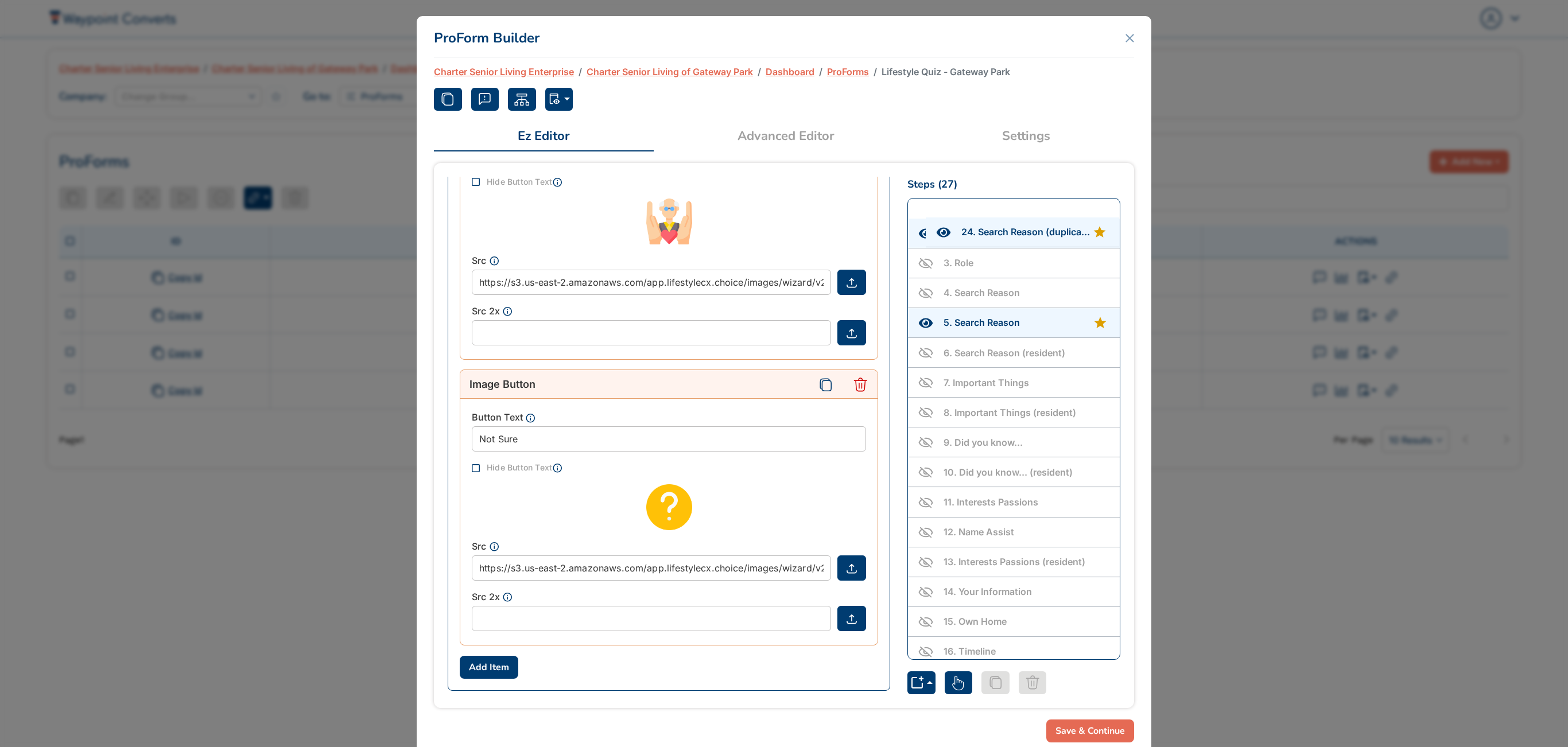 scroll, scrollTop: 0, scrollLeft: 0, axis: both 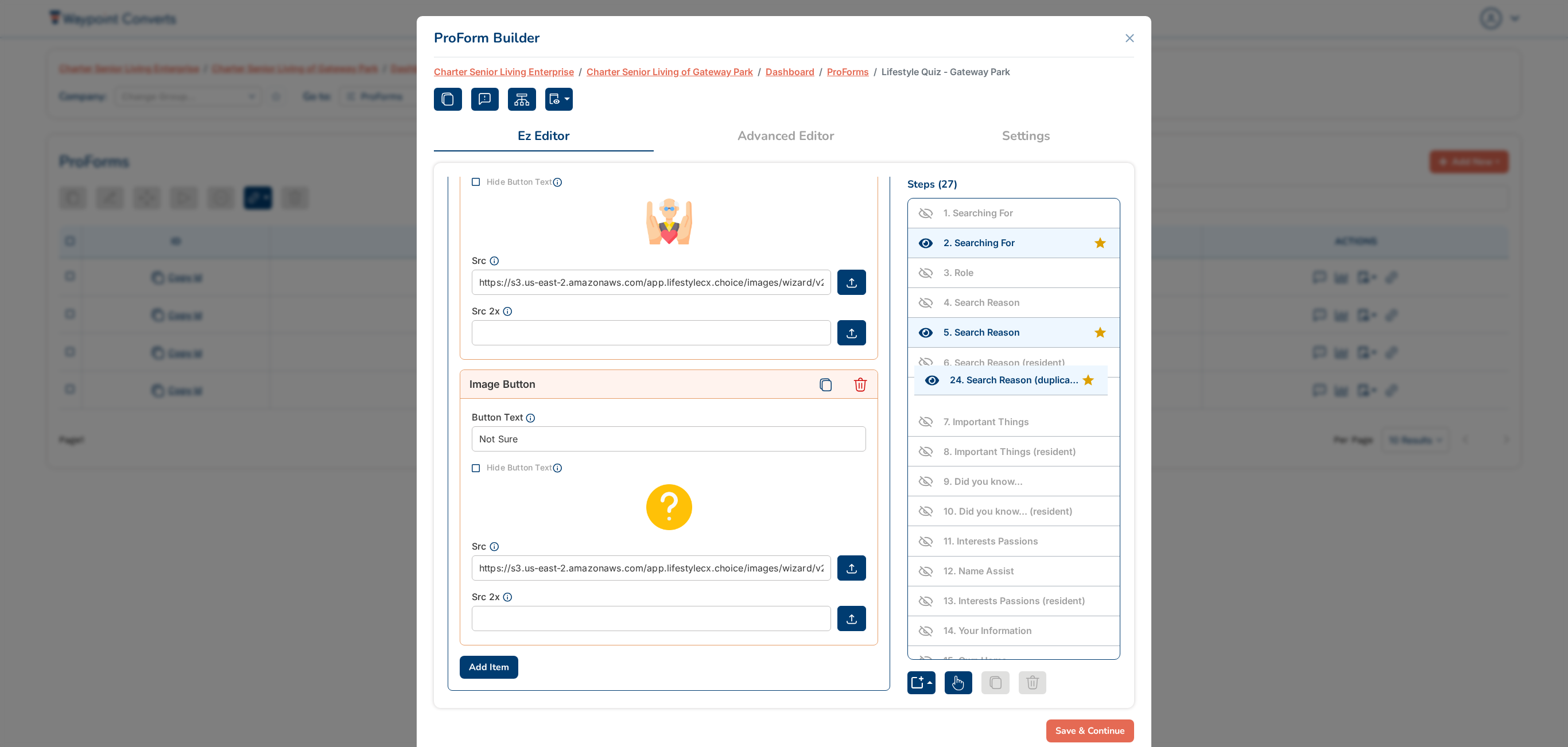 drag, startPoint x: 1027, startPoint y: 558, endPoint x: 1035, endPoint y: 373, distance: 185.1729 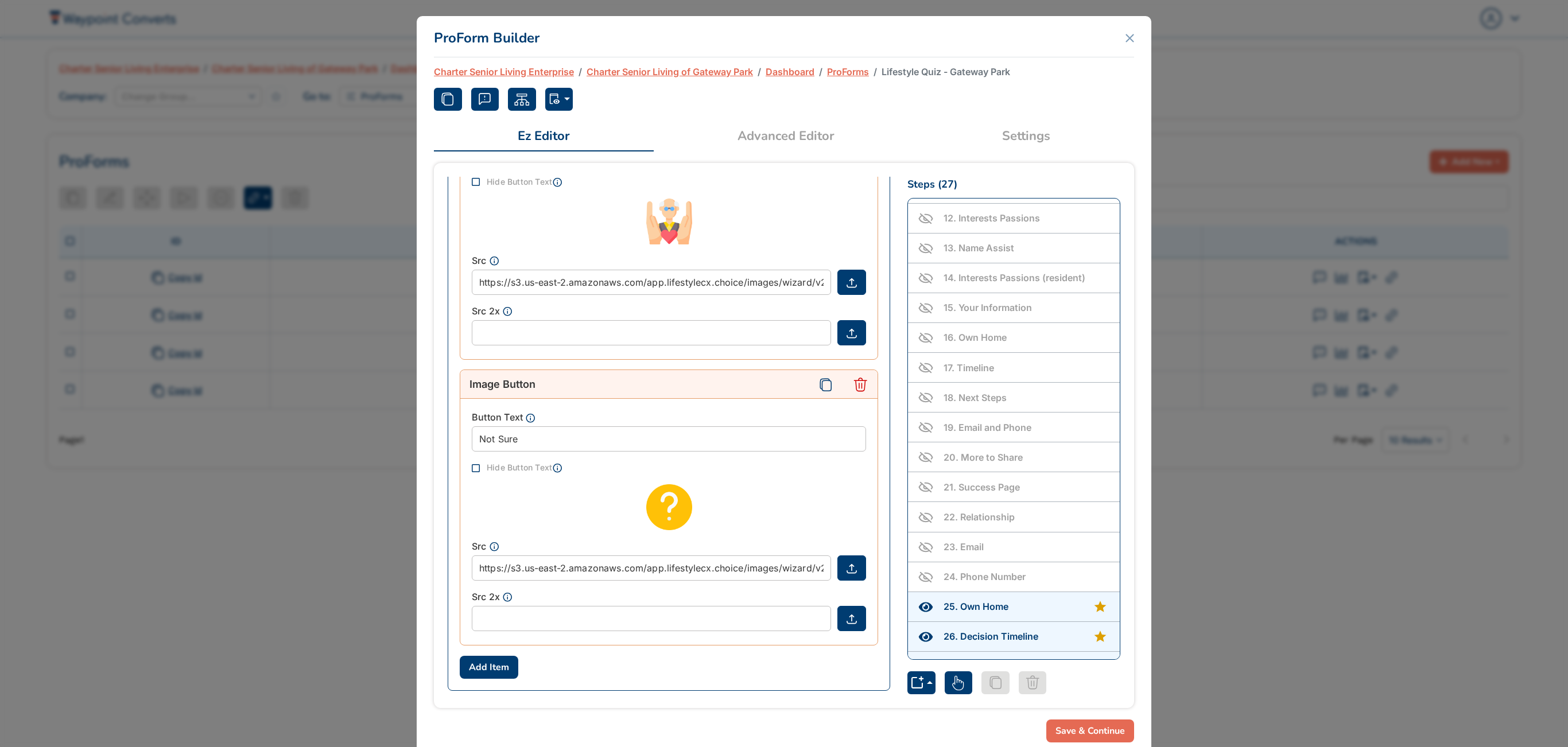 scroll, scrollTop: 332, scrollLeft: 0, axis: vertical 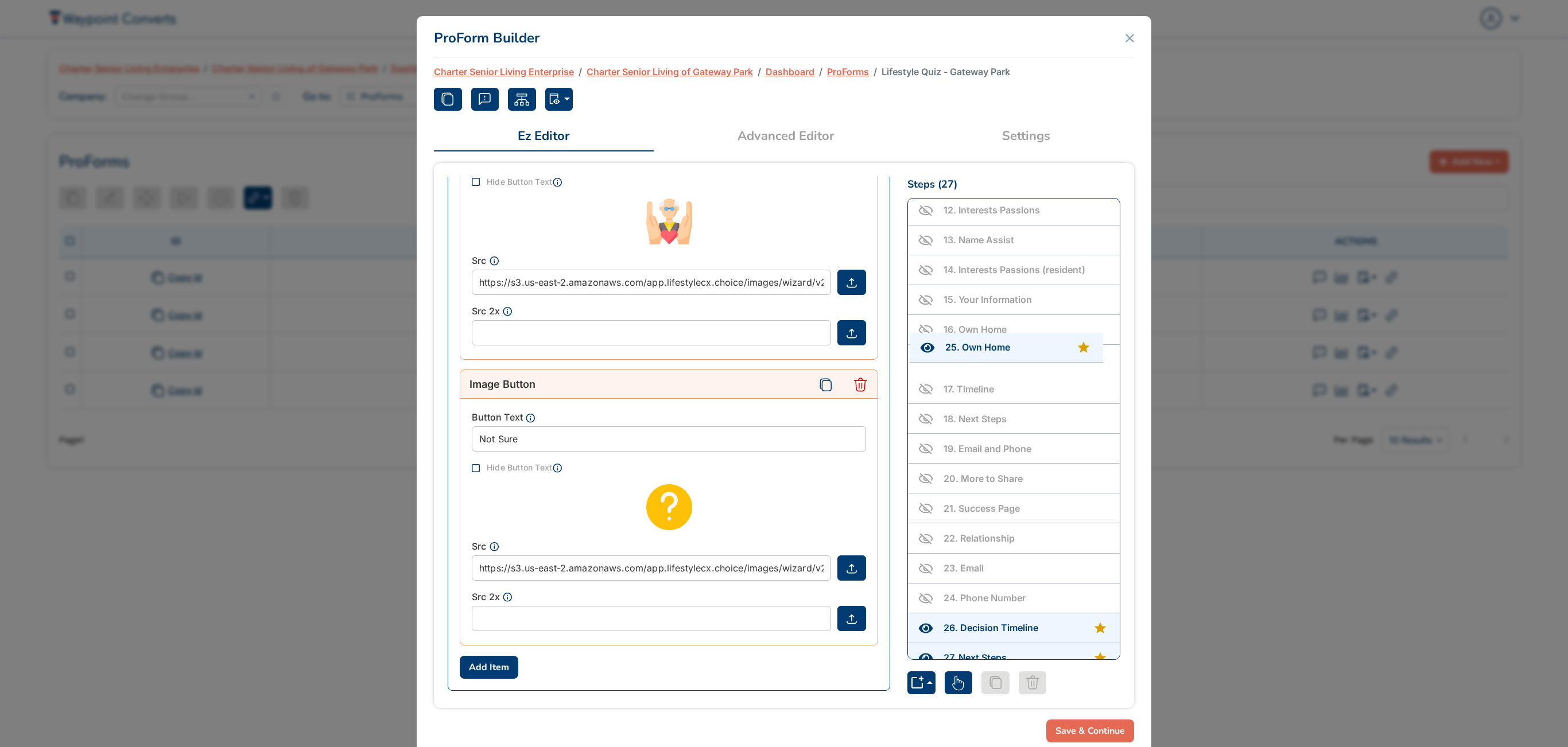 drag, startPoint x: 1030, startPoint y: 584, endPoint x: 1031, endPoint y: 342, distance: 242.00207 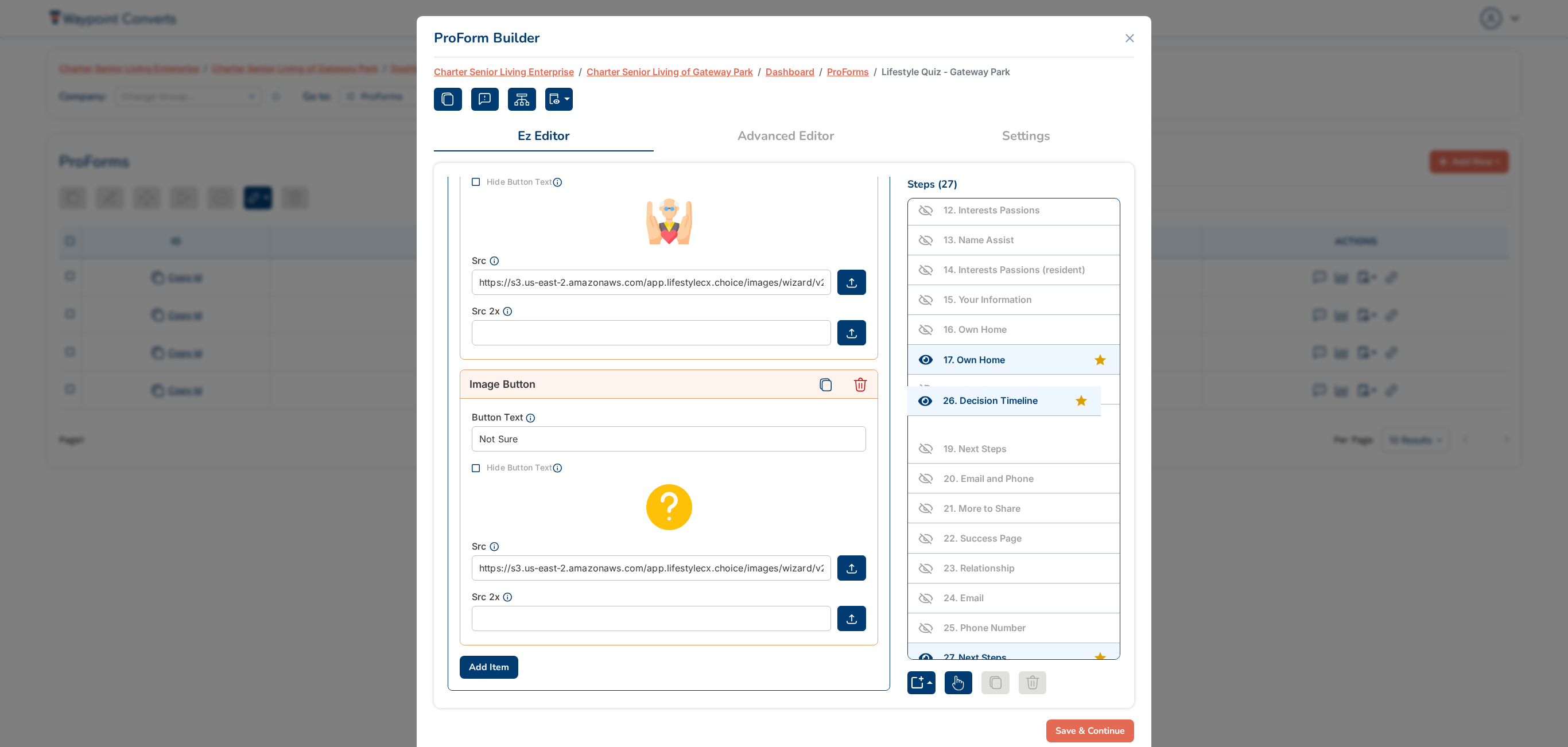 drag, startPoint x: 1040, startPoint y: 622, endPoint x: 1040, endPoint y: 403, distance: 219 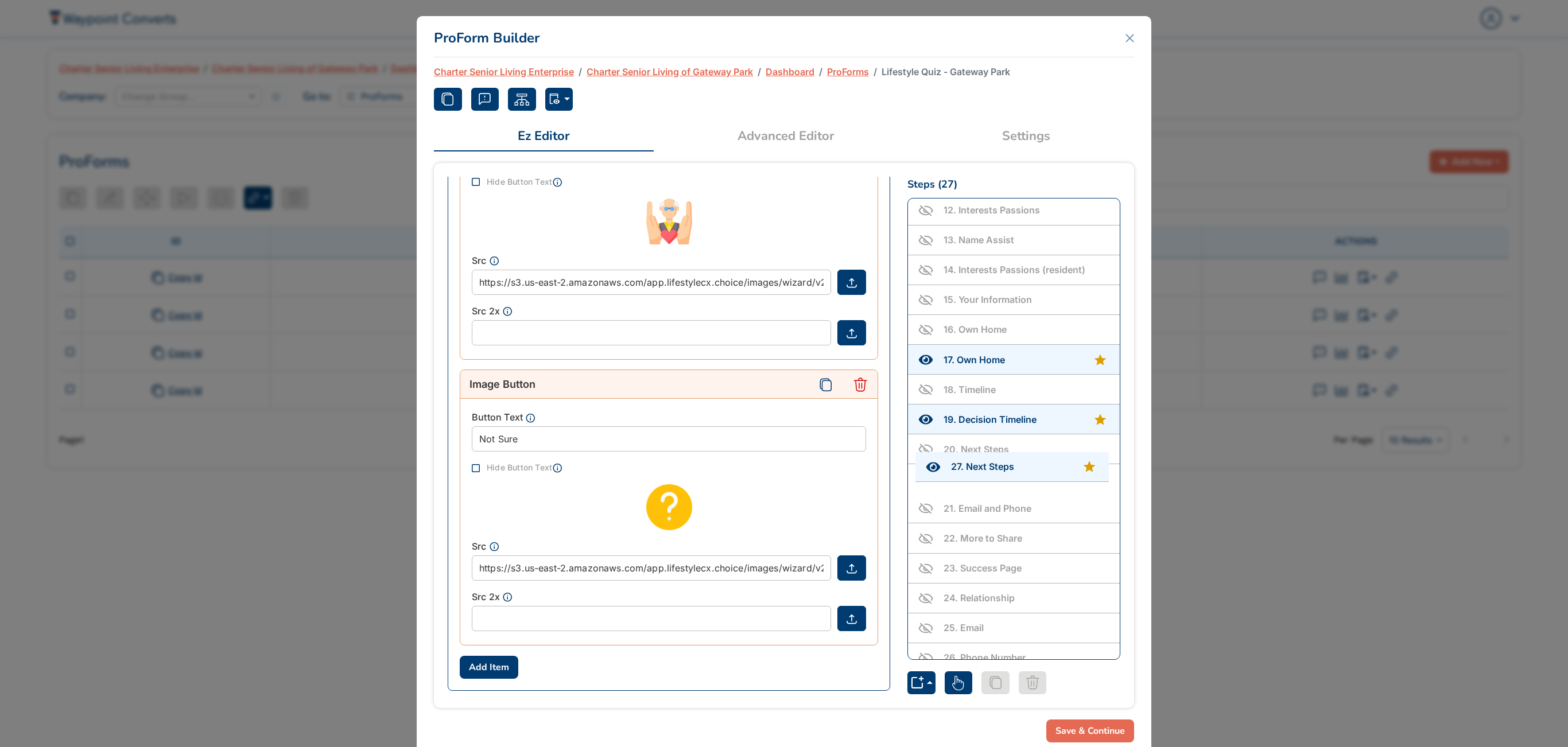 drag, startPoint x: 1027, startPoint y: 643, endPoint x: 1034, endPoint y: 461, distance: 182.13457 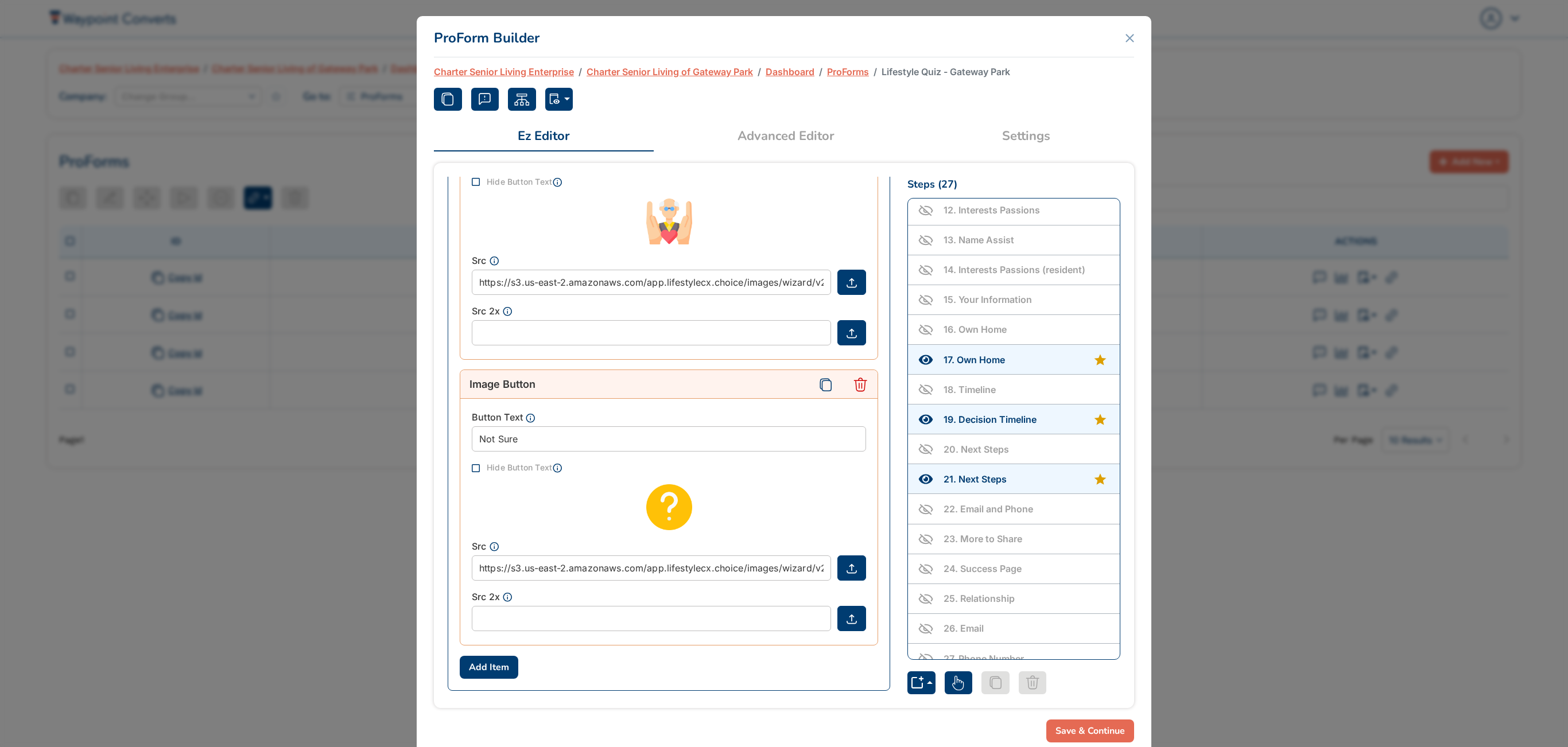 click on "20 .   Next Steps" at bounding box center (1026, 449) 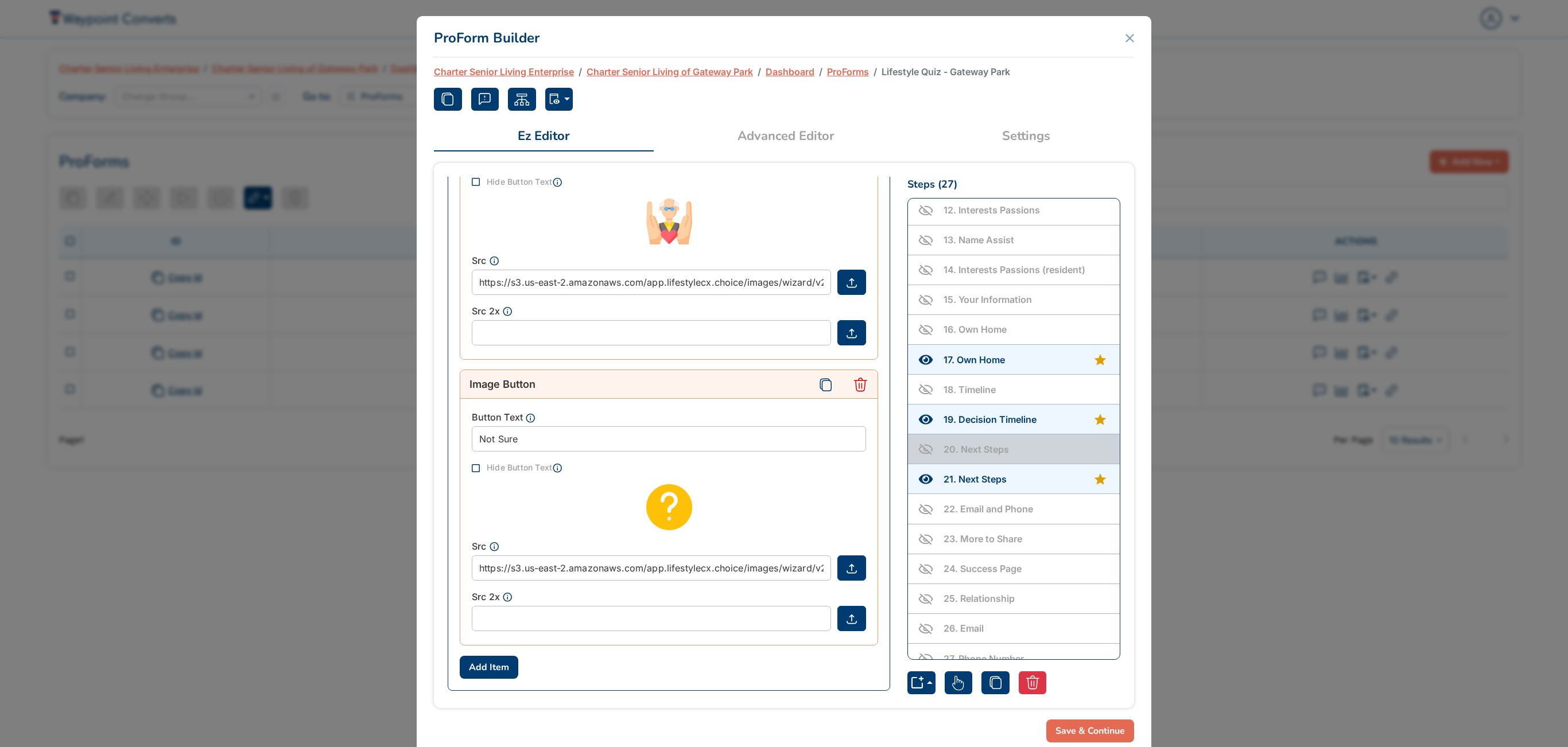 click on "18 .   Timeline" at bounding box center [1026, 390] 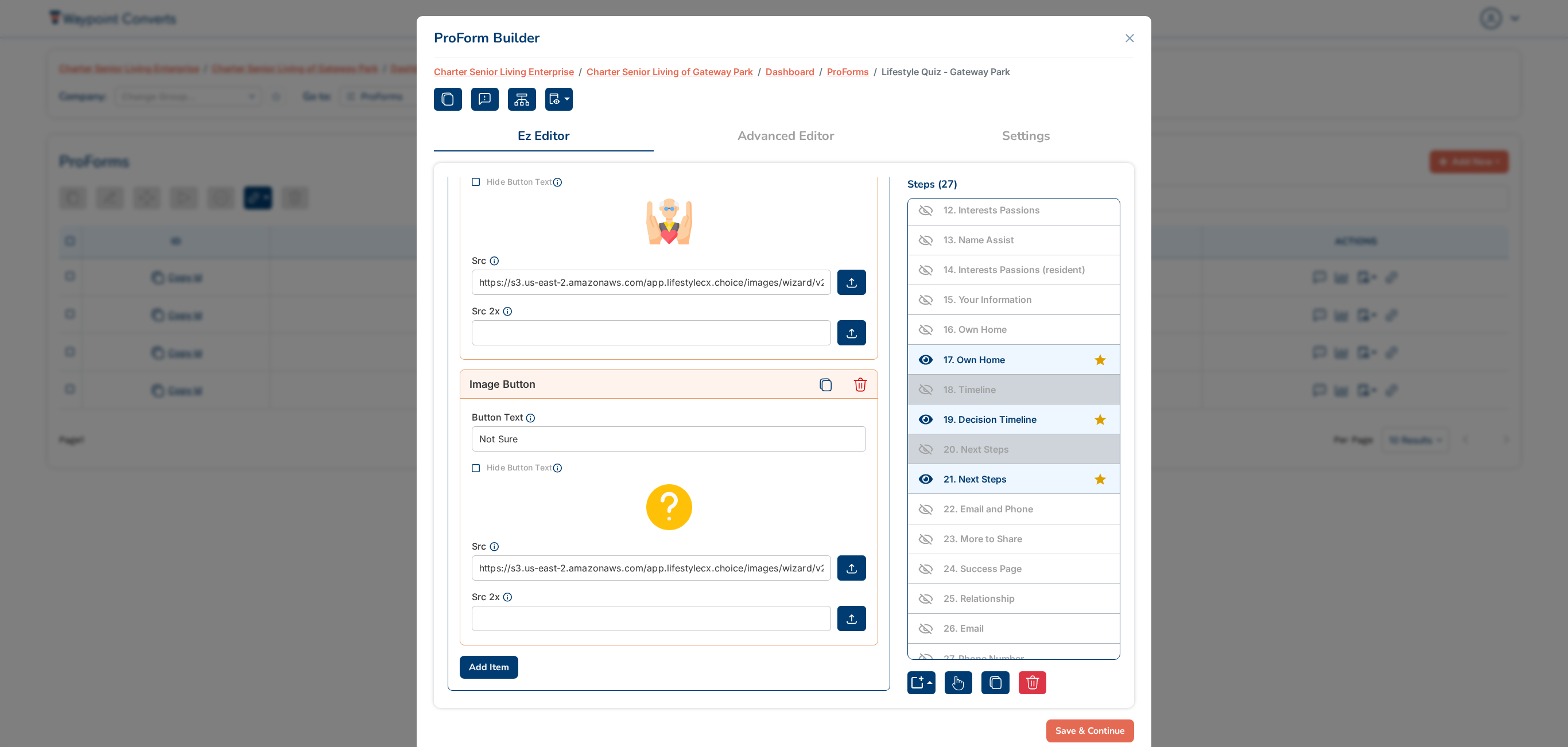 click on "16 .   Own Home" at bounding box center (1026, 329) 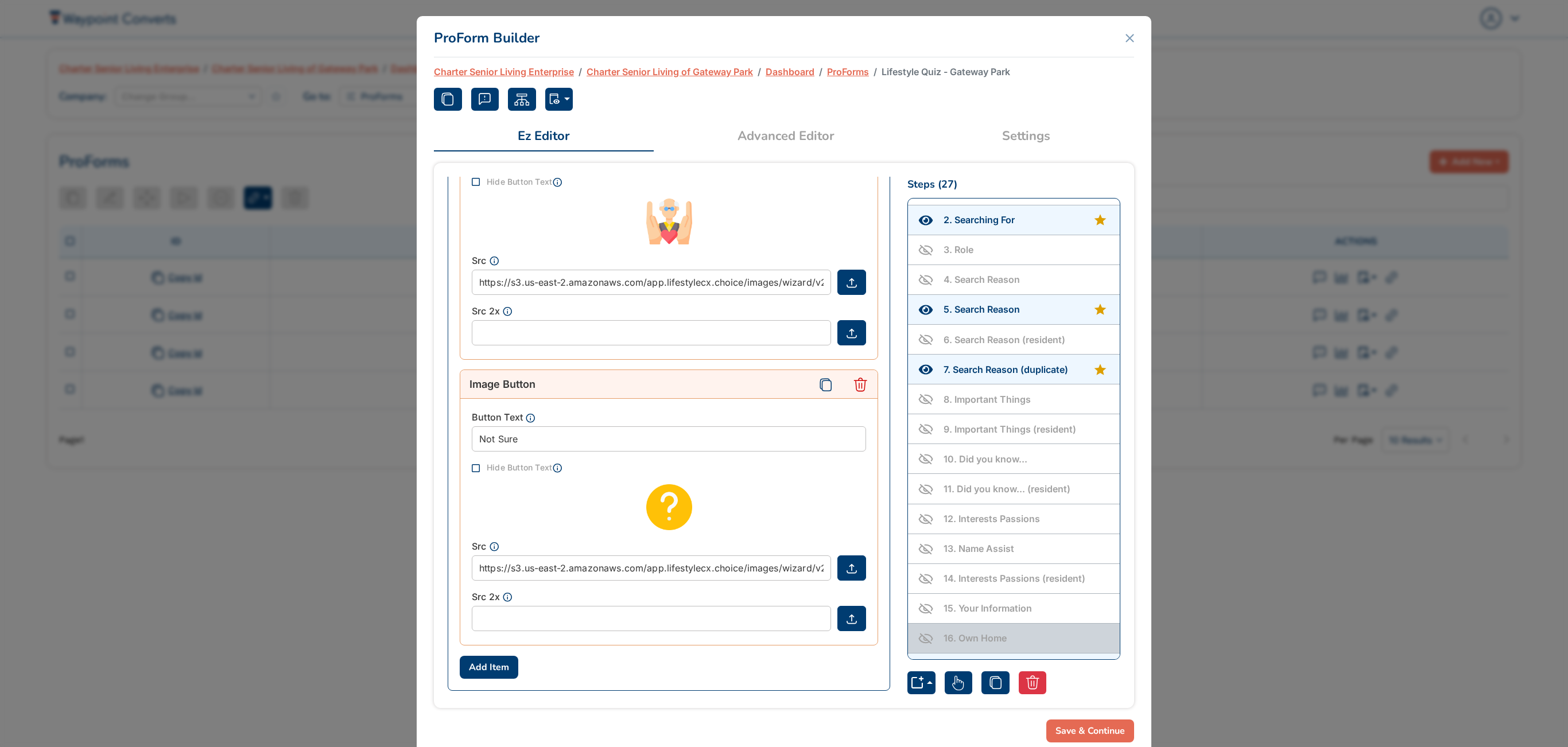 scroll, scrollTop: 0, scrollLeft: 0, axis: both 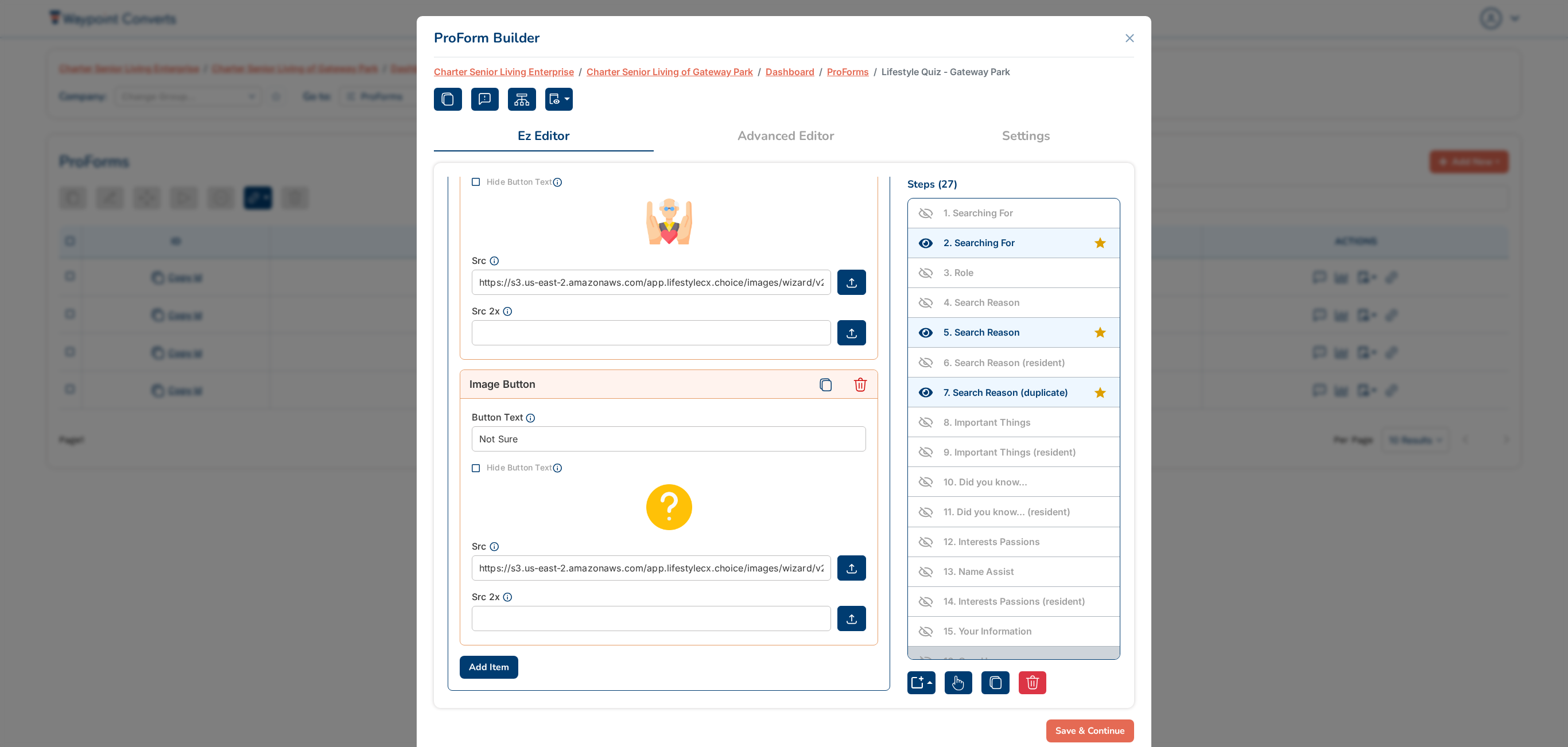 click on "6 .   Search Reason (resident)" at bounding box center [1004, 363] 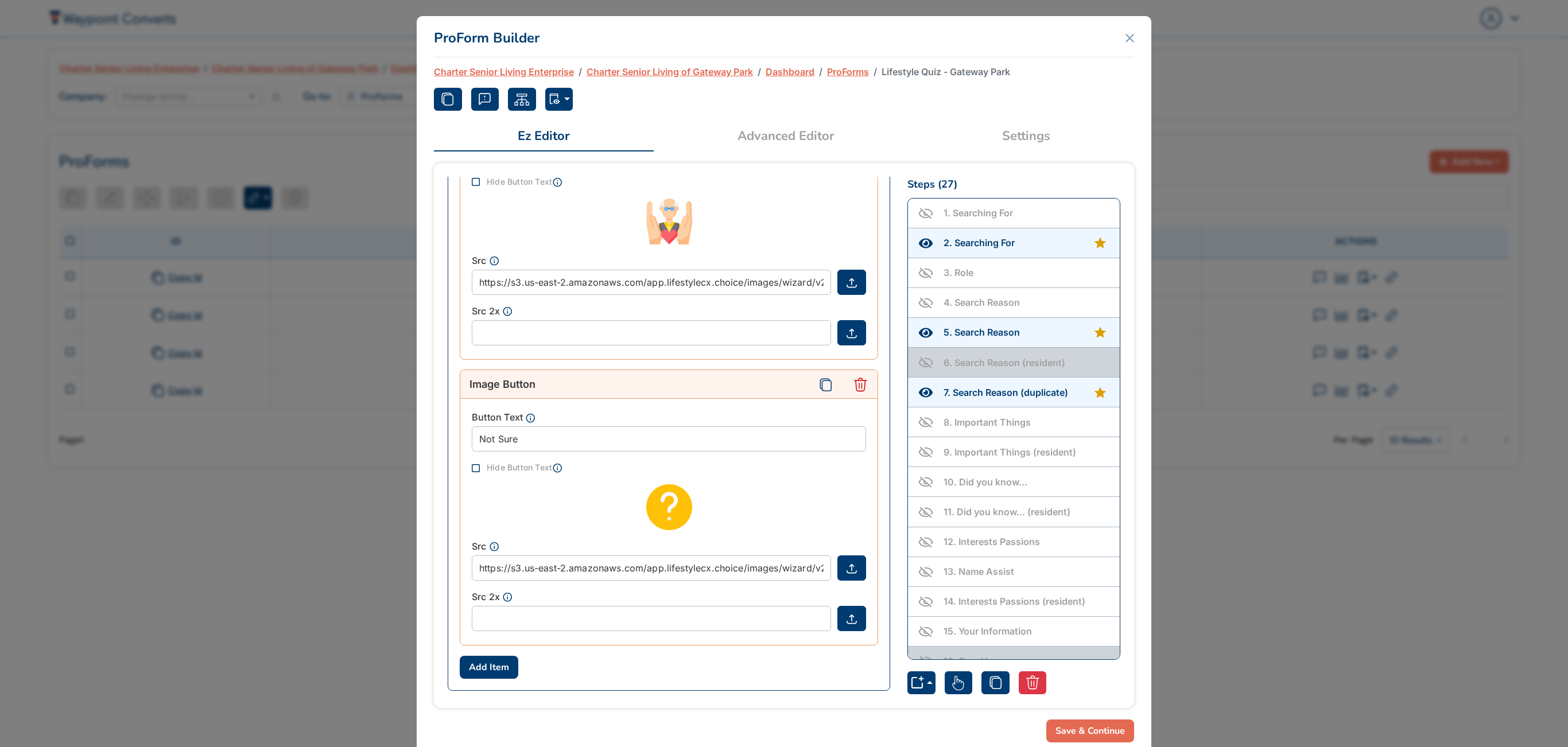 click on "4 .   Search Reason" at bounding box center [1026, 302] 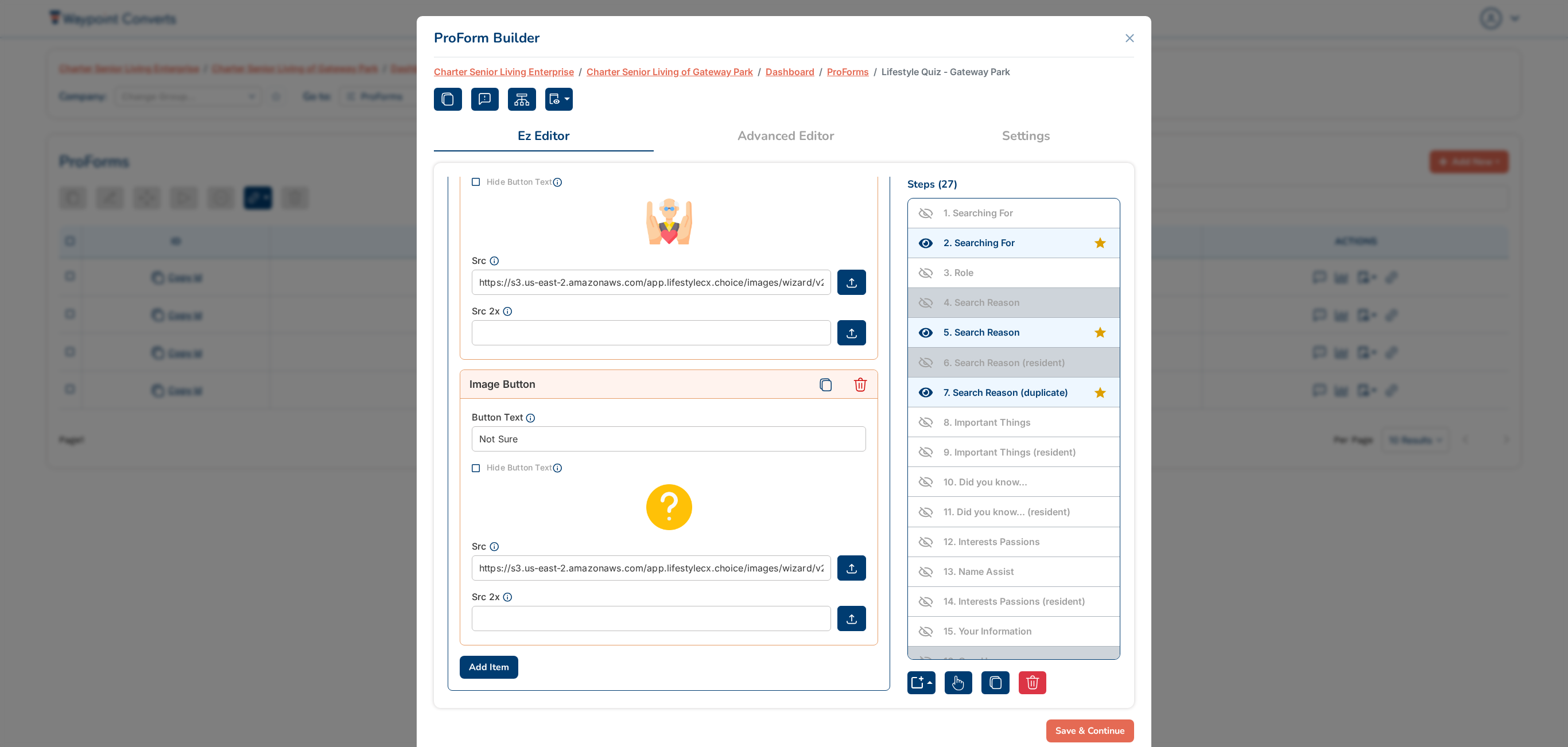 click on "1 .   Searching For" at bounding box center [1026, 213] 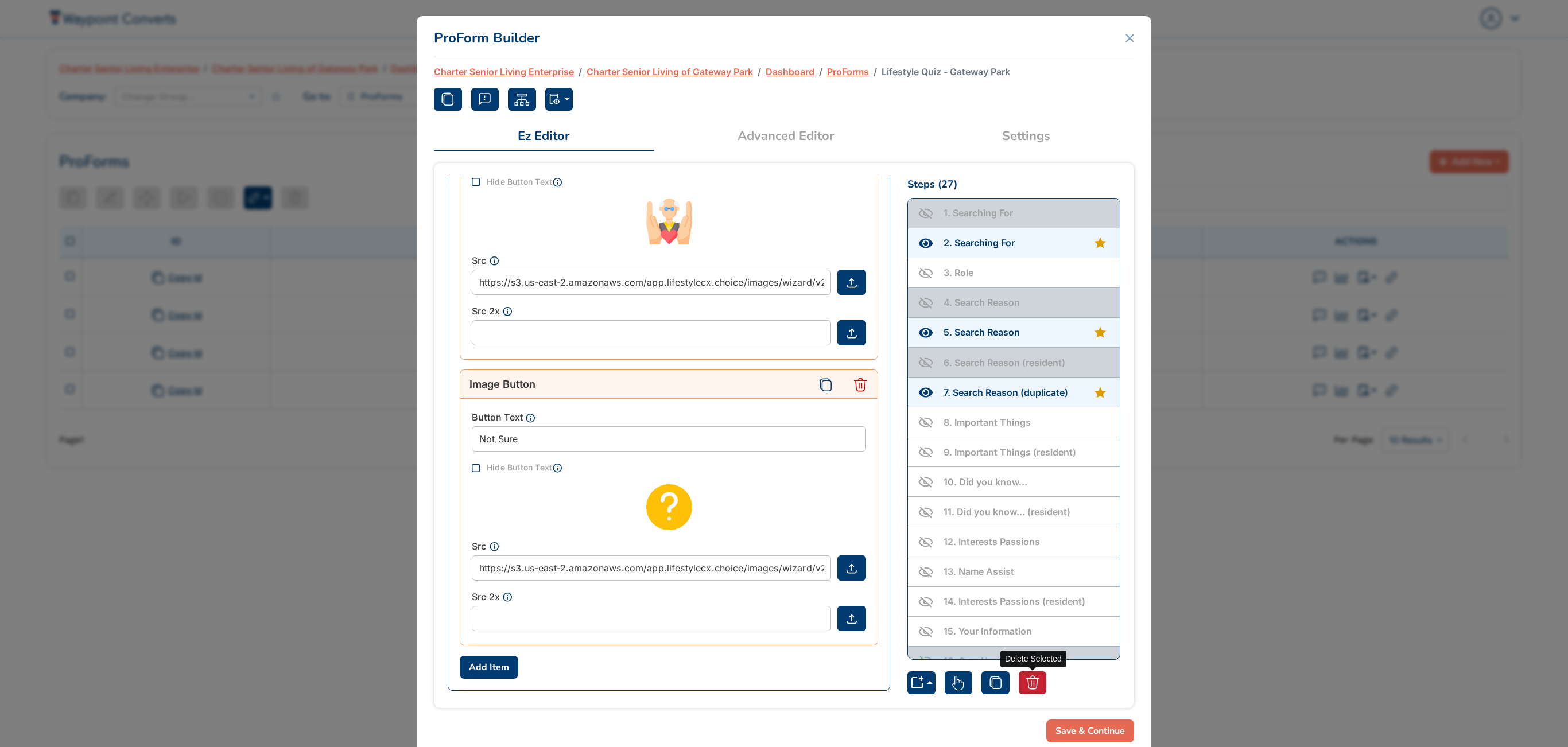 click 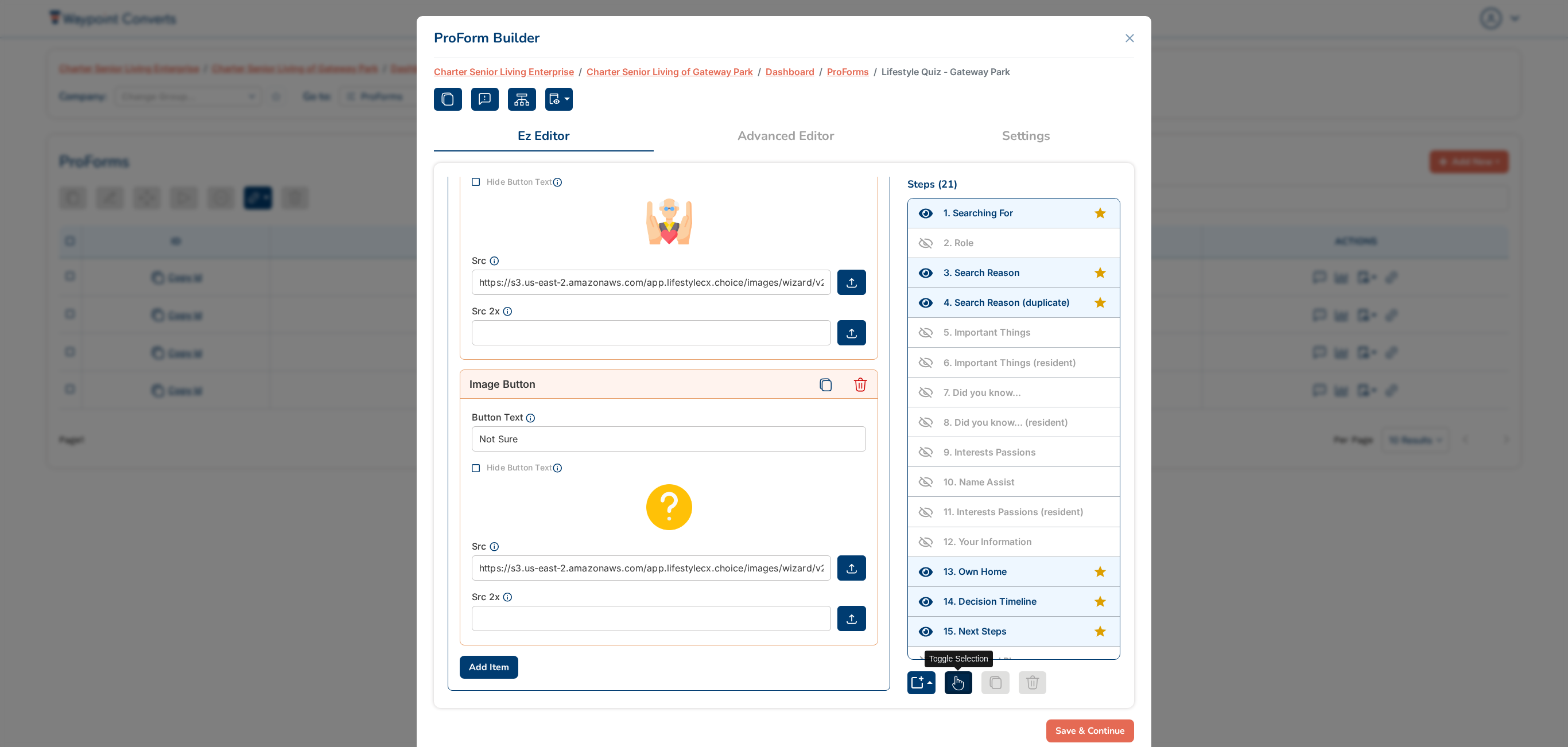 click 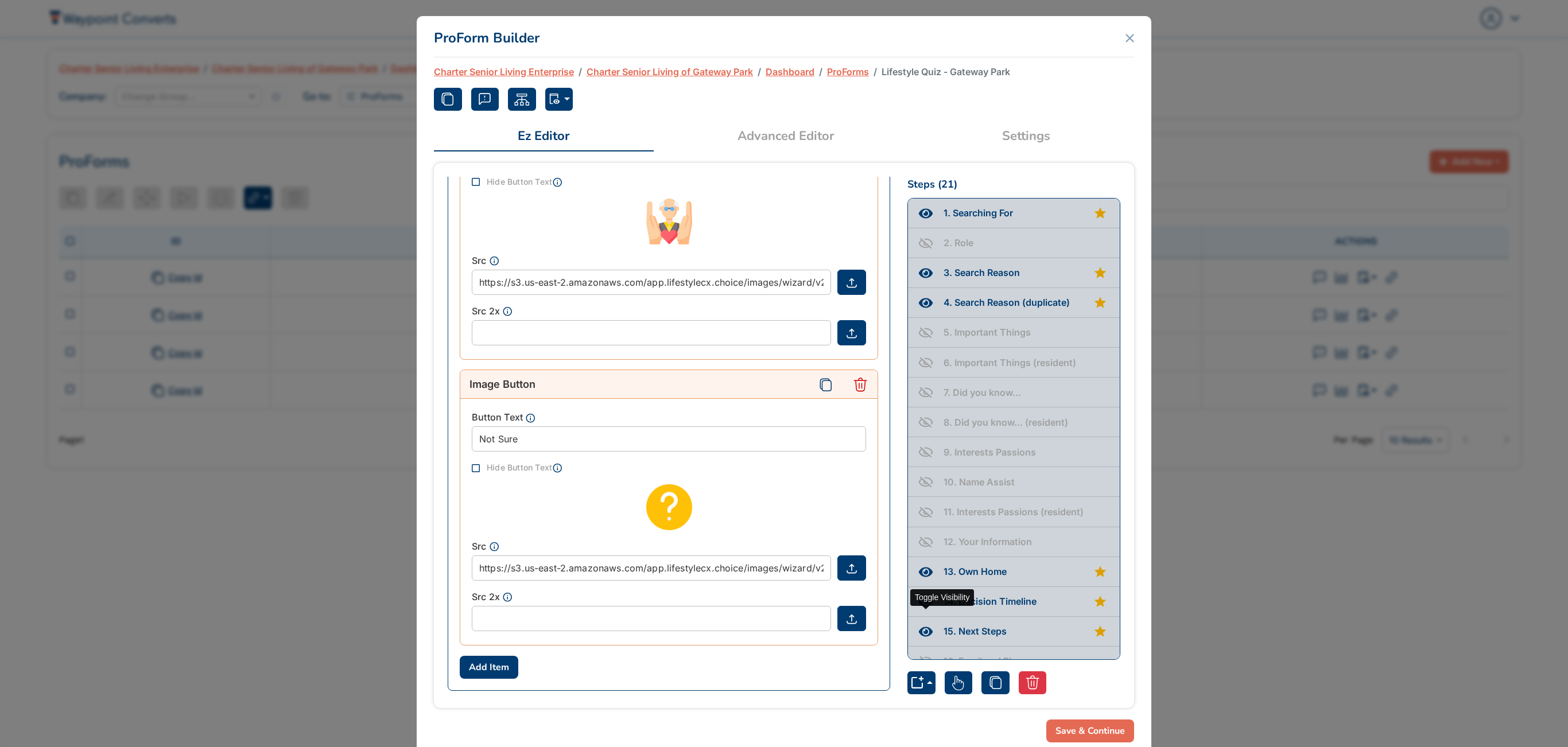 click 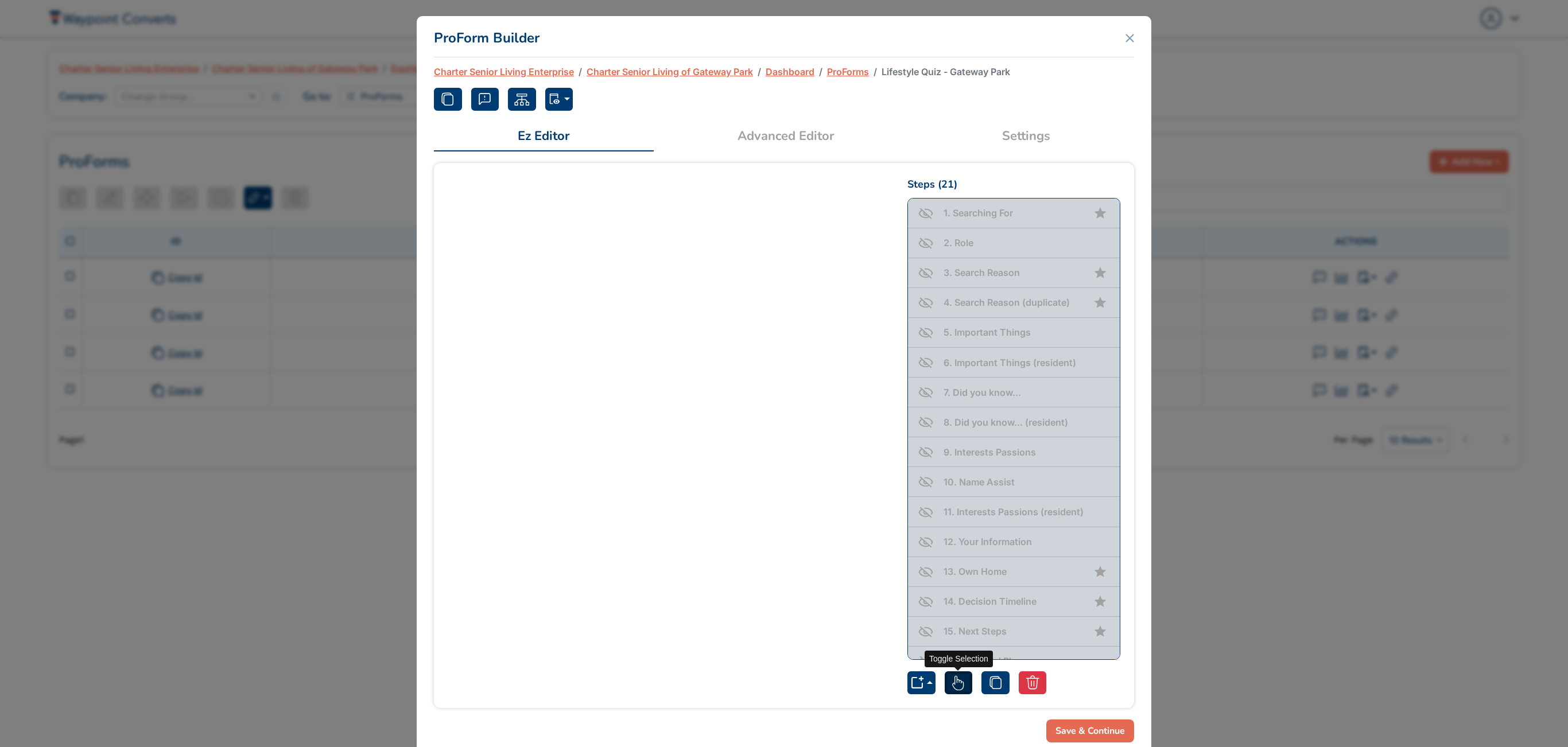 click 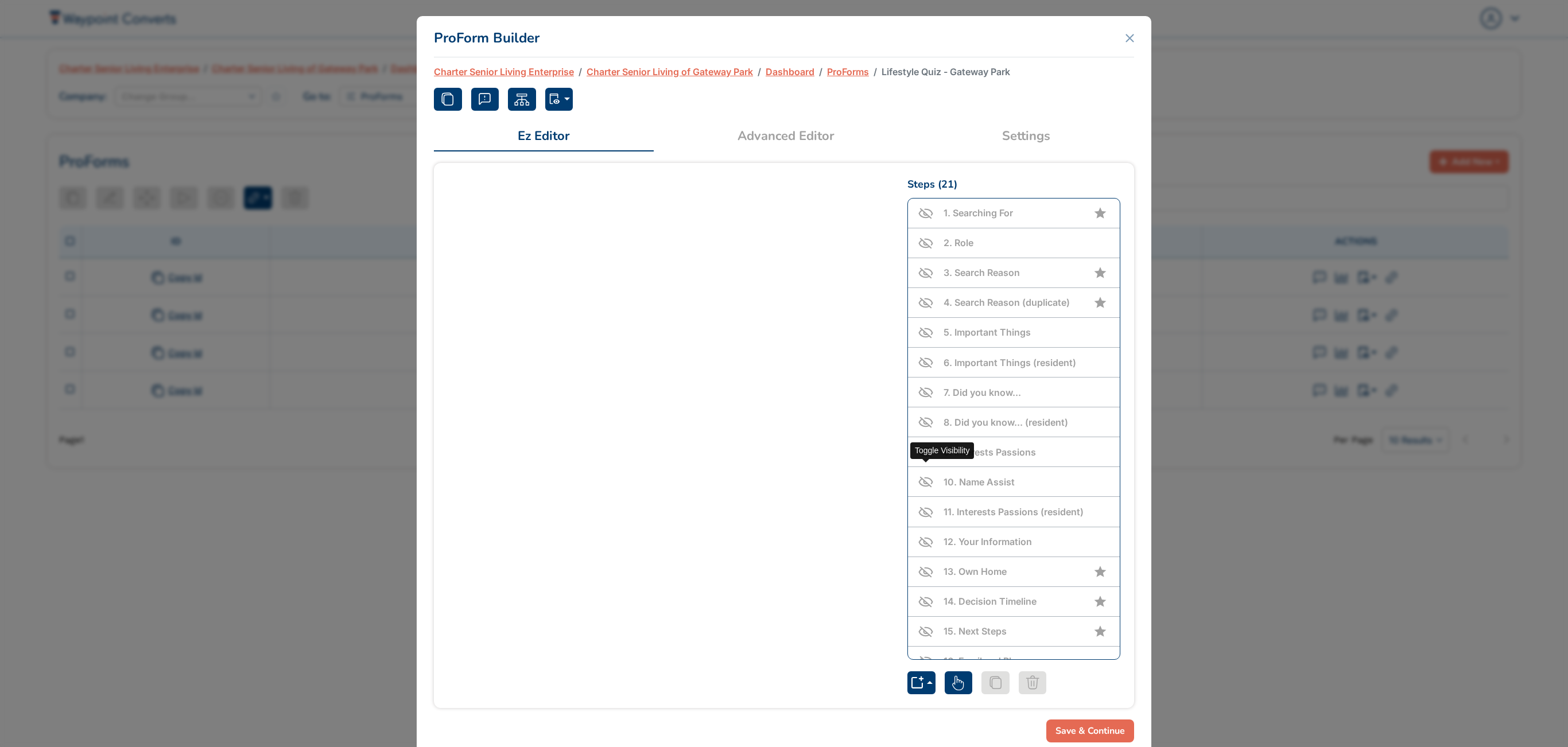 click 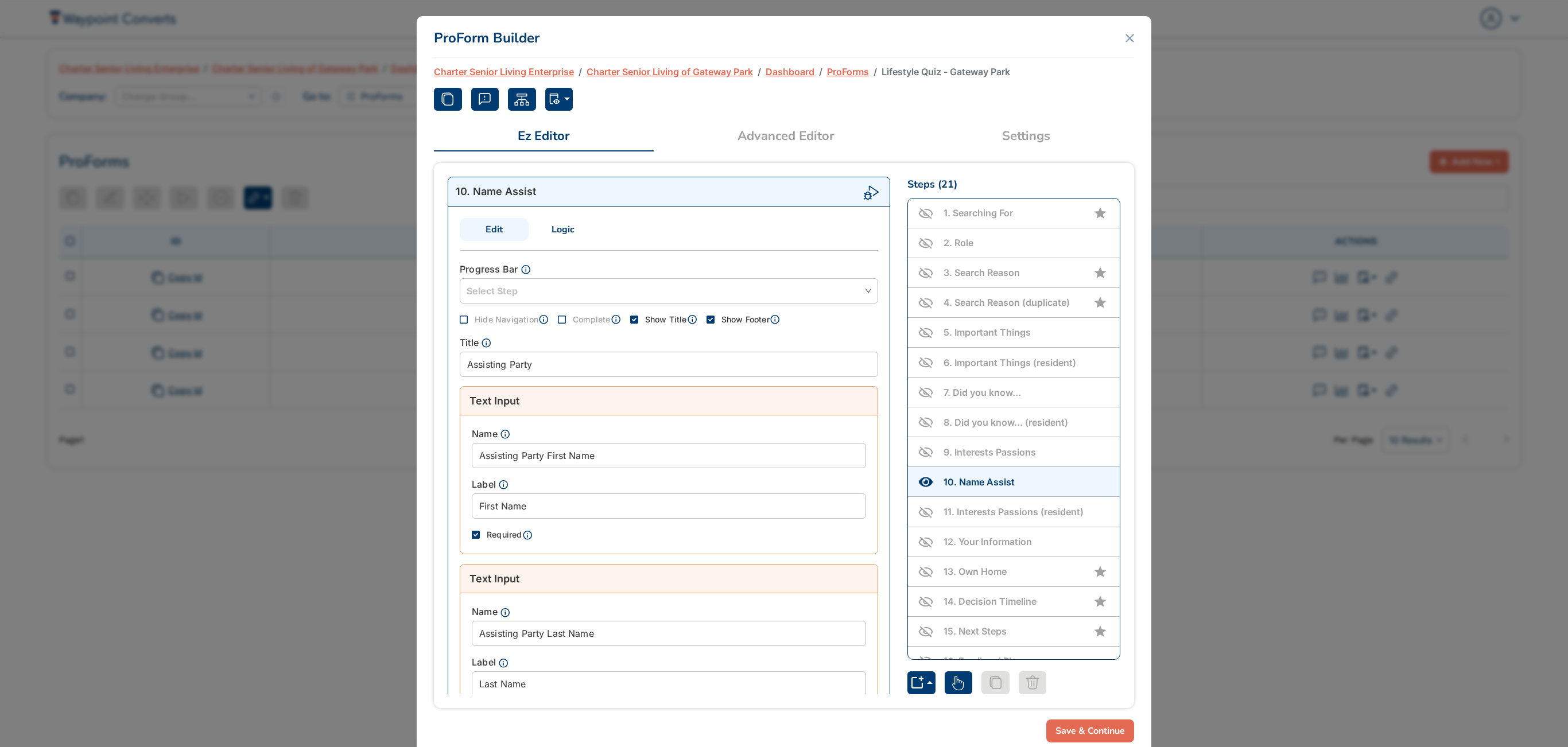 click on "Logic" at bounding box center [563, 229] 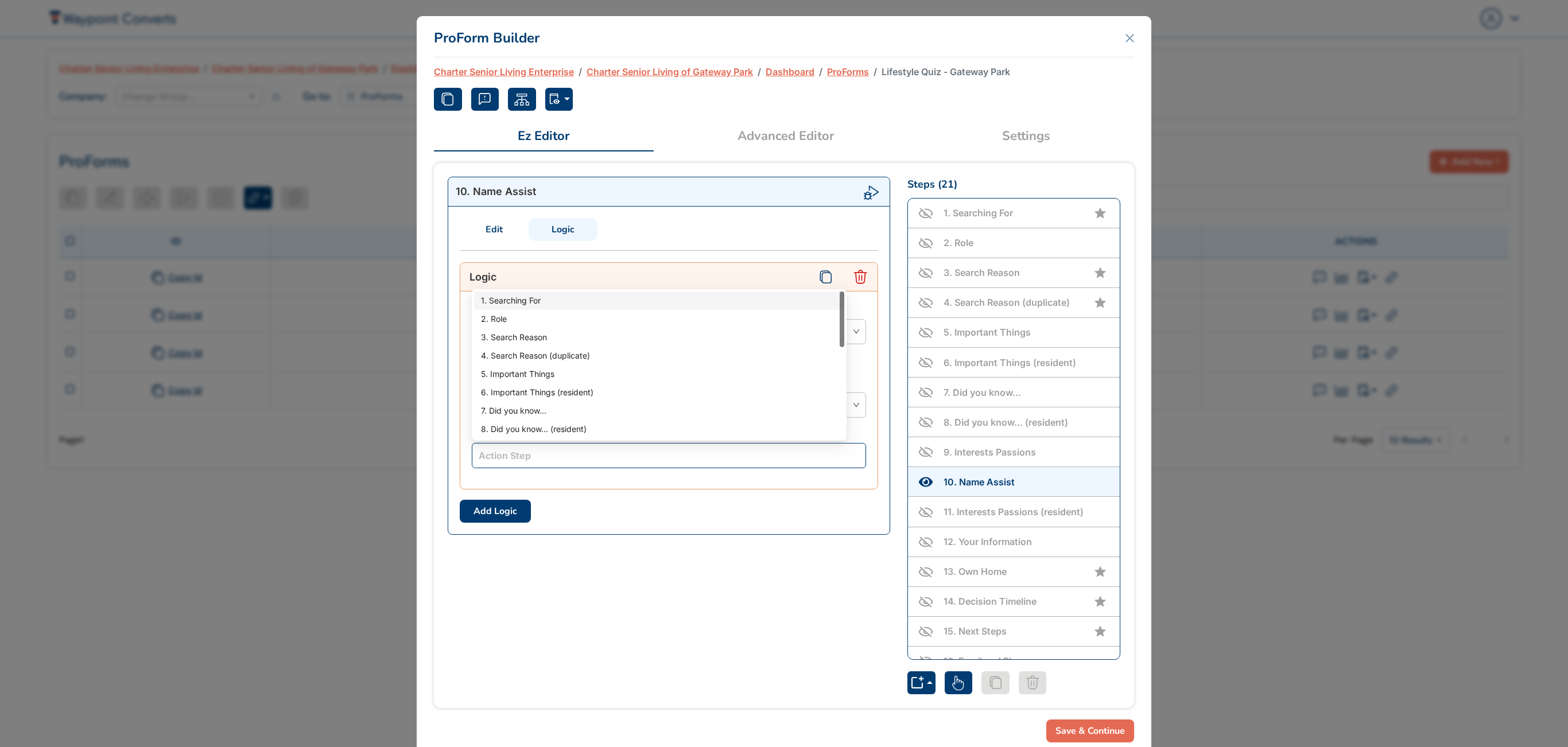 click at bounding box center (669, 455) 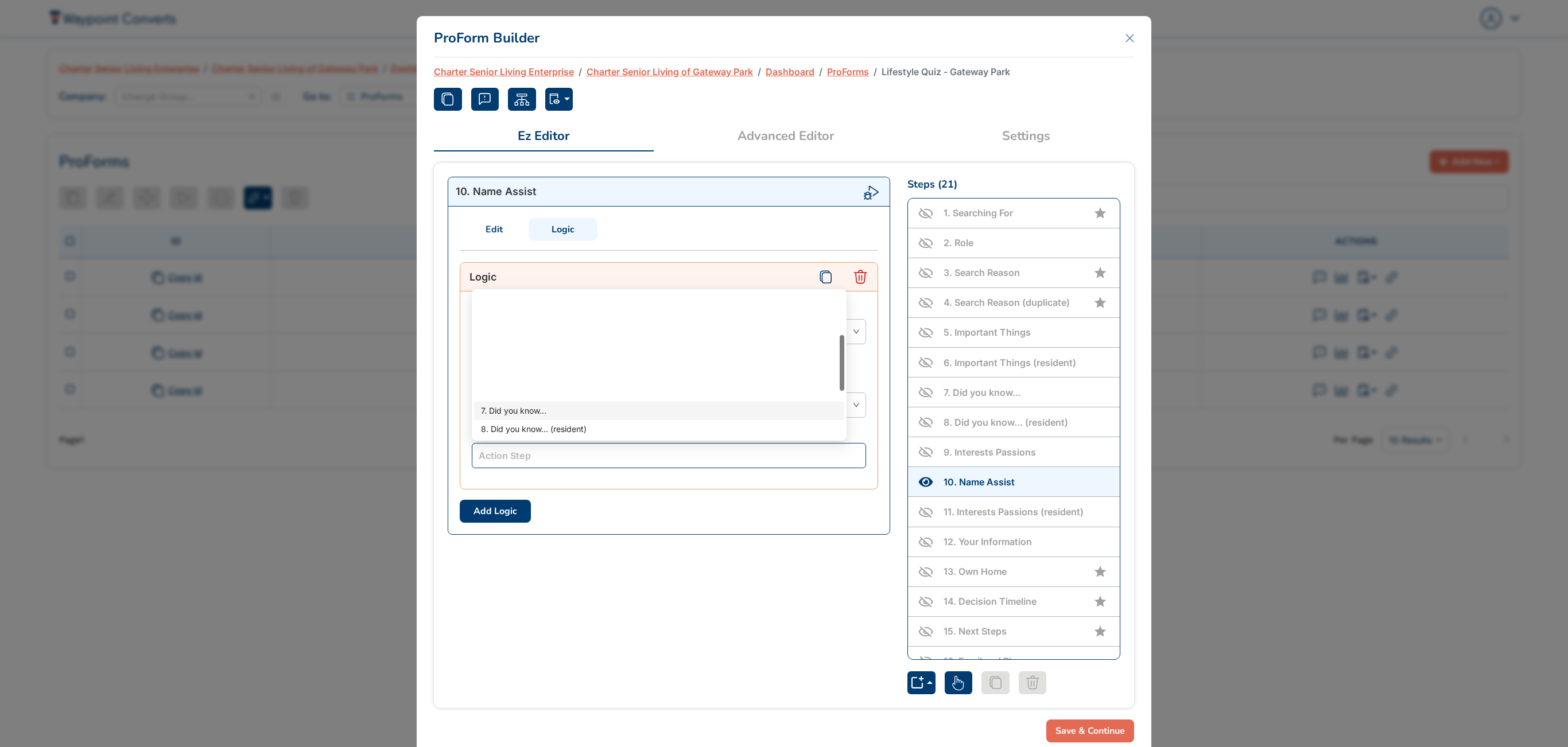 scroll, scrollTop: 115, scrollLeft: 0, axis: vertical 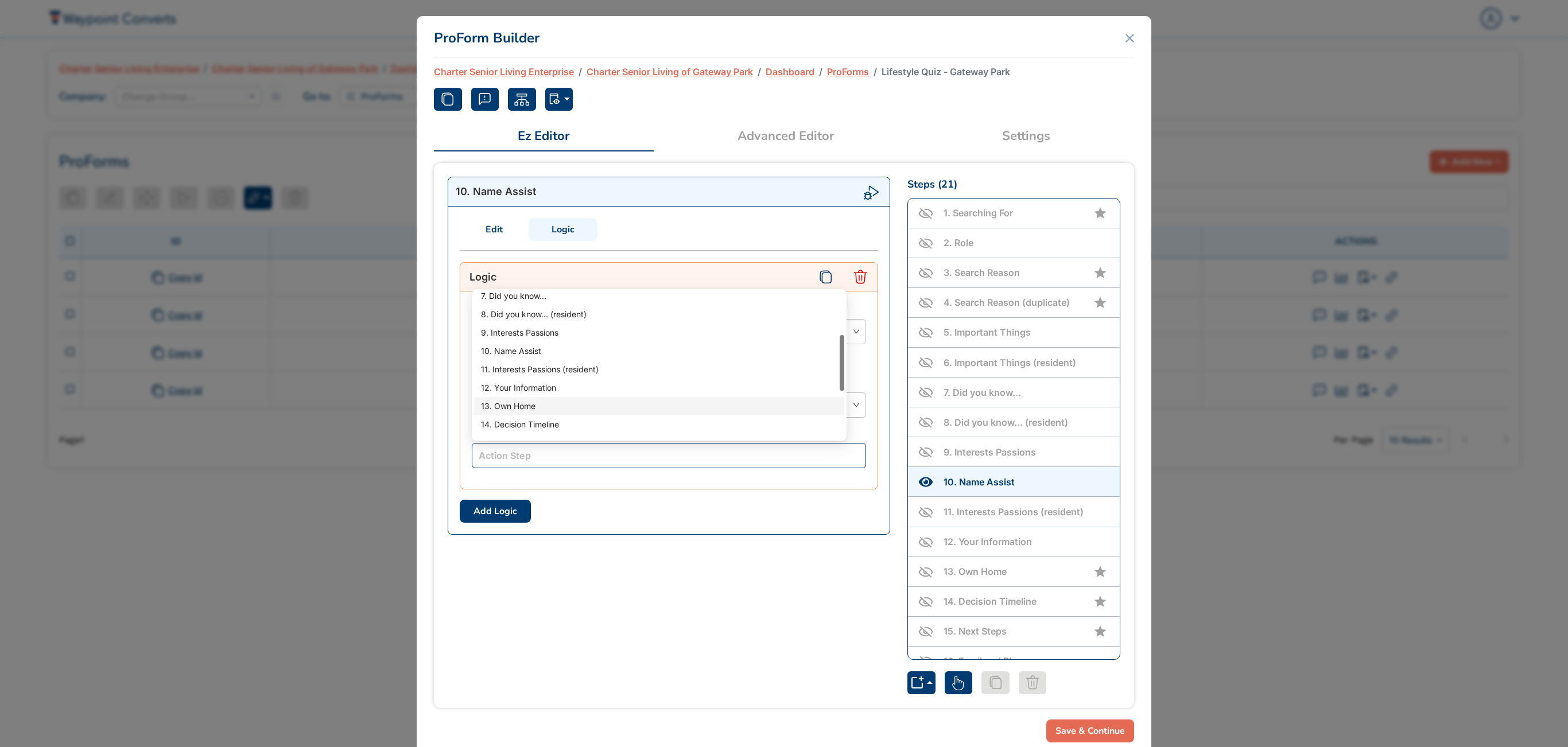 click on "13. Own Home" at bounding box center [659, 406] 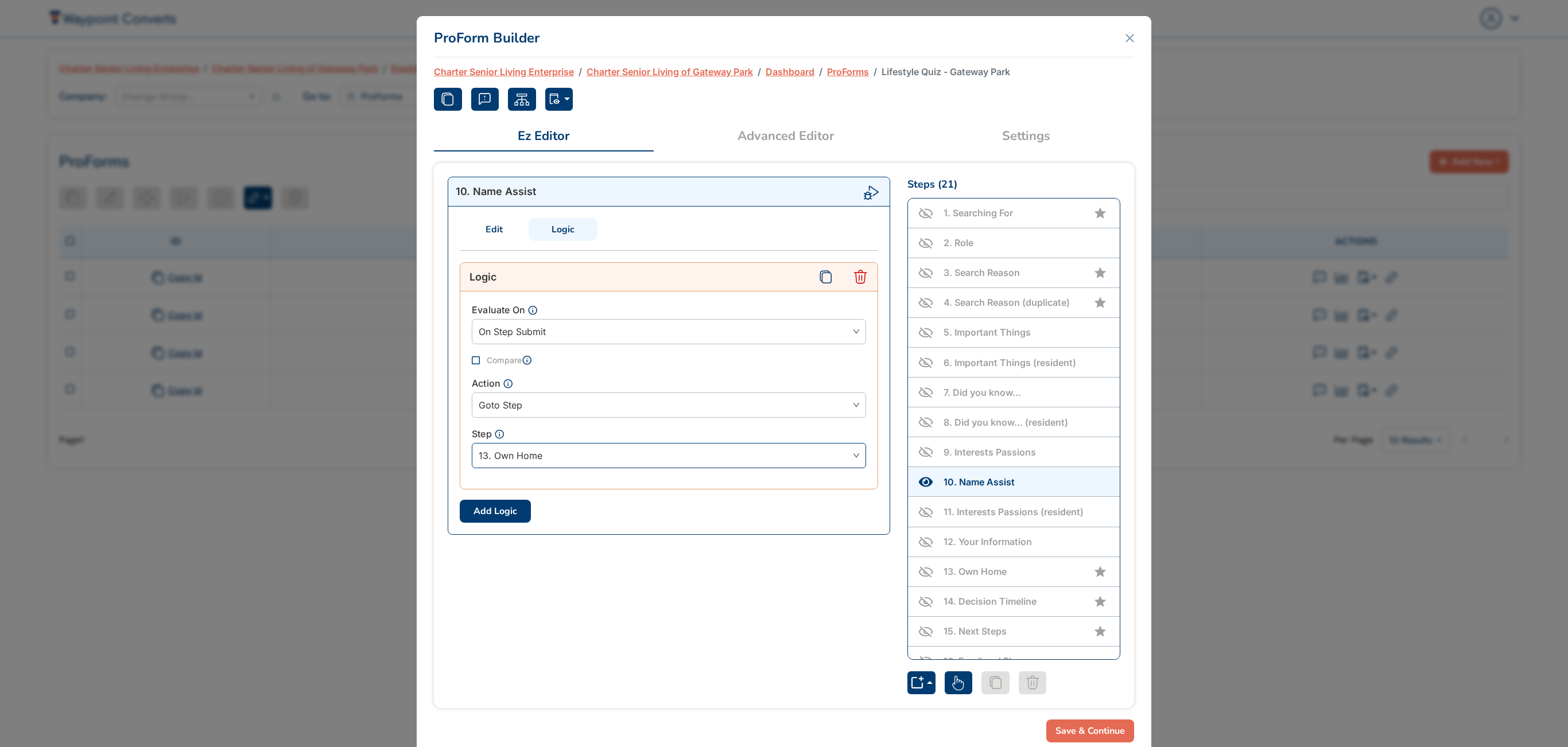 click on "Save & Continue" at bounding box center (1090, 731) 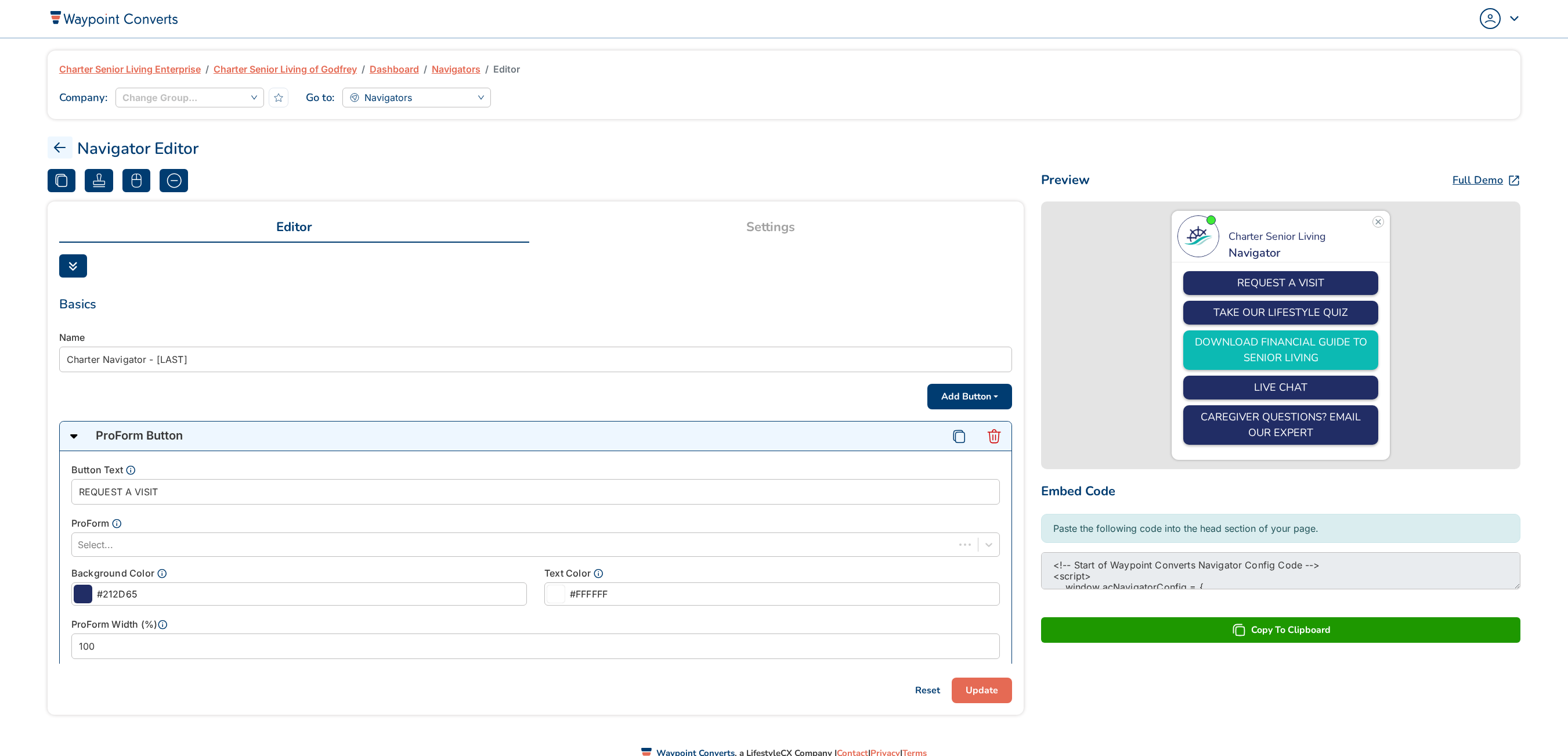scroll, scrollTop: 0, scrollLeft: 0, axis: both 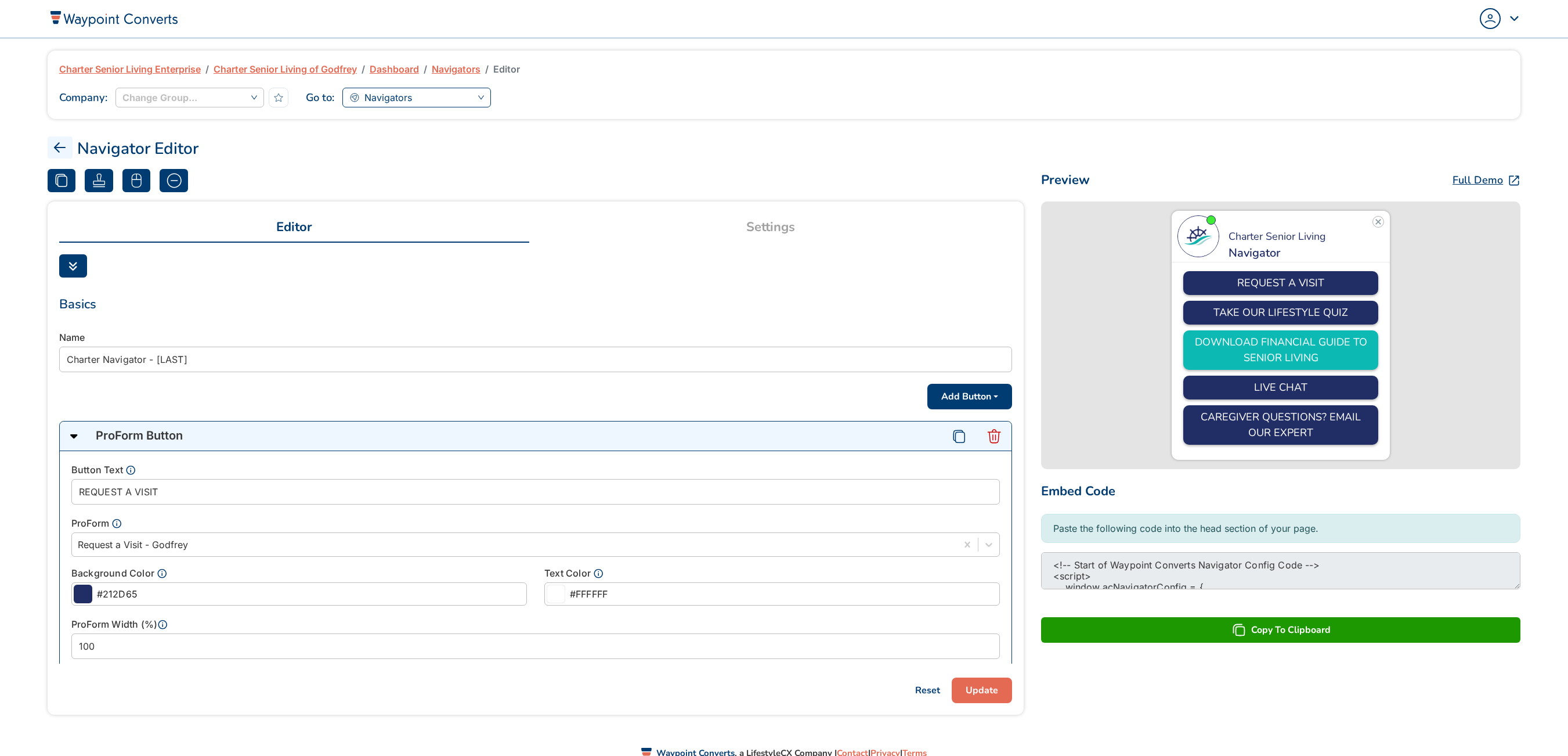 click on "Navigators" at bounding box center (417, 98) 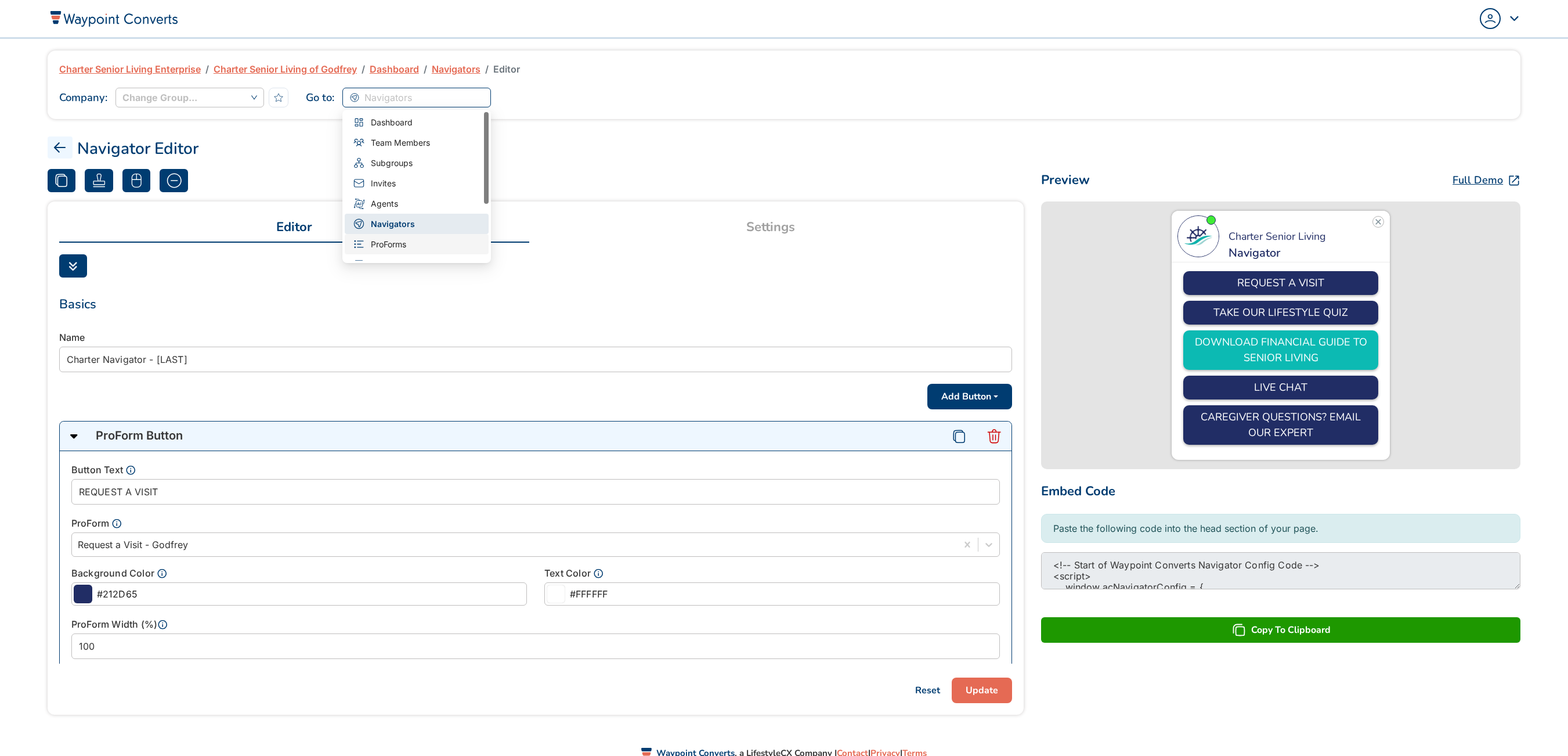 click on "ProForms" at bounding box center [417, 244] 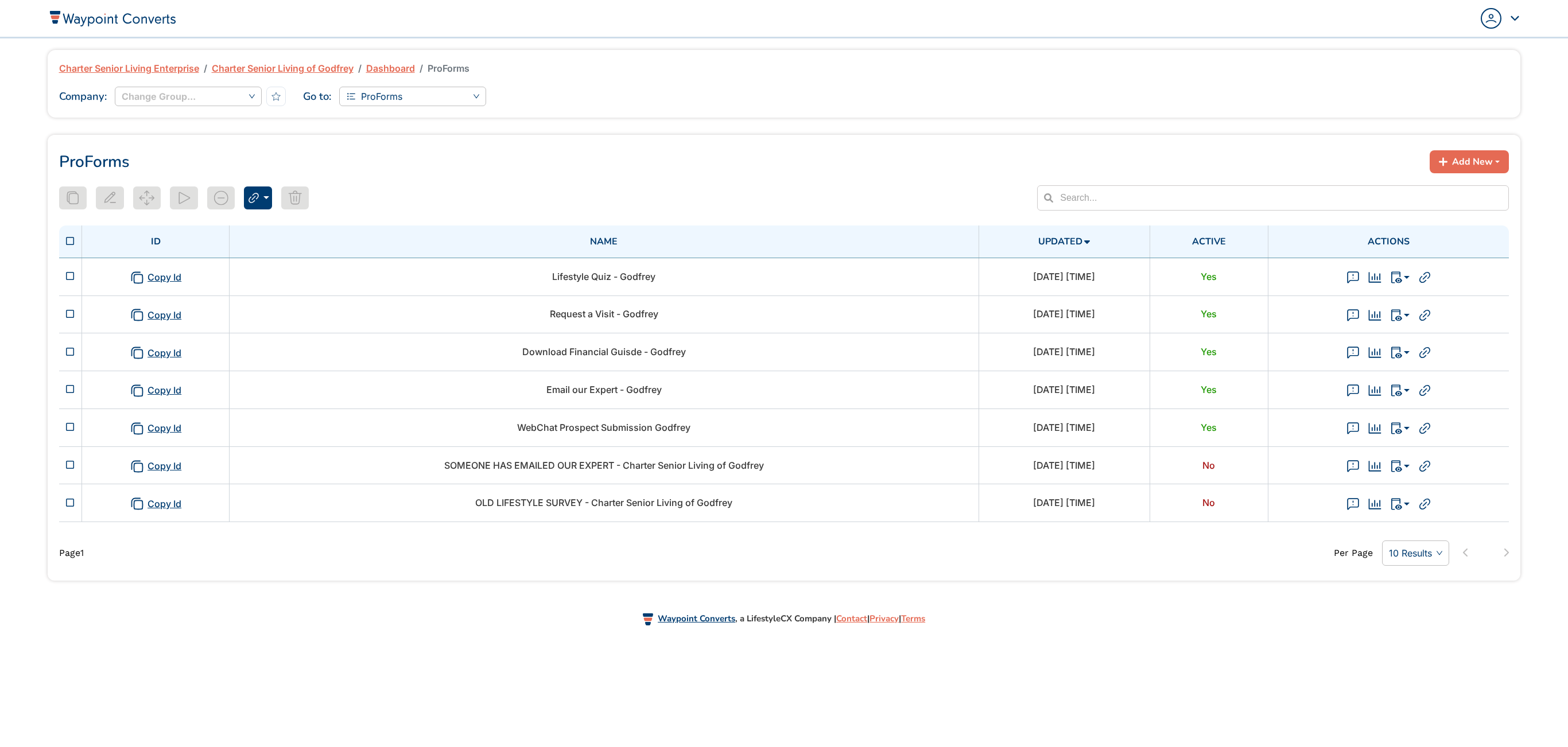 scroll, scrollTop: 0, scrollLeft: 0, axis: both 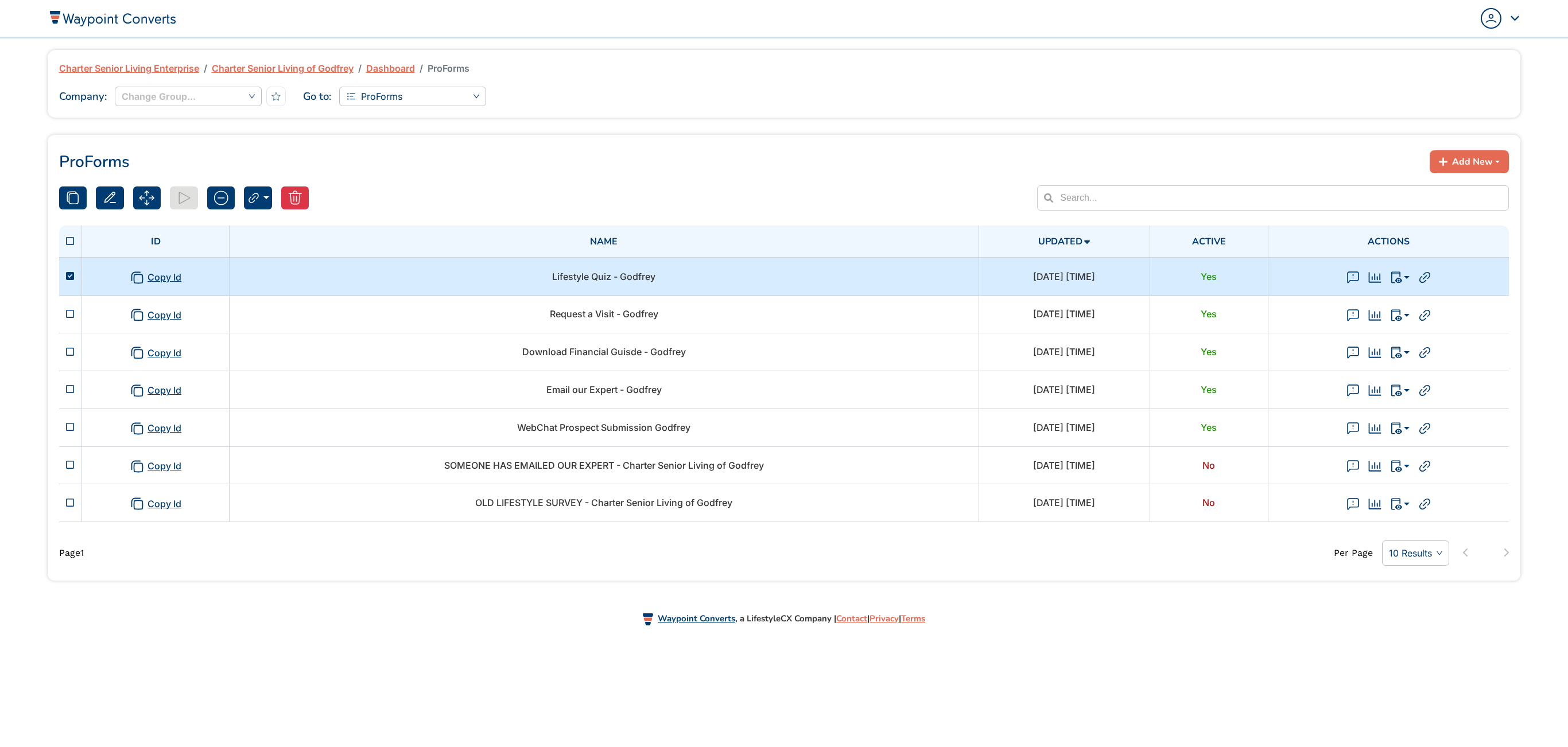 click on "Lifestyle Quiz - Godfrey" at bounding box center (604, 277) 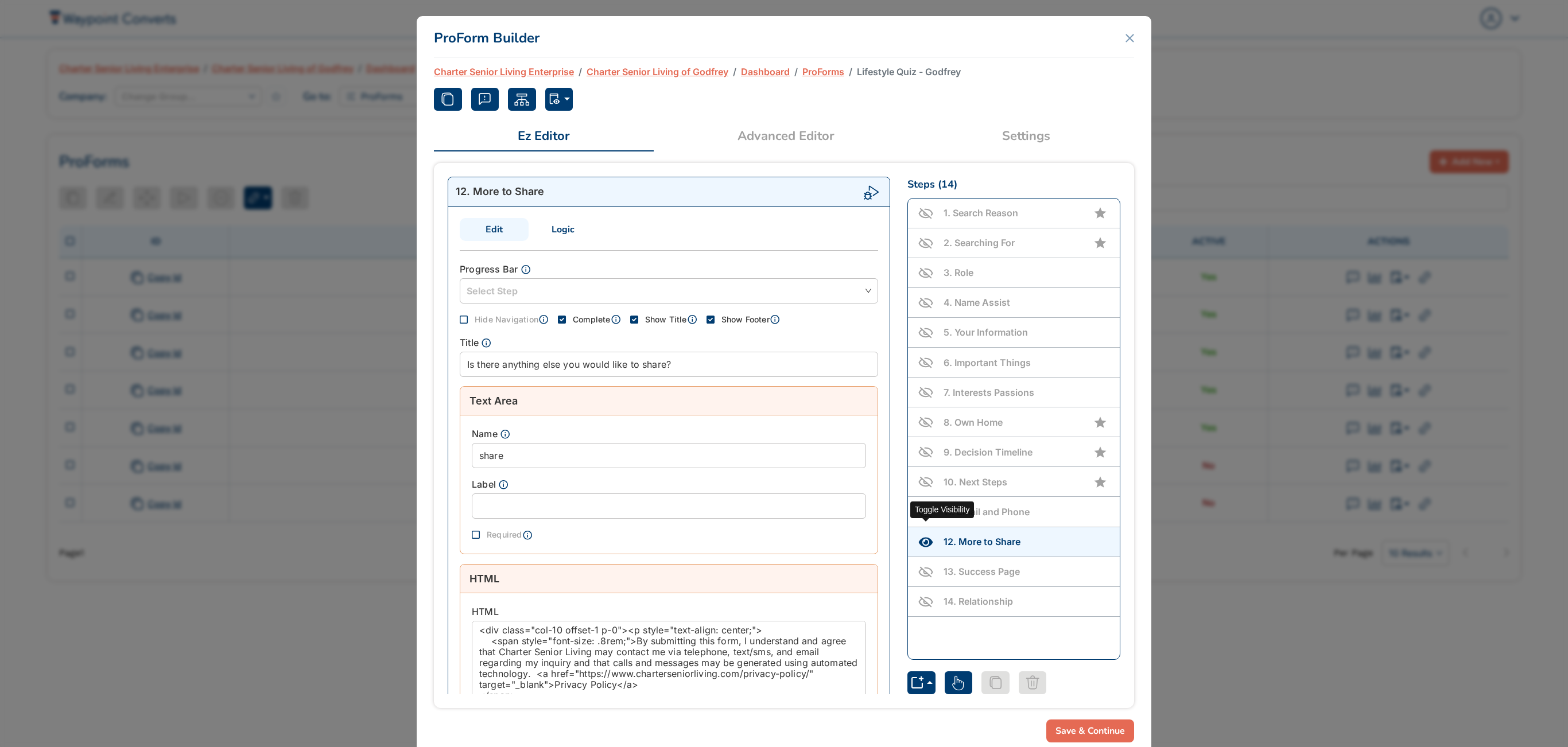 click 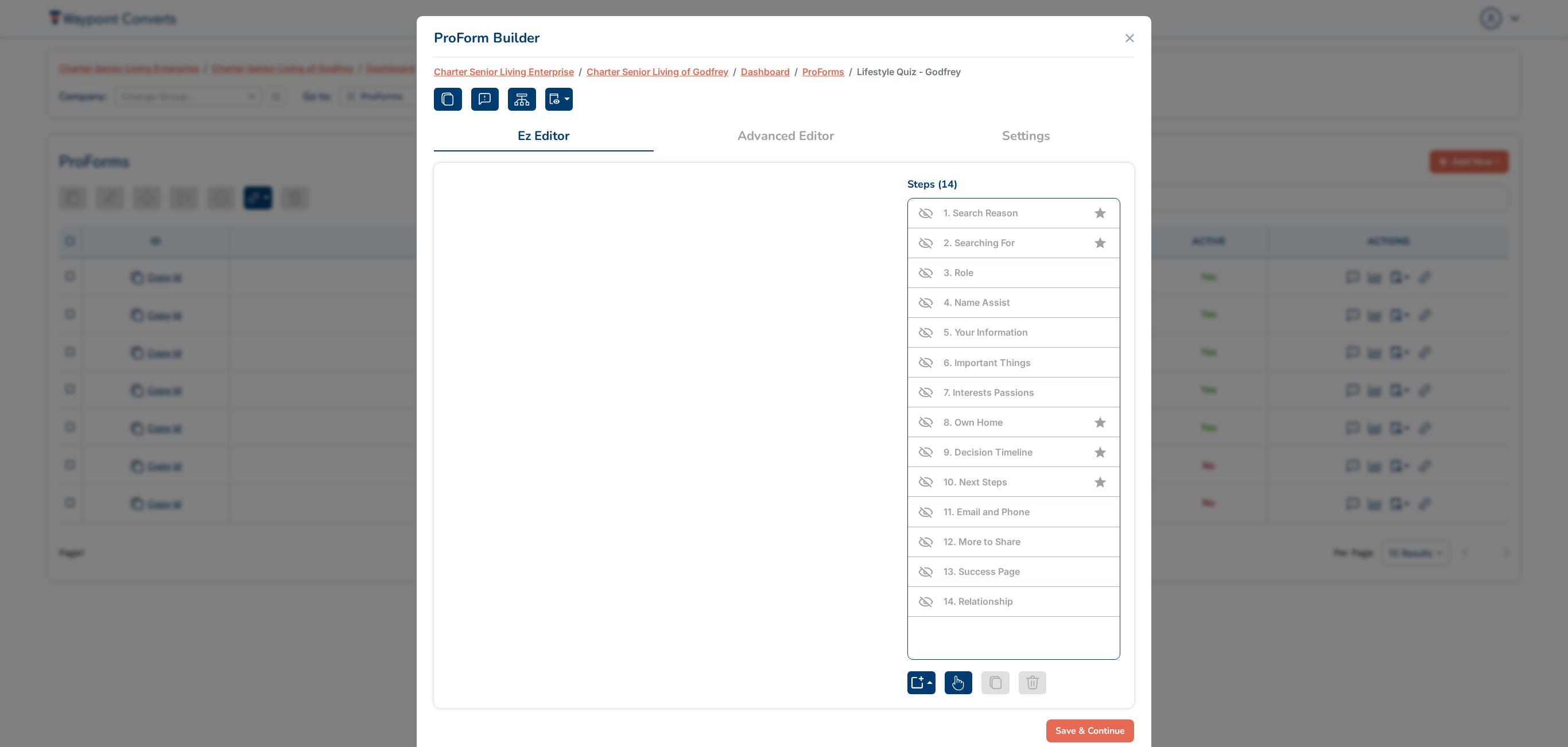 scroll, scrollTop: 23, scrollLeft: 0, axis: vertical 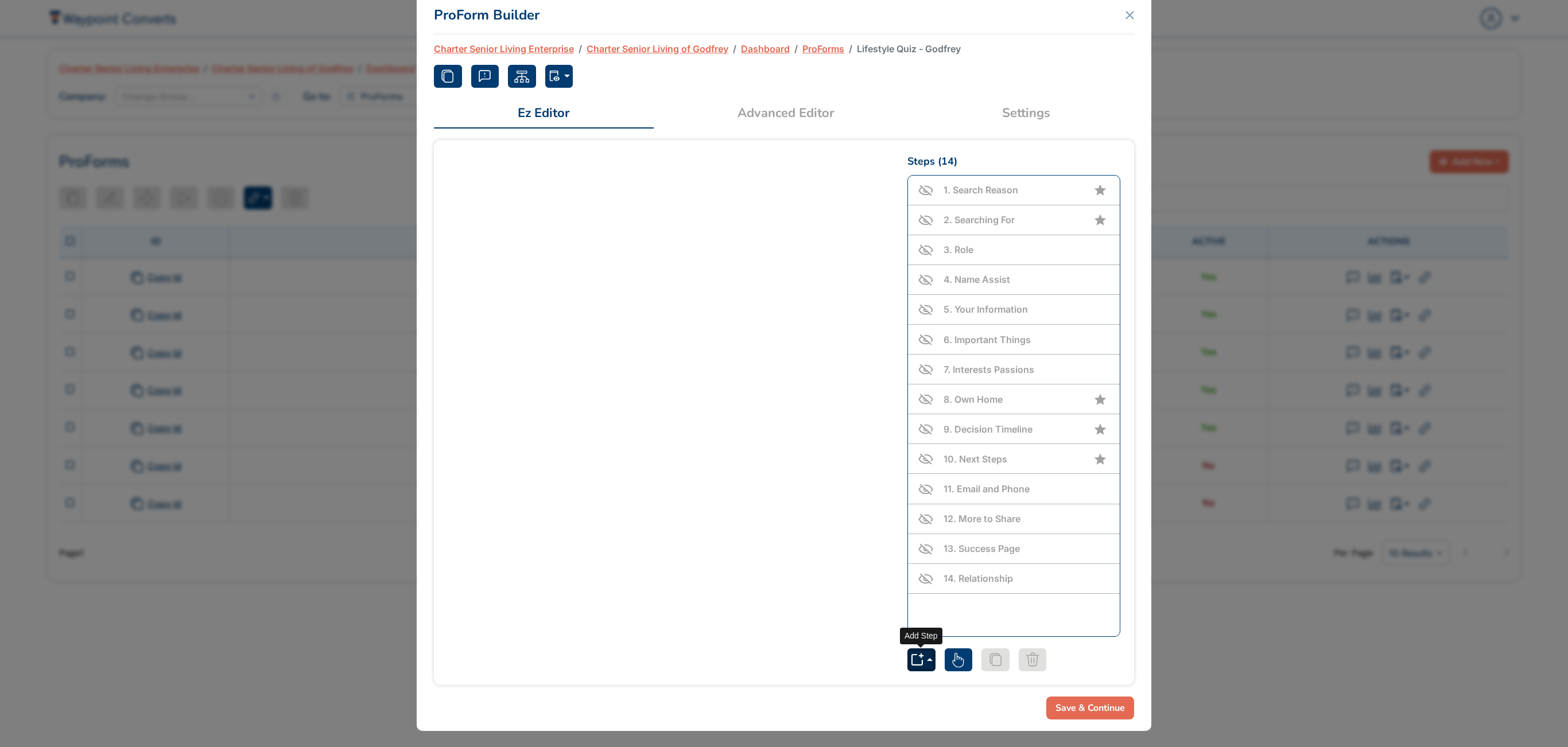 click 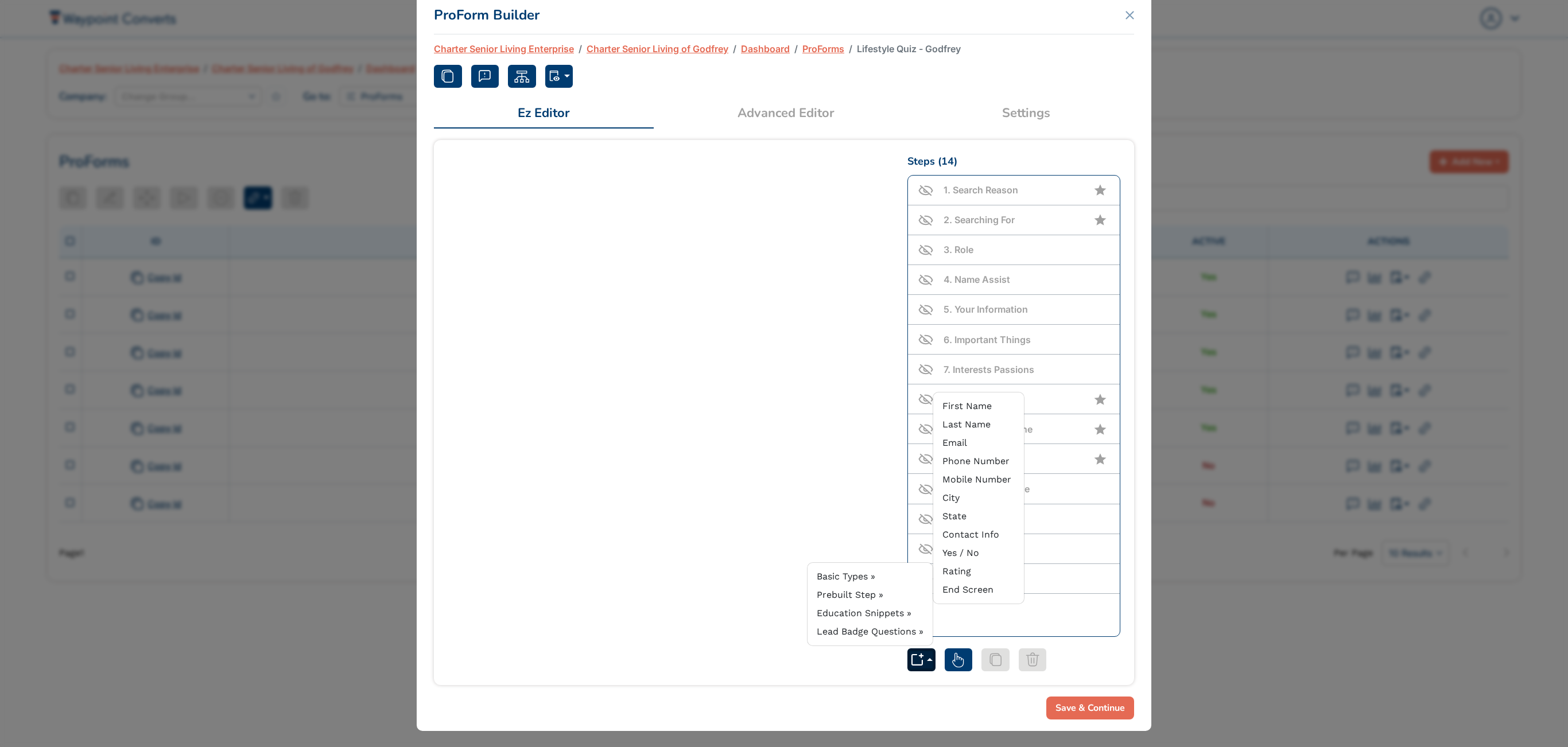 click at bounding box center (669, 413) 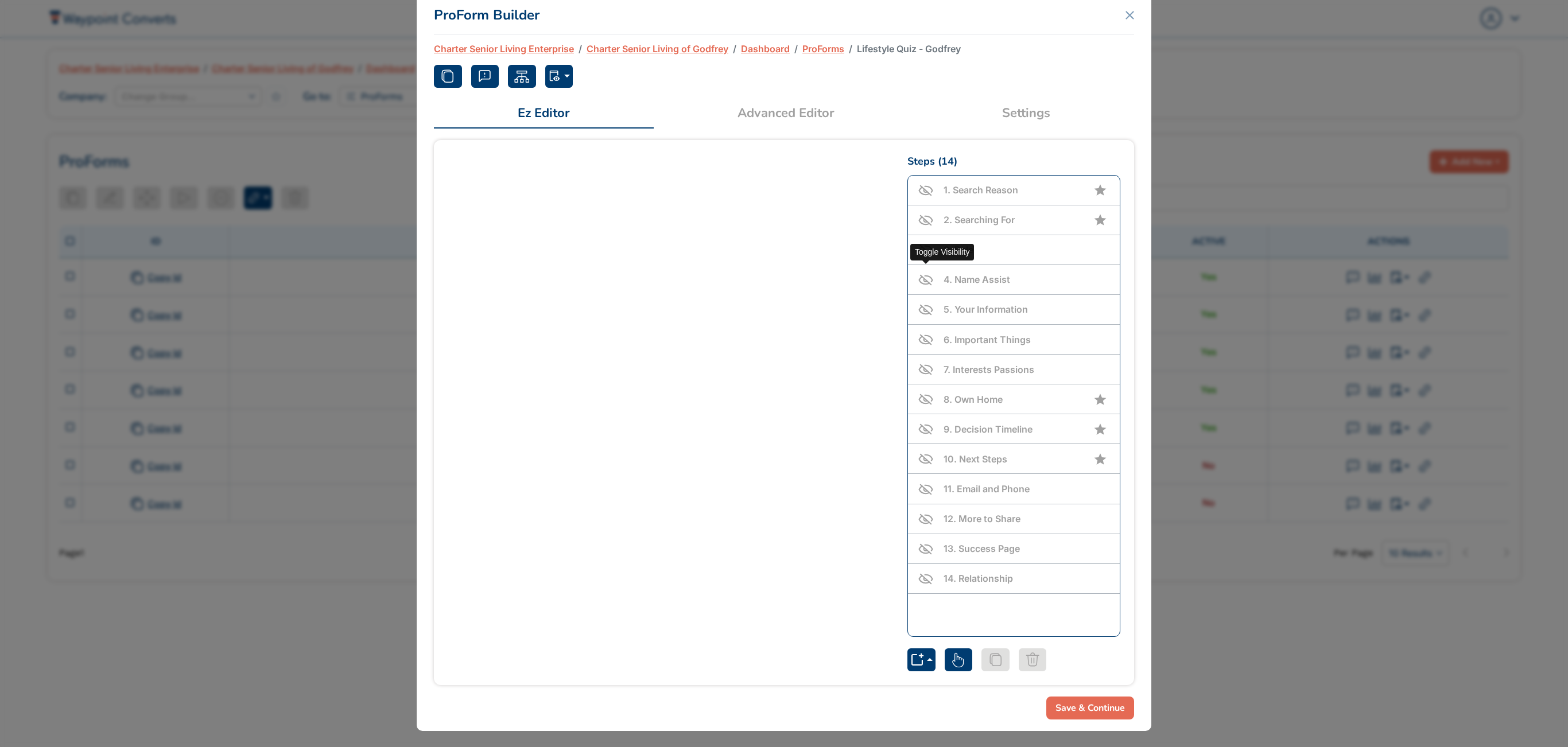 click 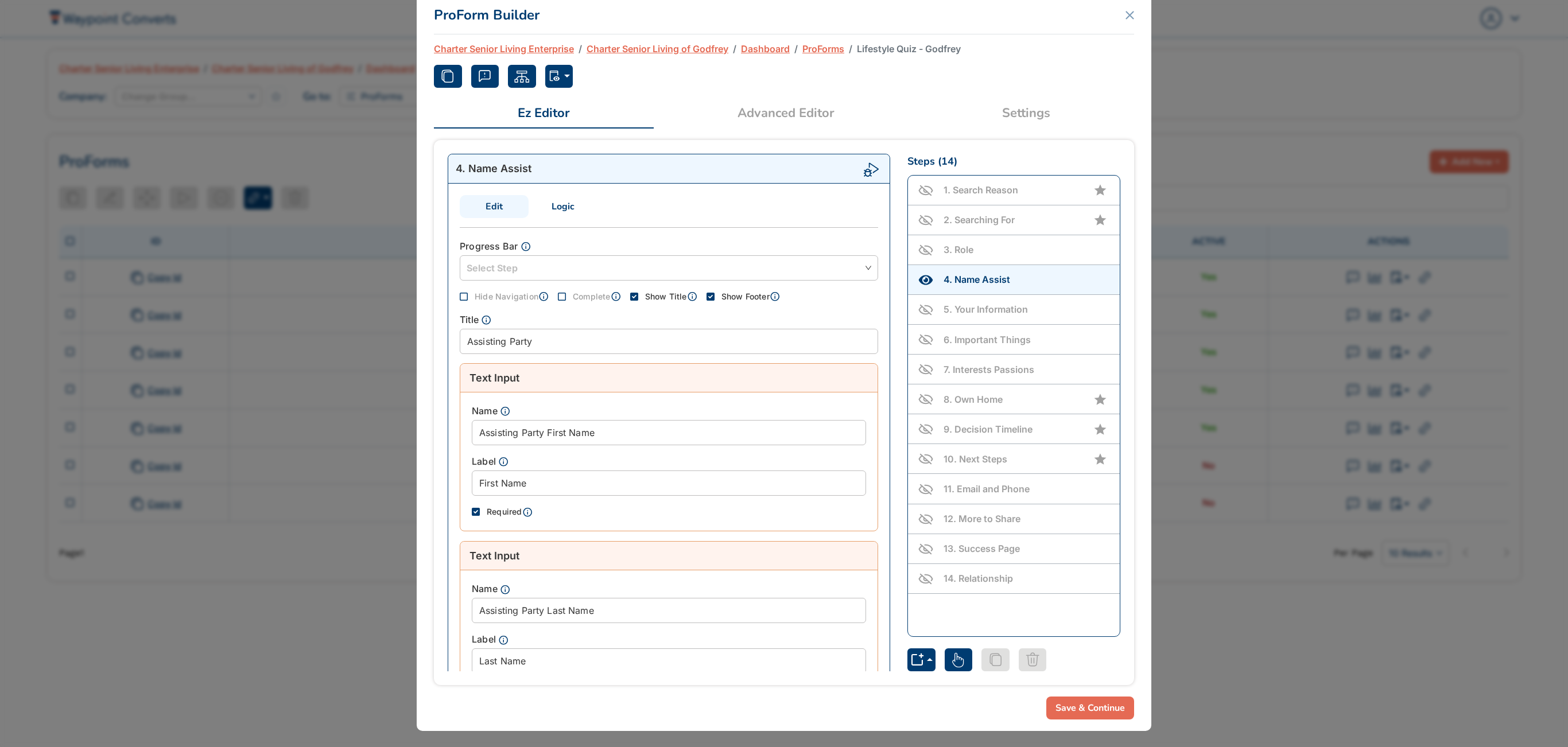 click on "Logic" at bounding box center [563, 207] 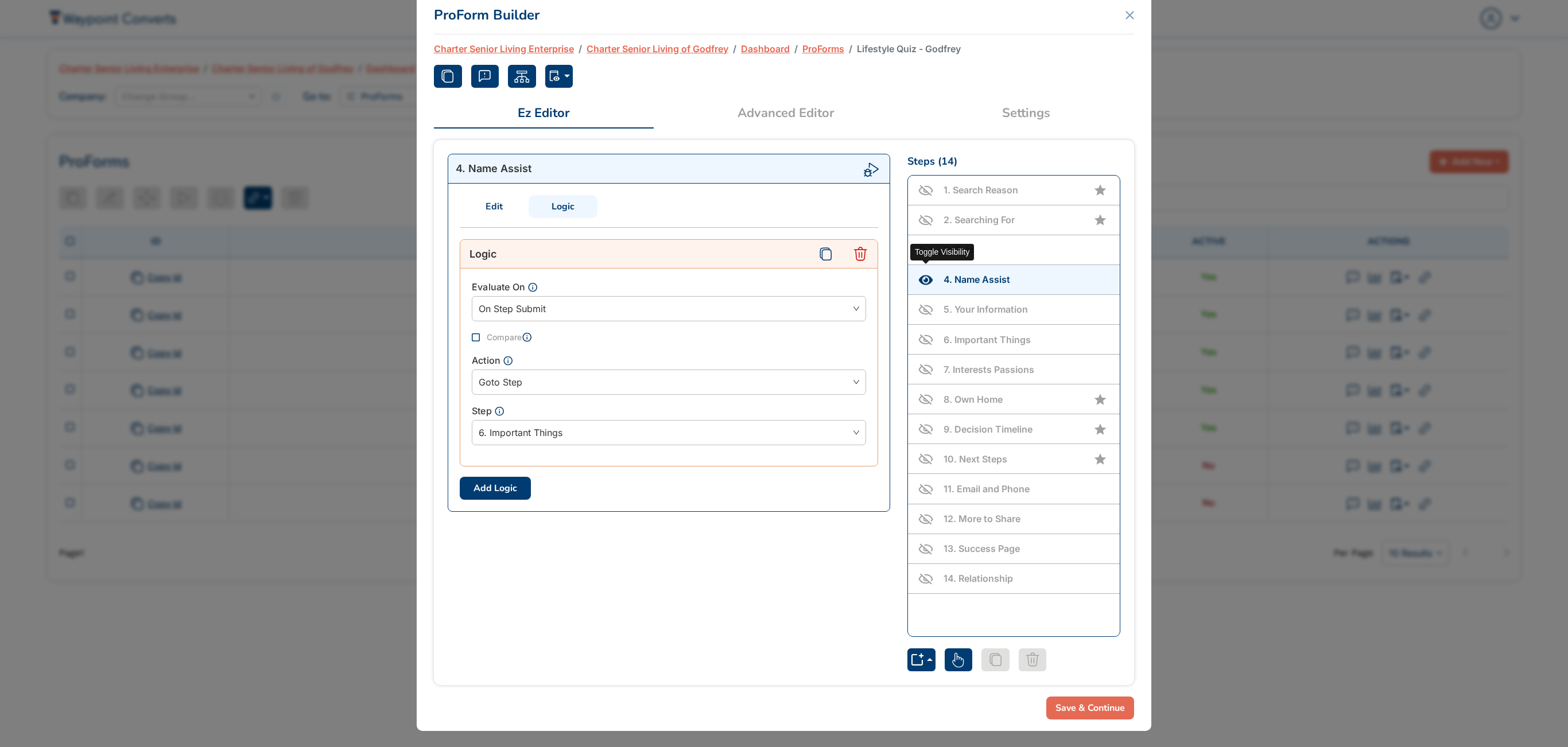 click 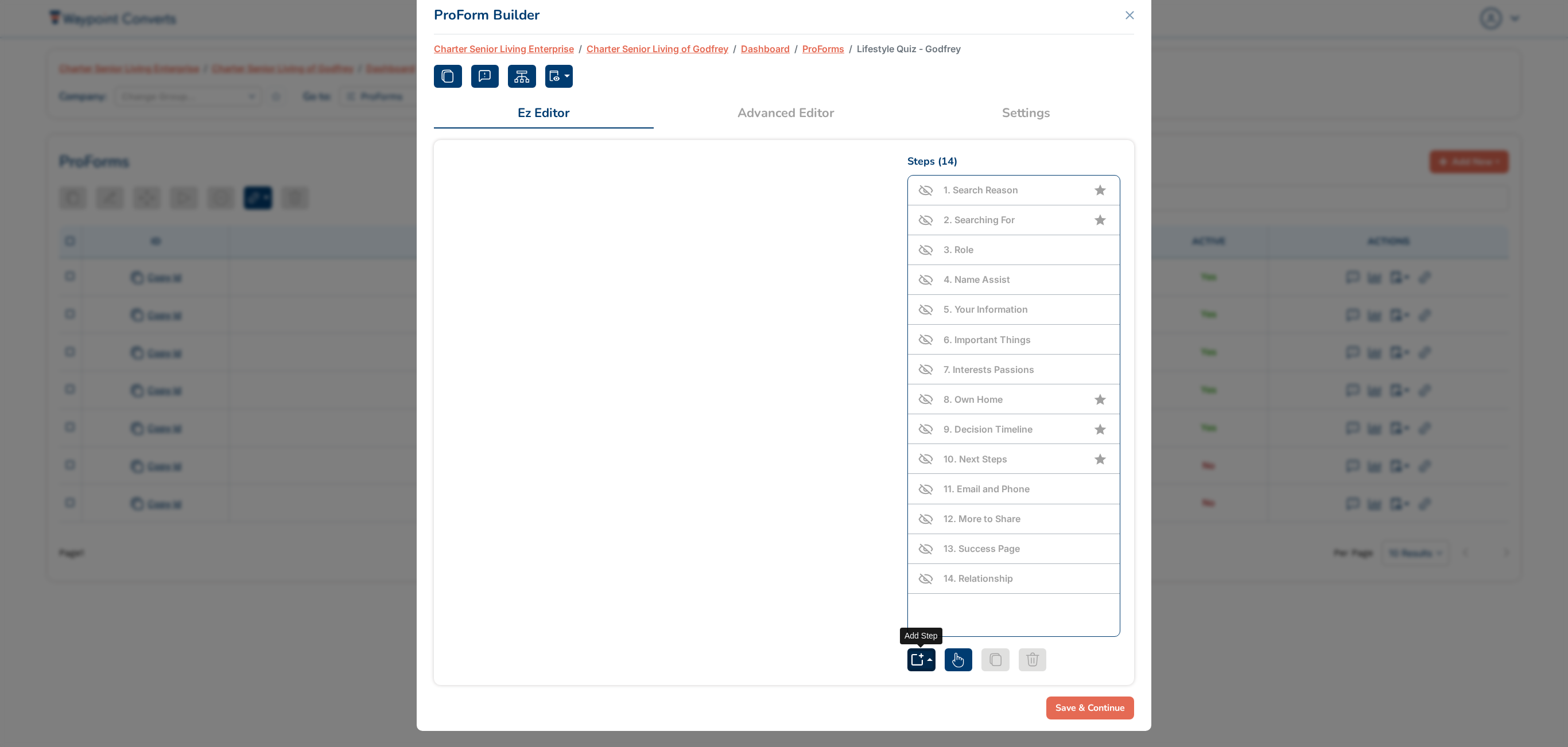 click at bounding box center [921, 660] 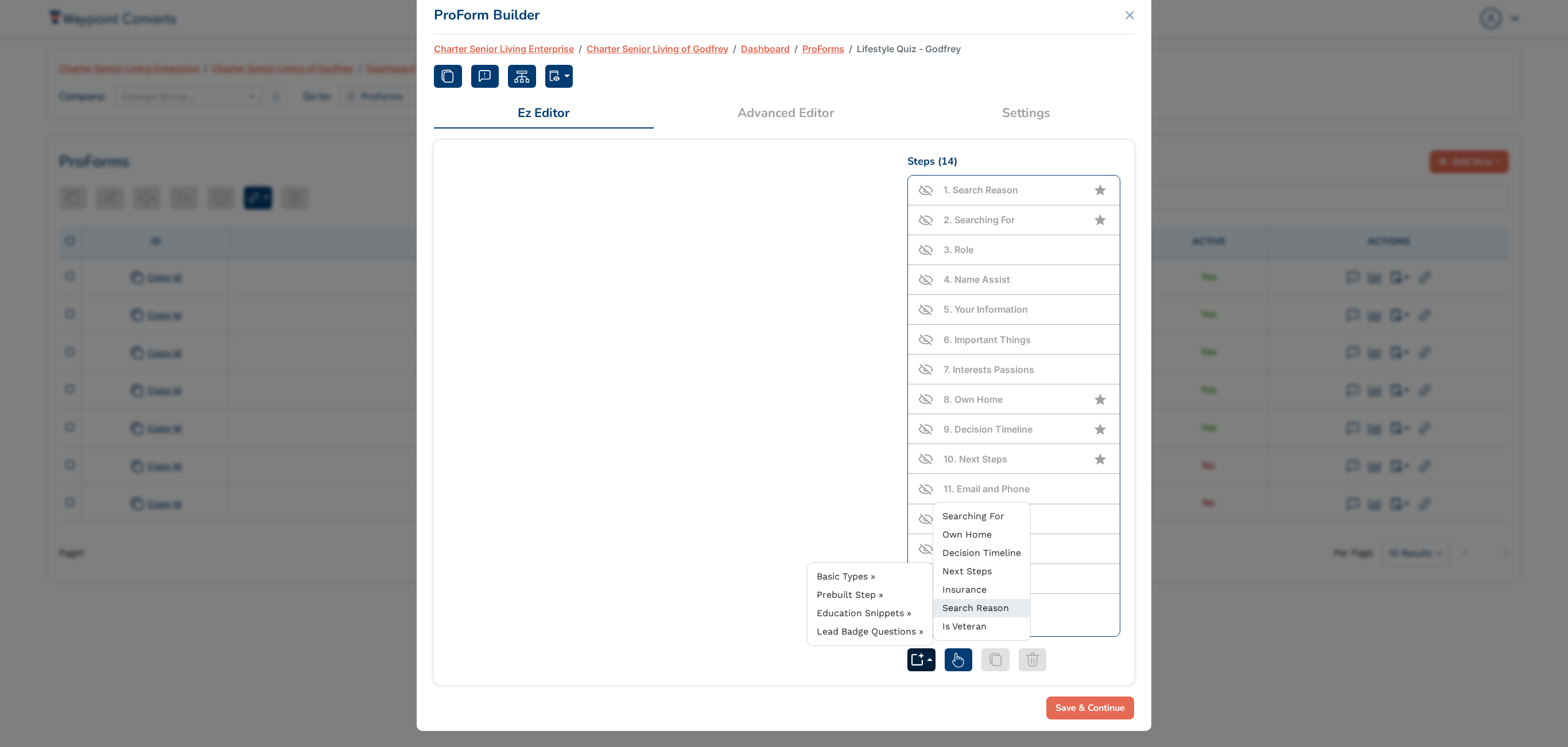 click on "Search Reason" at bounding box center [976, 608] 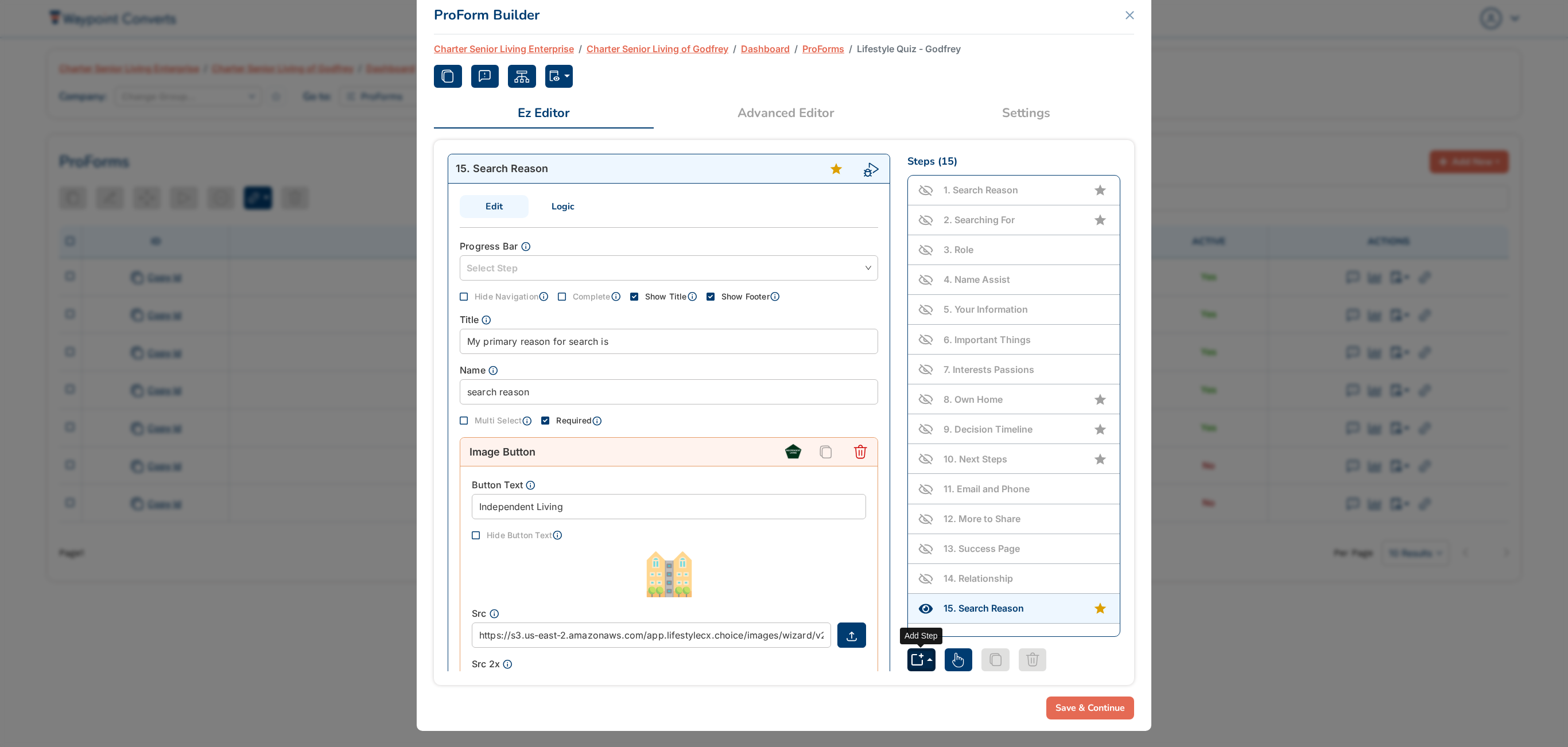 click 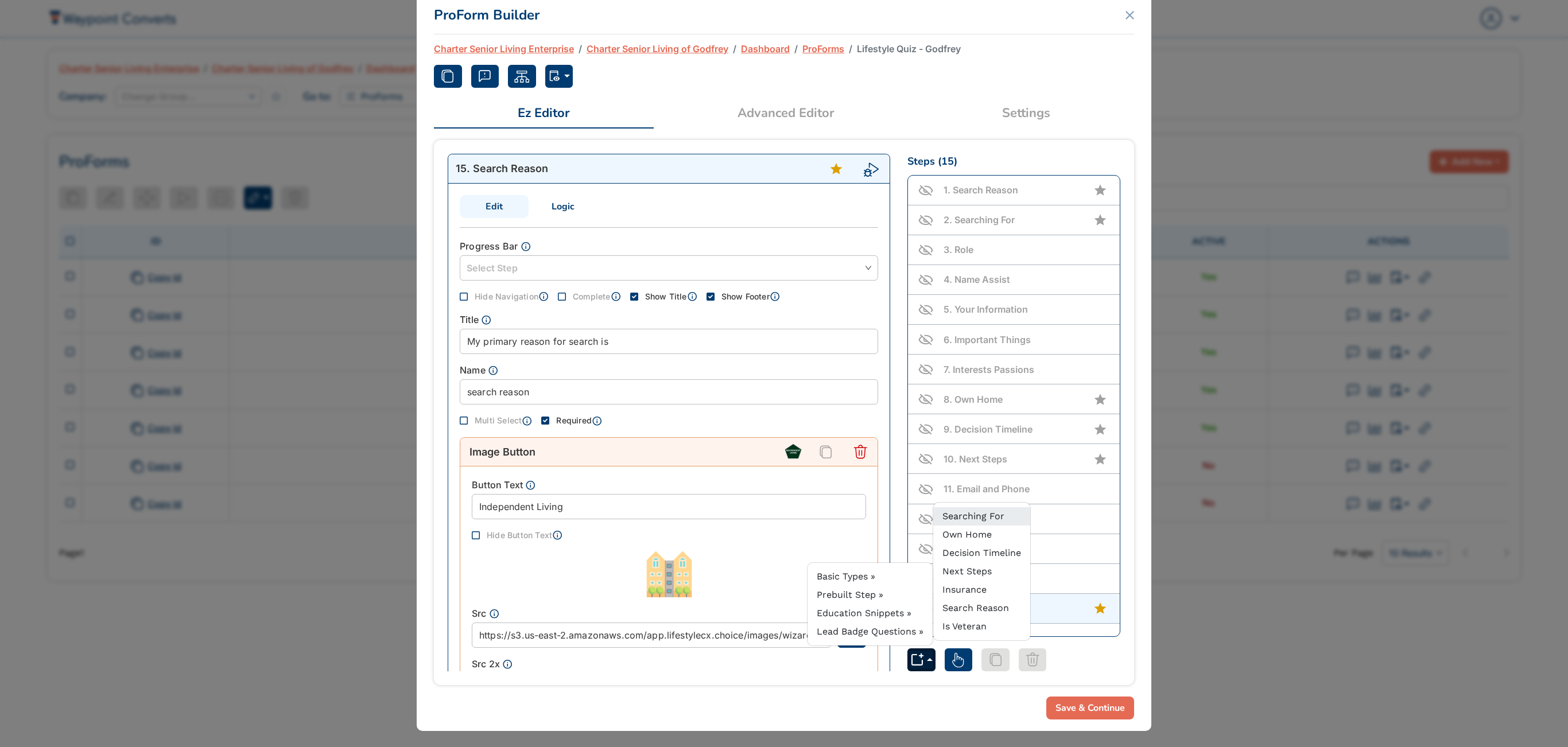 click on "Searching For" at bounding box center (973, 516) 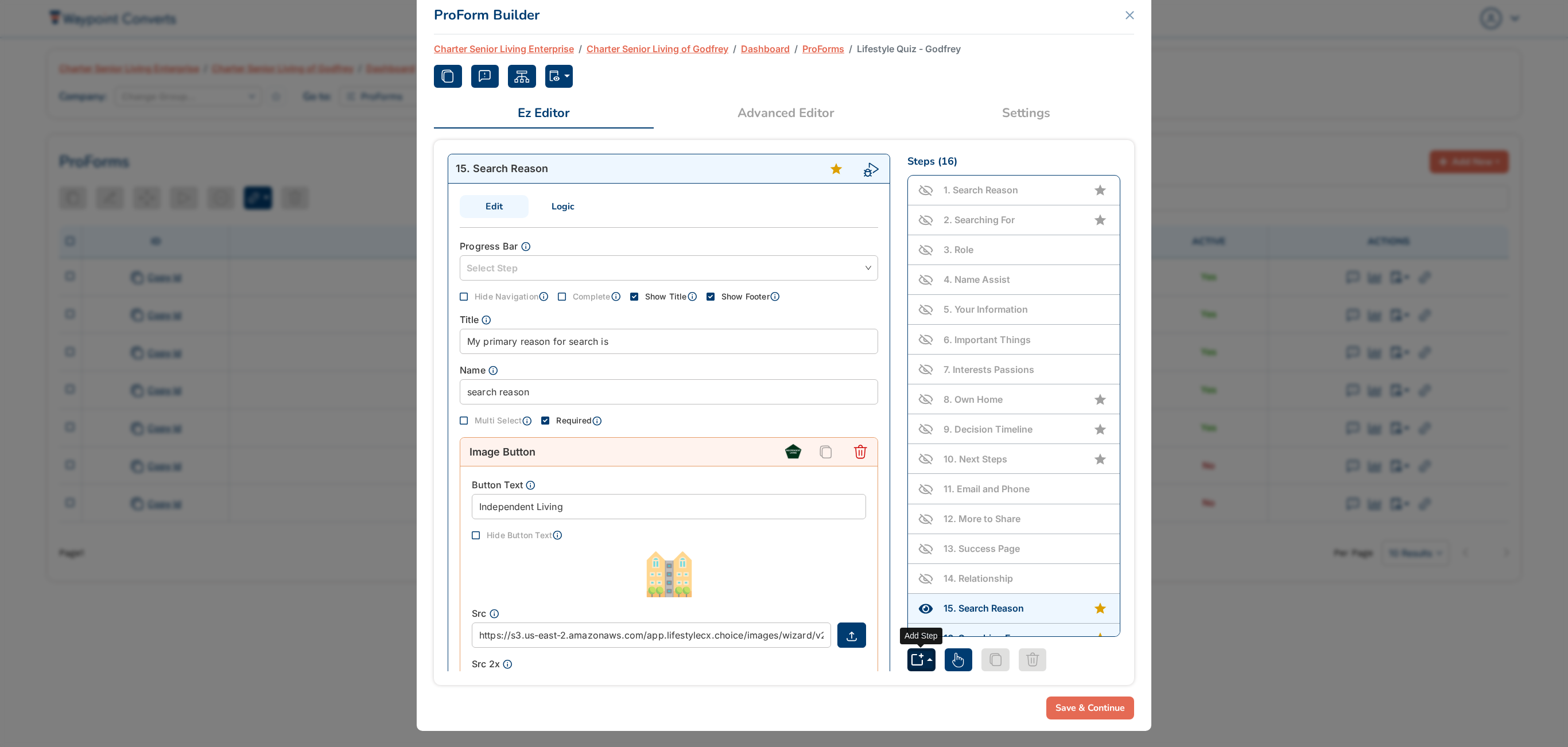 click 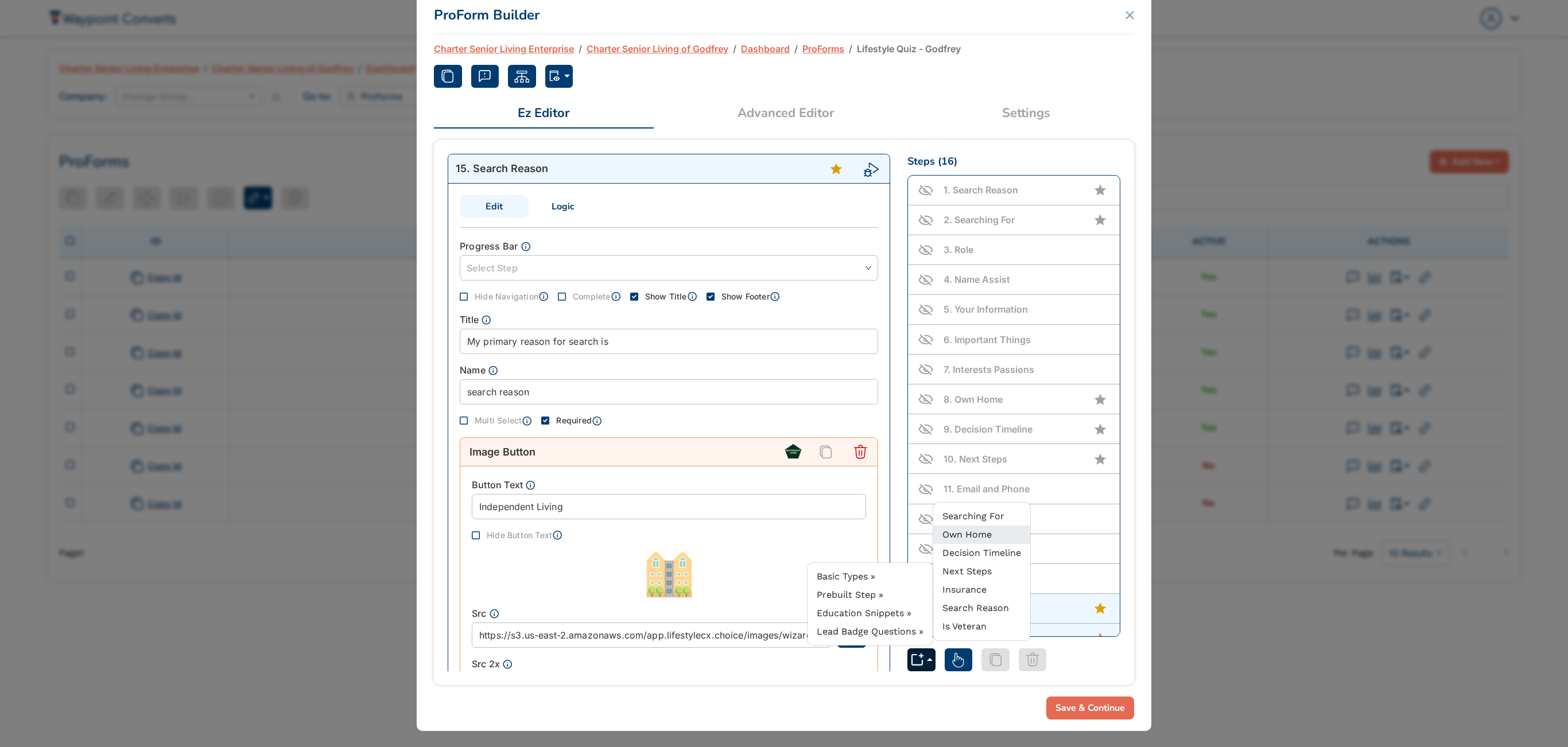 click on "Own Home" at bounding box center (967, 534) 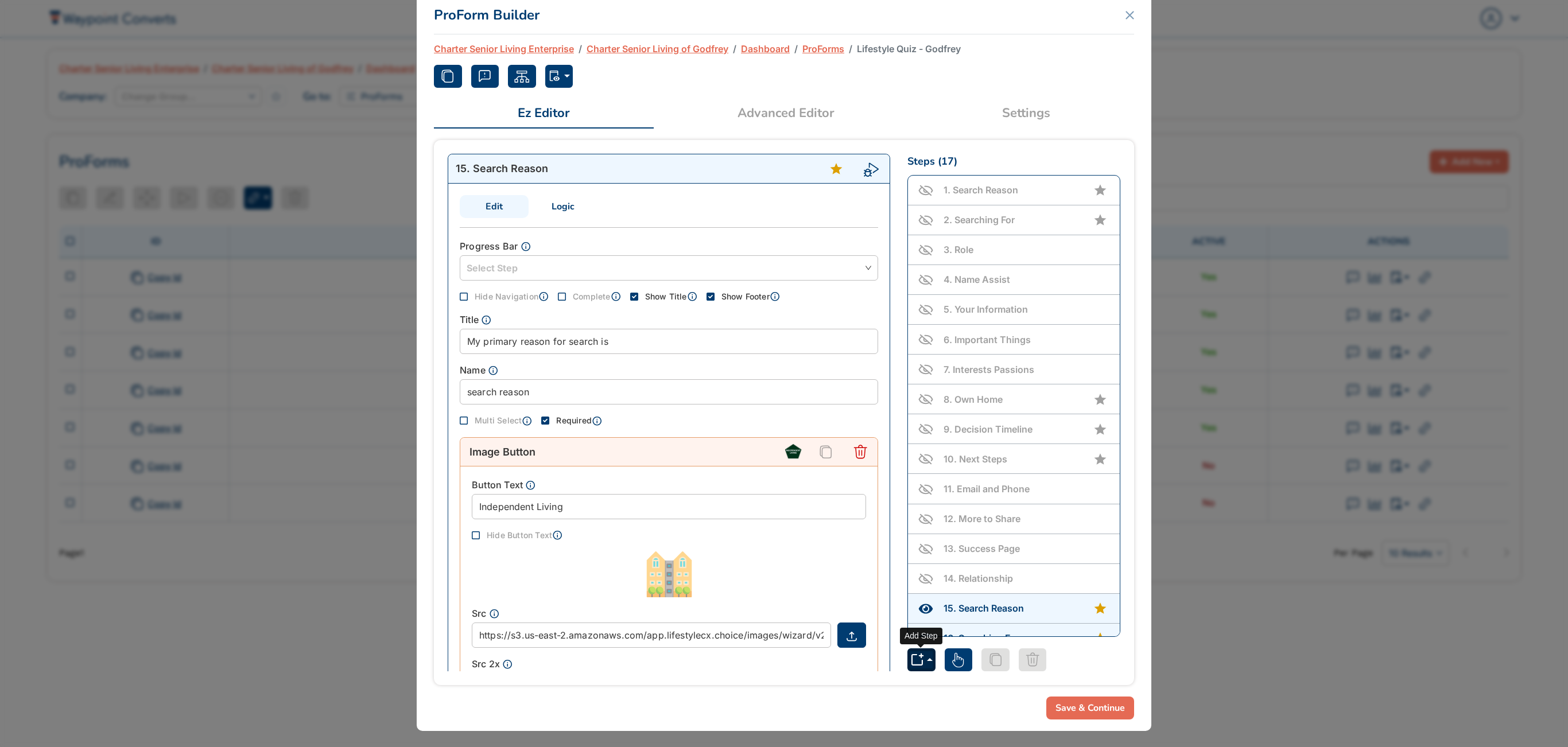 click at bounding box center (921, 660) 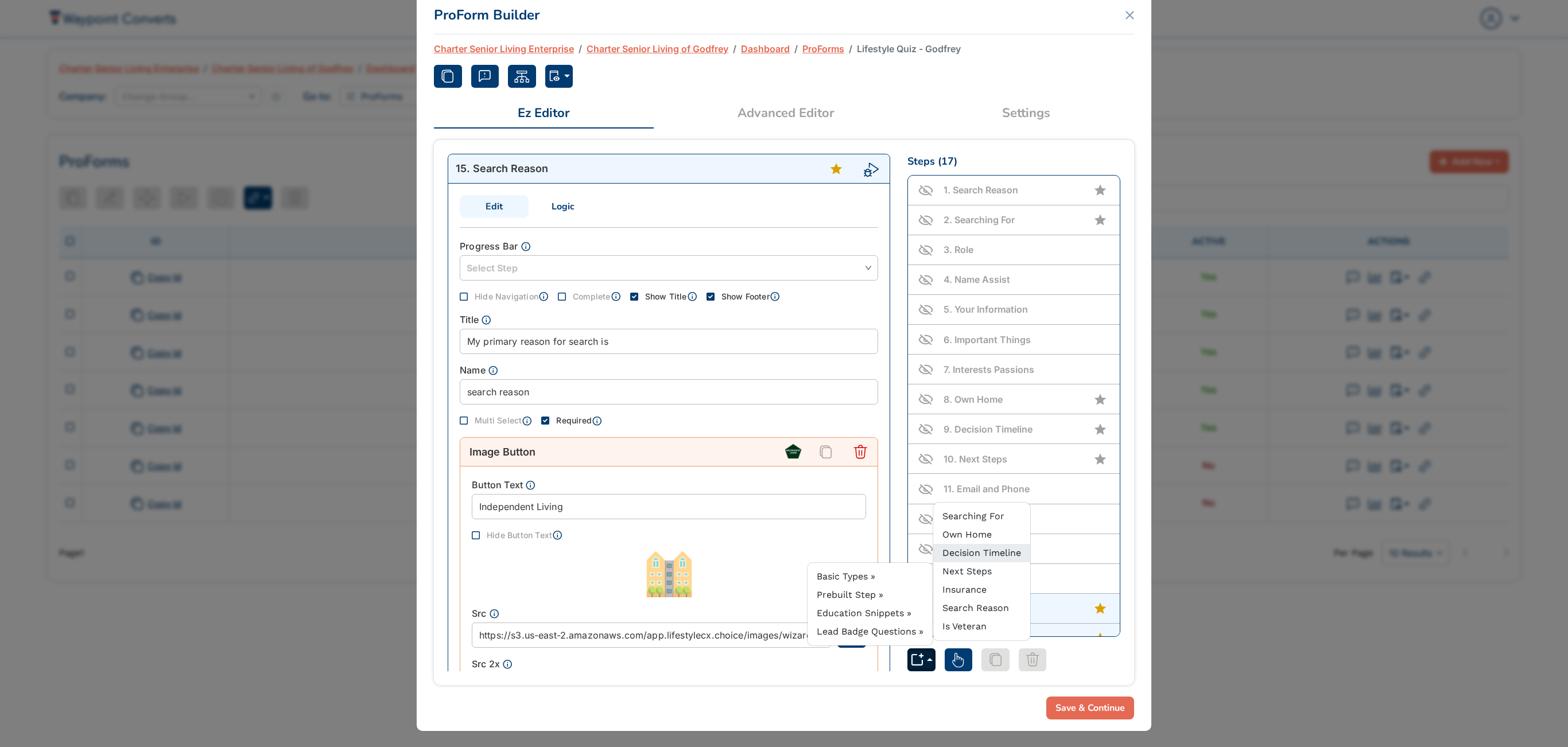 click on "Decision Timeline" at bounding box center (981, 553) 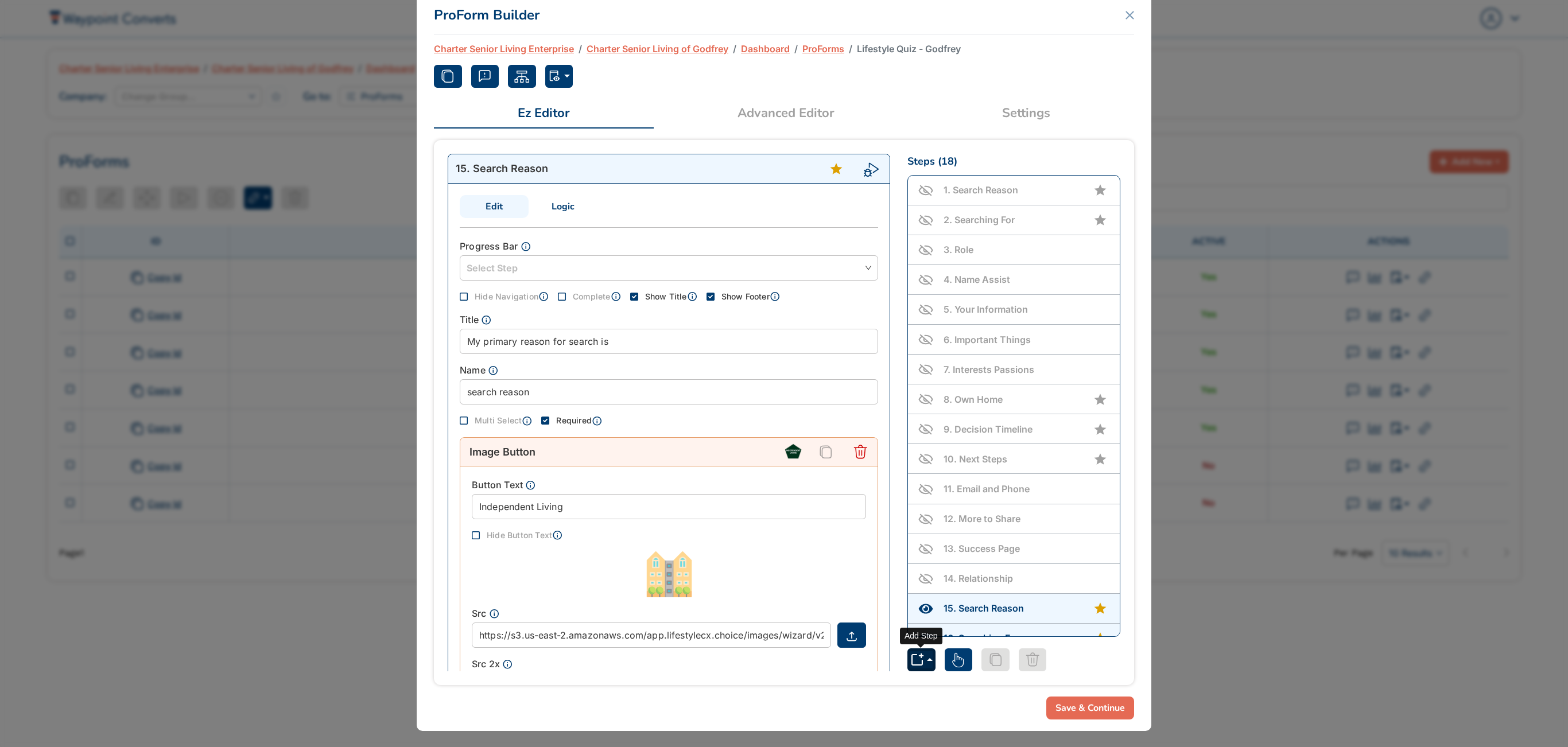 click 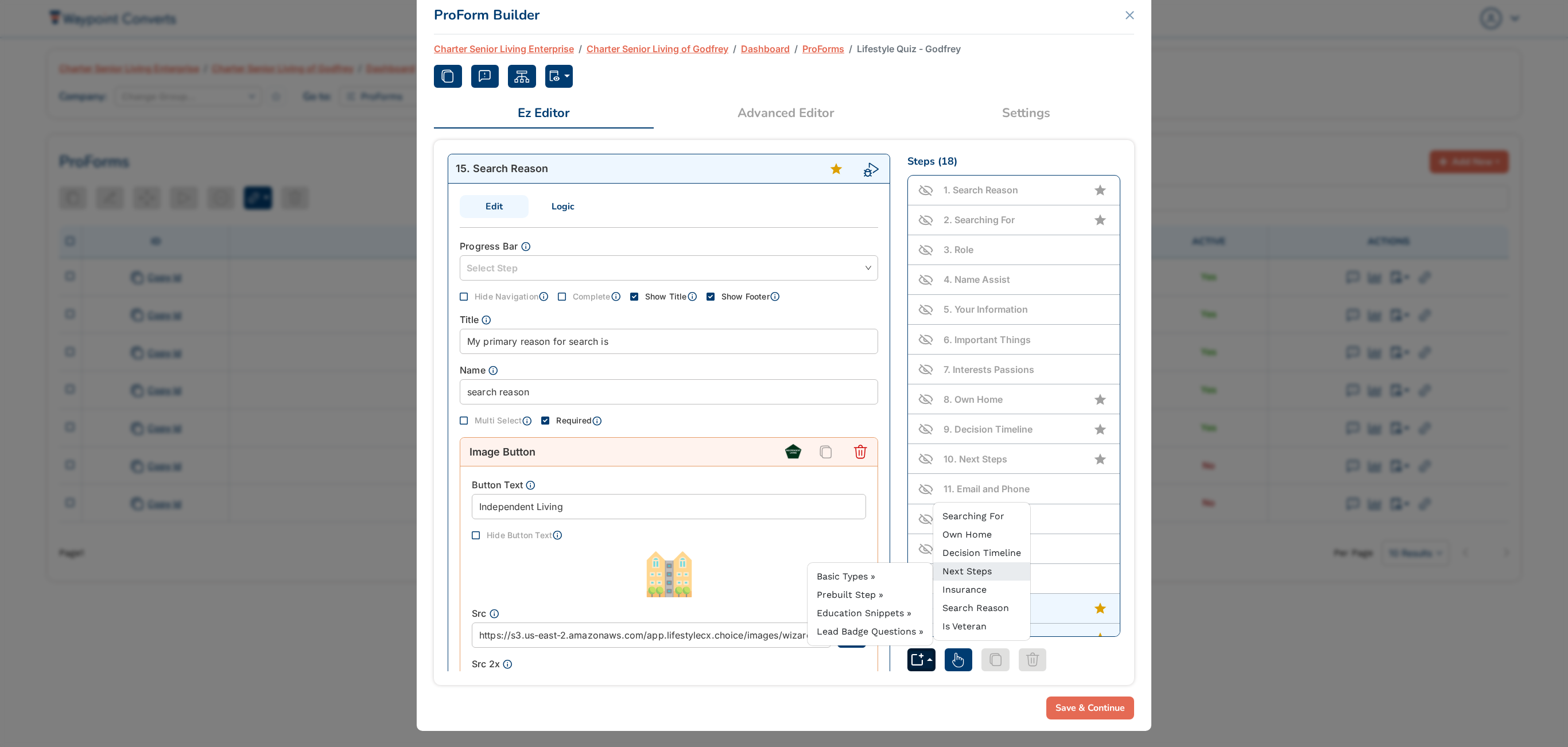 click on "Next Steps" at bounding box center (967, 571) 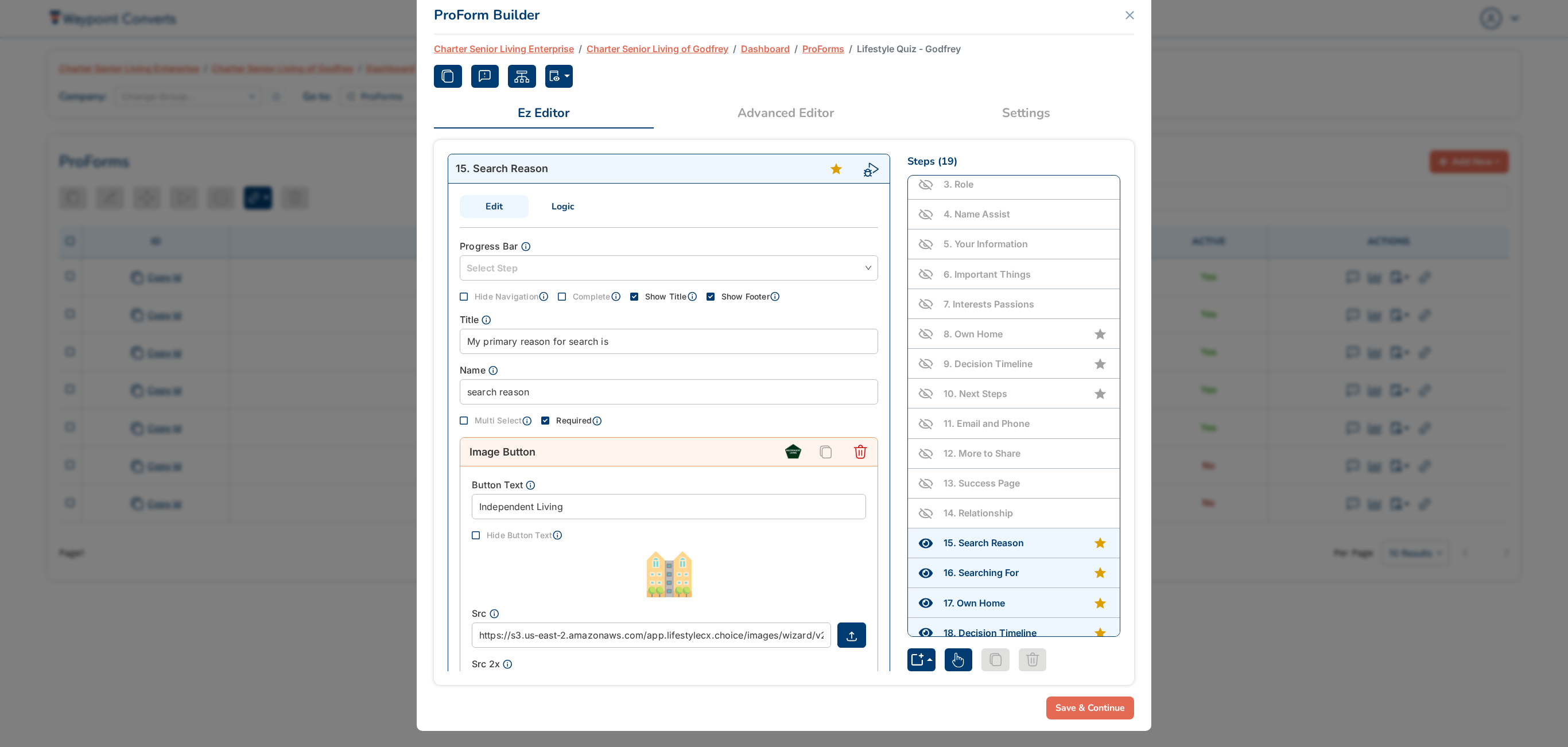 scroll, scrollTop: 96, scrollLeft: 0, axis: vertical 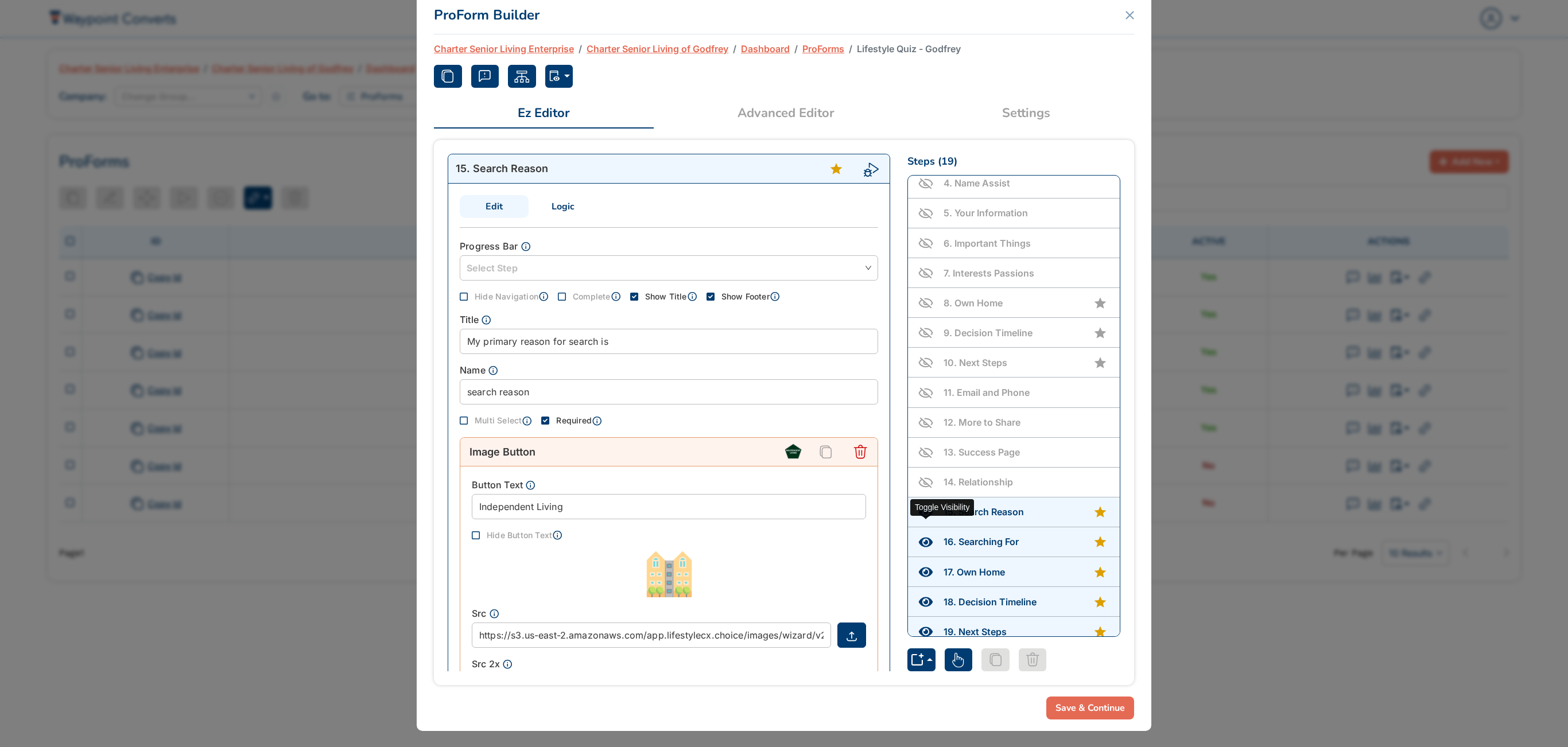 click 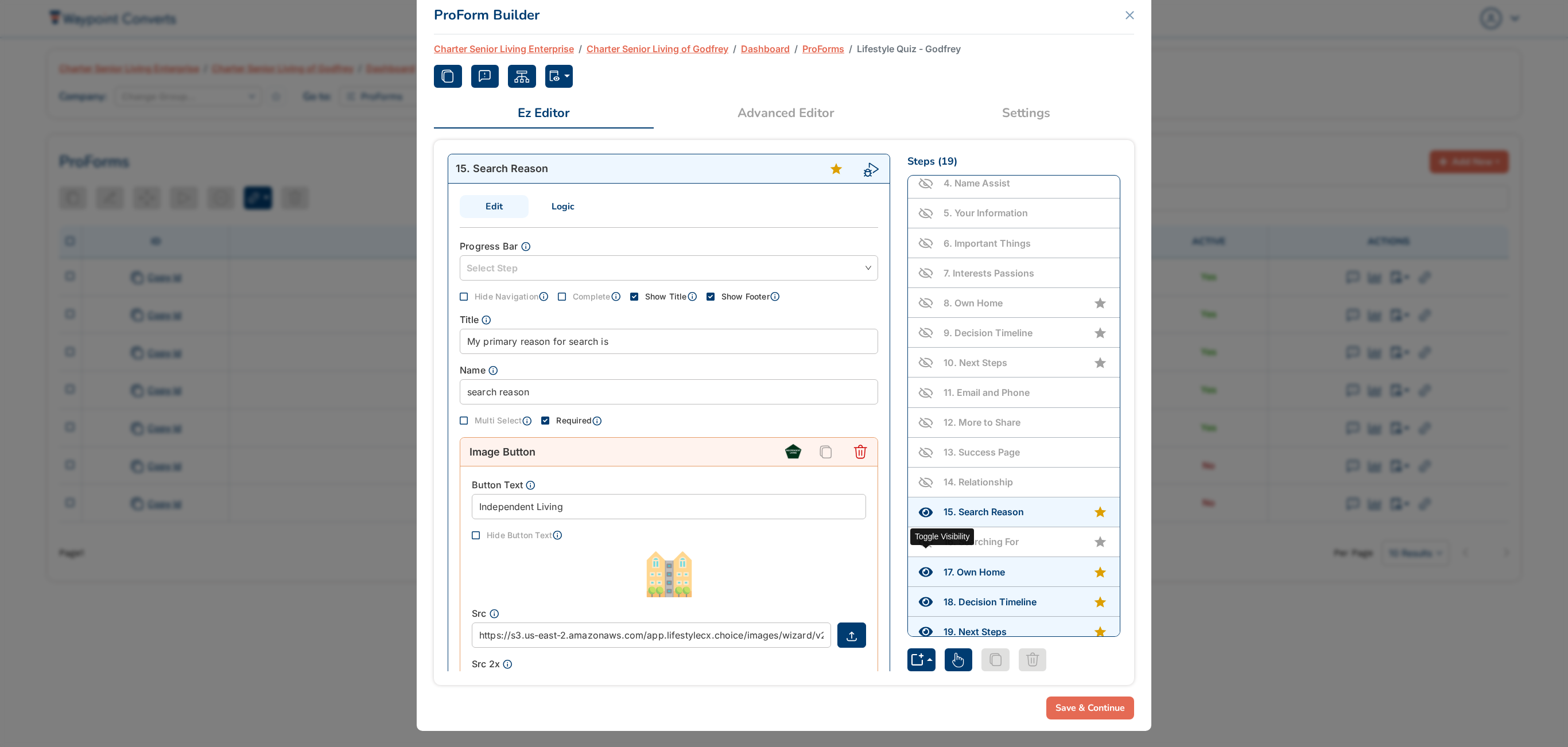 click 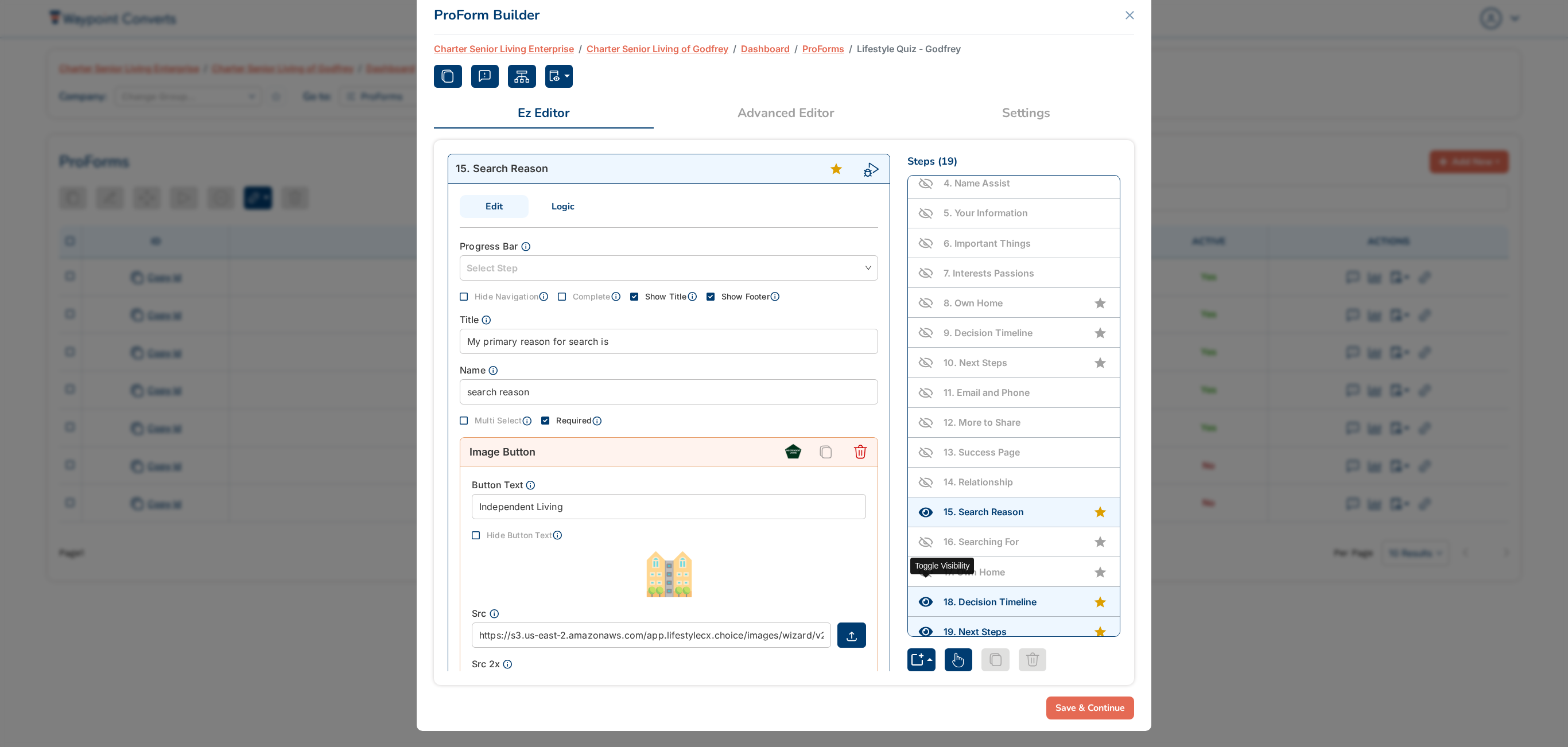 click 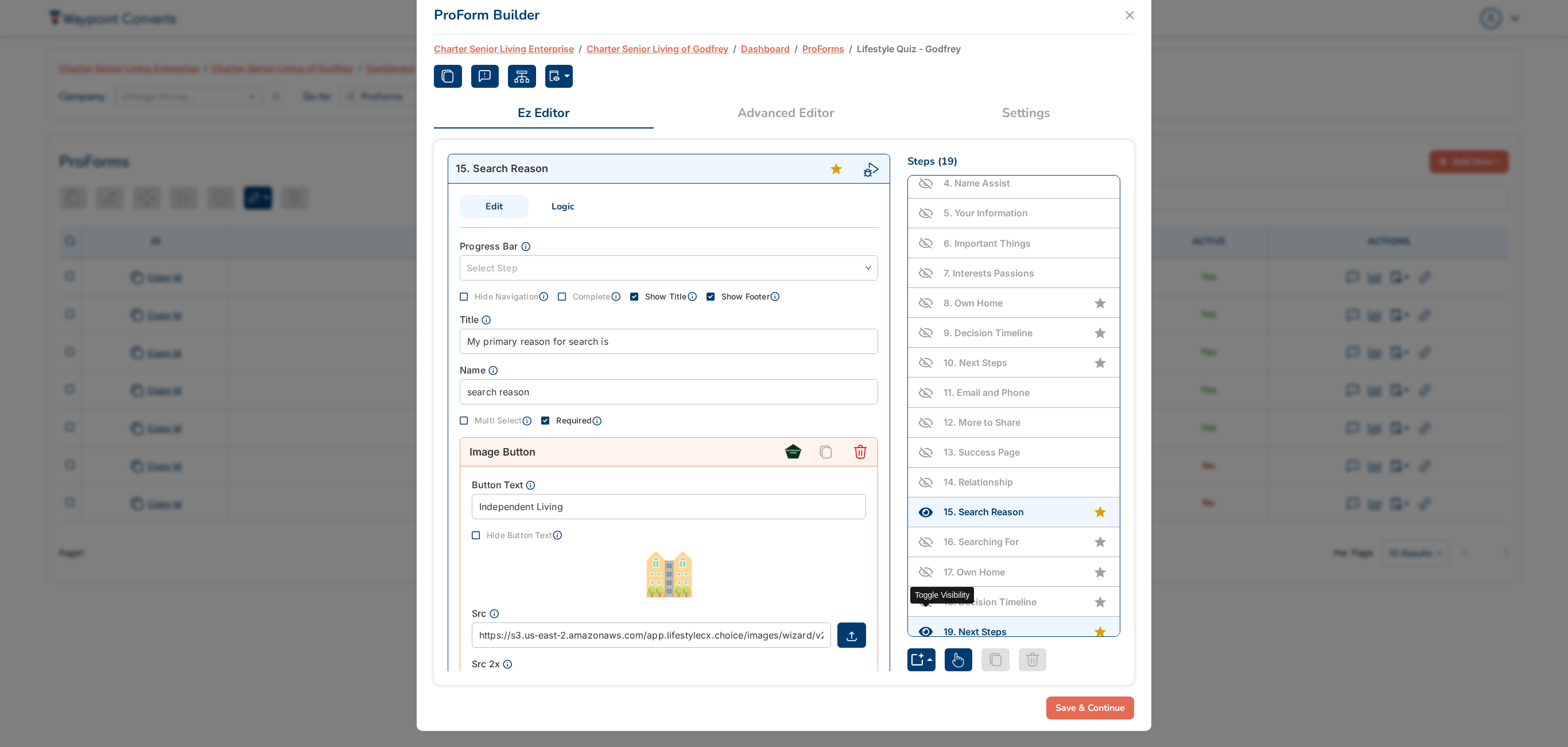 click 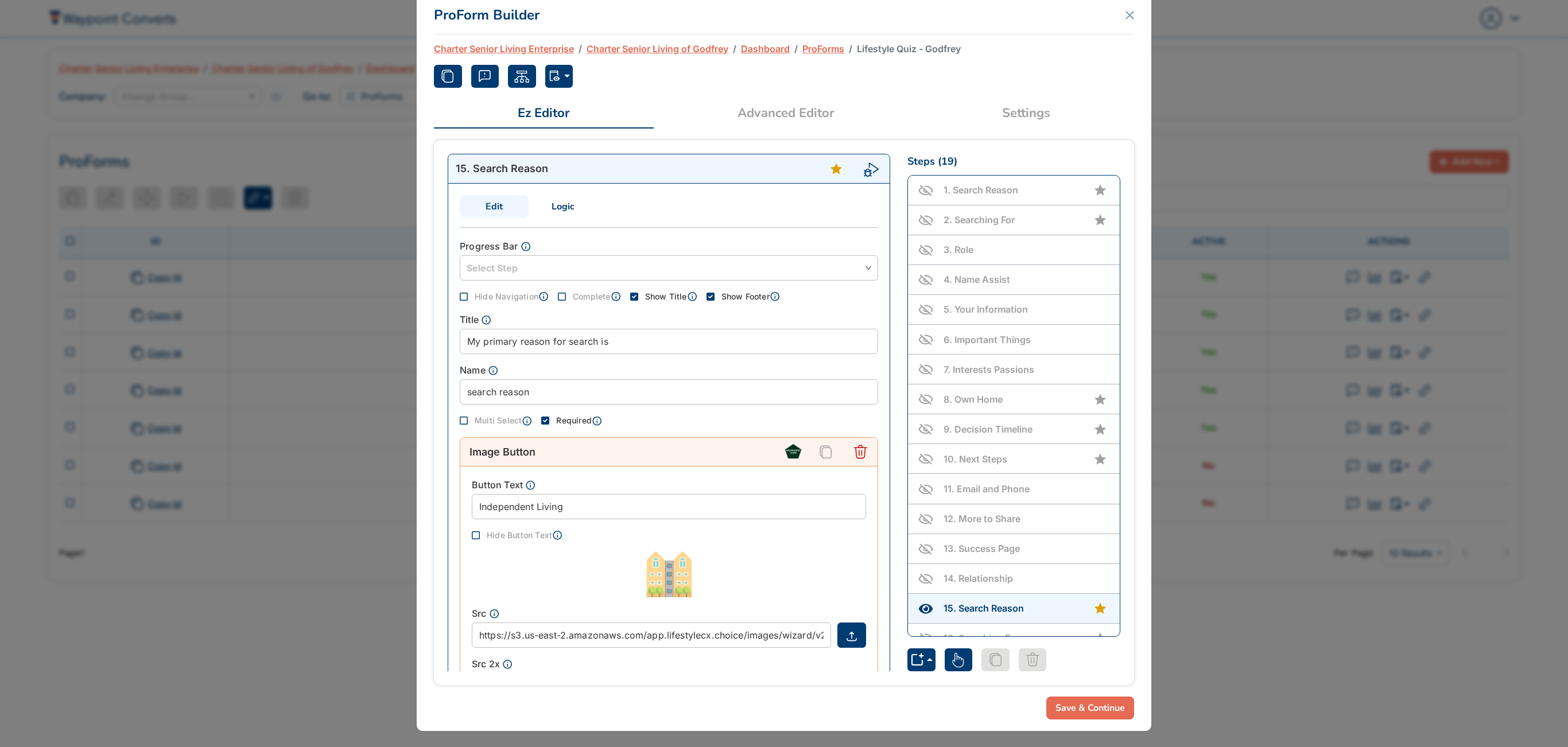scroll, scrollTop: 96, scrollLeft: 0, axis: vertical 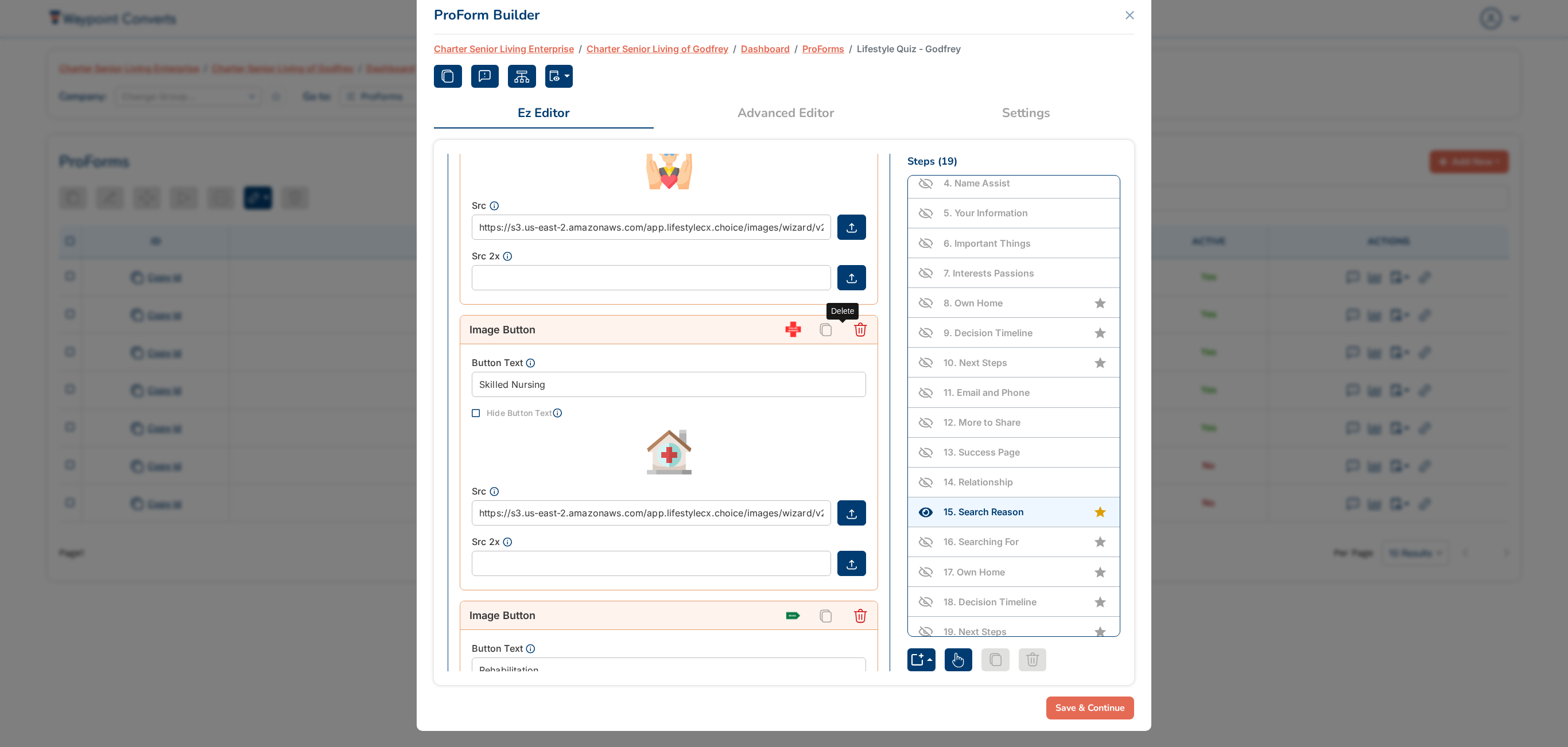 click at bounding box center (860, 329) 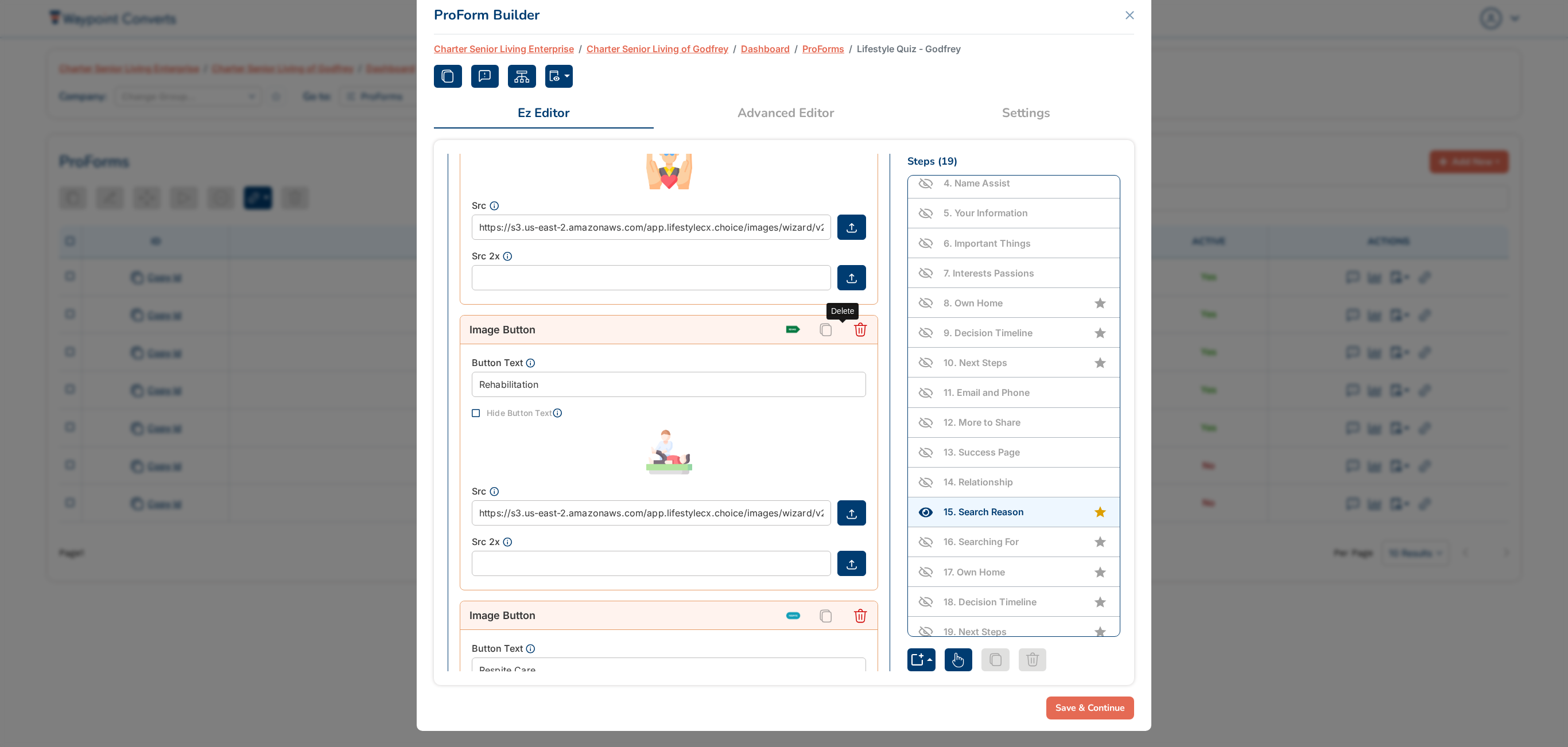 click at bounding box center (860, 329) 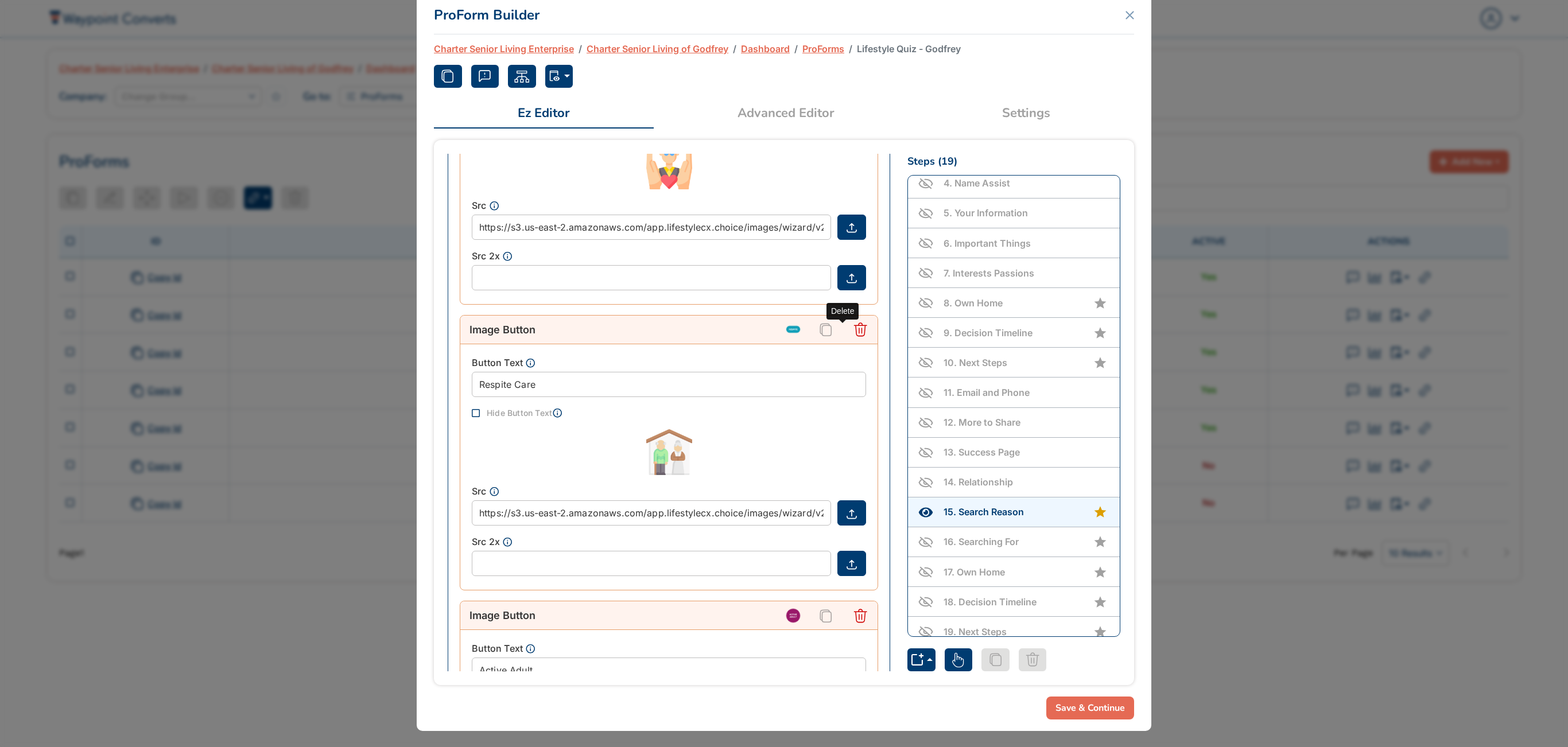 click at bounding box center (860, 329) 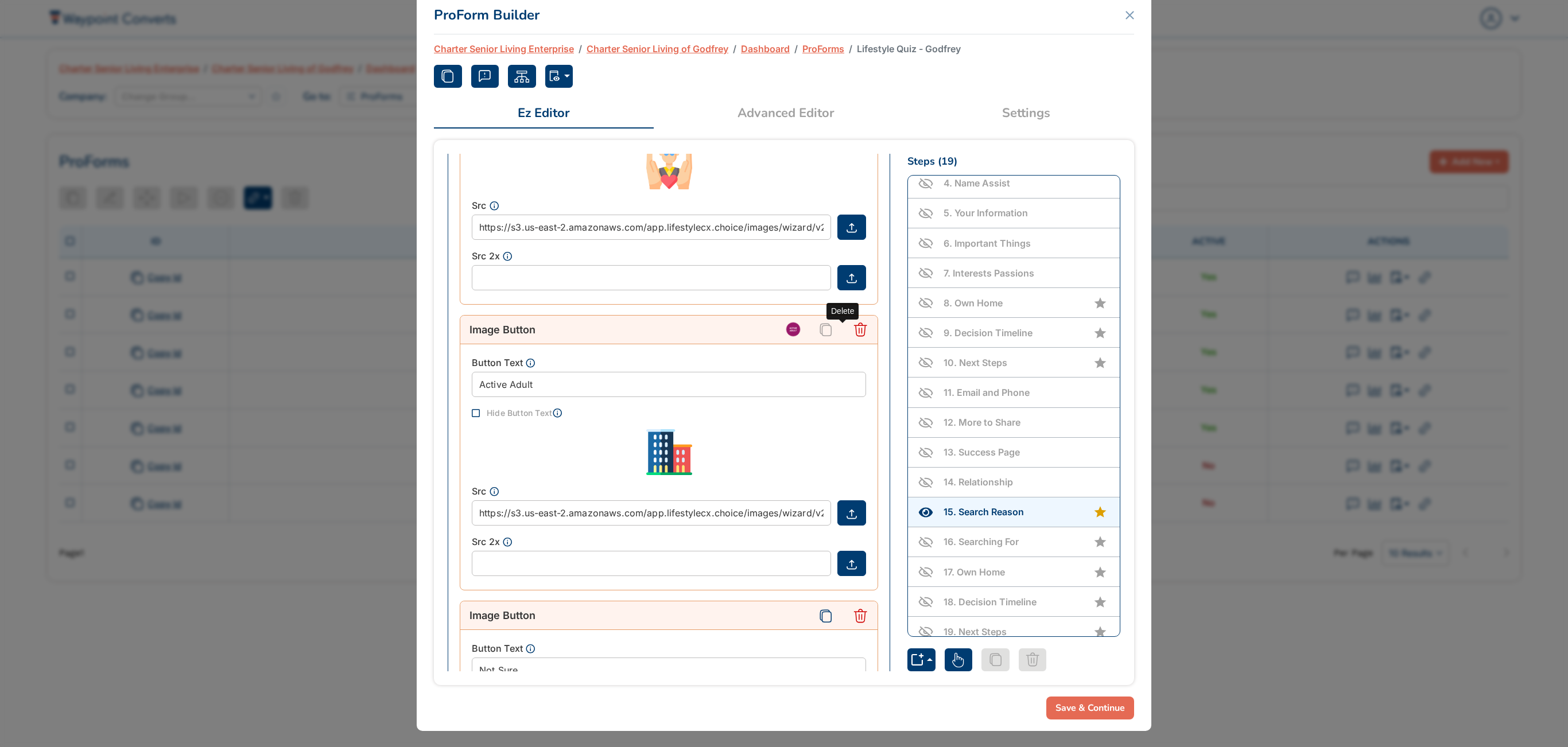 click at bounding box center (860, 329) 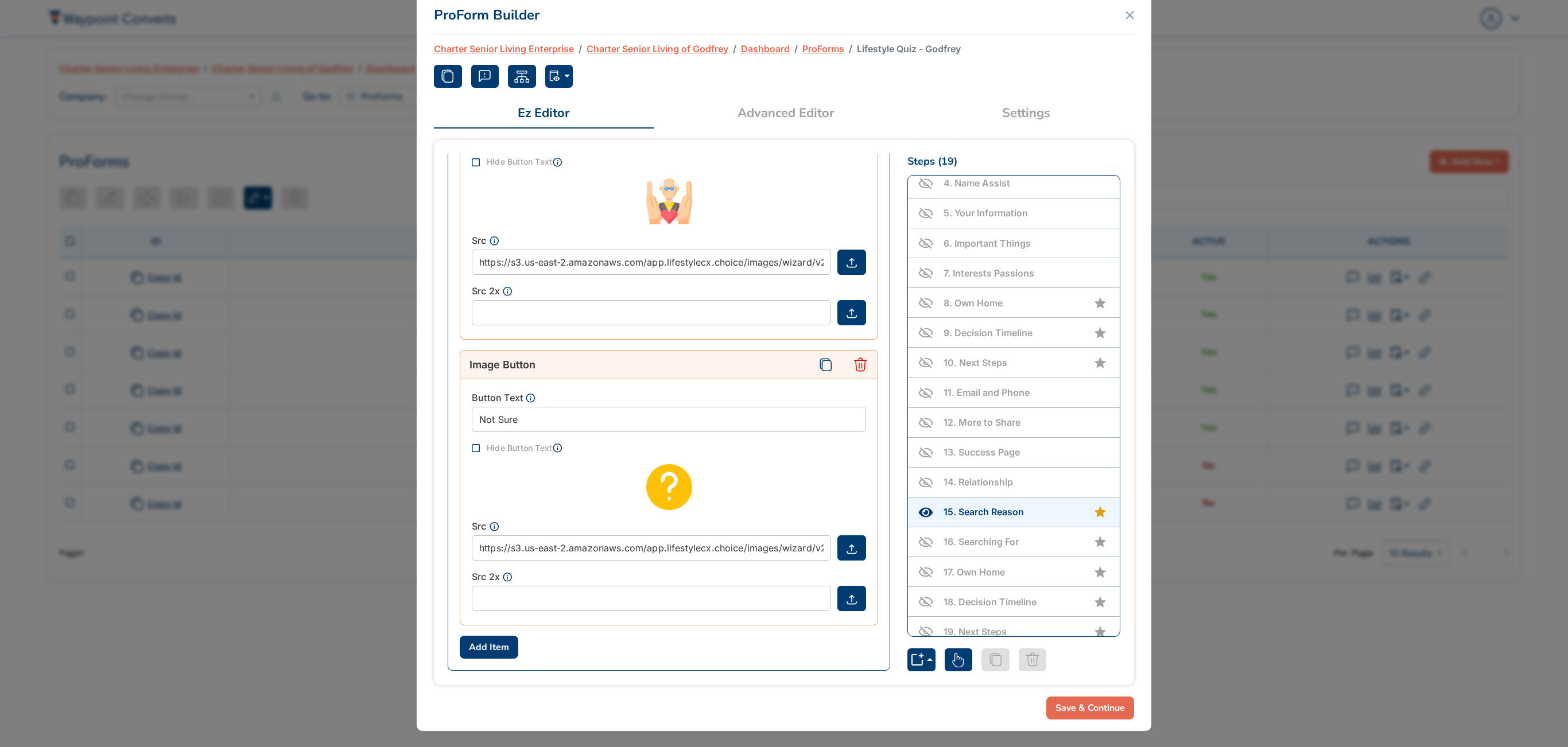 scroll, scrollTop: 954, scrollLeft: 0, axis: vertical 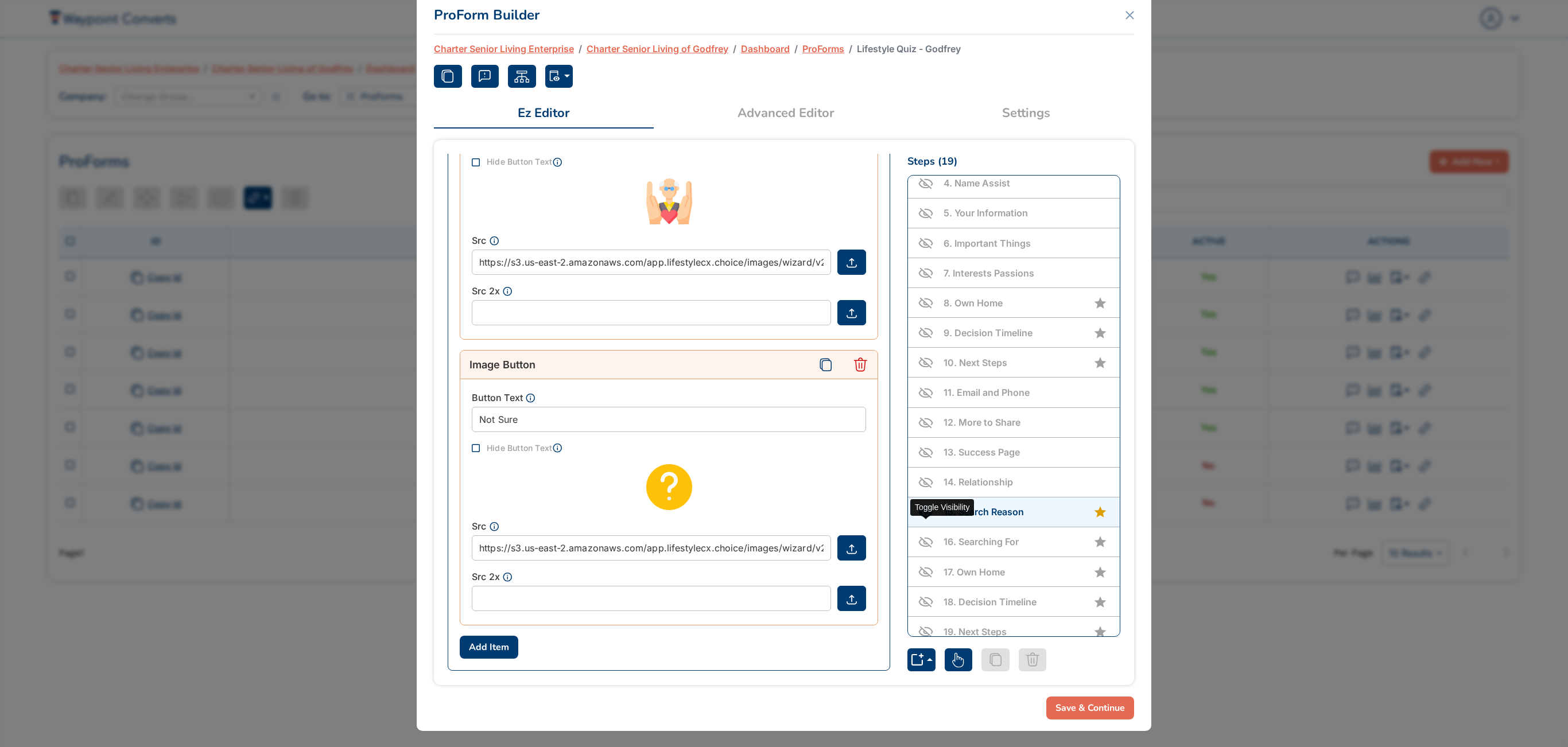 click 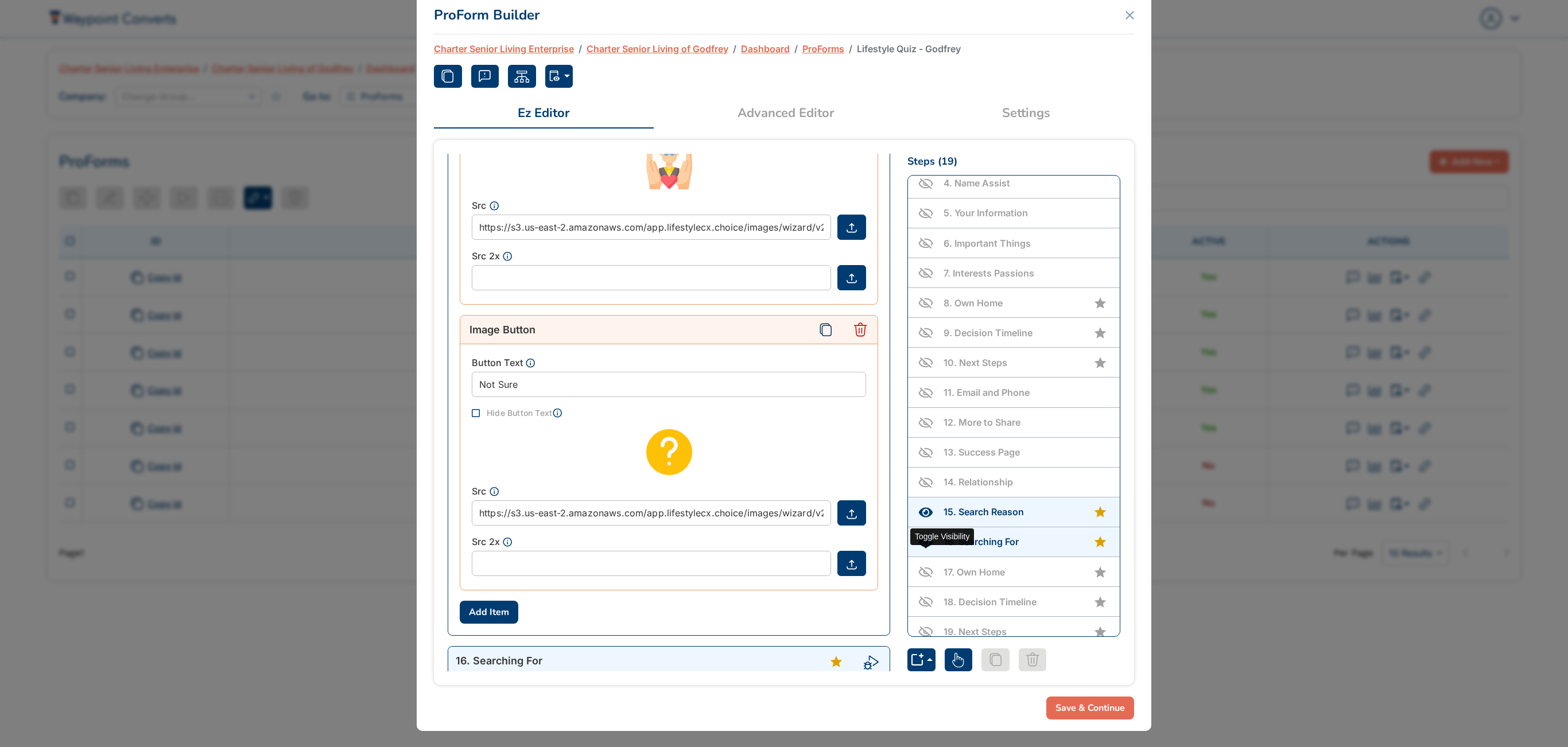 click 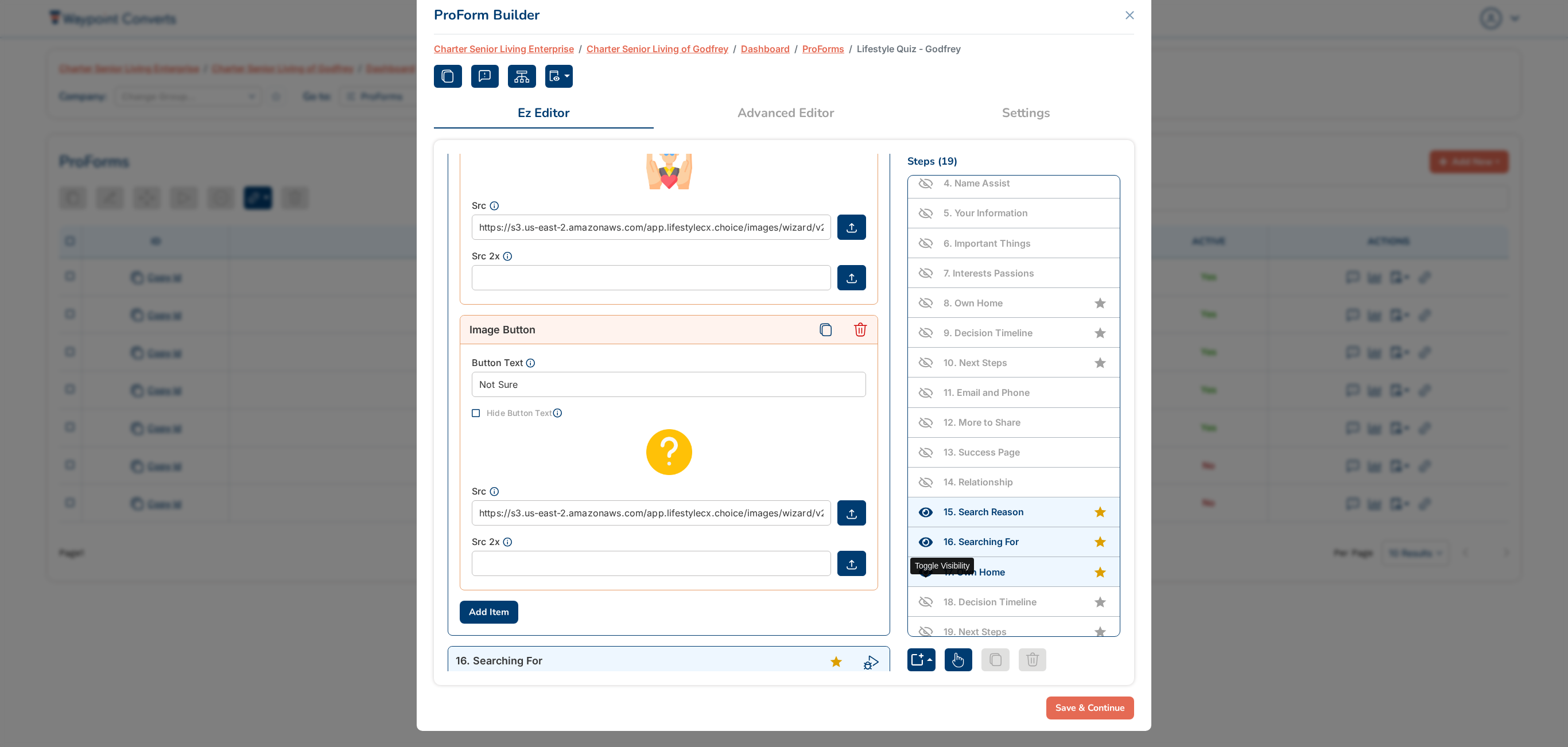 click 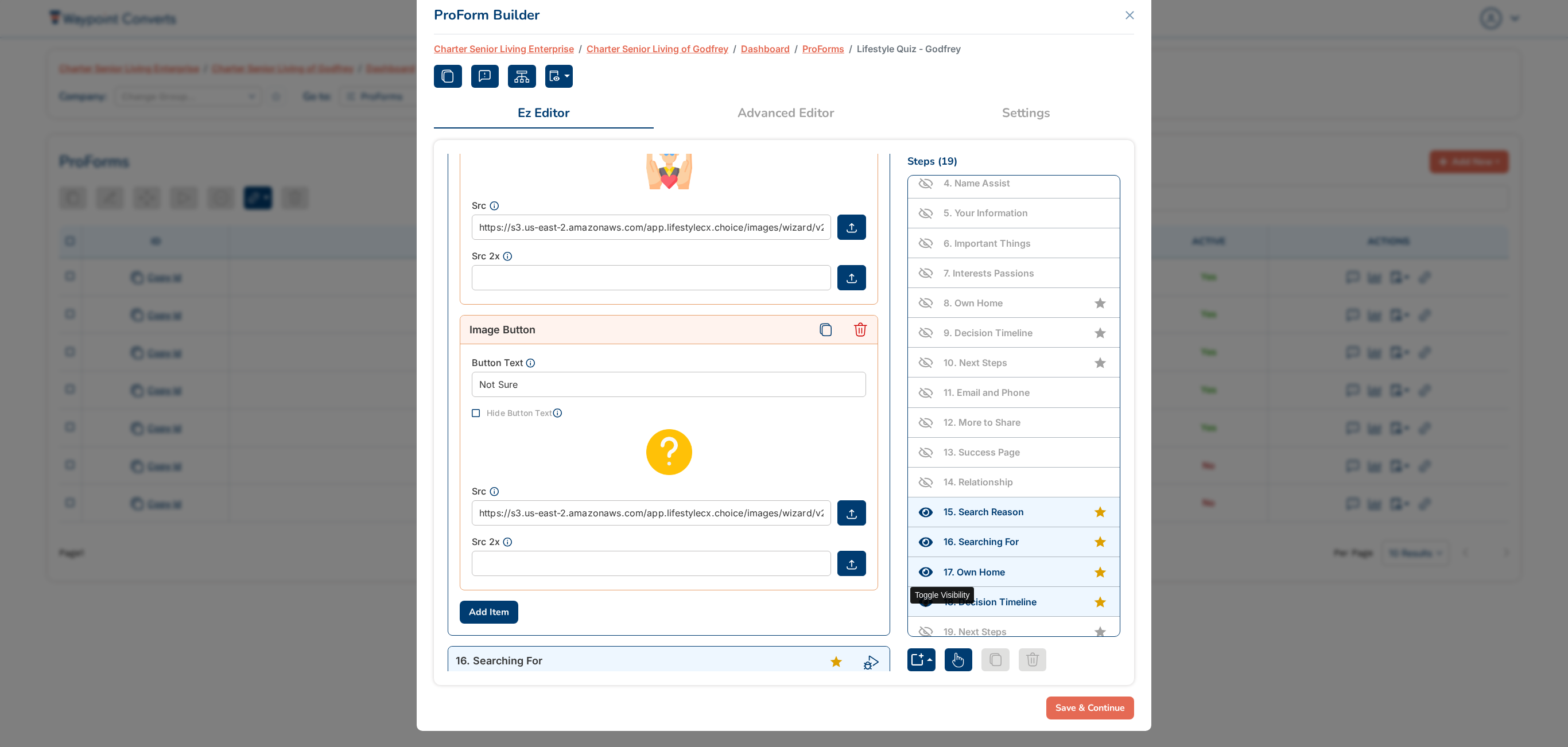click 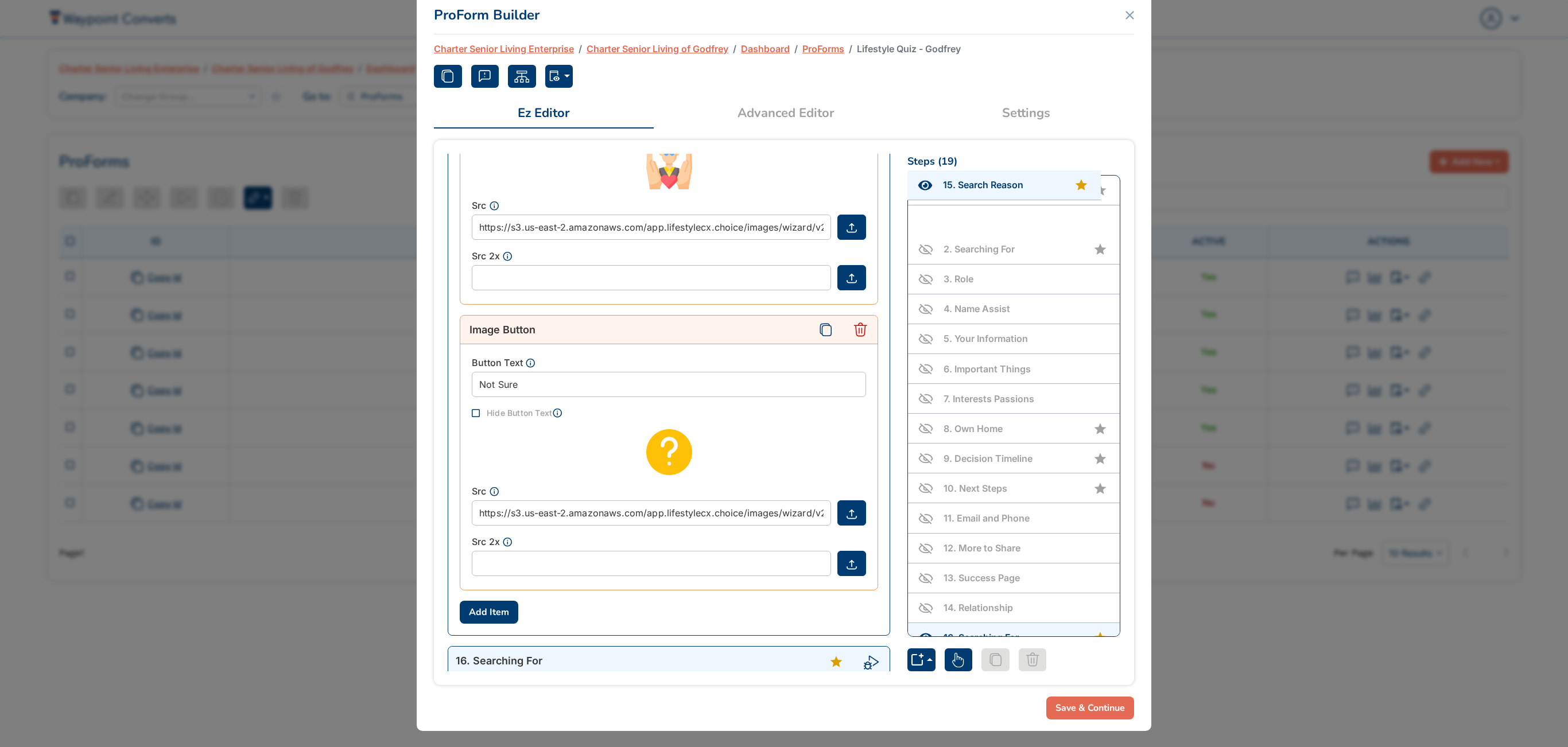 scroll, scrollTop: 0, scrollLeft: 0, axis: both 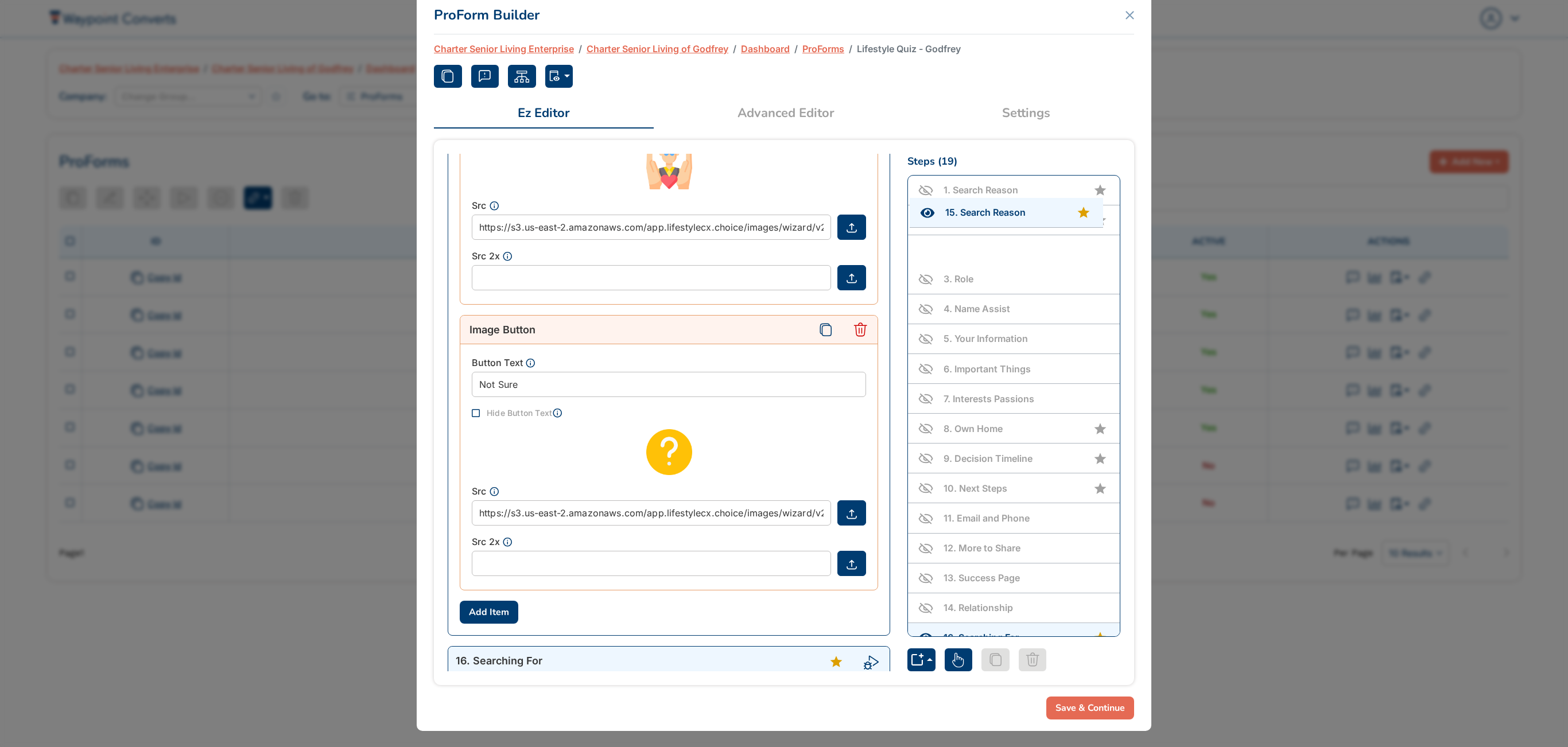 drag, startPoint x: 1041, startPoint y: 505, endPoint x: 1041, endPoint y: 235, distance: 270 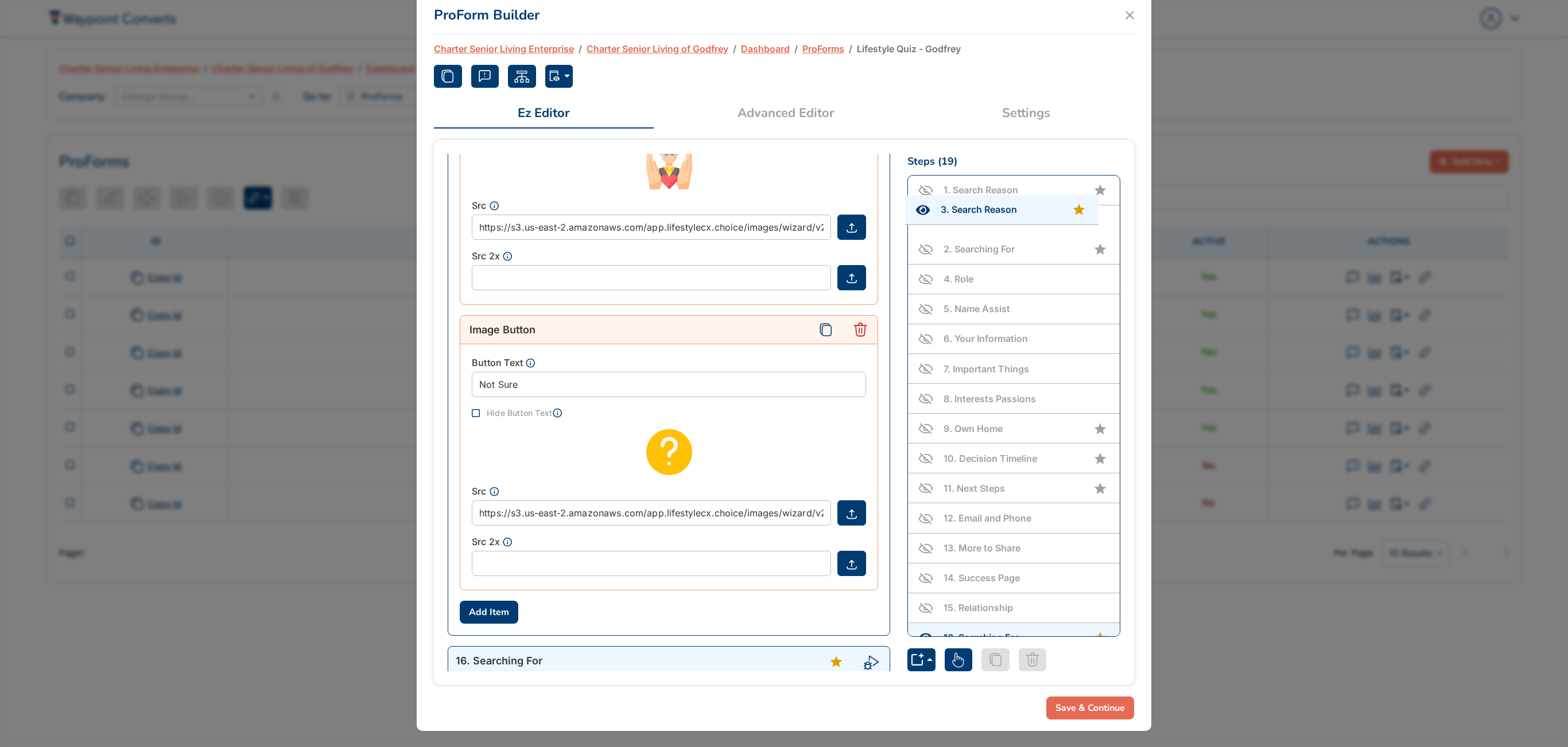 drag, startPoint x: 1040, startPoint y: 248, endPoint x: 1037, endPoint y: 226, distance: 22.203603 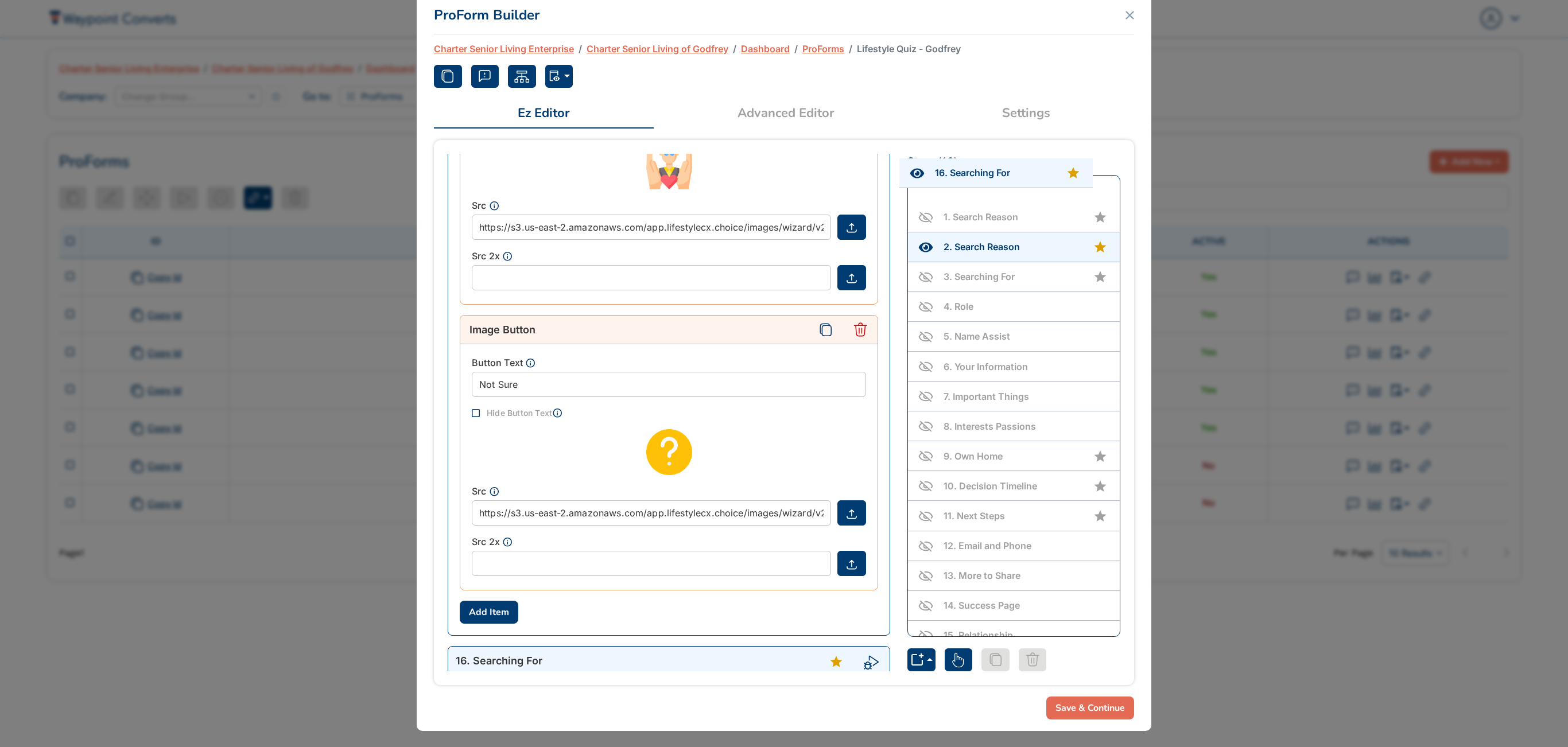 scroll, scrollTop: 0, scrollLeft: 0, axis: both 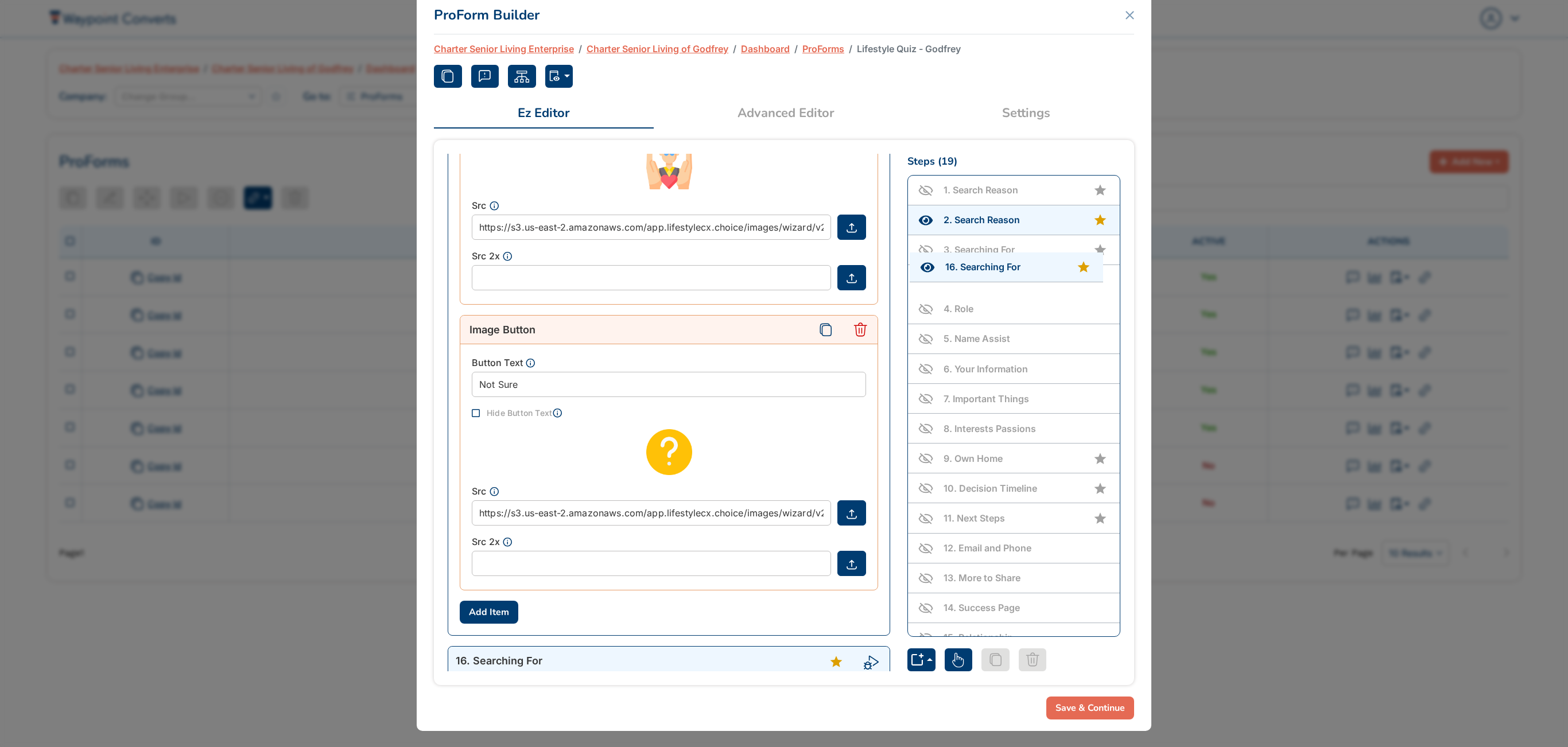 drag, startPoint x: 1041, startPoint y: 536, endPoint x: 1042, endPoint y: 288, distance: 248.00202 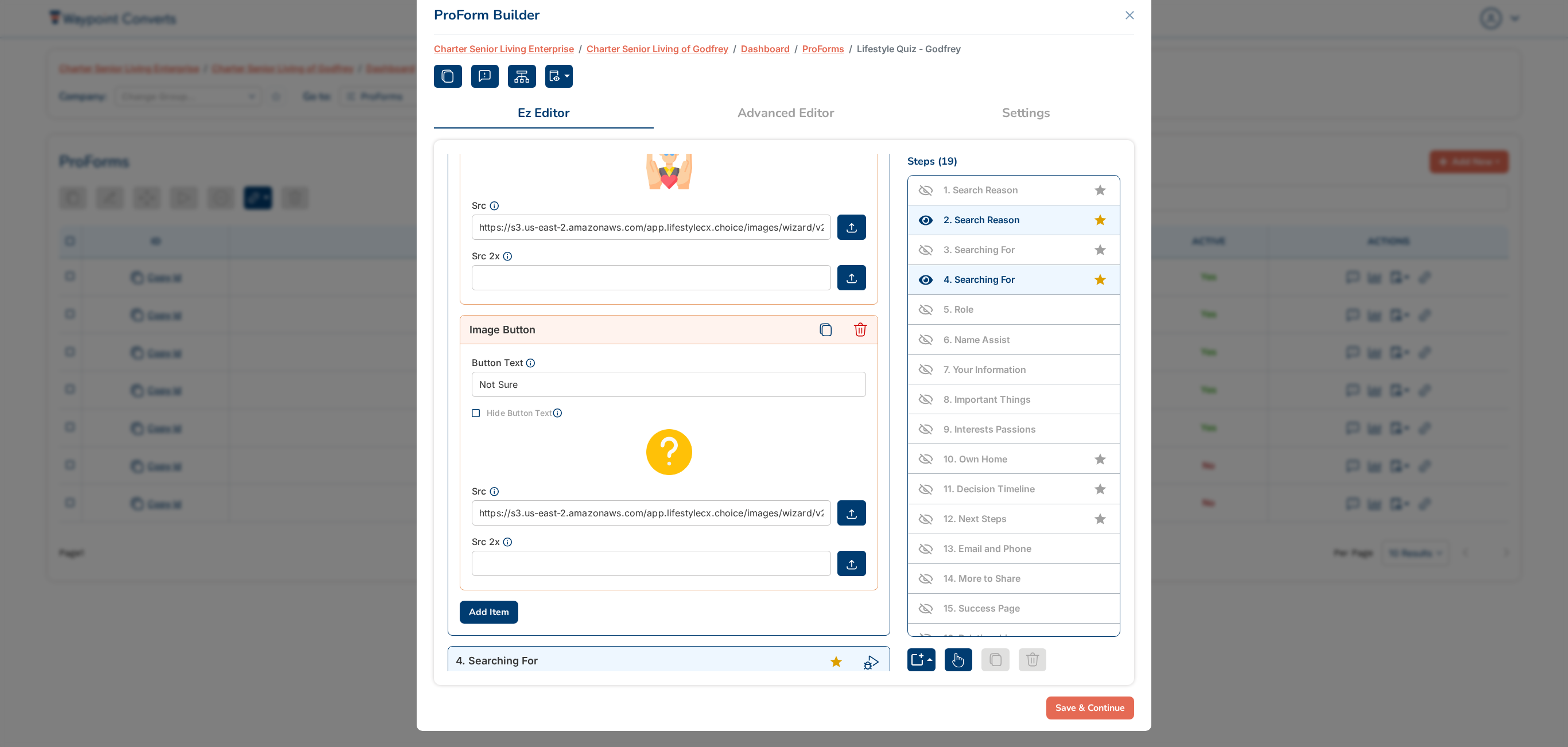 scroll, scrollTop: 96, scrollLeft: 0, axis: vertical 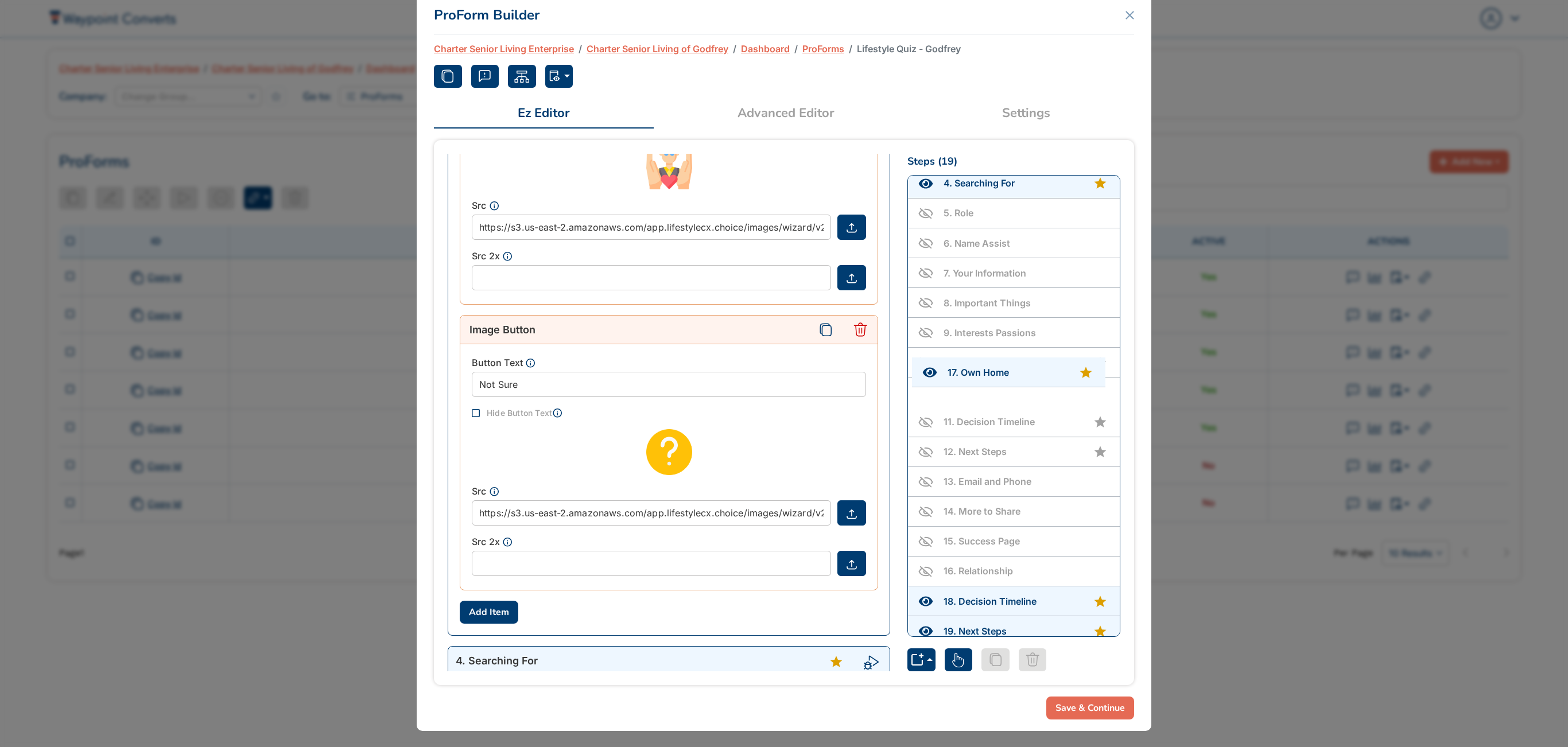 drag, startPoint x: 1032, startPoint y: 569, endPoint x: 1035, endPoint y: 396, distance: 173.026 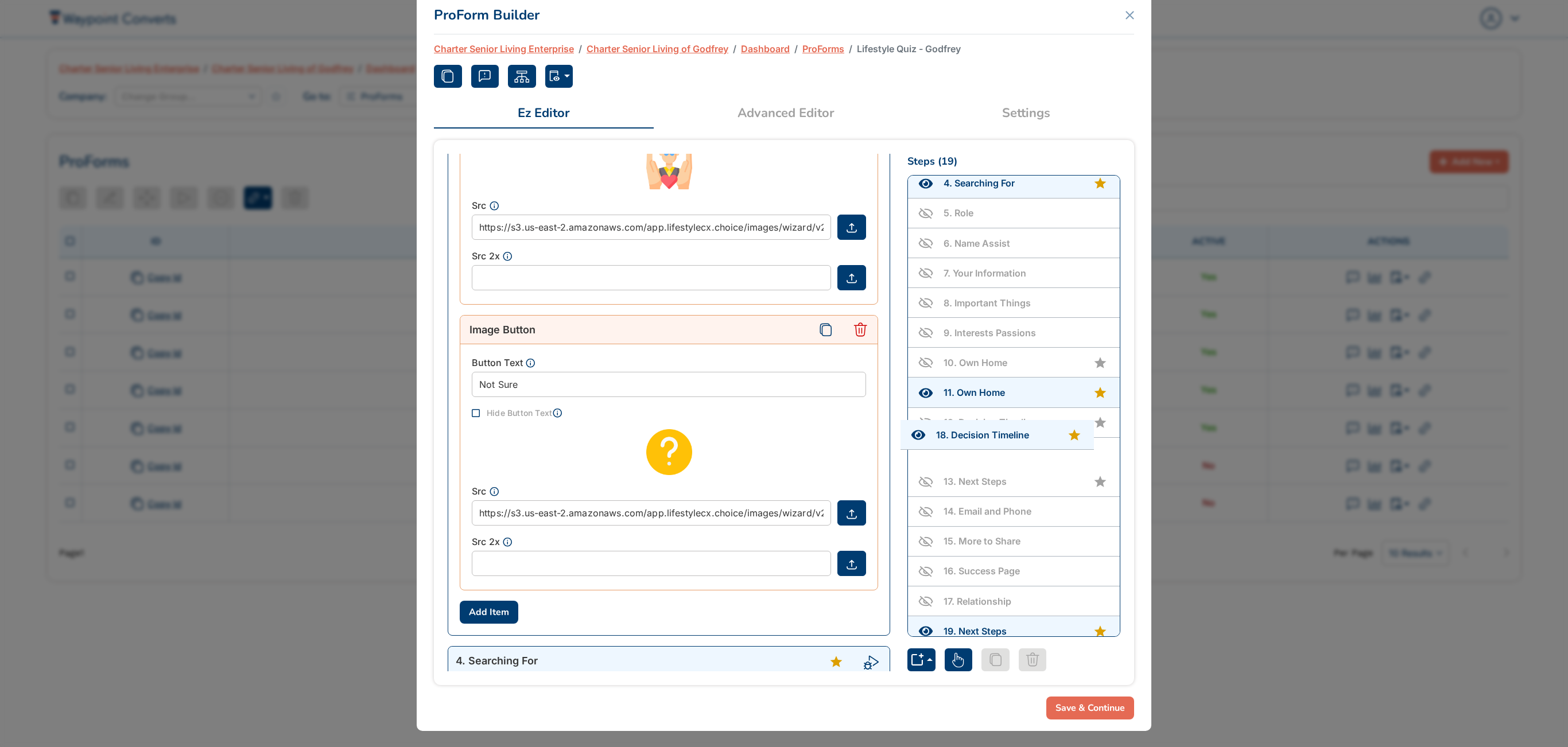 drag, startPoint x: 1043, startPoint y: 593, endPoint x: 1035, endPoint y: 452, distance: 141.22677 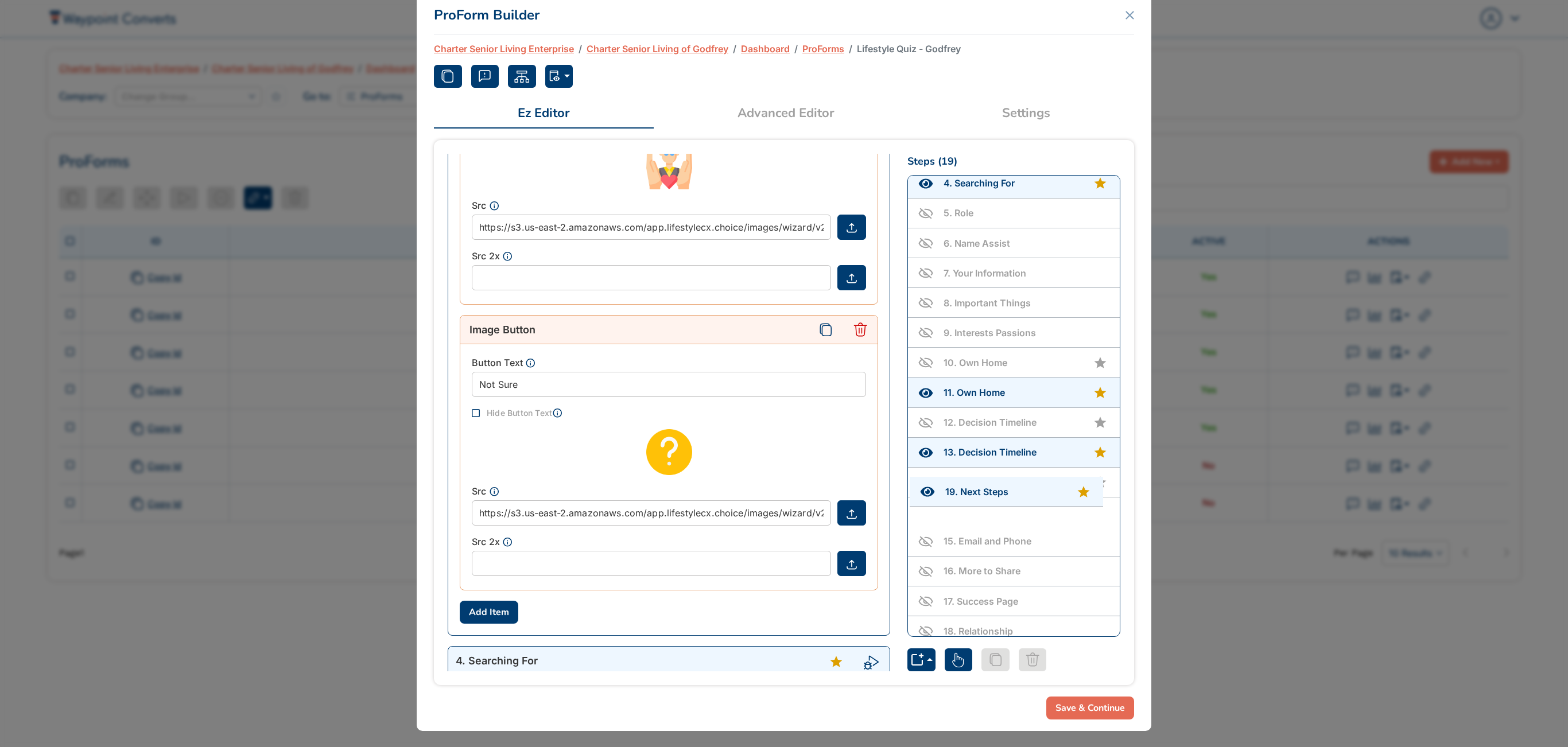 drag, startPoint x: 1037, startPoint y: 622, endPoint x: 1038, endPoint y: 511, distance: 111.0045 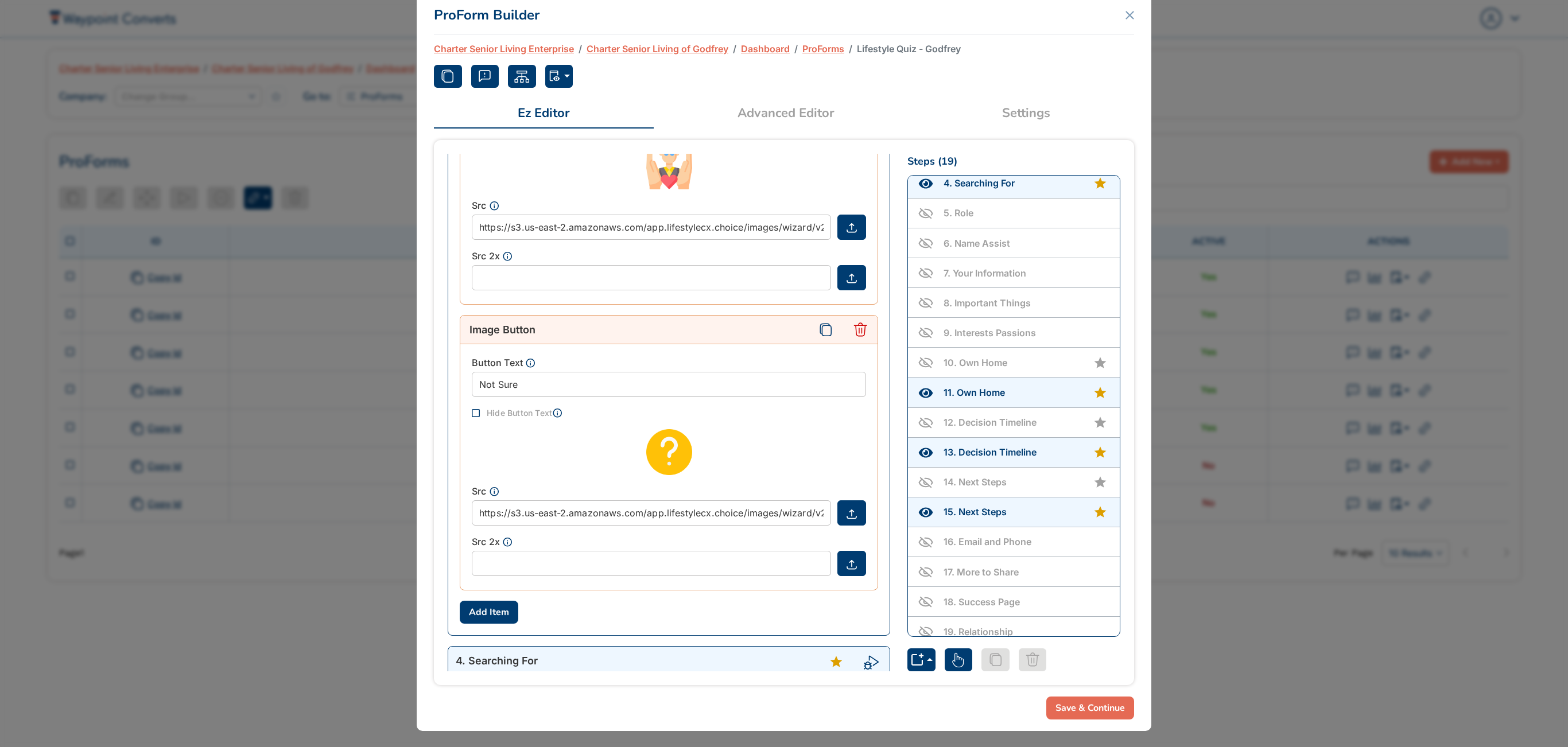 click on "14 .   Next Steps" at bounding box center [1026, 482] 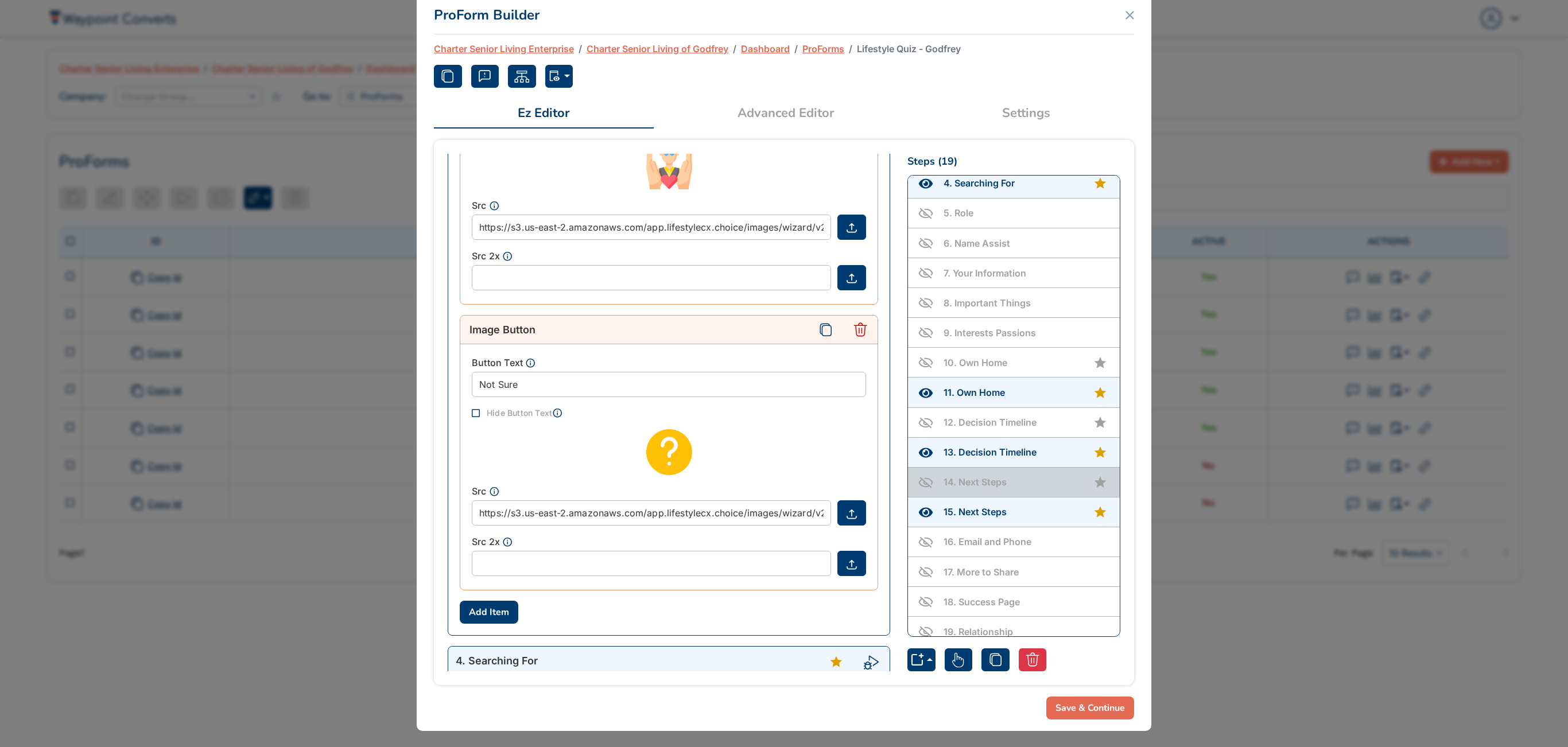 click on "12 .   Decision Timeline" at bounding box center (1014, 423) 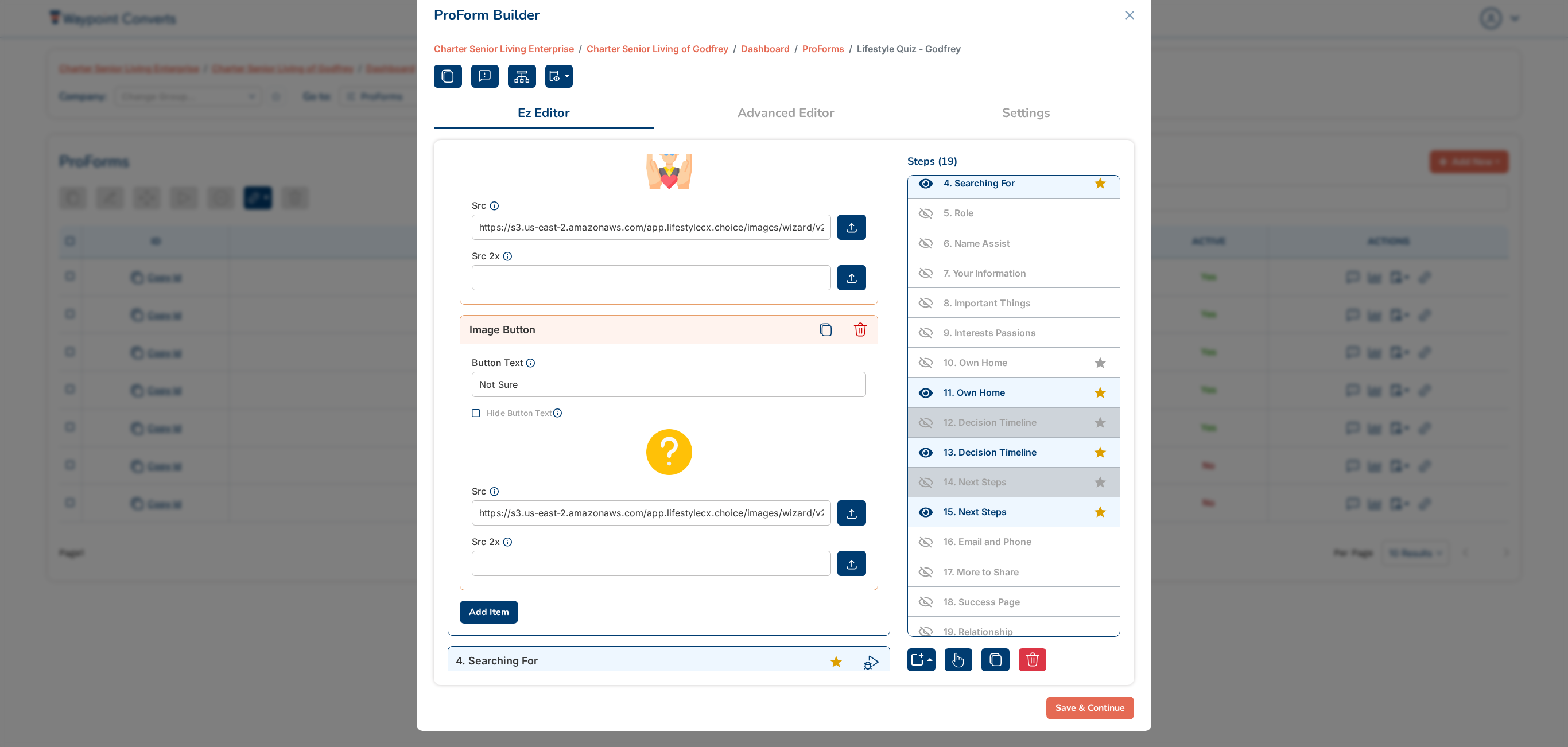 click on "10 .   Own Home" at bounding box center [1026, 363] 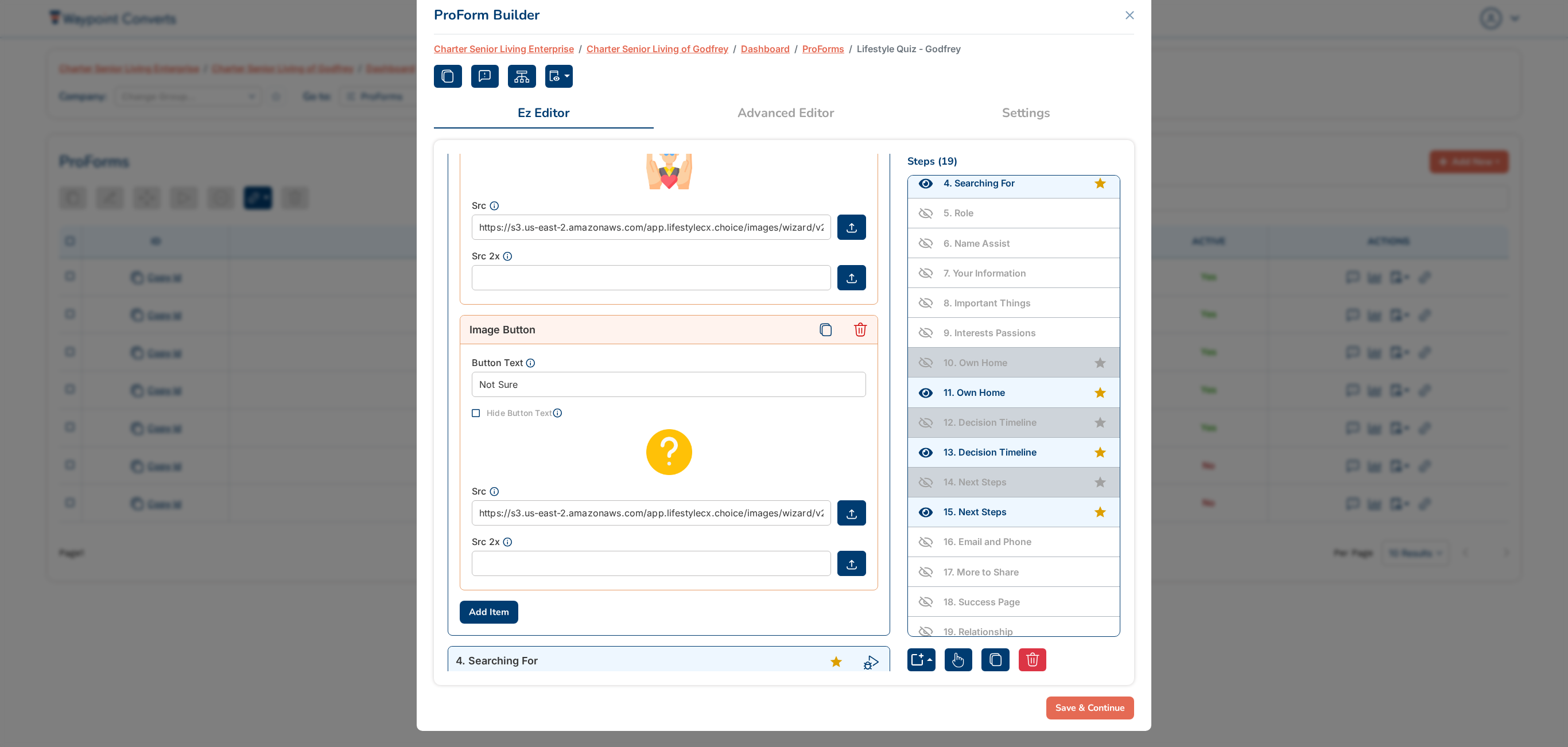 scroll, scrollTop: 0, scrollLeft: 0, axis: both 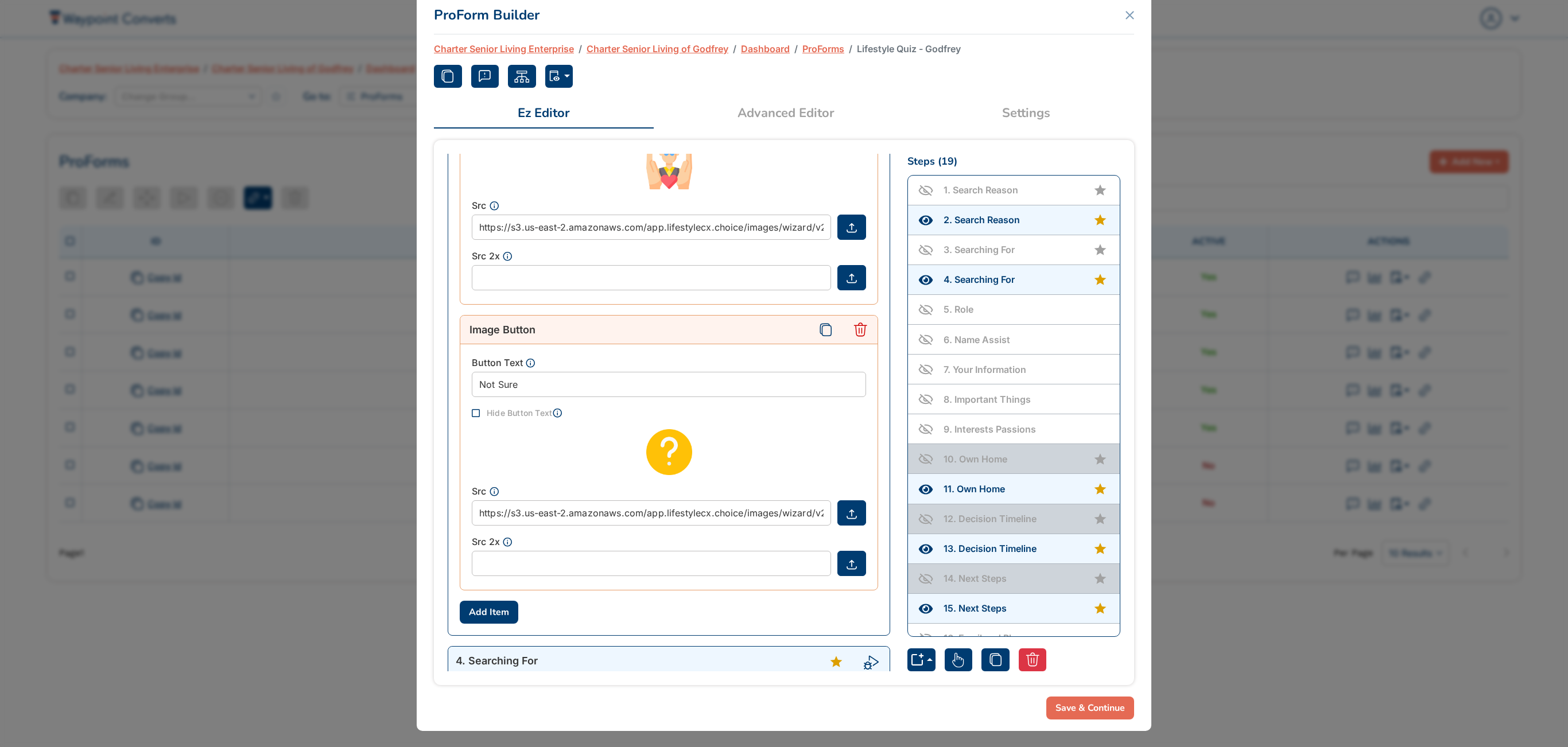 click on "3 .   Searching For" at bounding box center (1026, 250) 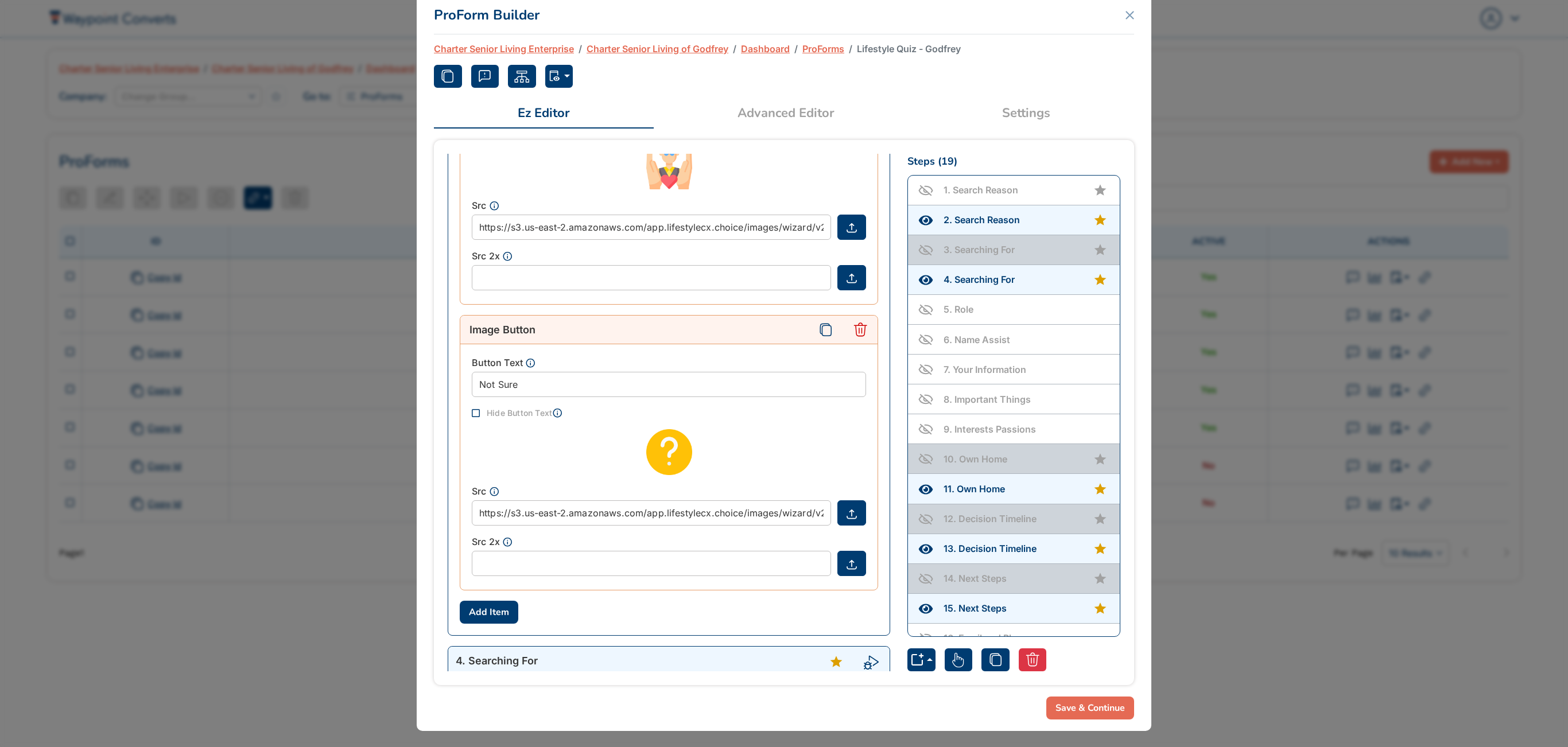 click on "1 .   Search Reason" at bounding box center (1026, 190) 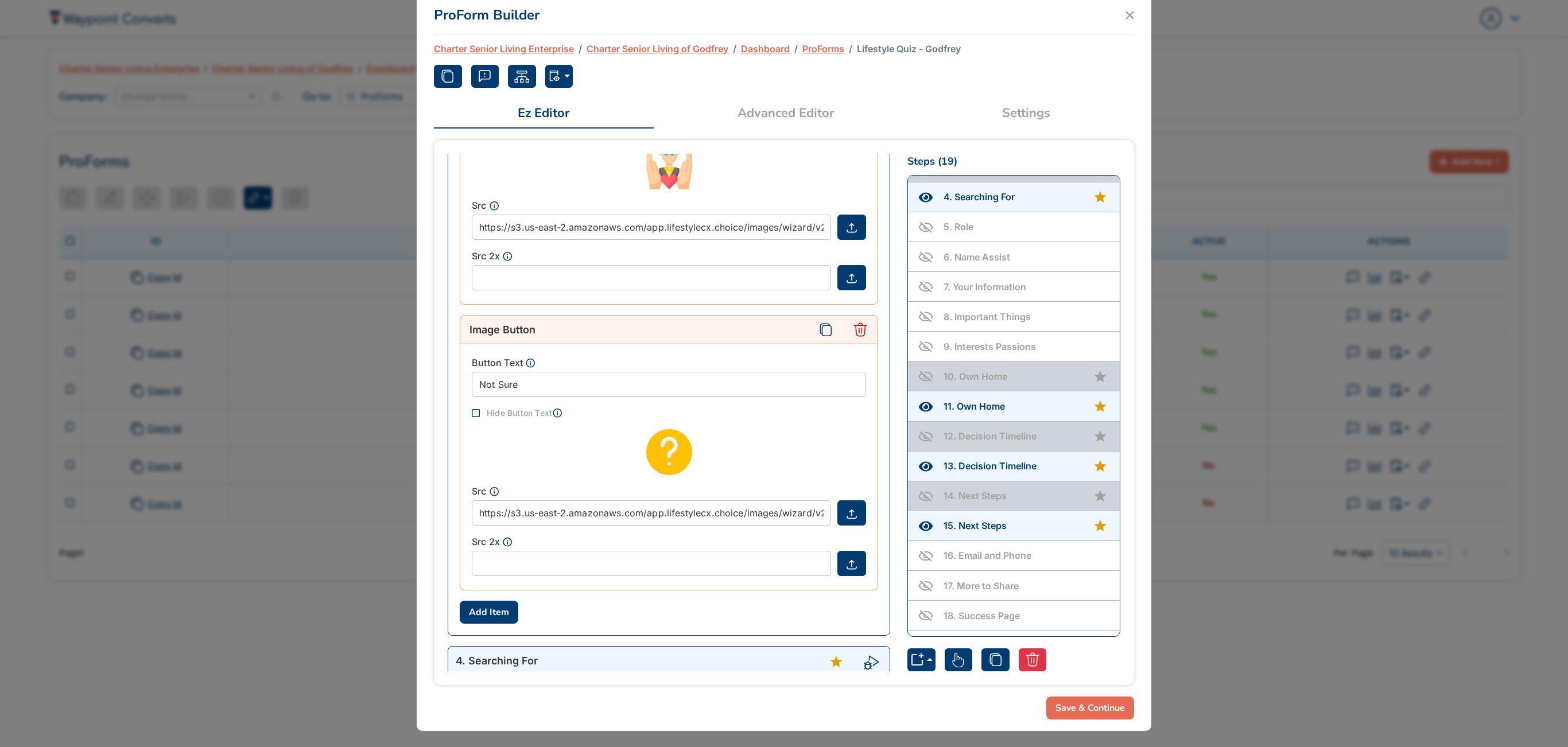 scroll, scrollTop: 96, scrollLeft: 0, axis: vertical 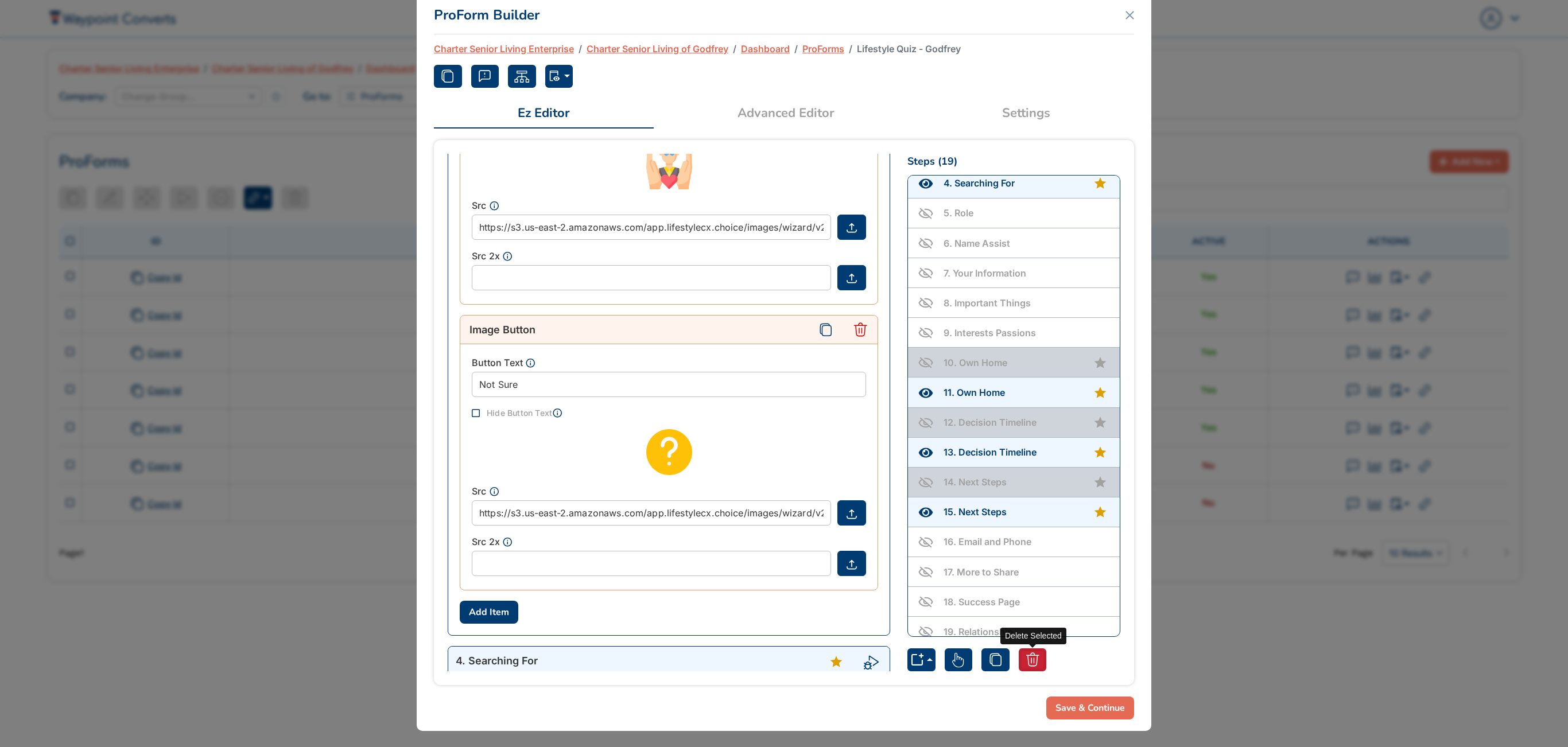 click at bounding box center [1033, 660] 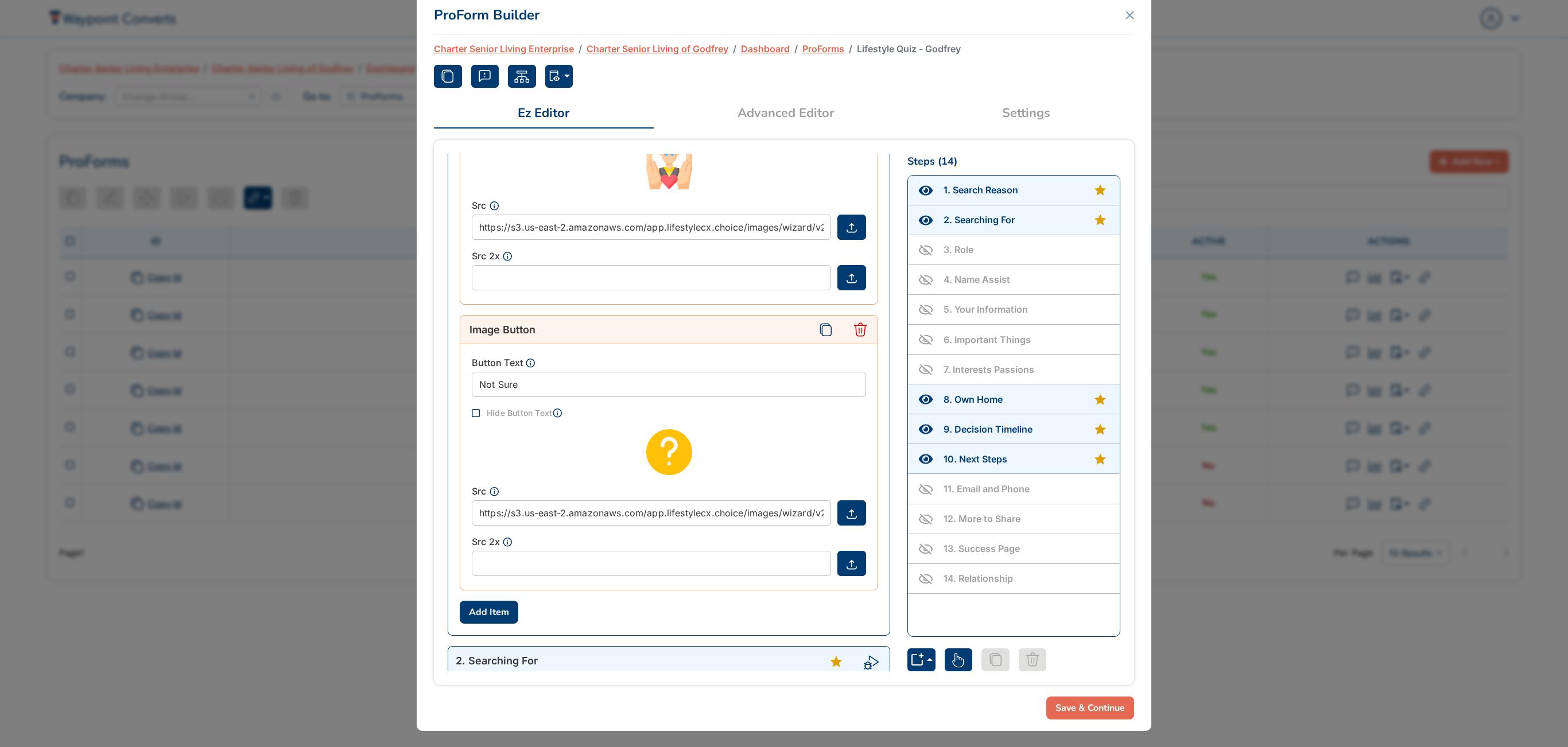scroll, scrollTop: 0, scrollLeft: 0, axis: both 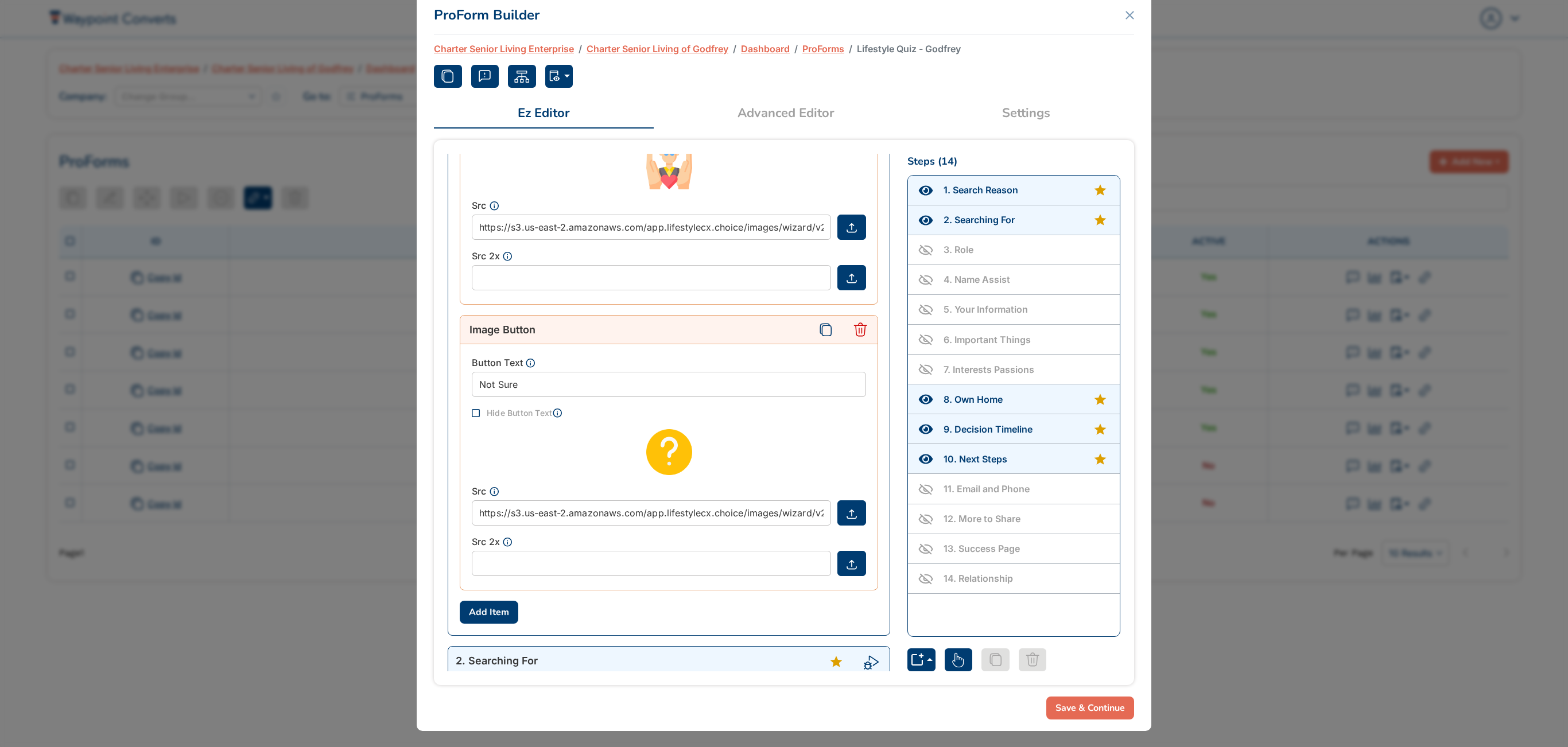 click on "Save & Continue" at bounding box center [1090, 708] 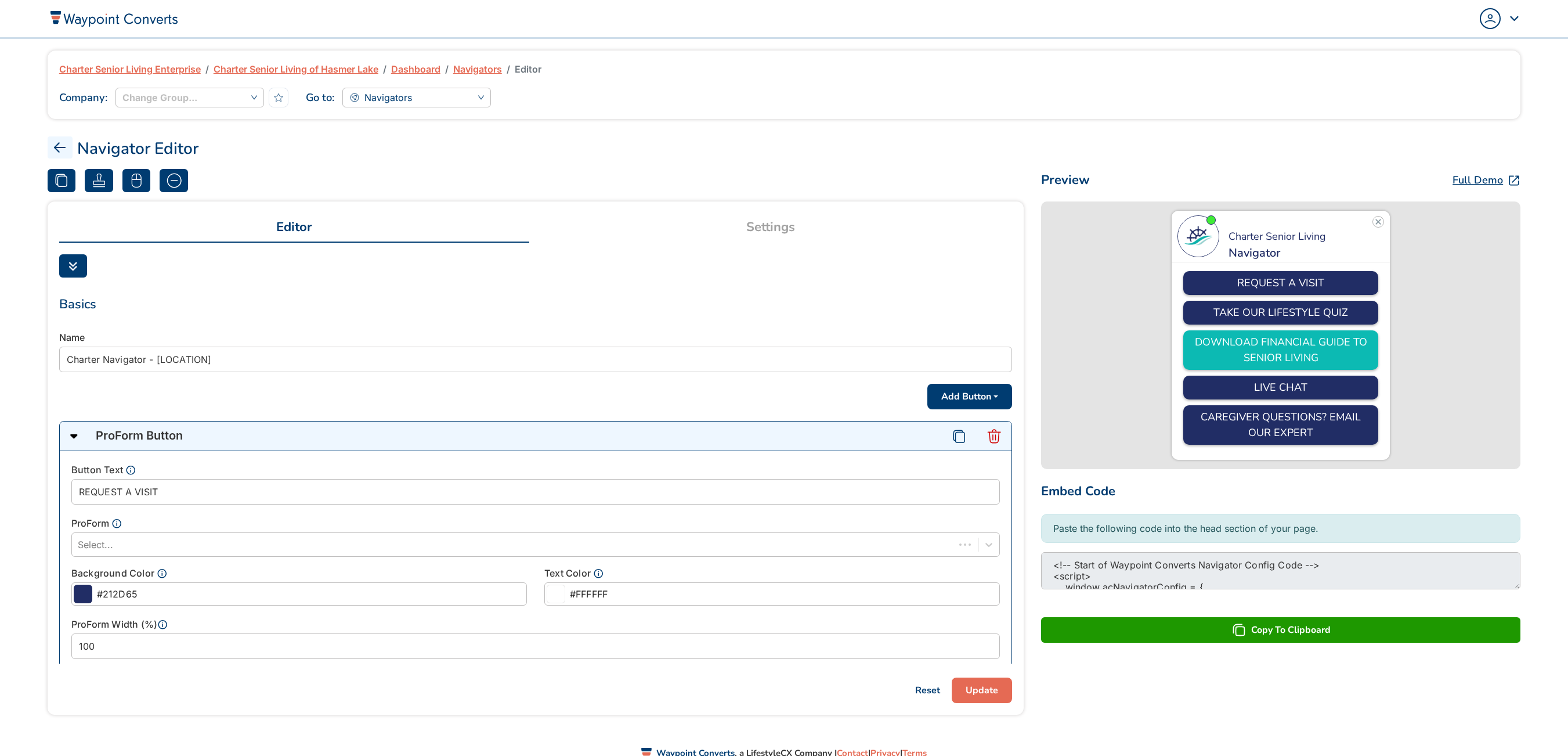 scroll, scrollTop: 0, scrollLeft: 0, axis: both 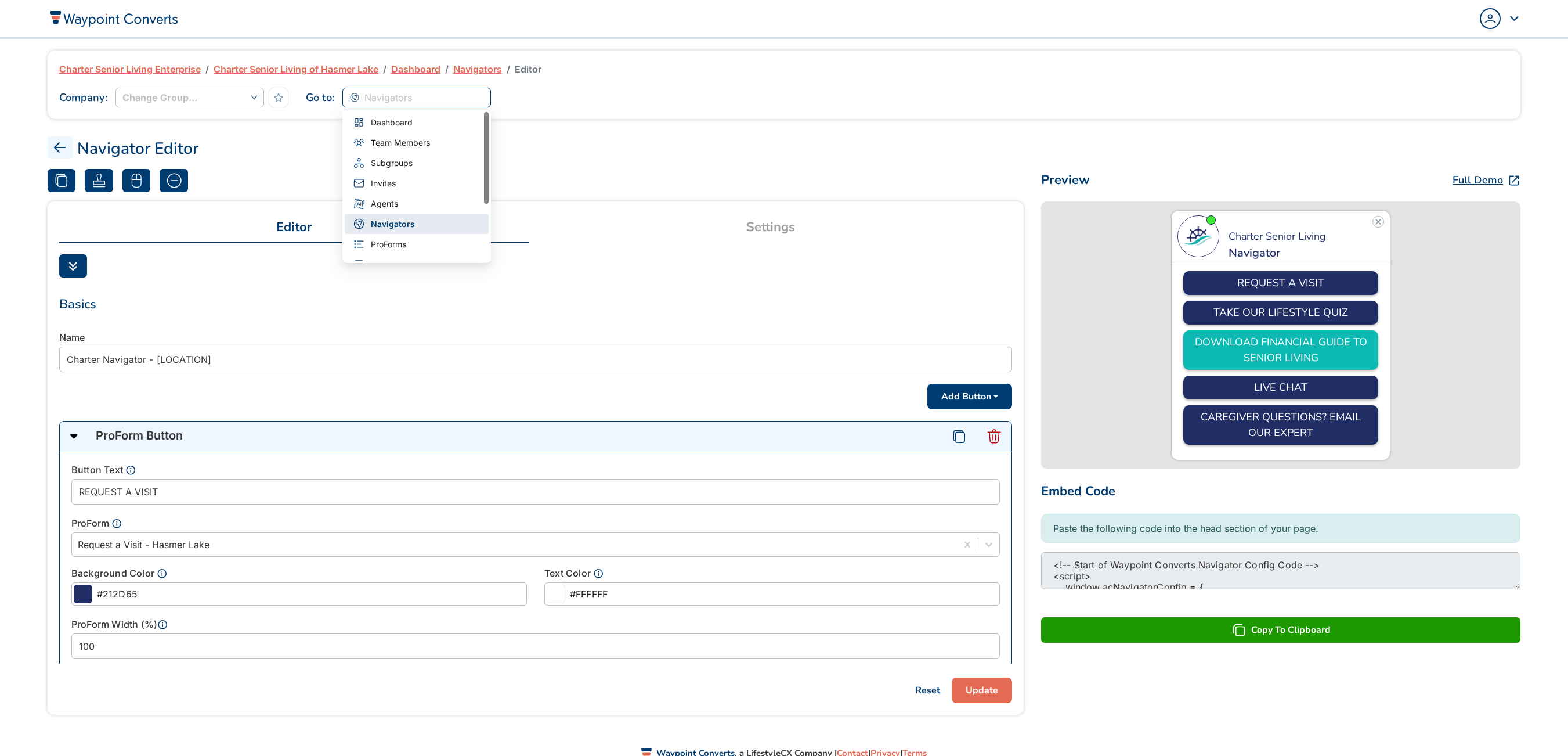 click on "Navigators" at bounding box center [417, 98] 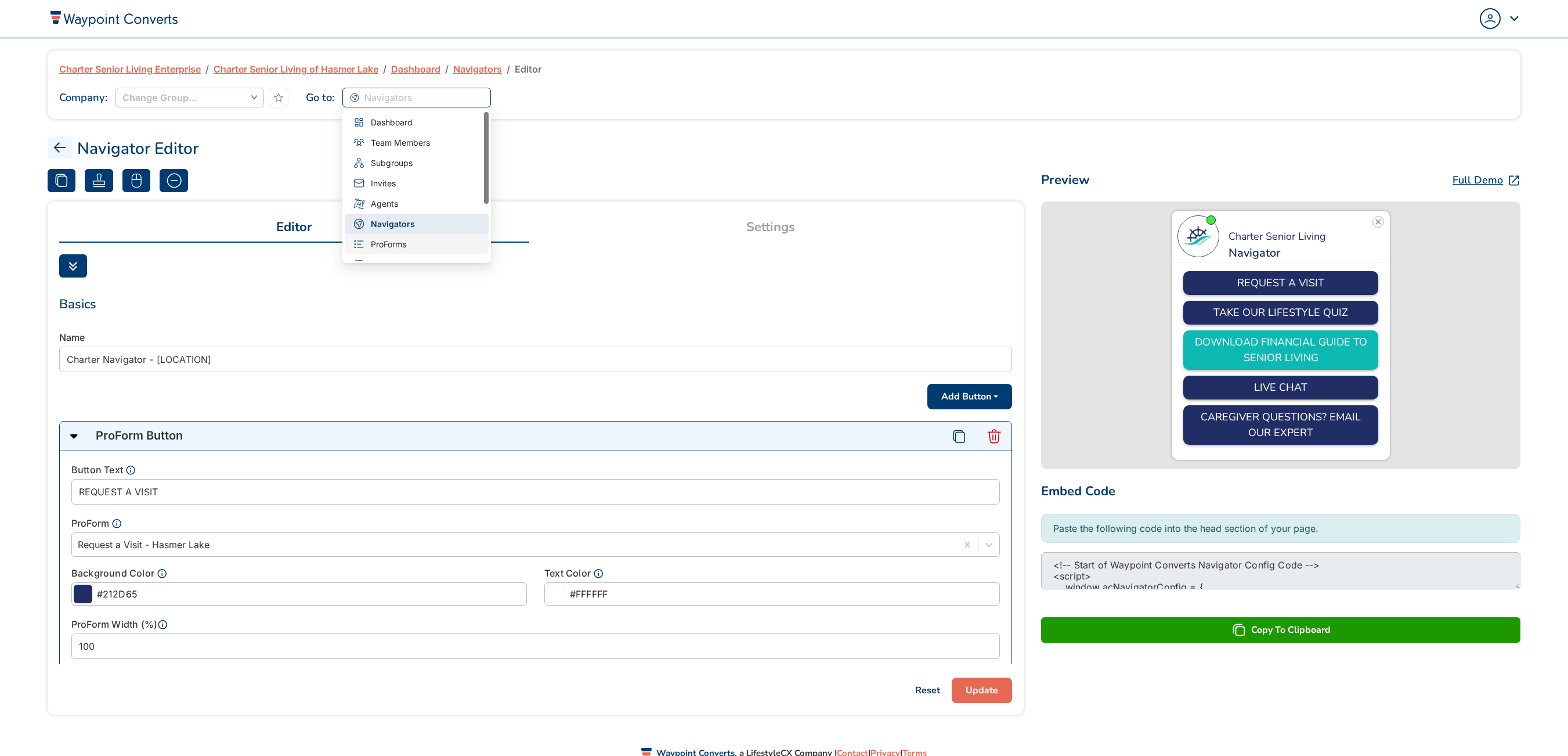 click on "ProForms" at bounding box center (417, 244) 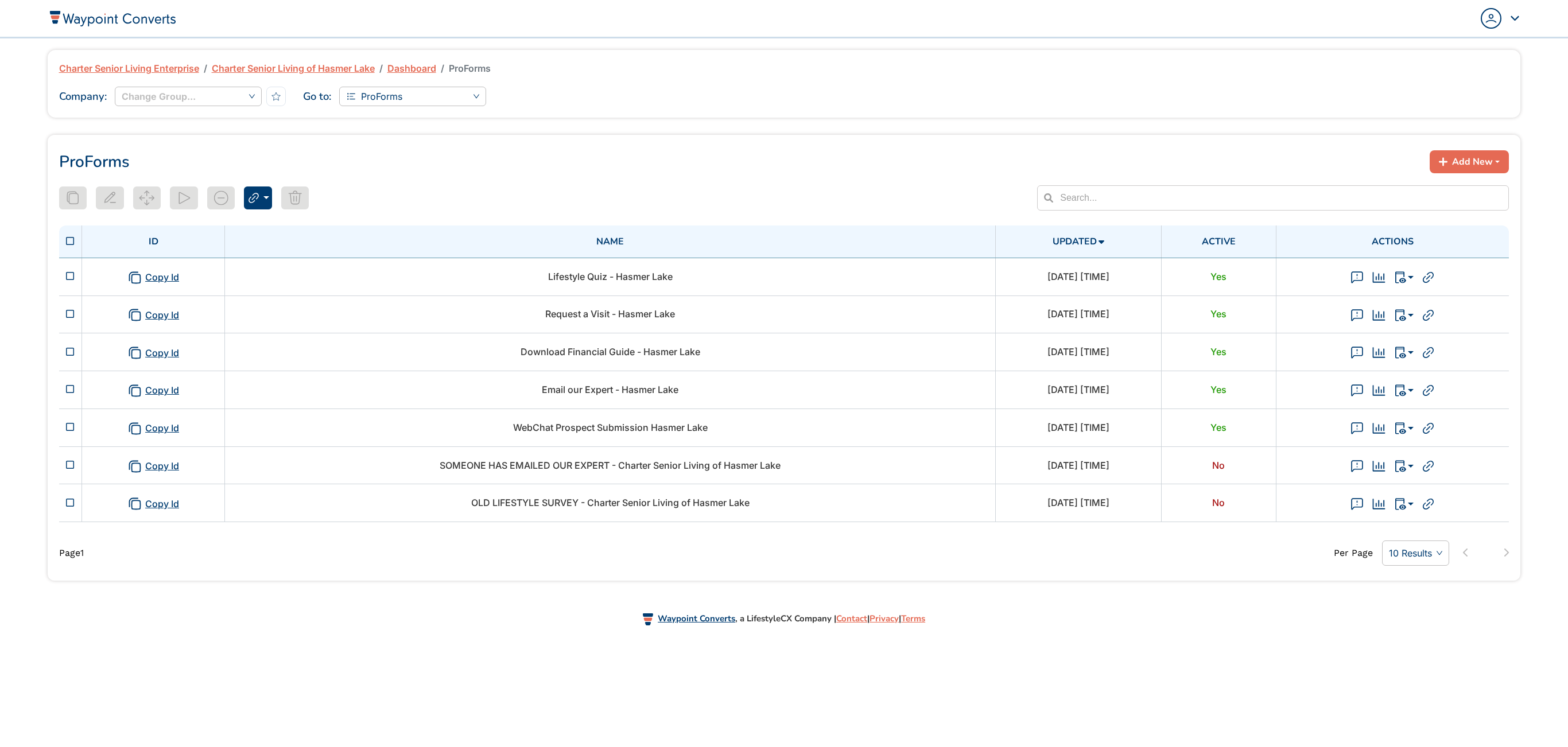 scroll, scrollTop: 0, scrollLeft: 0, axis: both 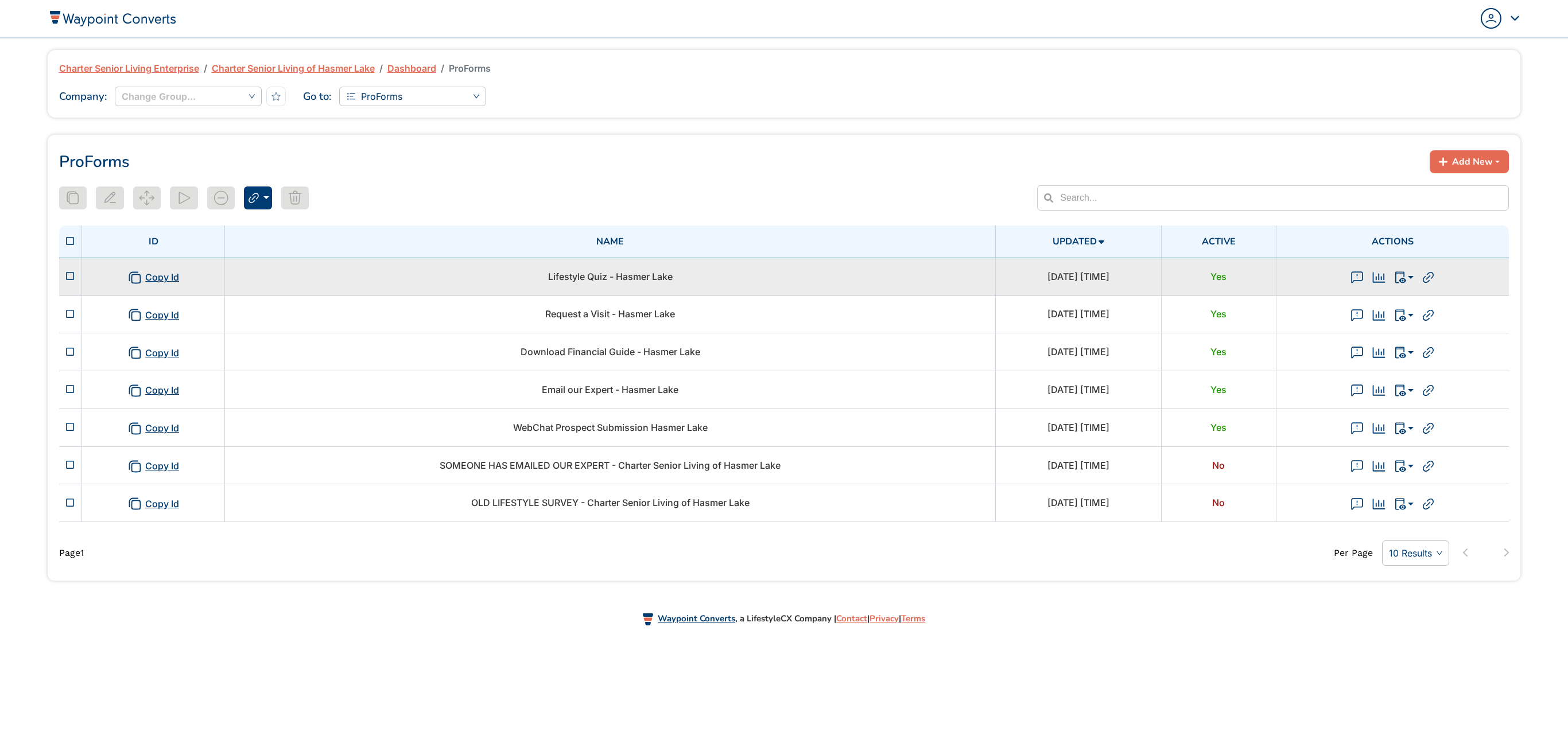 click on "Lifestyle Quiz - Hasmer Lake" at bounding box center [610, 277] 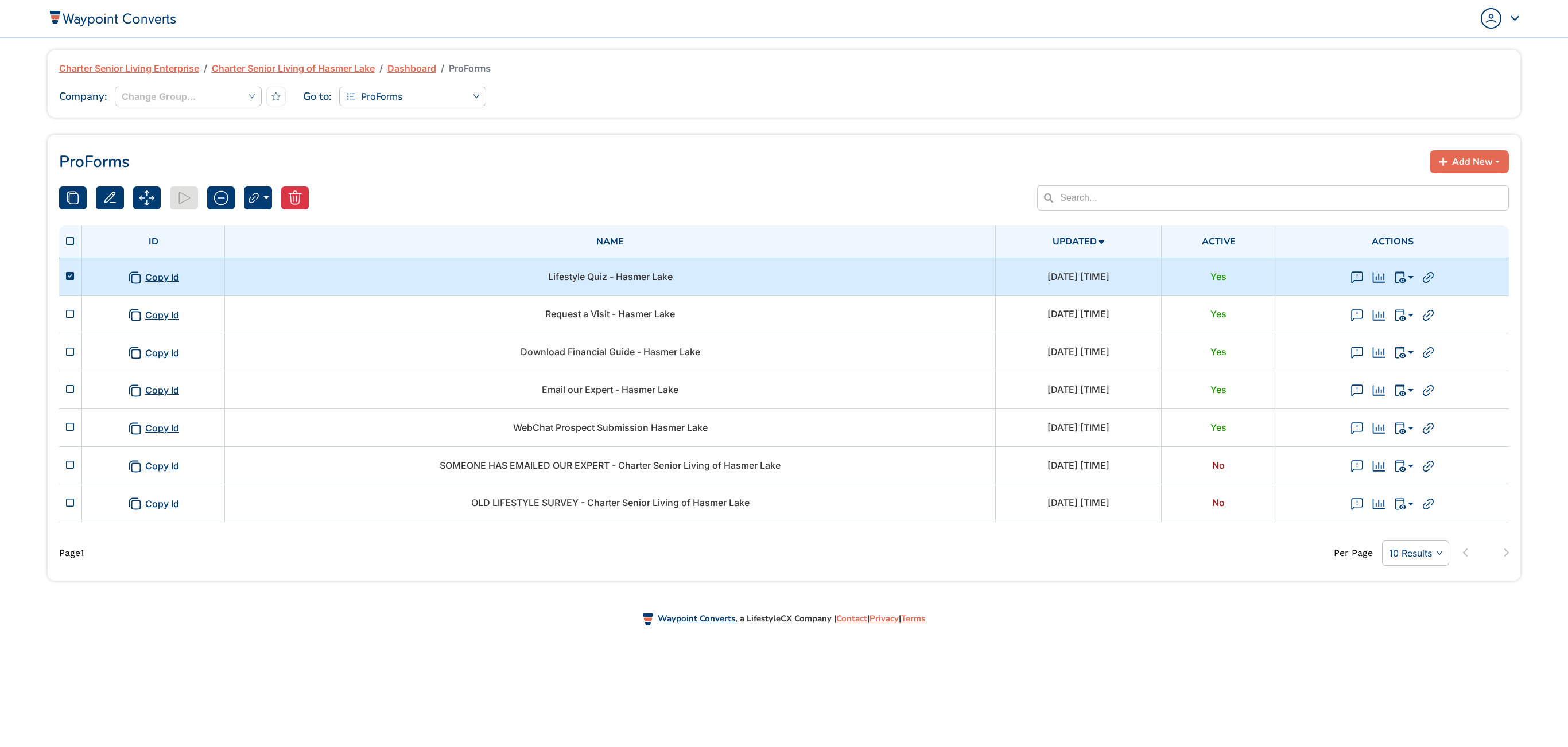 click on "Lifestyle Quiz - Hasmer Lake" at bounding box center (610, 277) 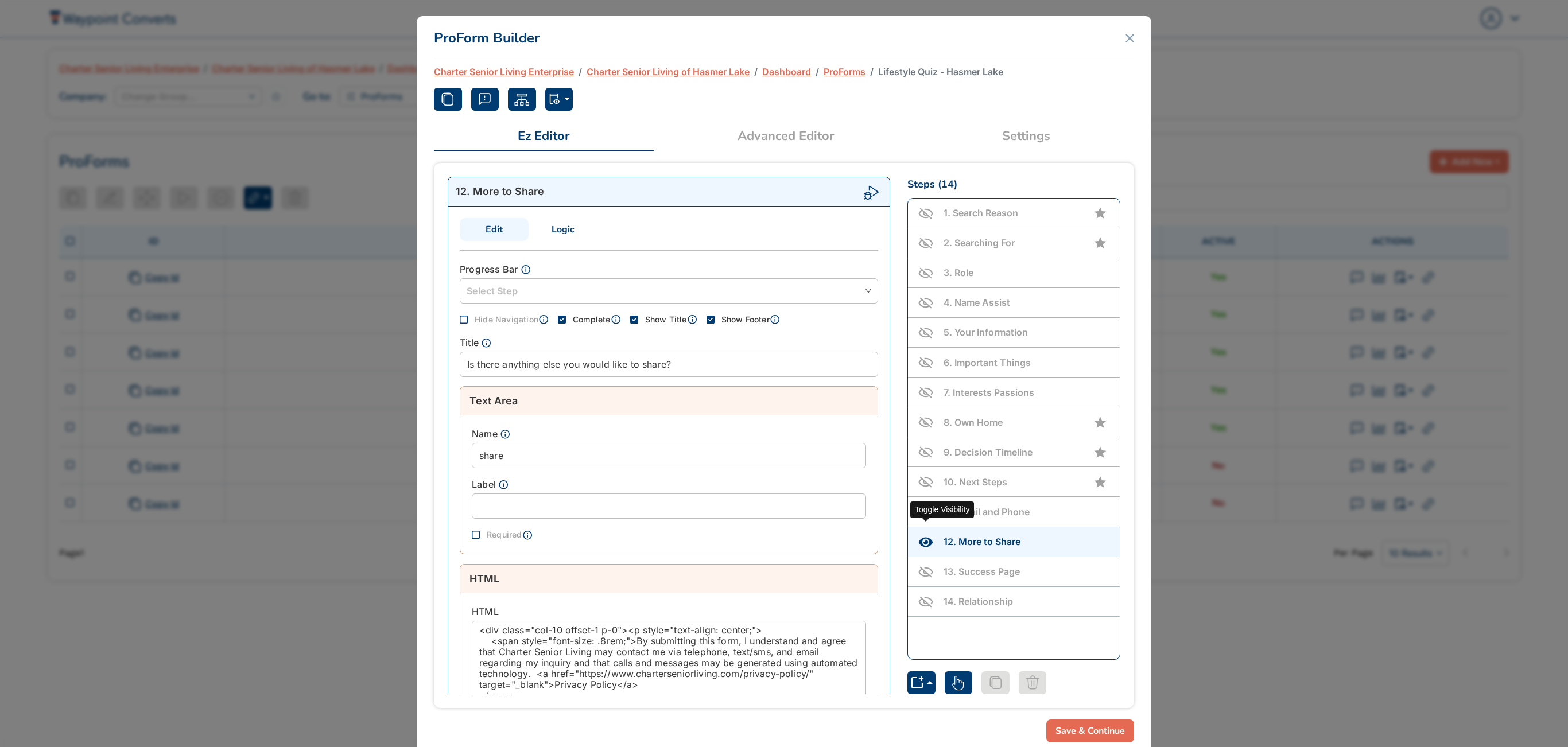 click 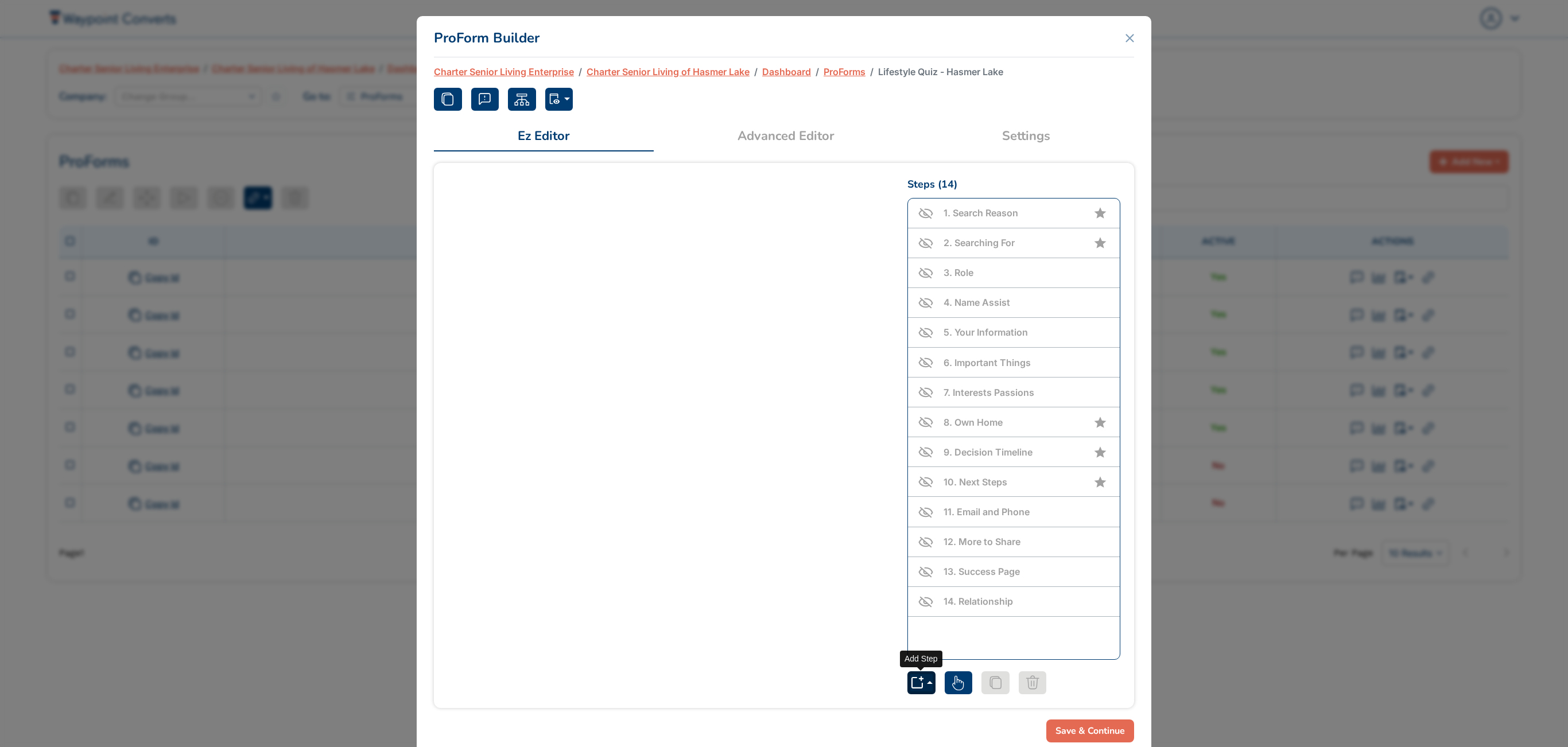 click at bounding box center [921, 683] 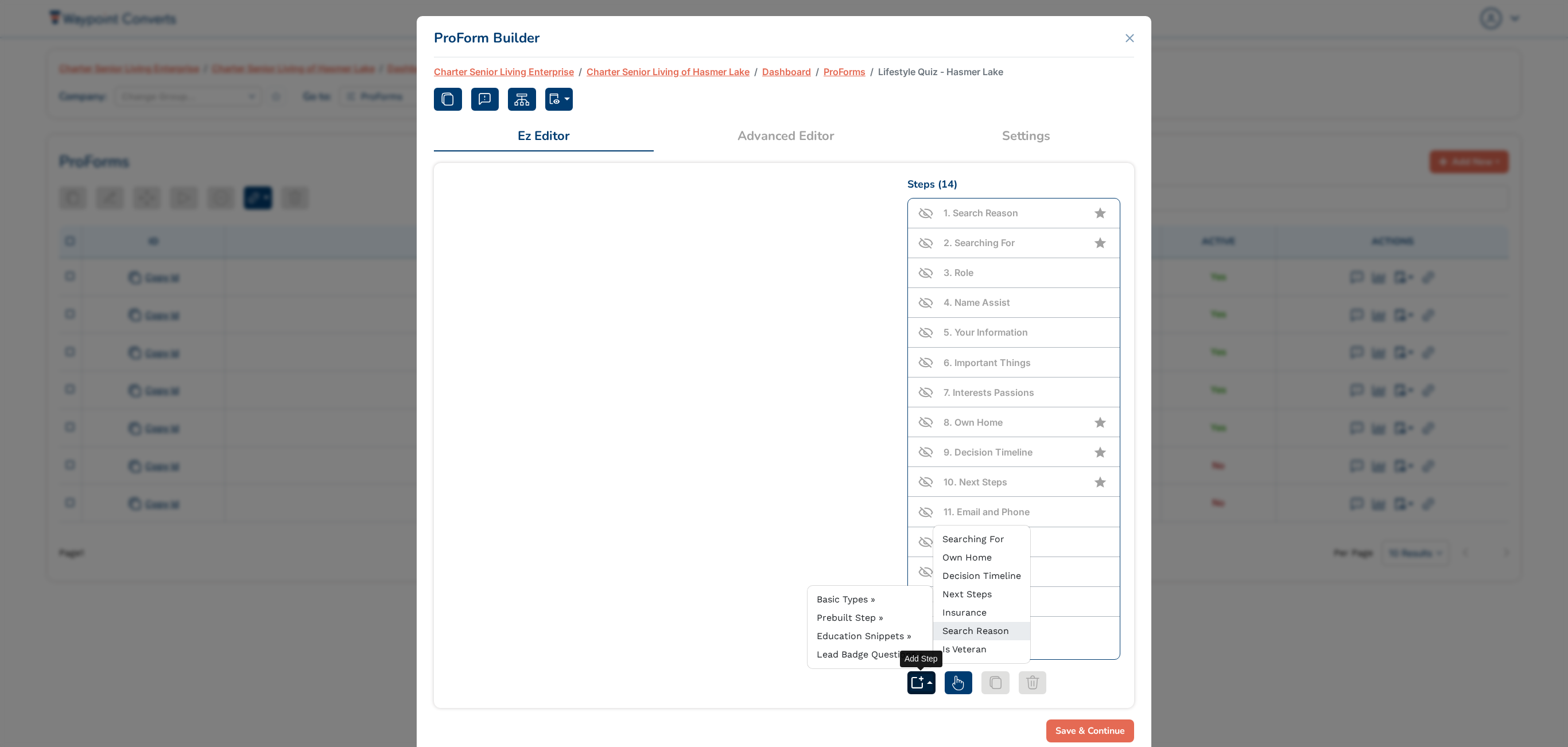 click on "Search Reason" at bounding box center (976, 631) 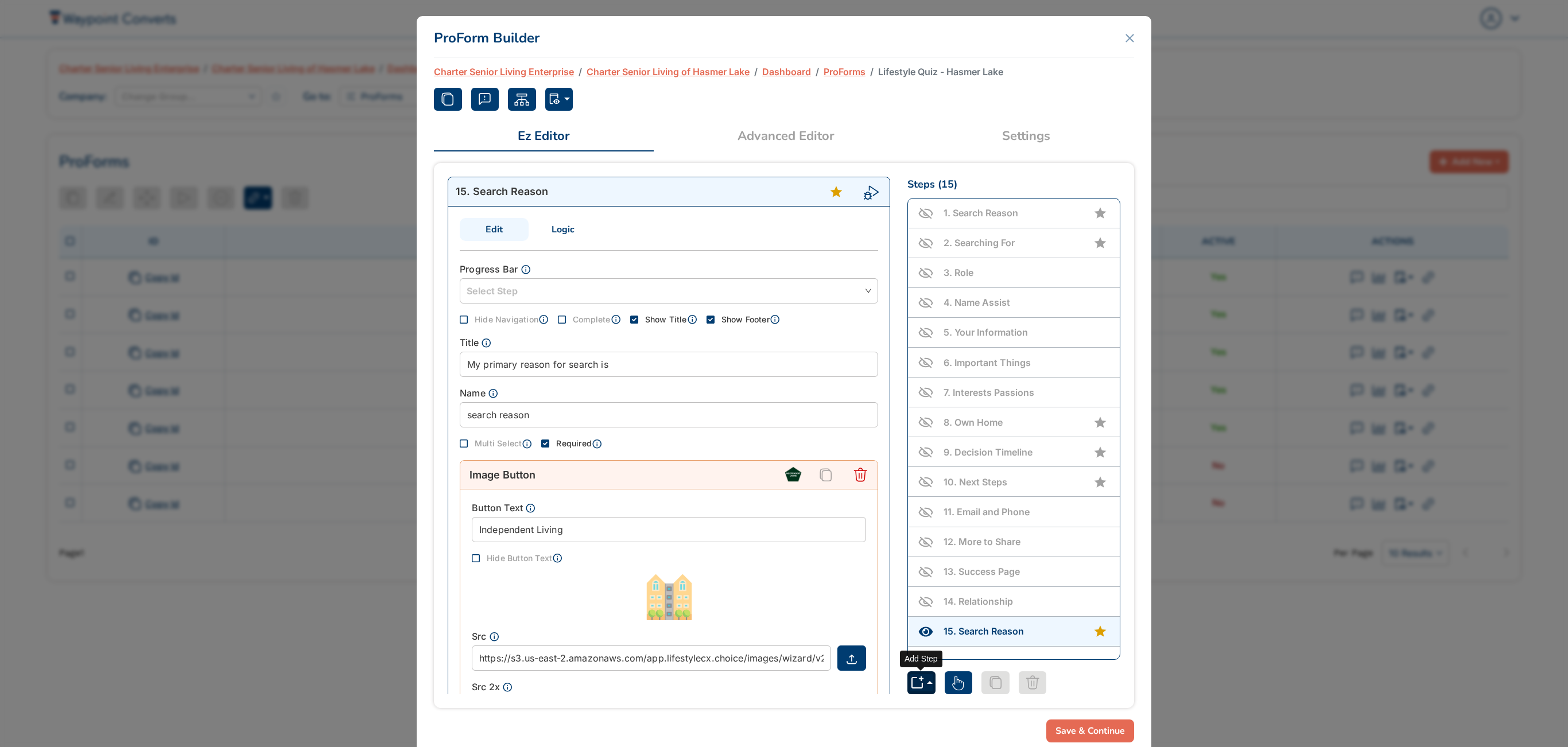 click 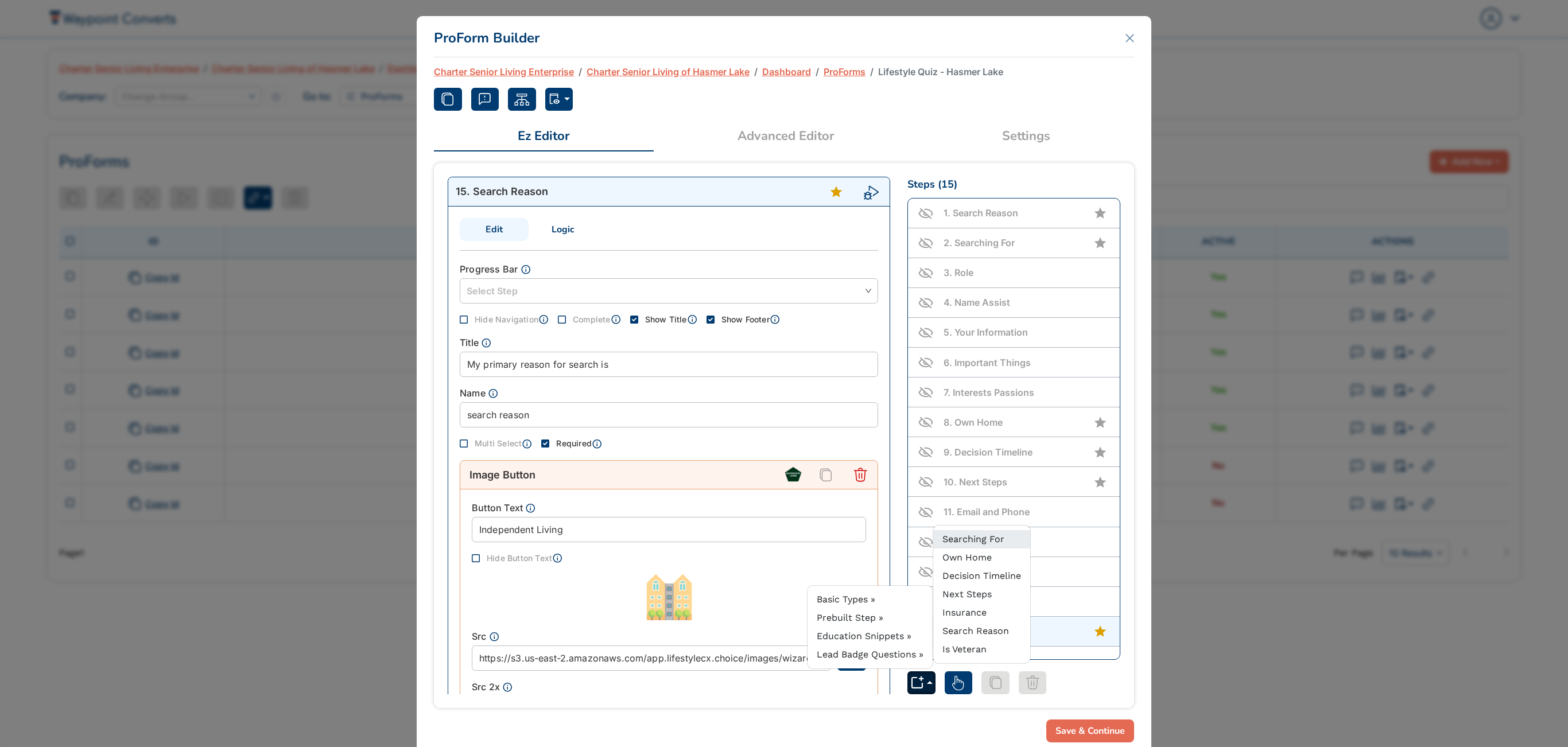 click on "Searching For" at bounding box center [973, 539] 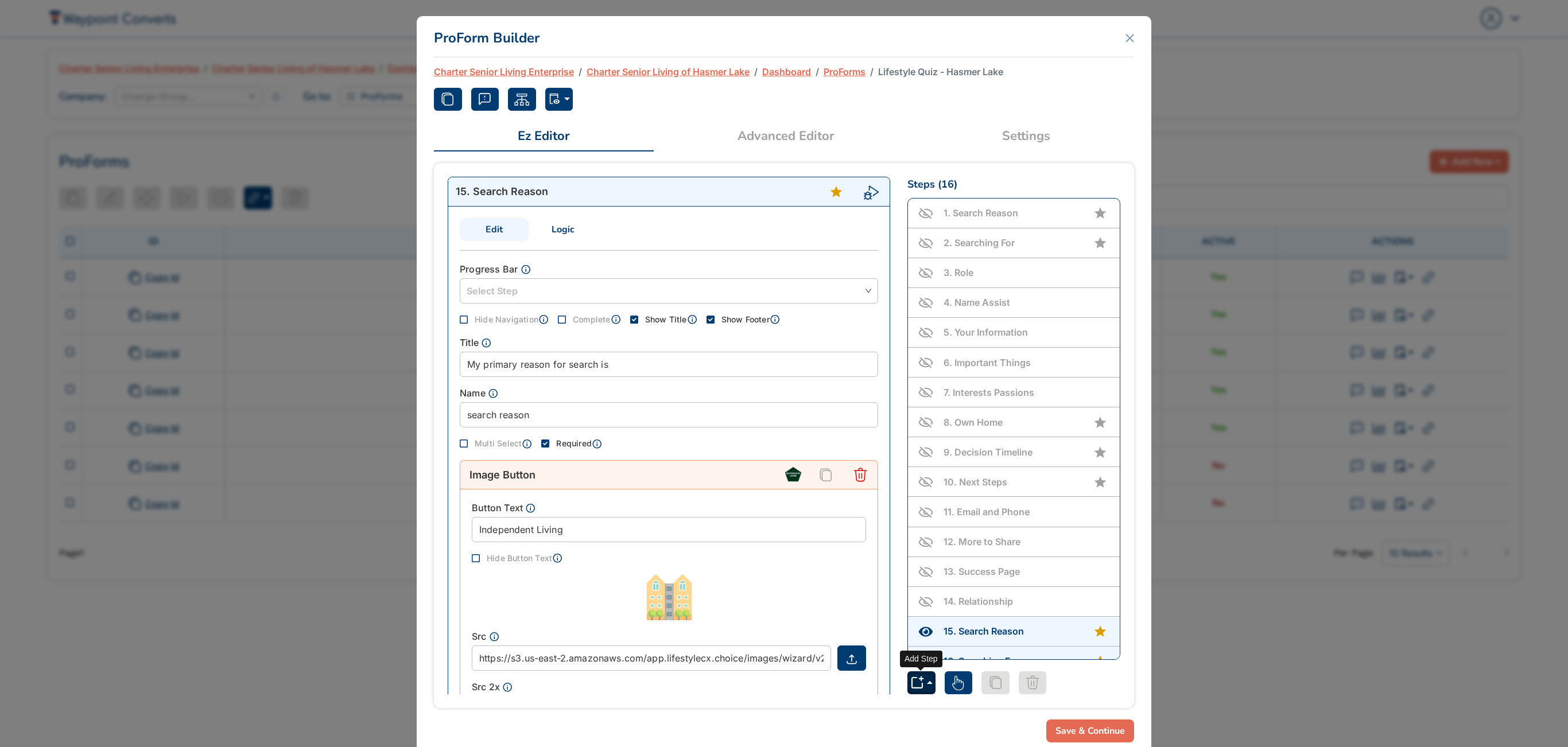 click 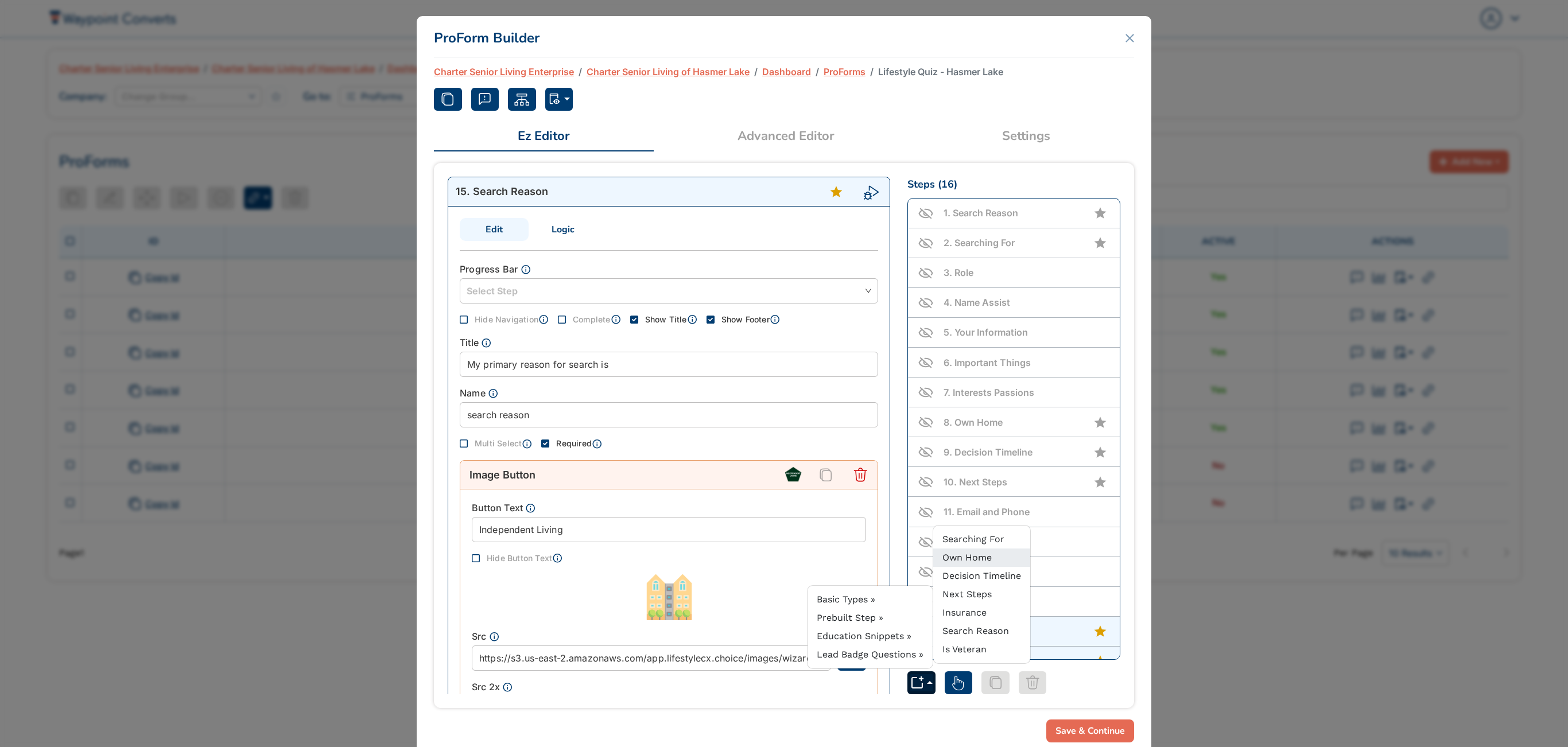 click on "Own Home" at bounding box center (967, 557) 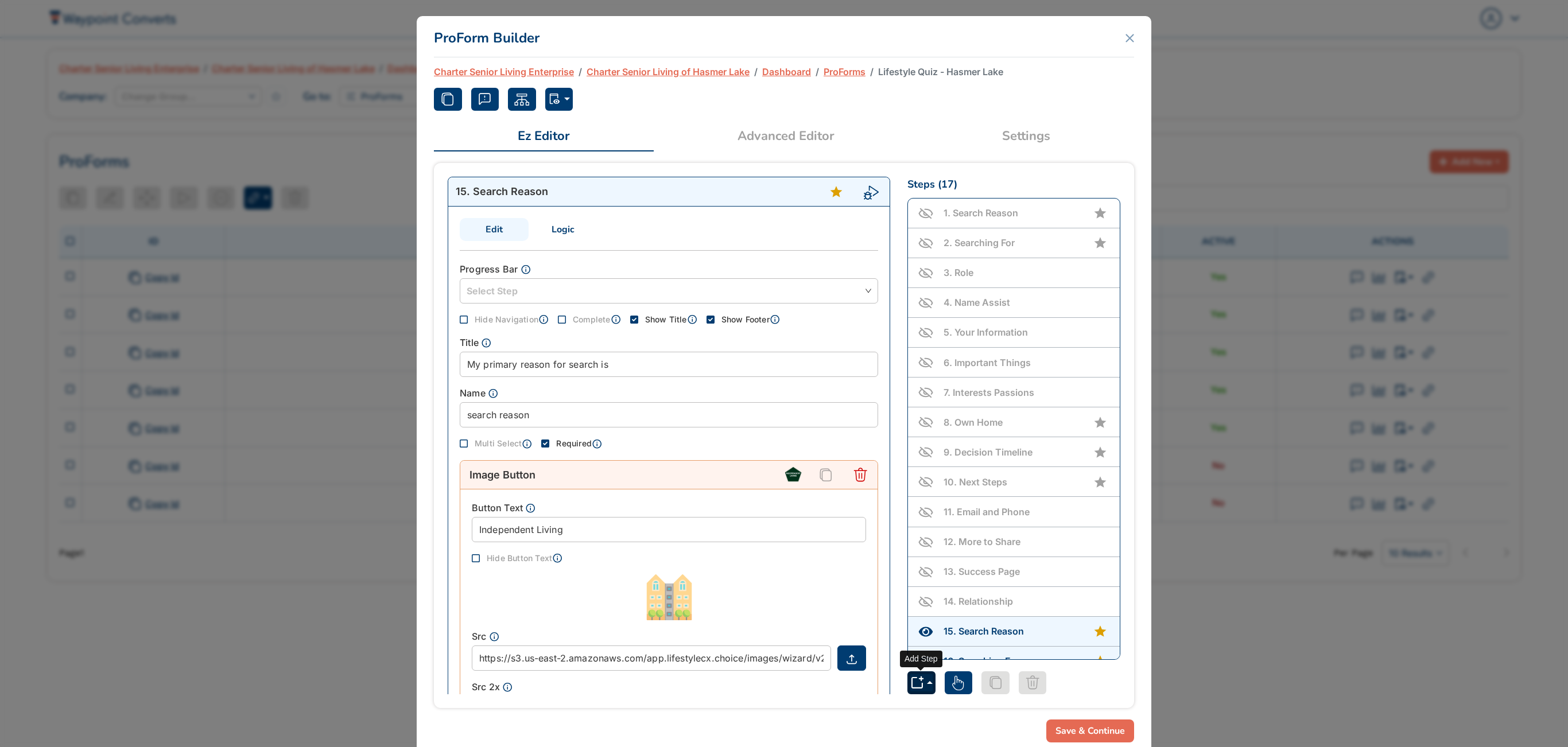 click at bounding box center [921, 683] 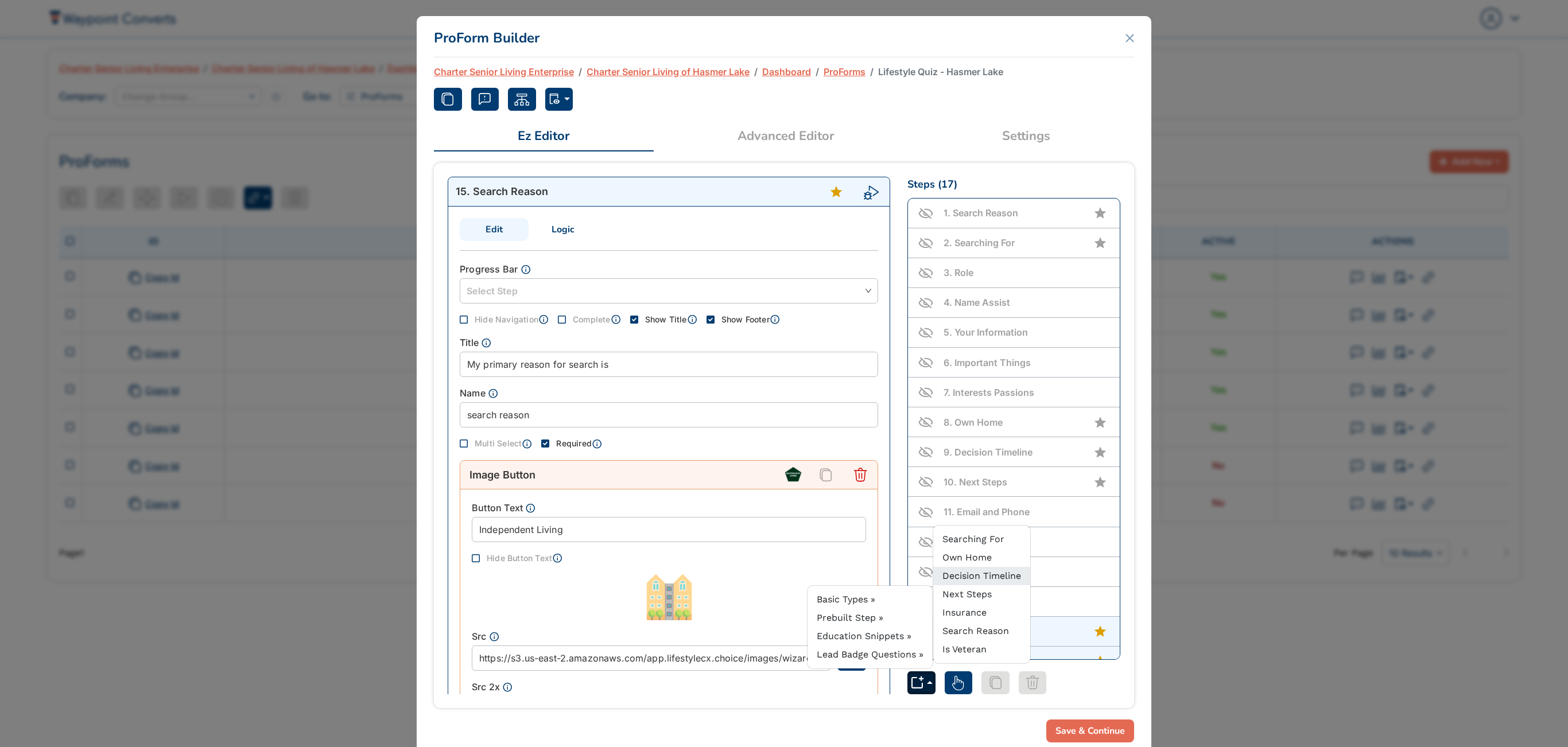 click on "Decision Timeline" at bounding box center [981, 575] 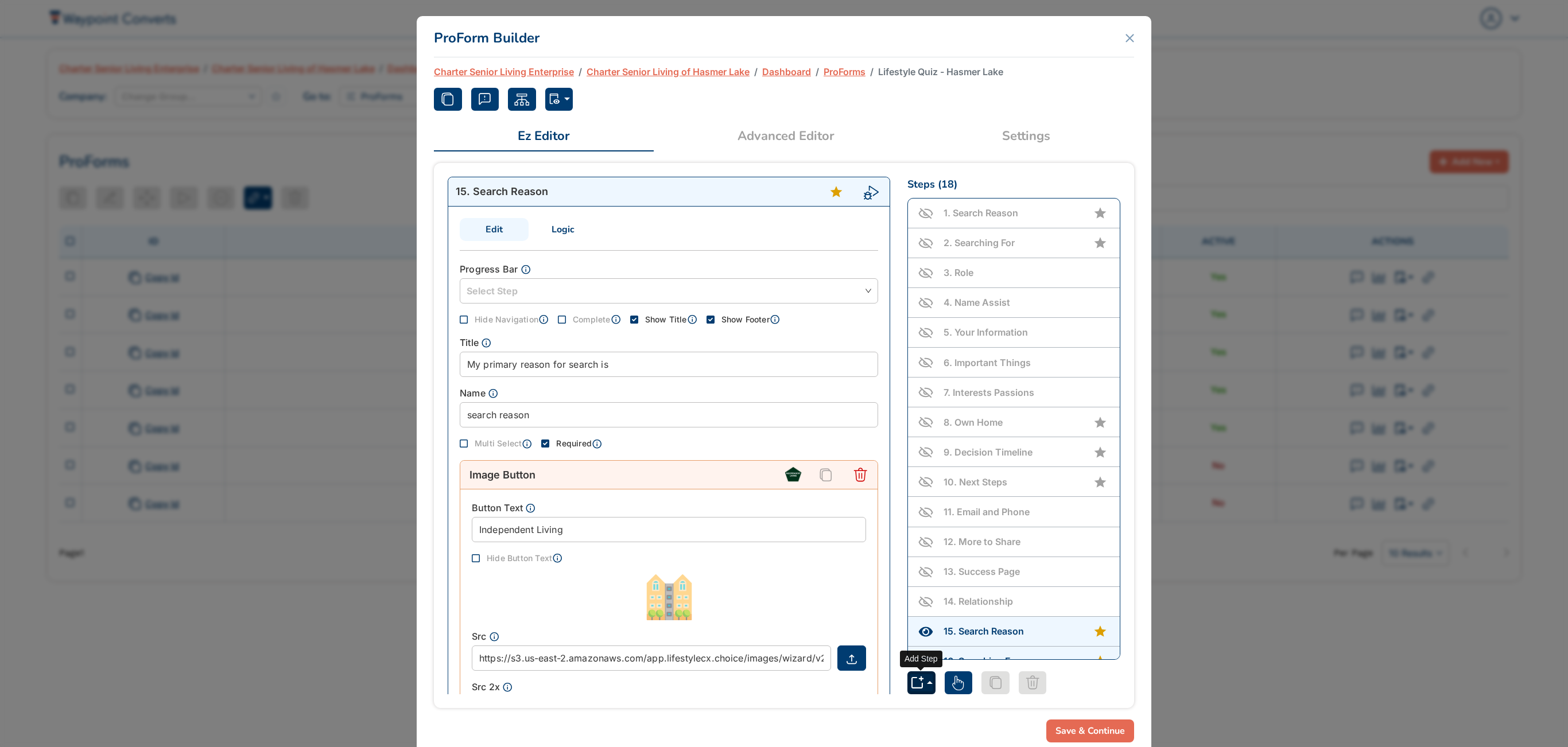 click 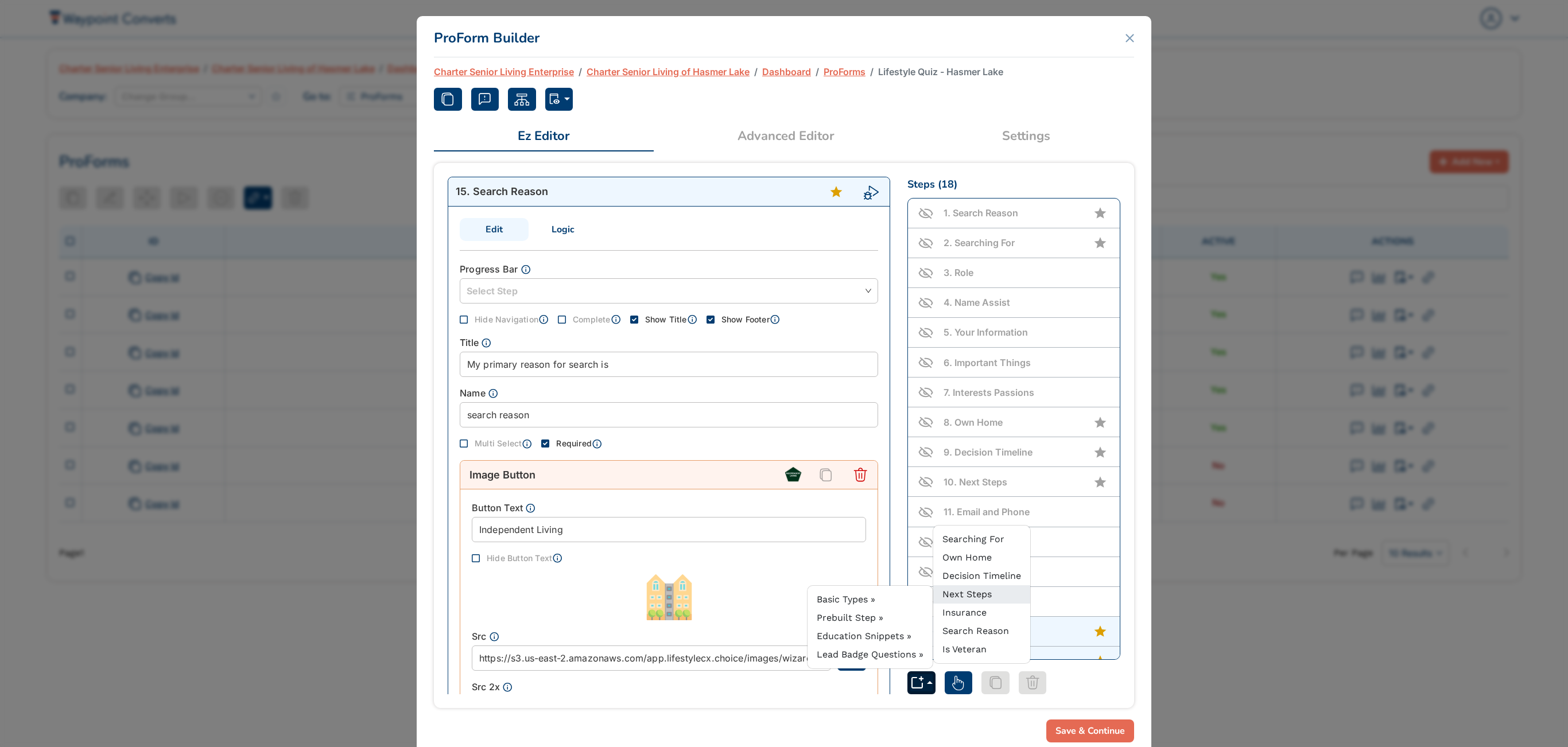 click on "Next Steps" at bounding box center (967, 594) 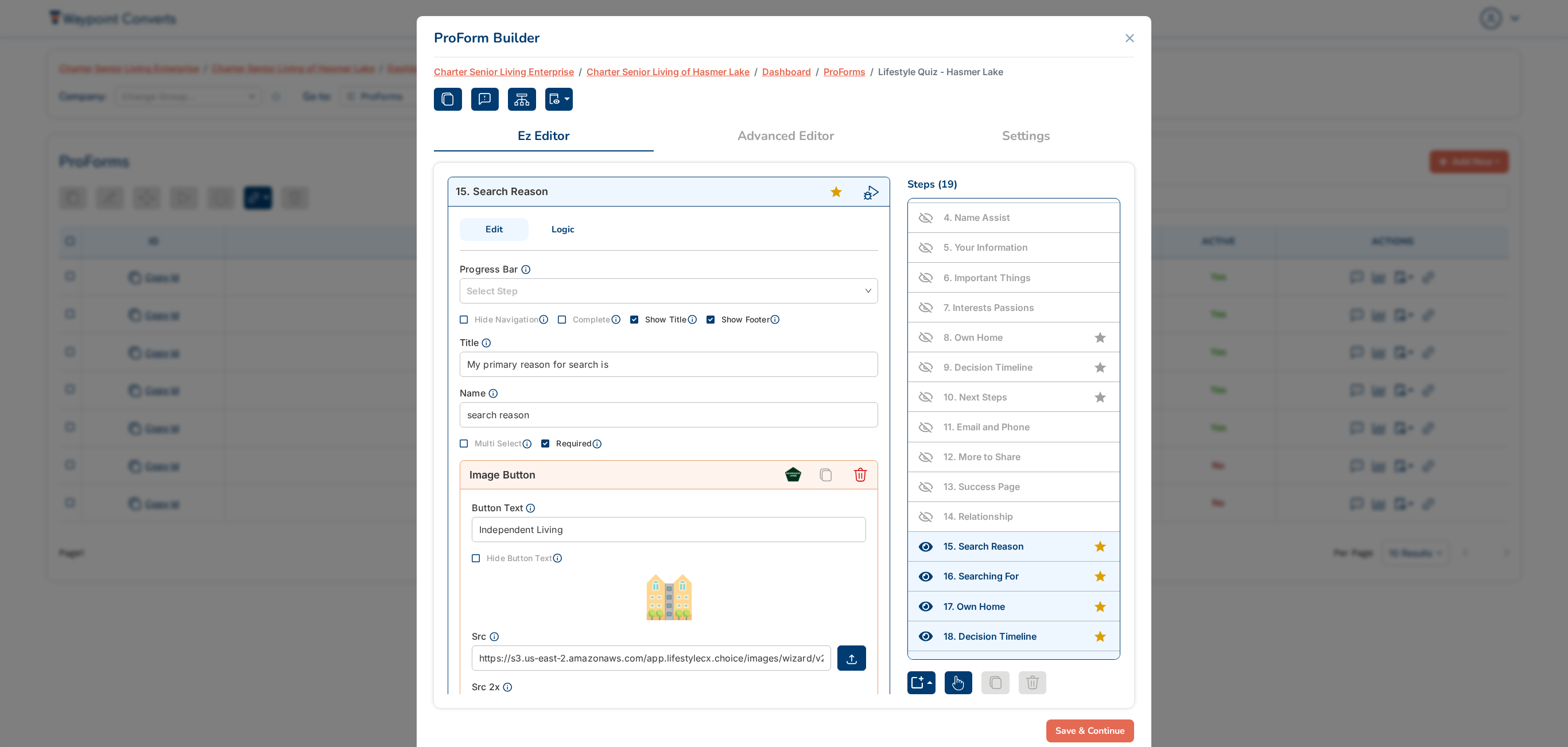 scroll, scrollTop: 96, scrollLeft: 0, axis: vertical 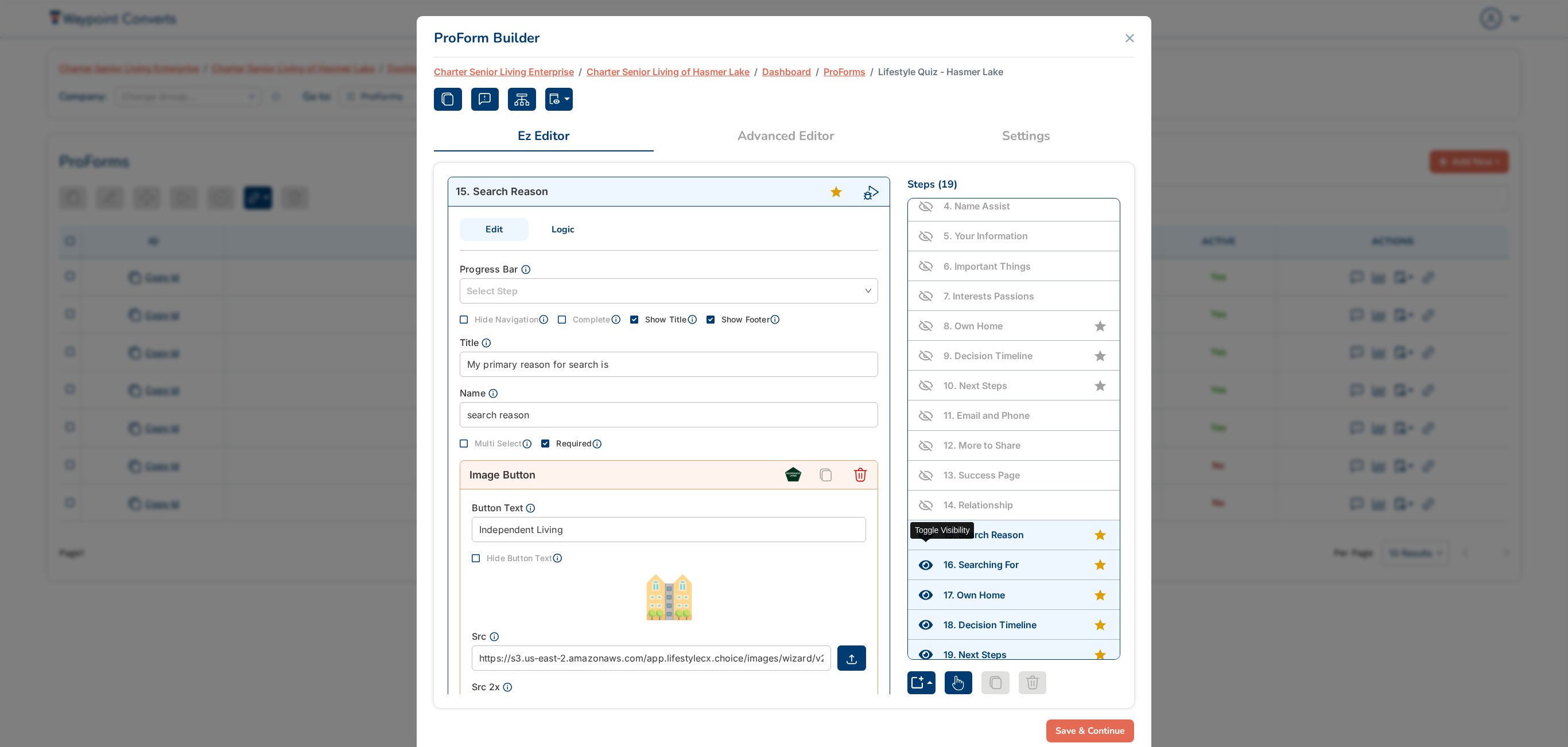 click 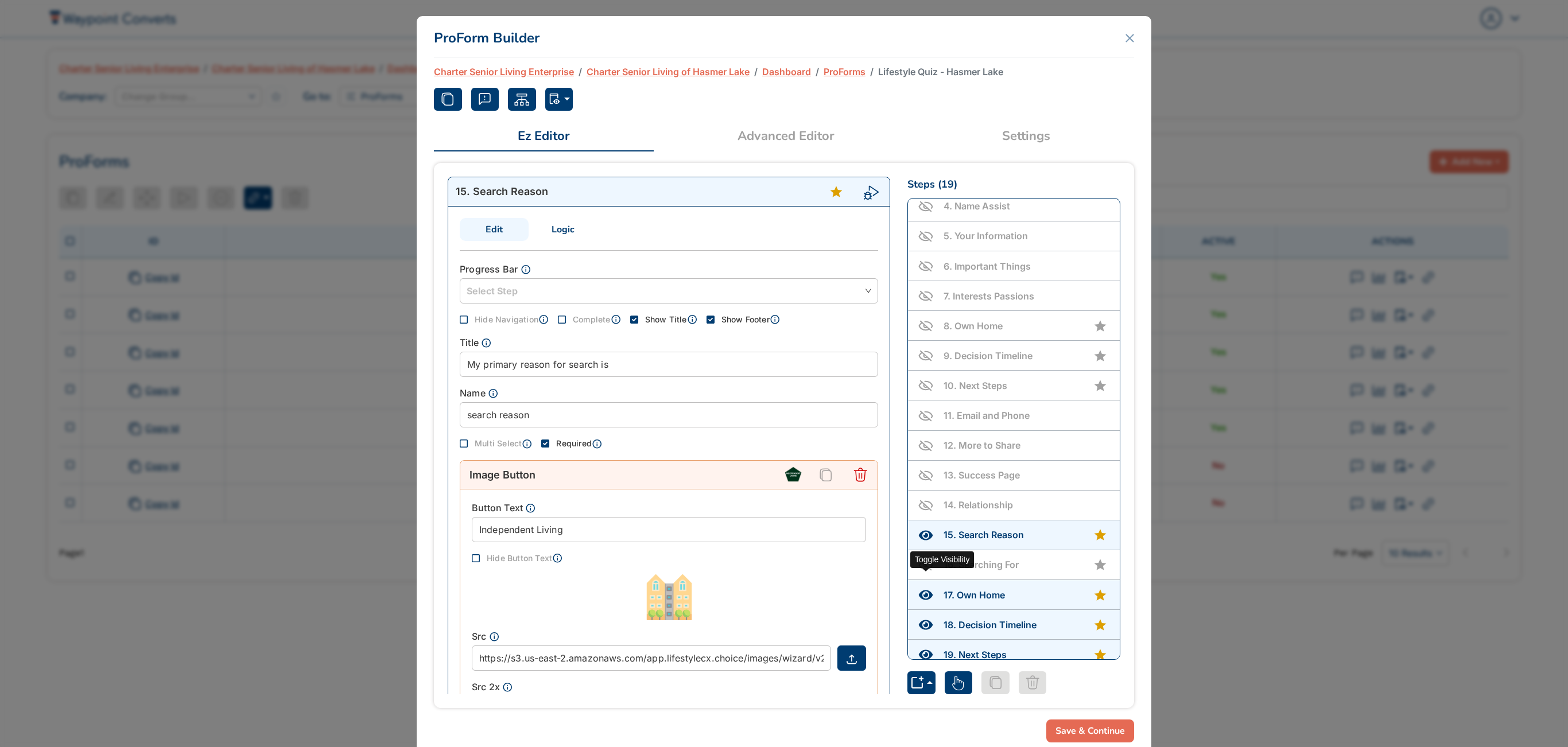 click 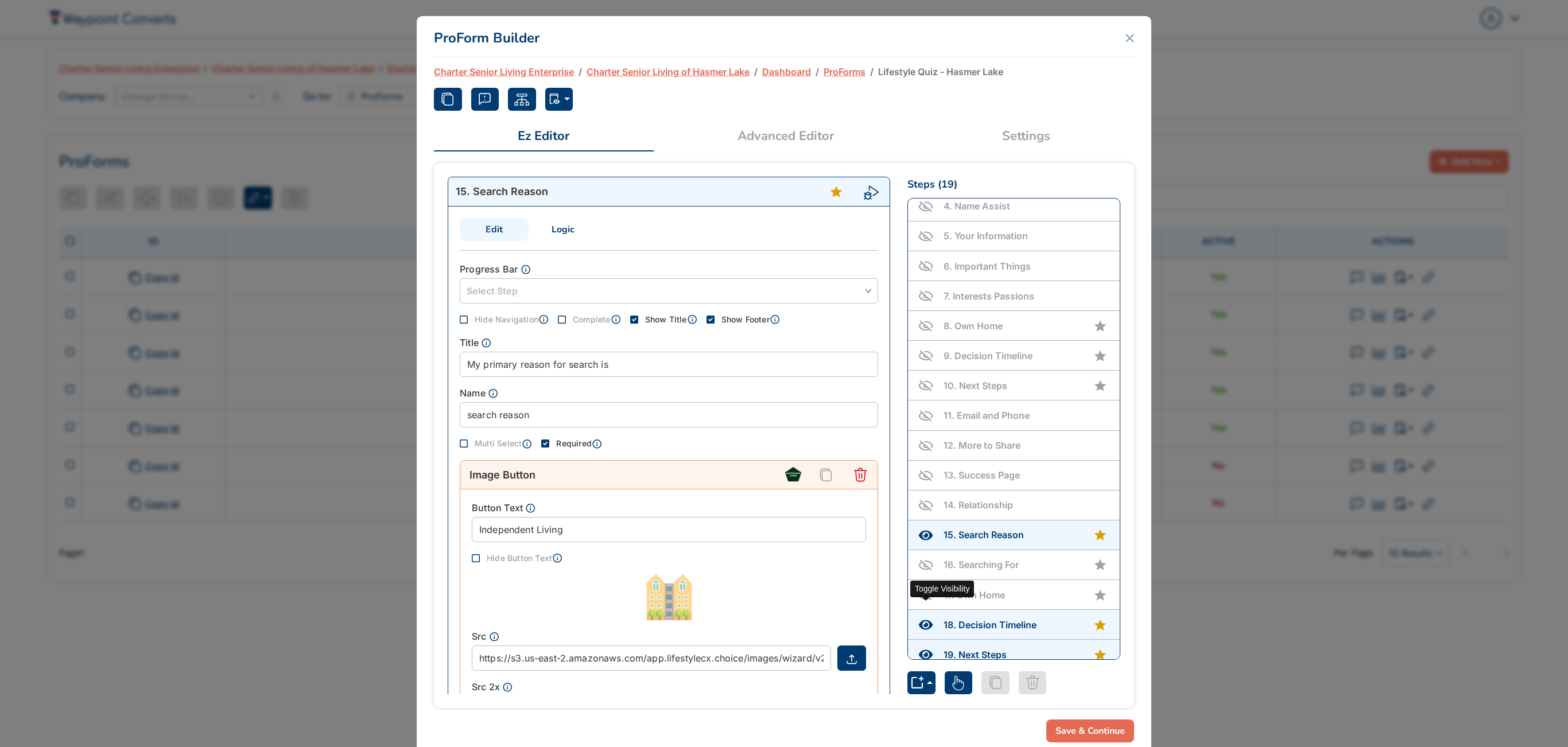 click 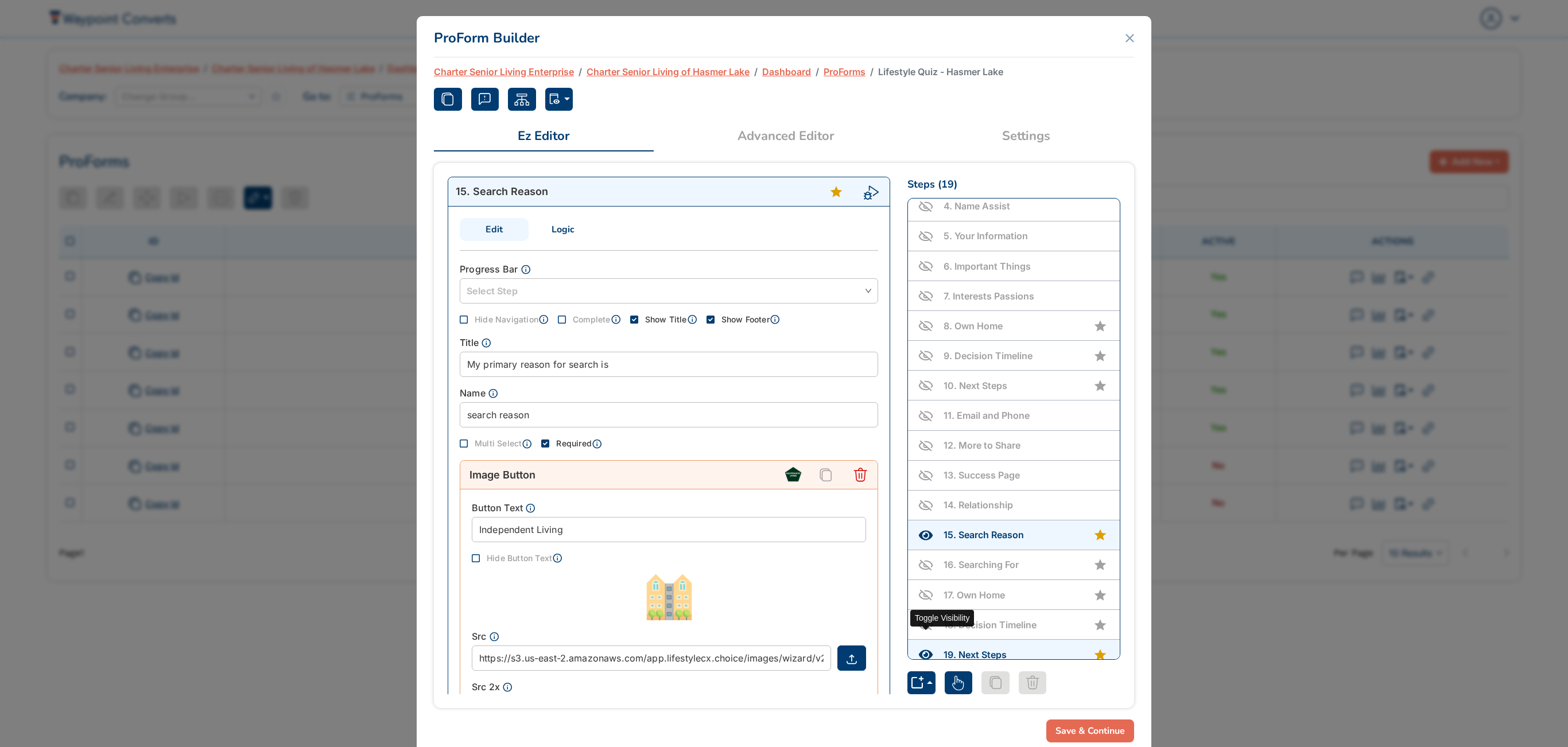click 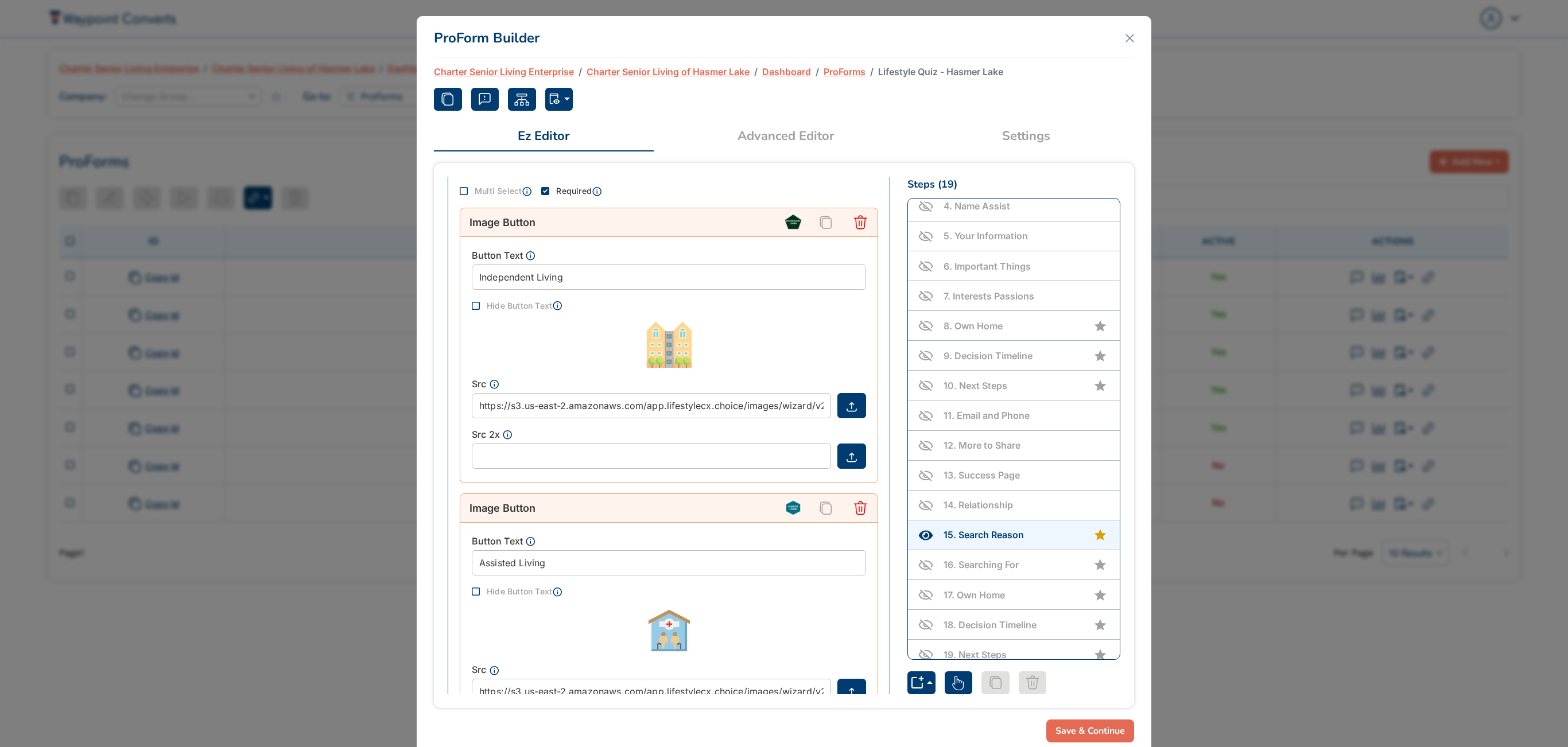 scroll, scrollTop: 240, scrollLeft: 0, axis: vertical 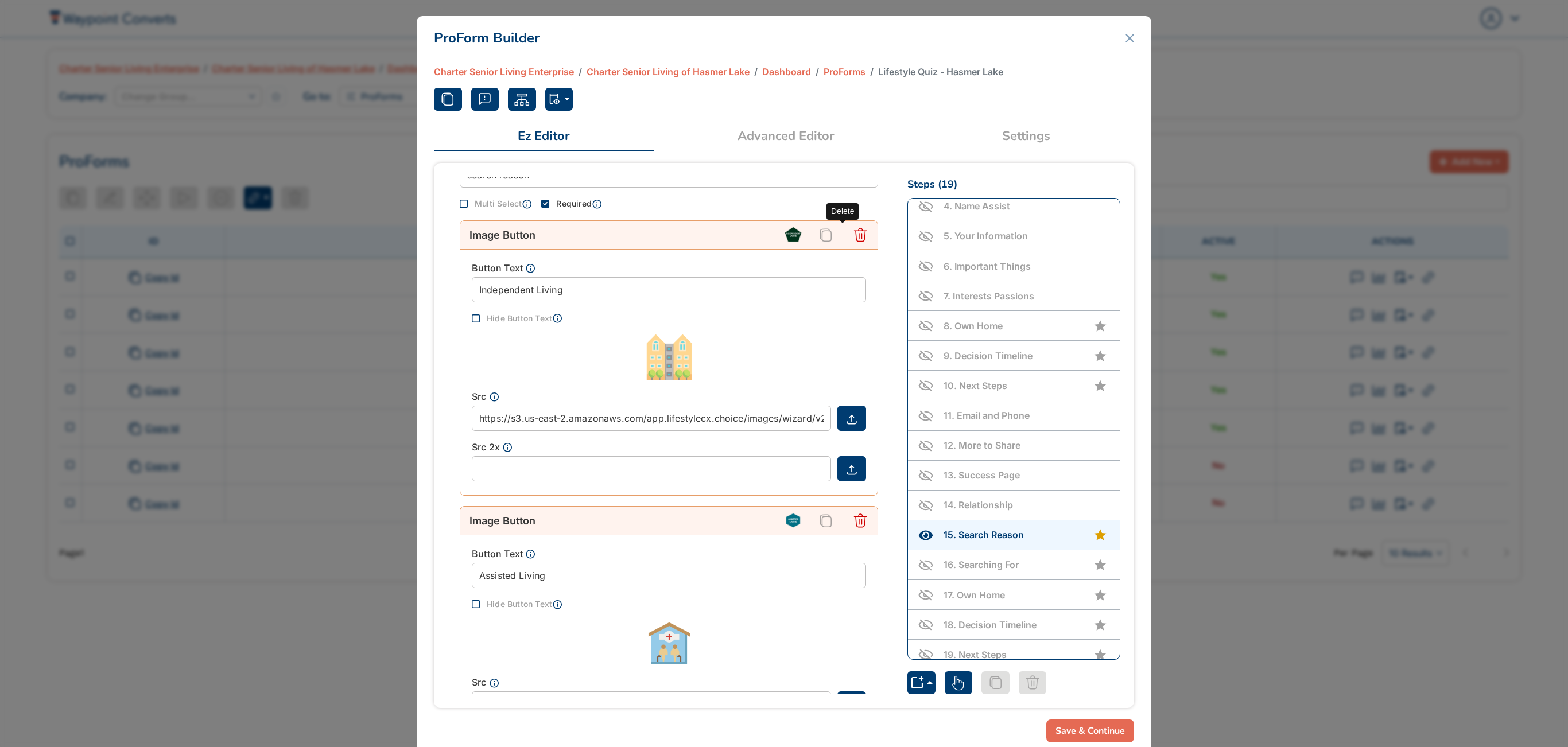 click 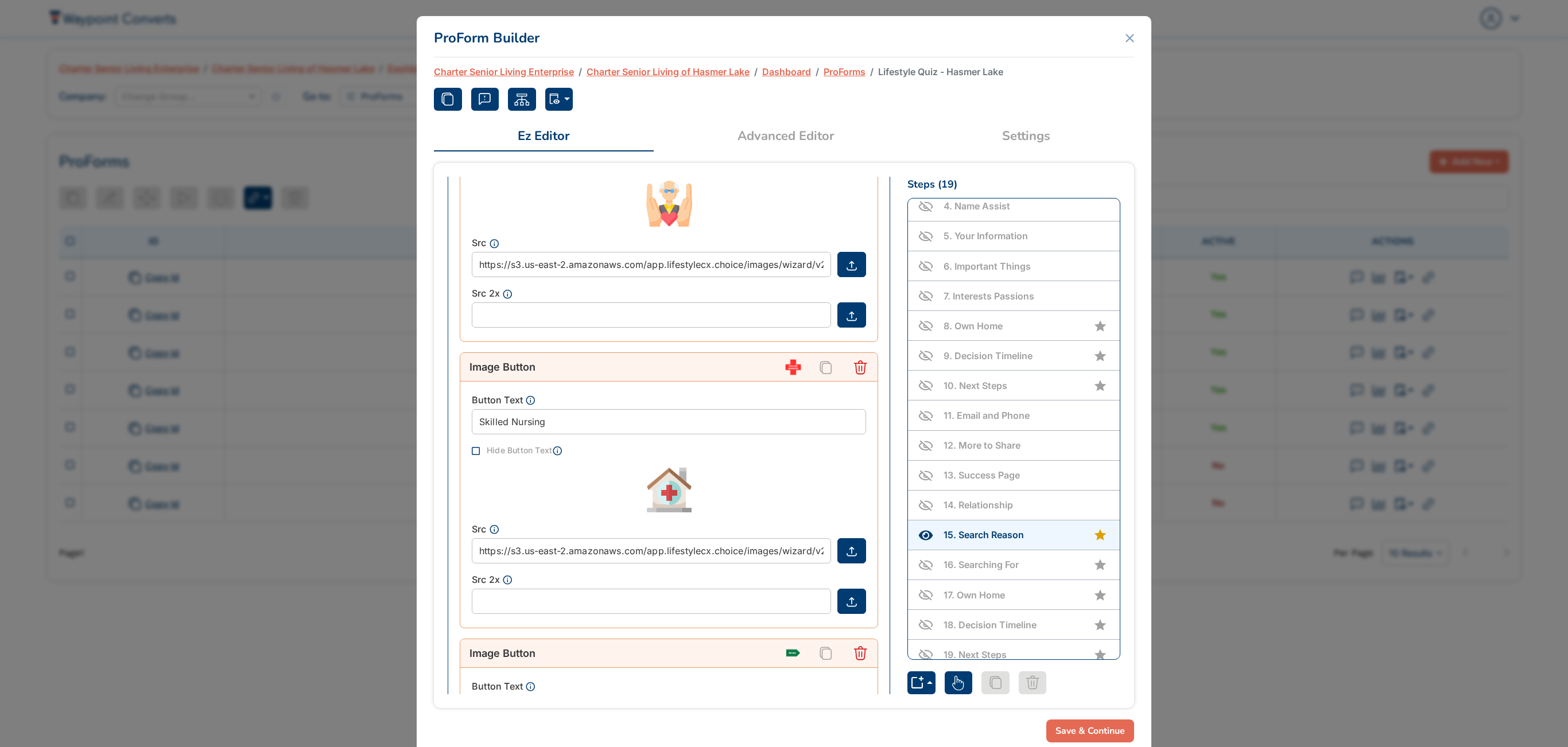 scroll, scrollTop: 685, scrollLeft: 0, axis: vertical 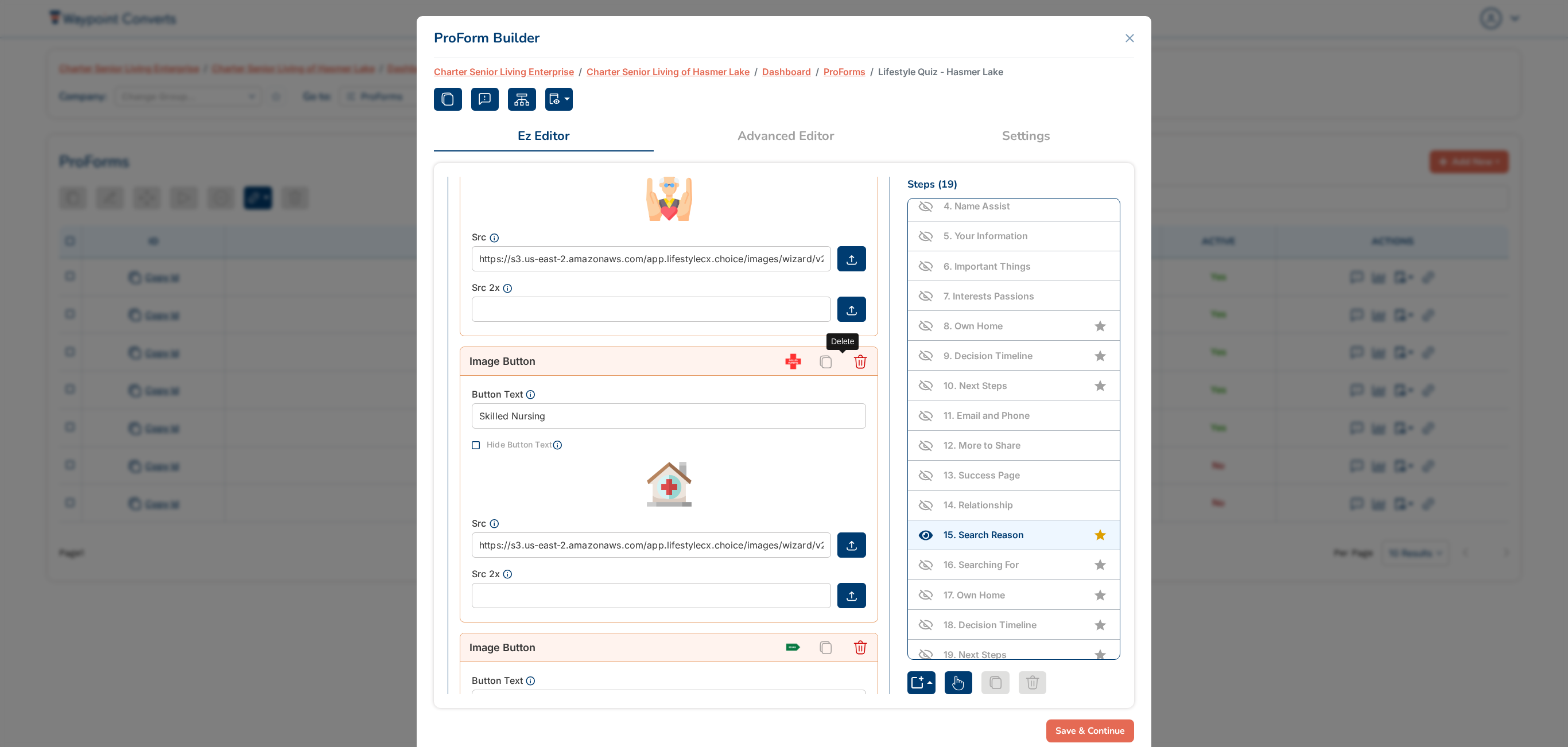 click 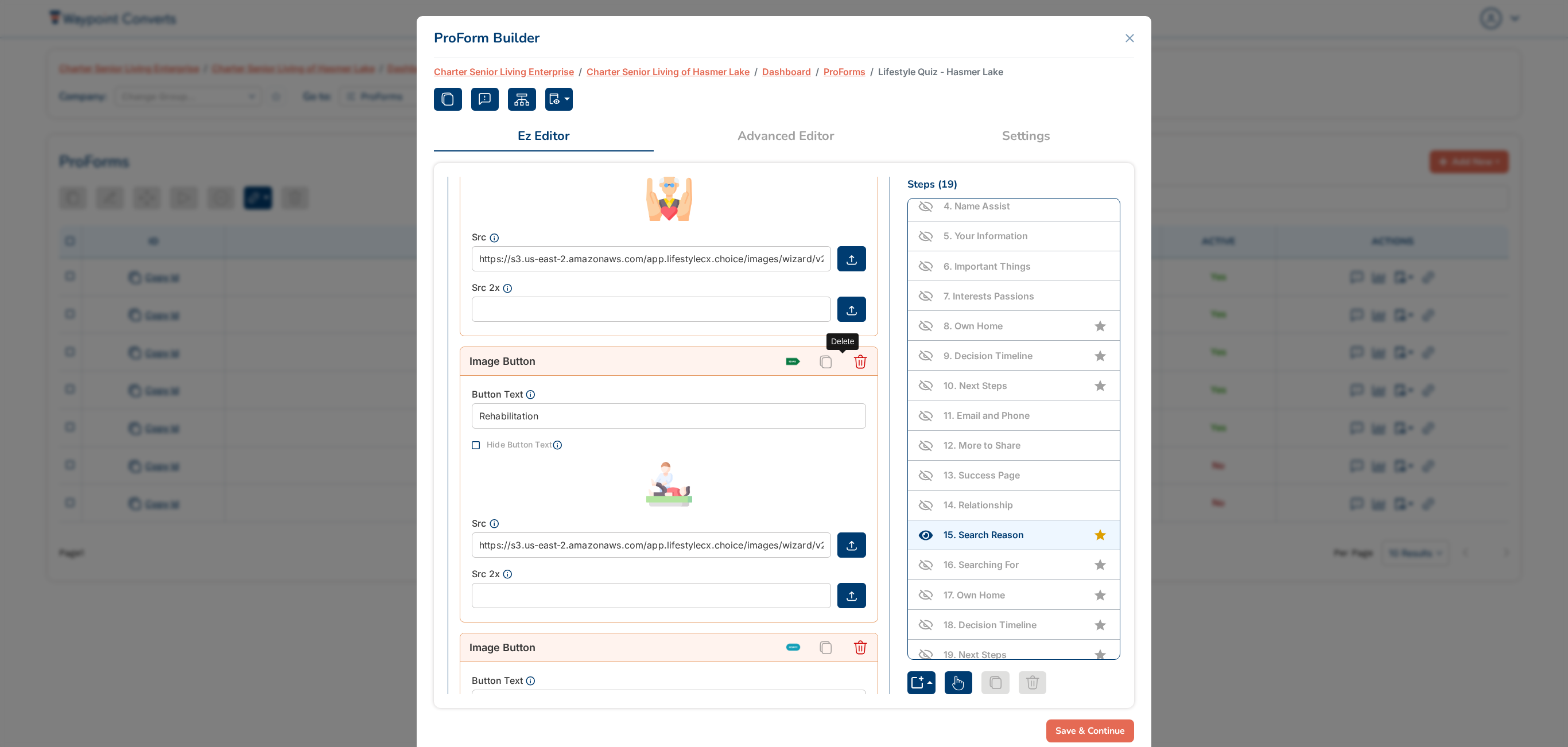click 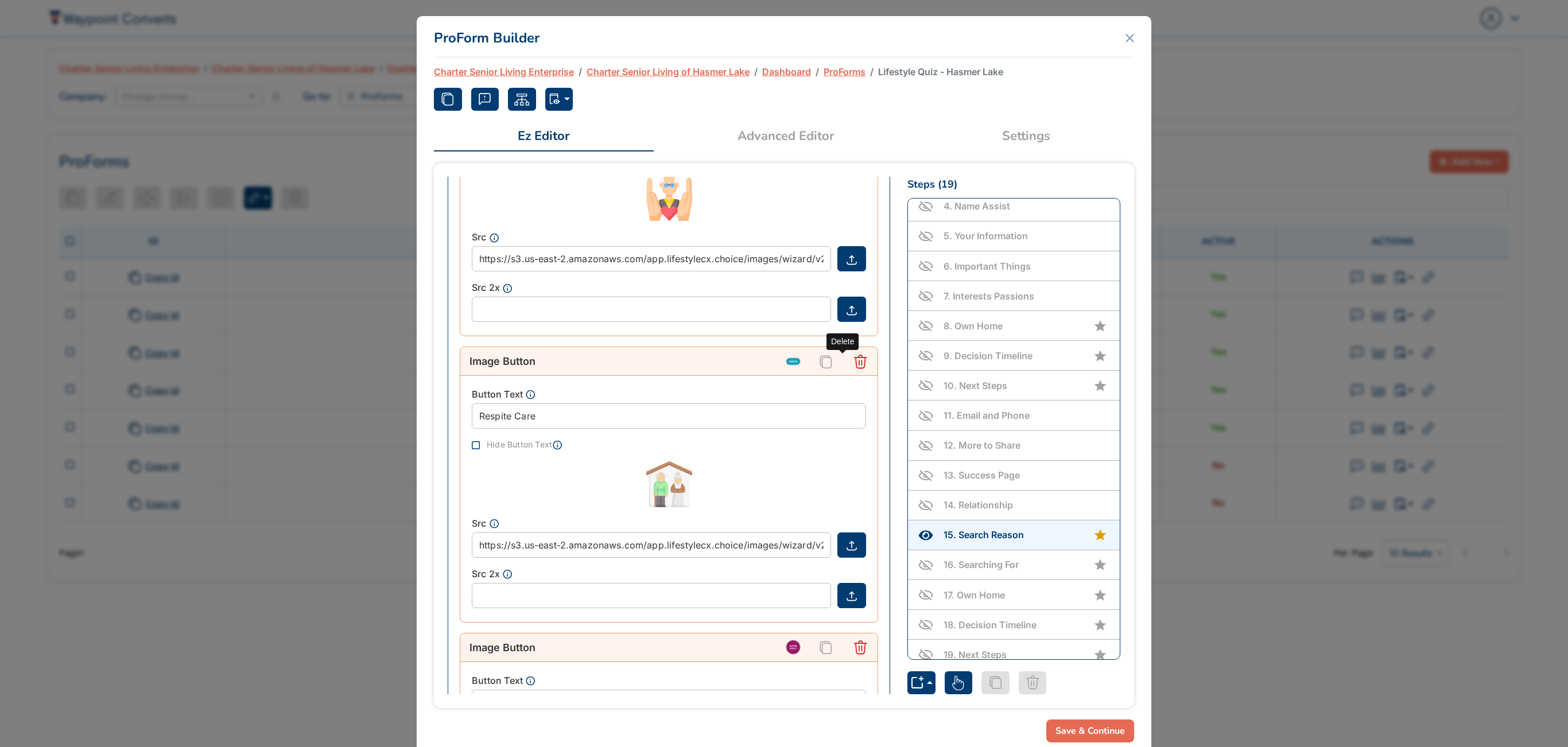 click 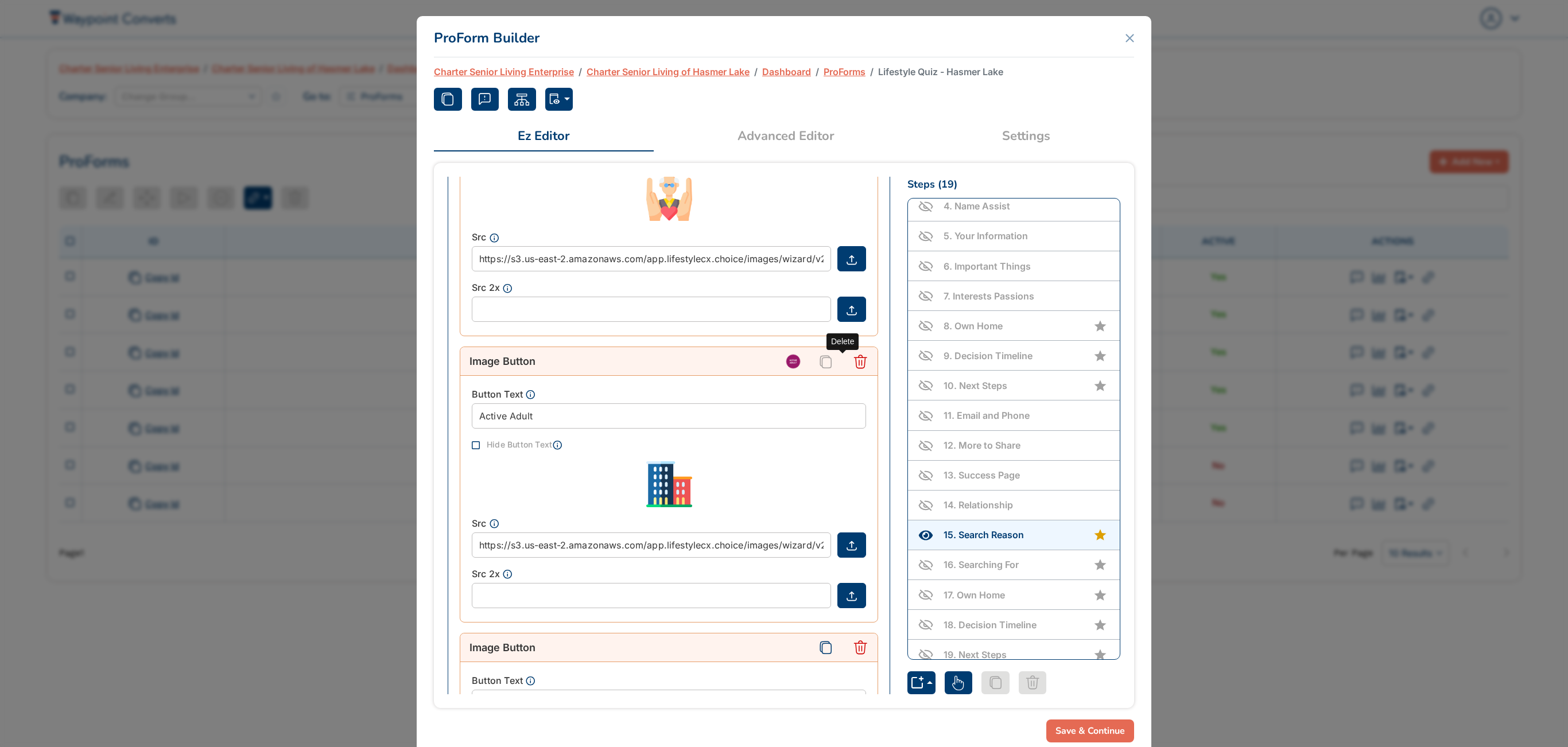 click 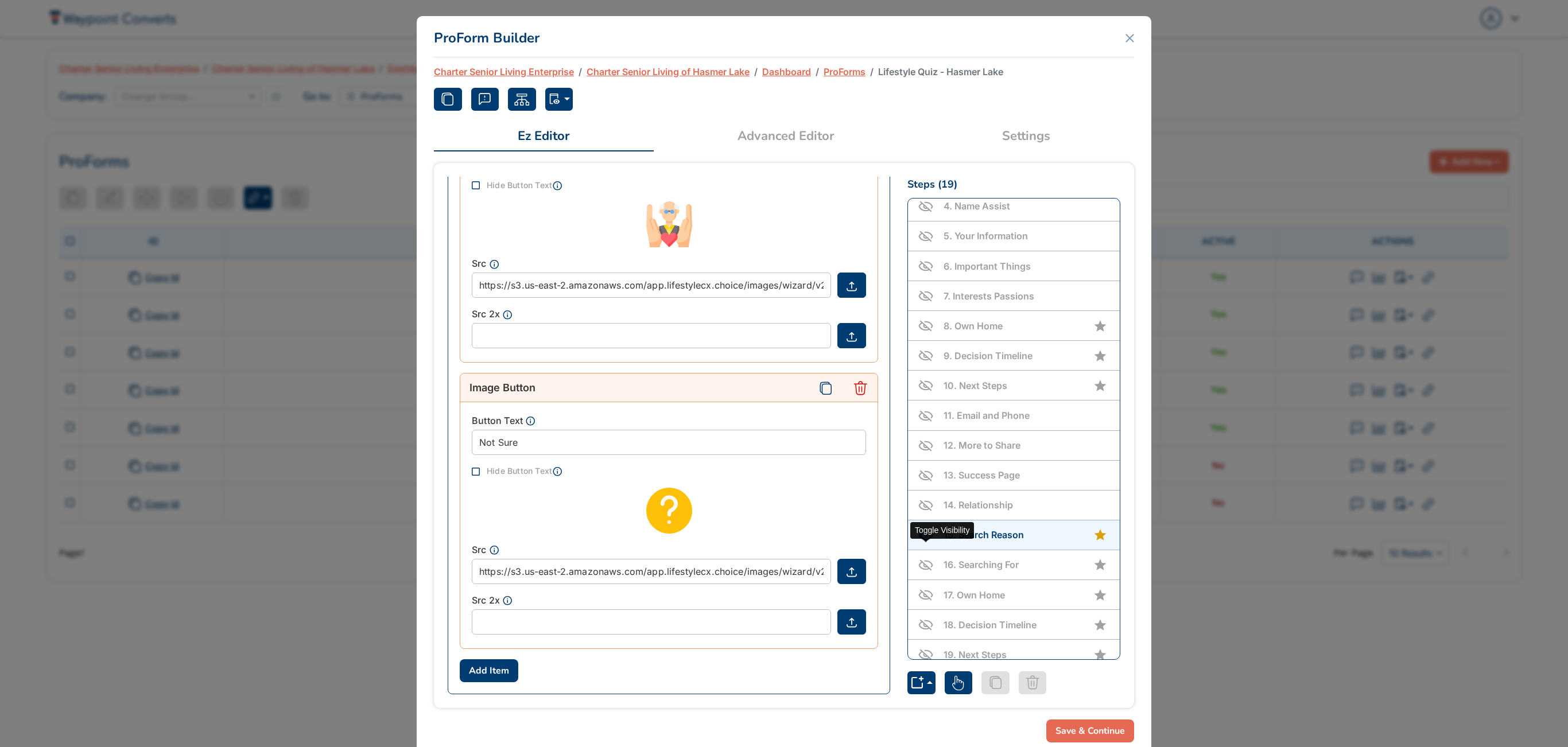 click 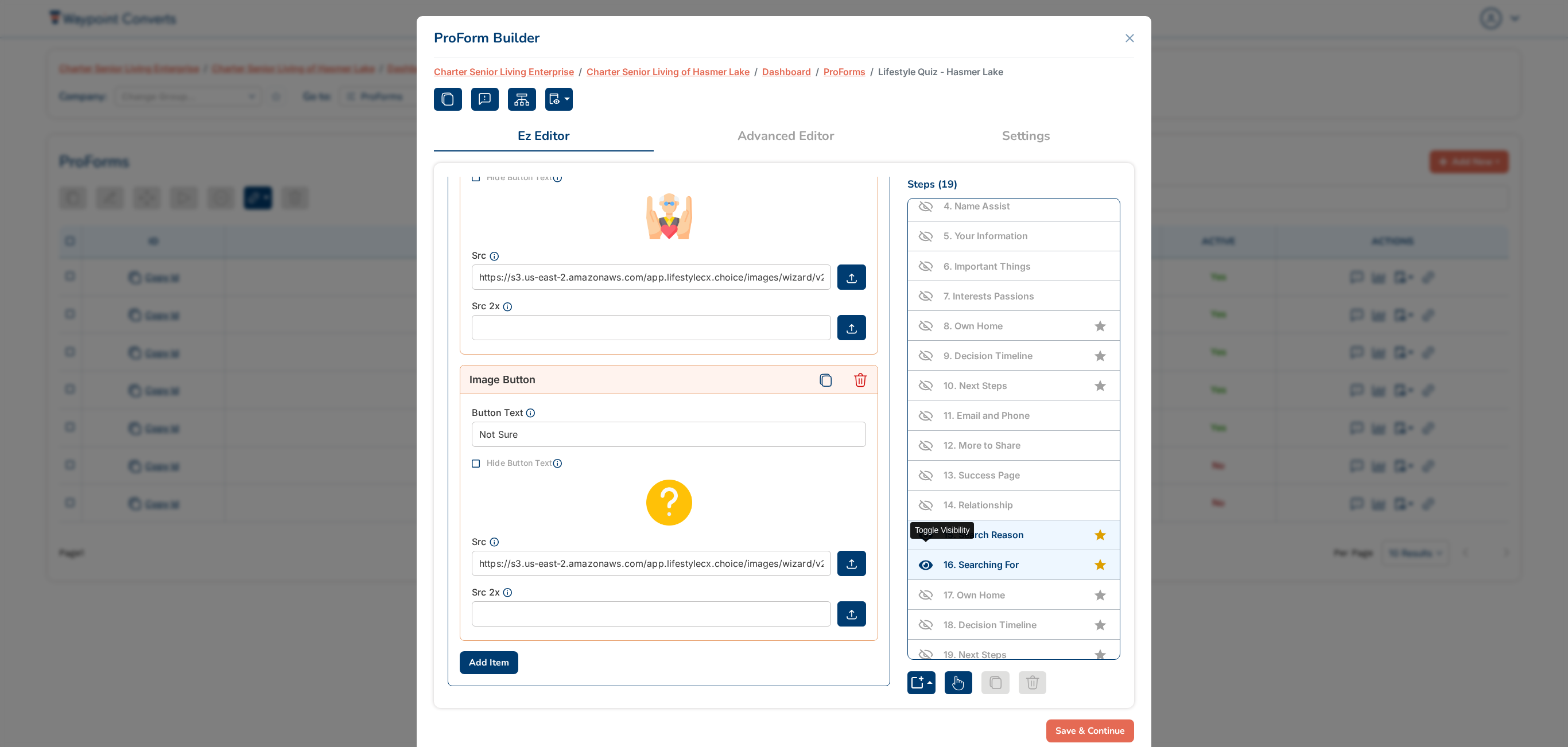 scroll, scrollTop: 685, scrollLeft: 0, axis: vertical 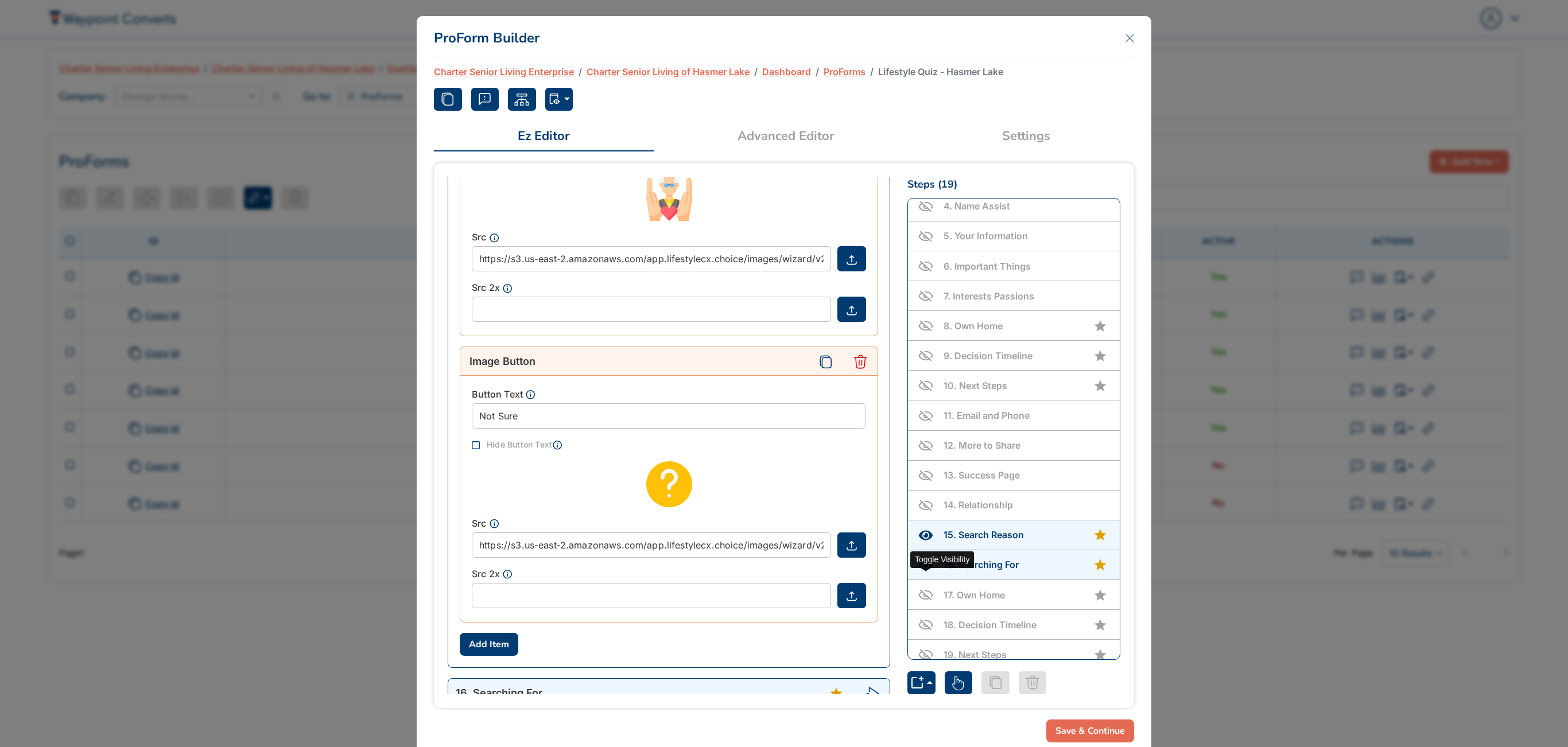 click 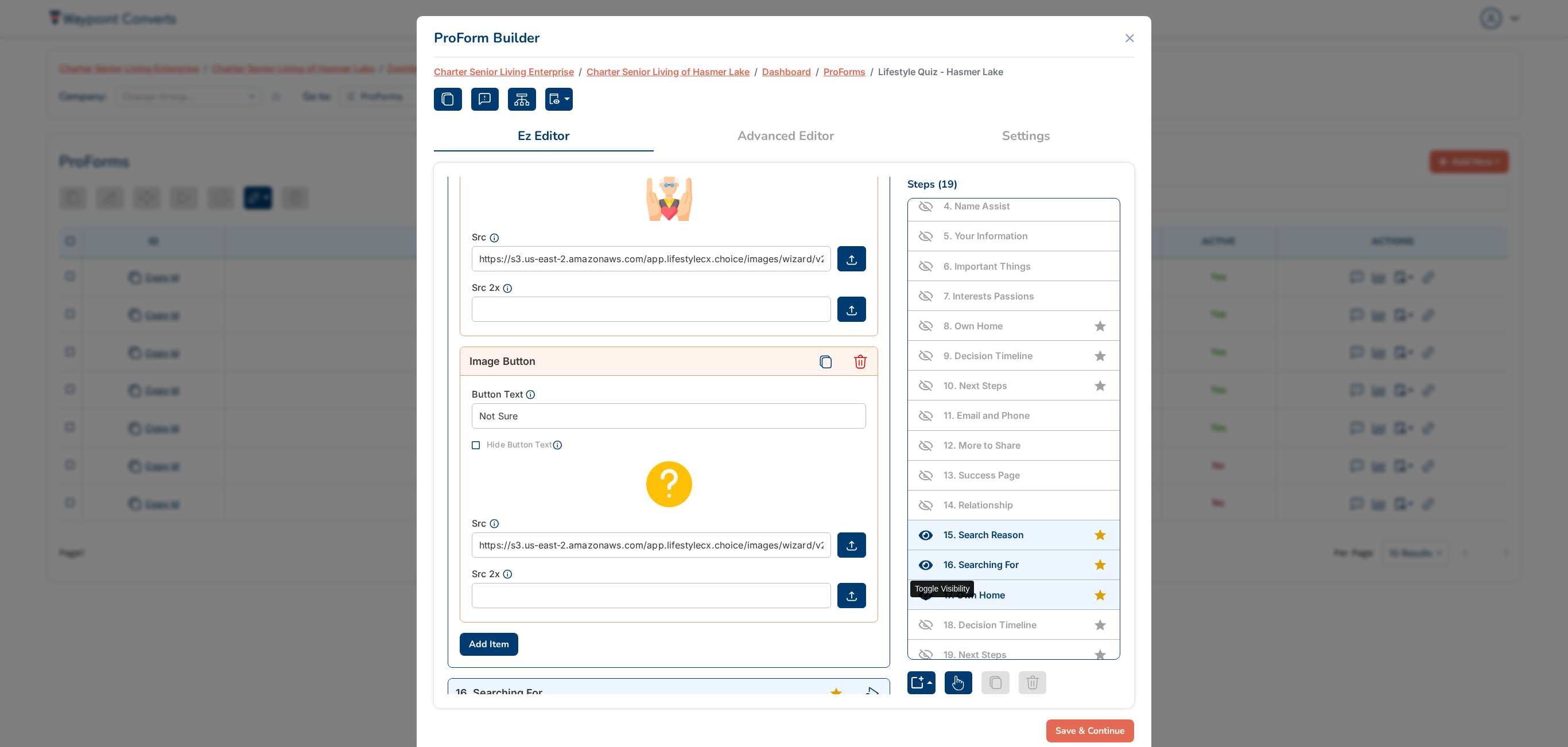 click 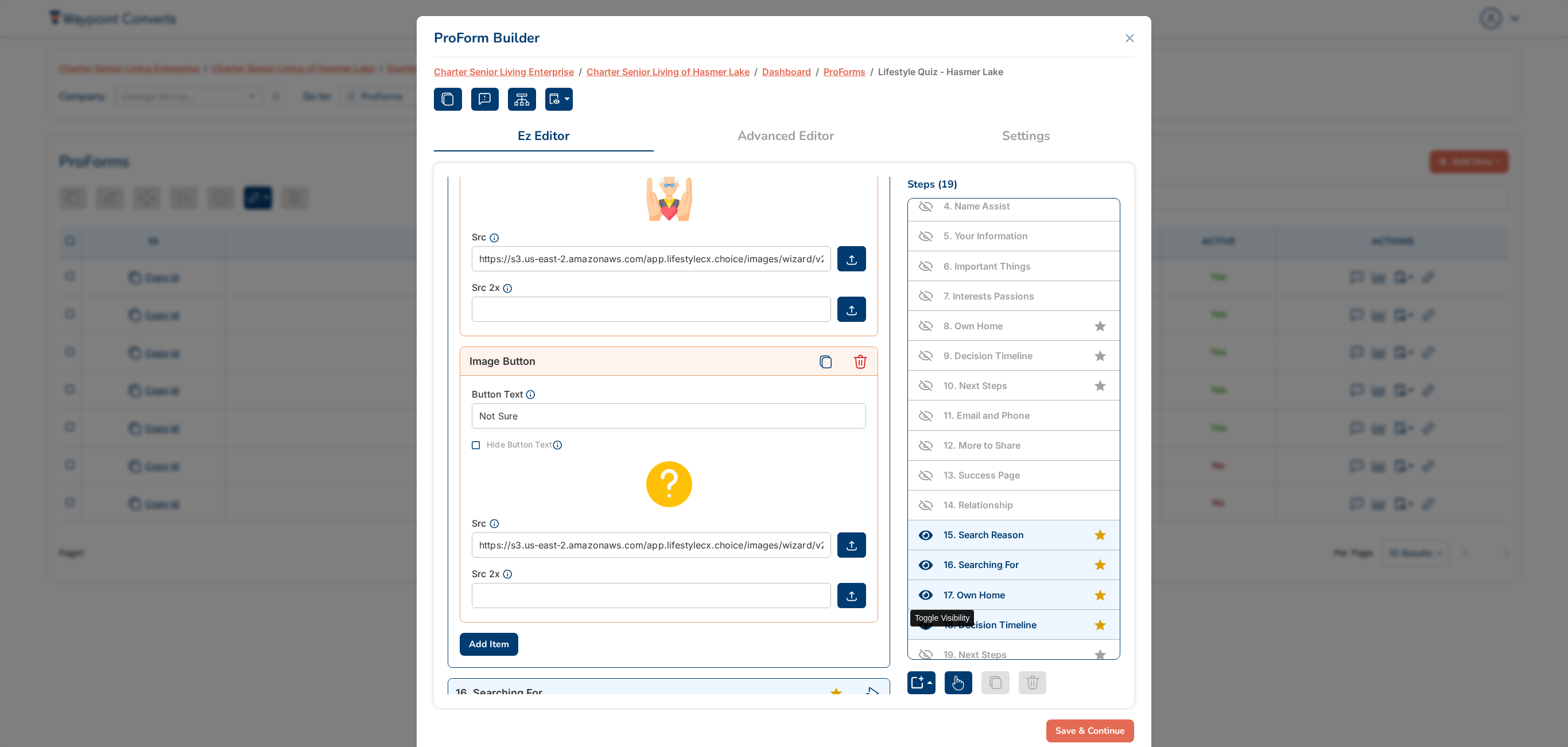 click 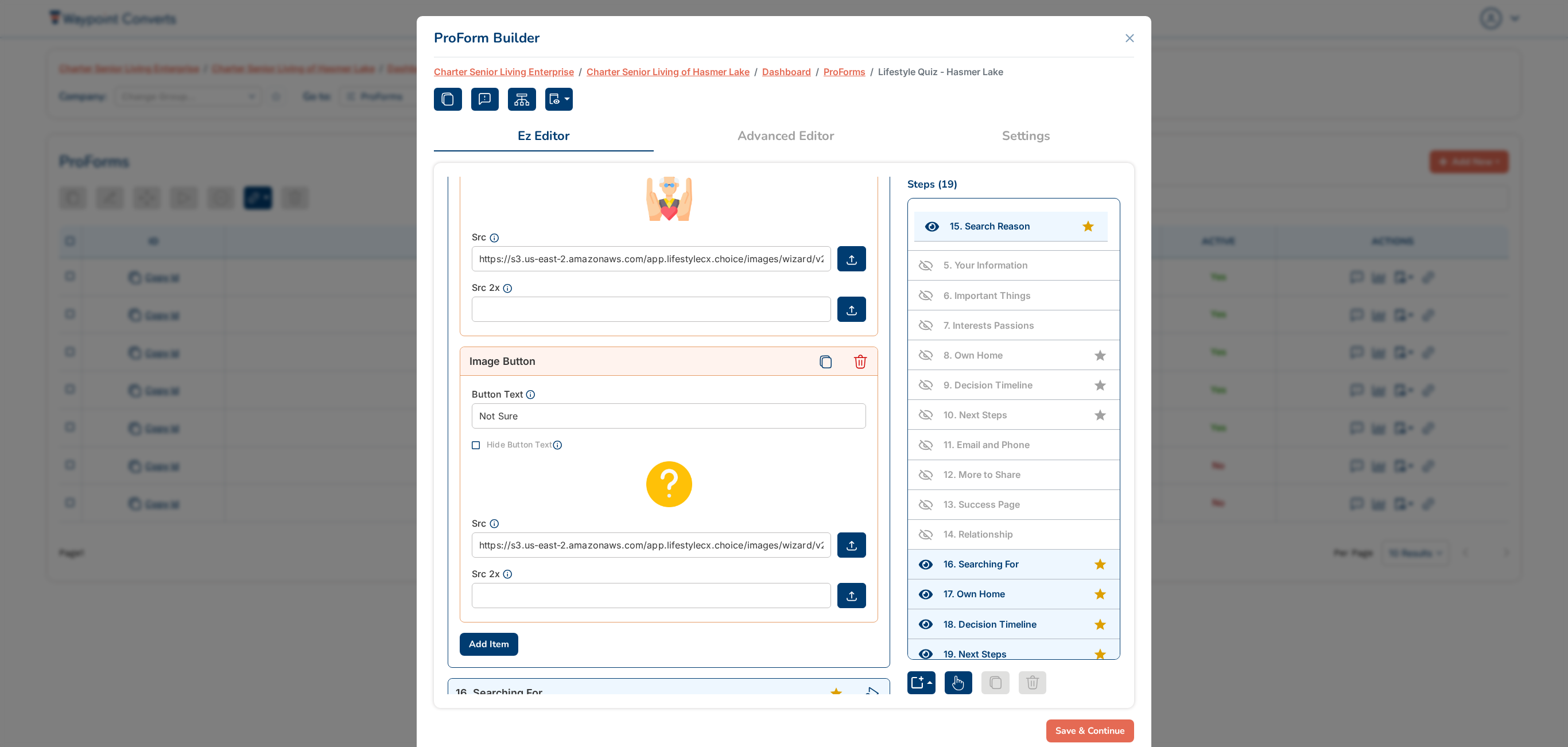 scroll, scrollTop: 0, scrollLeft: 0, axis: both 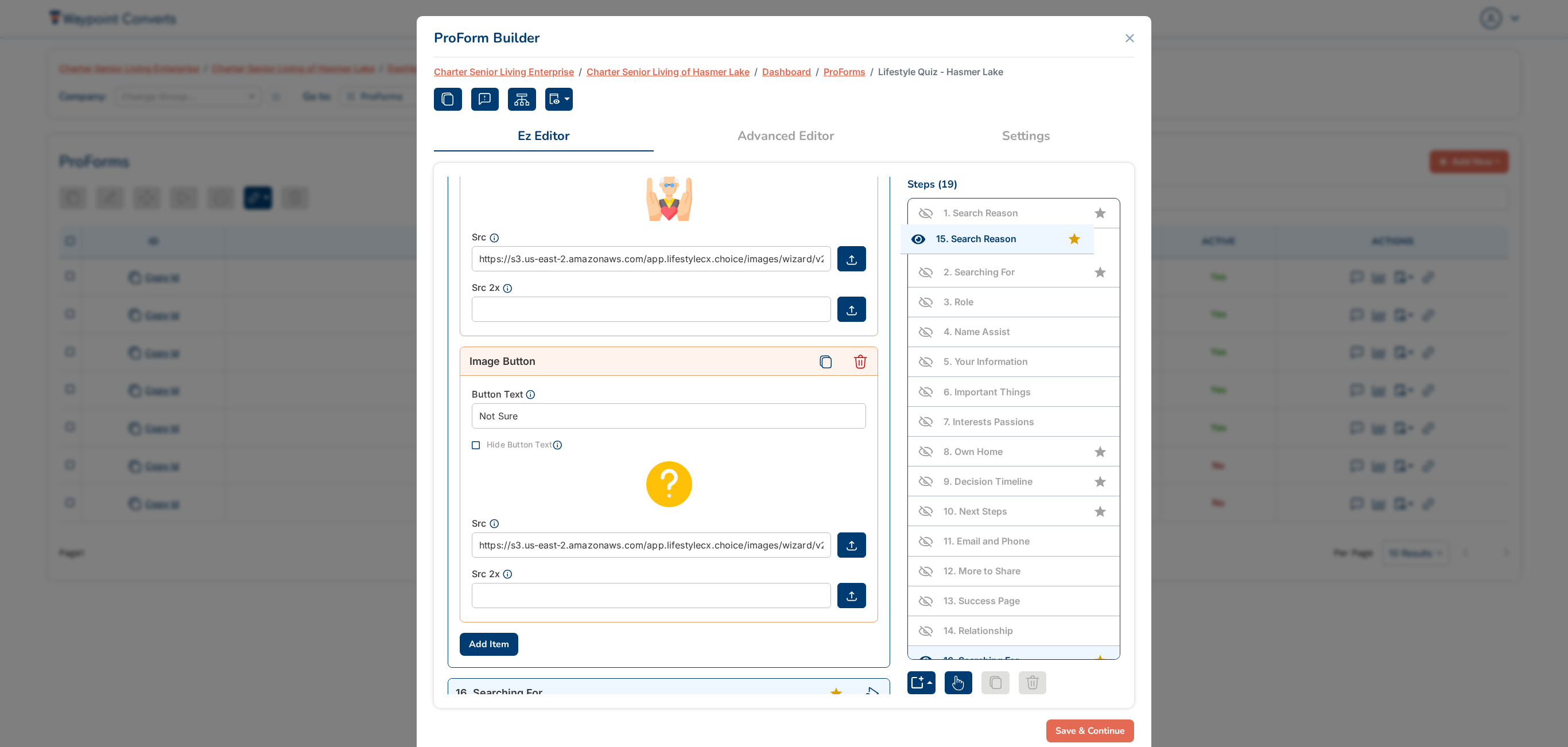 drag, startPoint x: 1037, startPoint y: 531, endPoint x: 1028, endPoint y: 239, distance: 292.1387 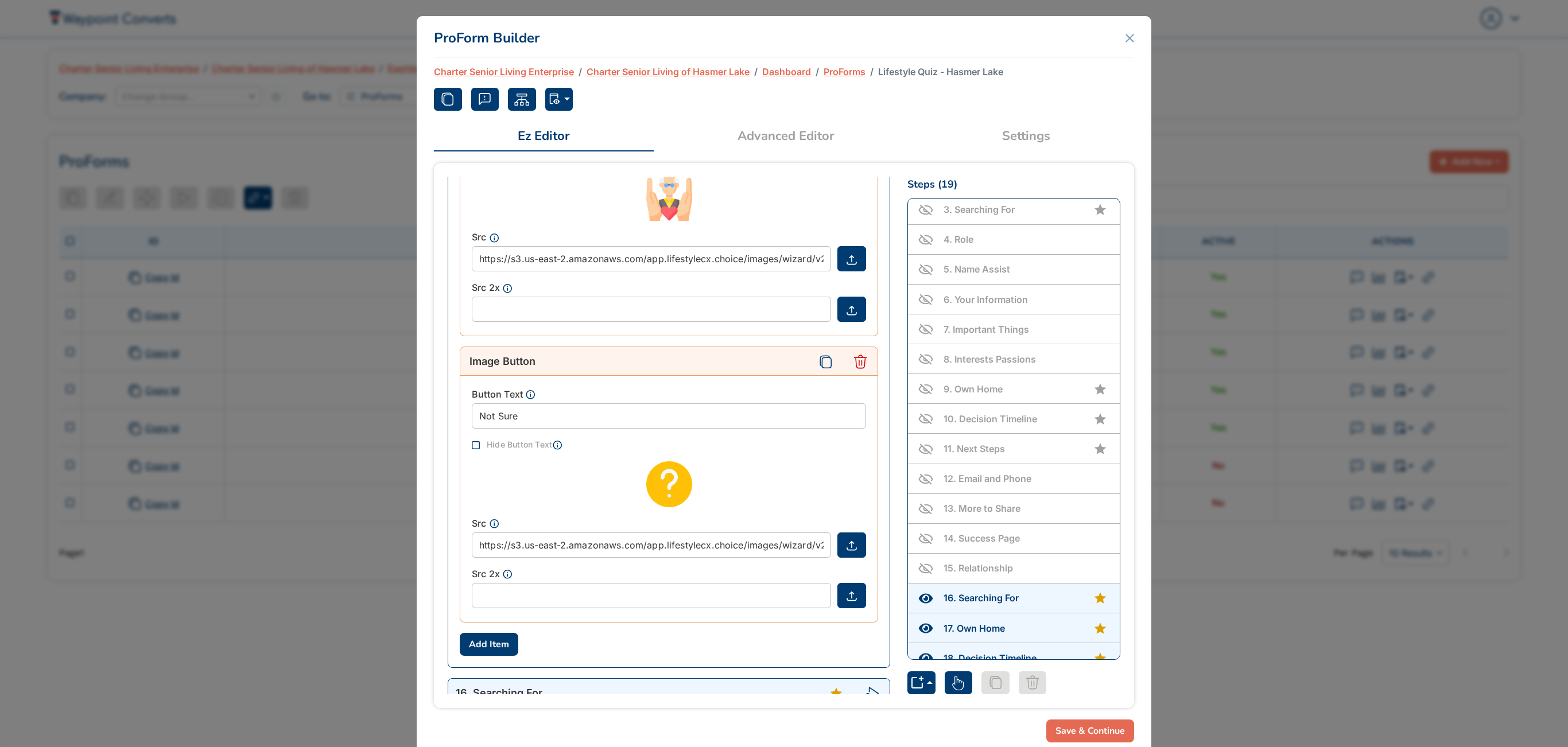 scroll, scrollTop: 96, scrollLeft: 0, axis: vertical 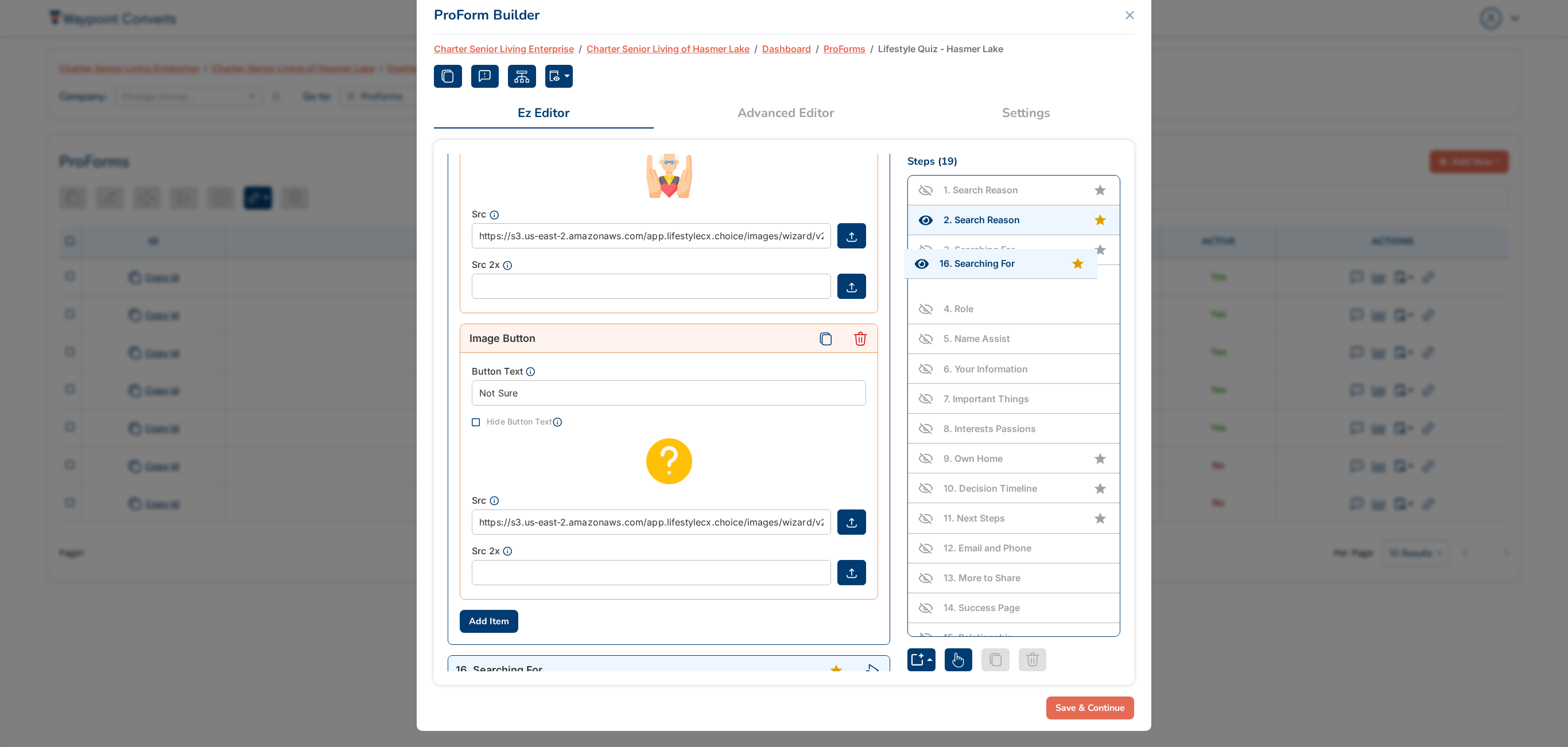 drag, startPoint x: 1041, startPoint y: 535, endPoint x: 1037, endPoint y: 281, distance: 254.0315 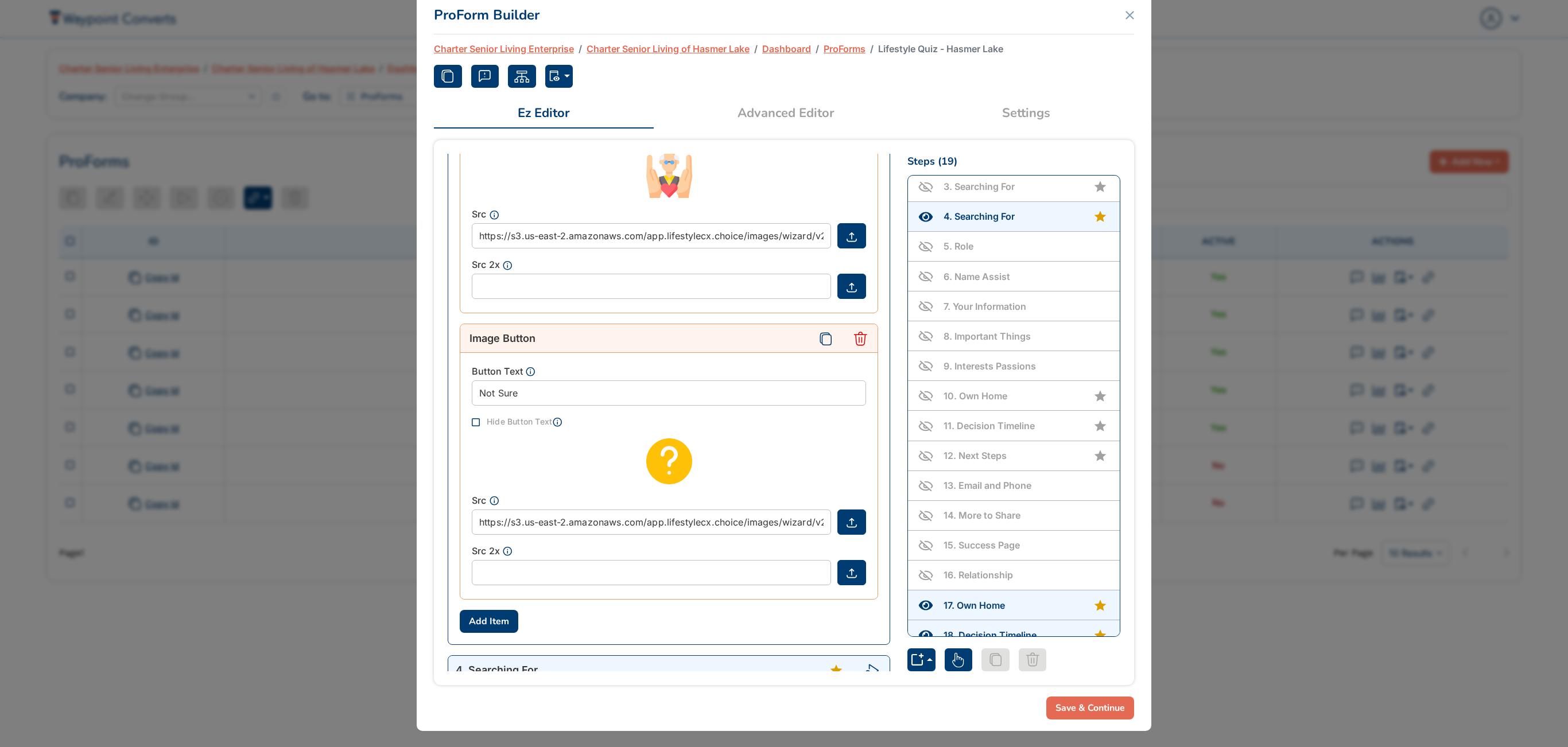 scroll, scrollTop: 96, scrollLeft: 0, axis: vertical 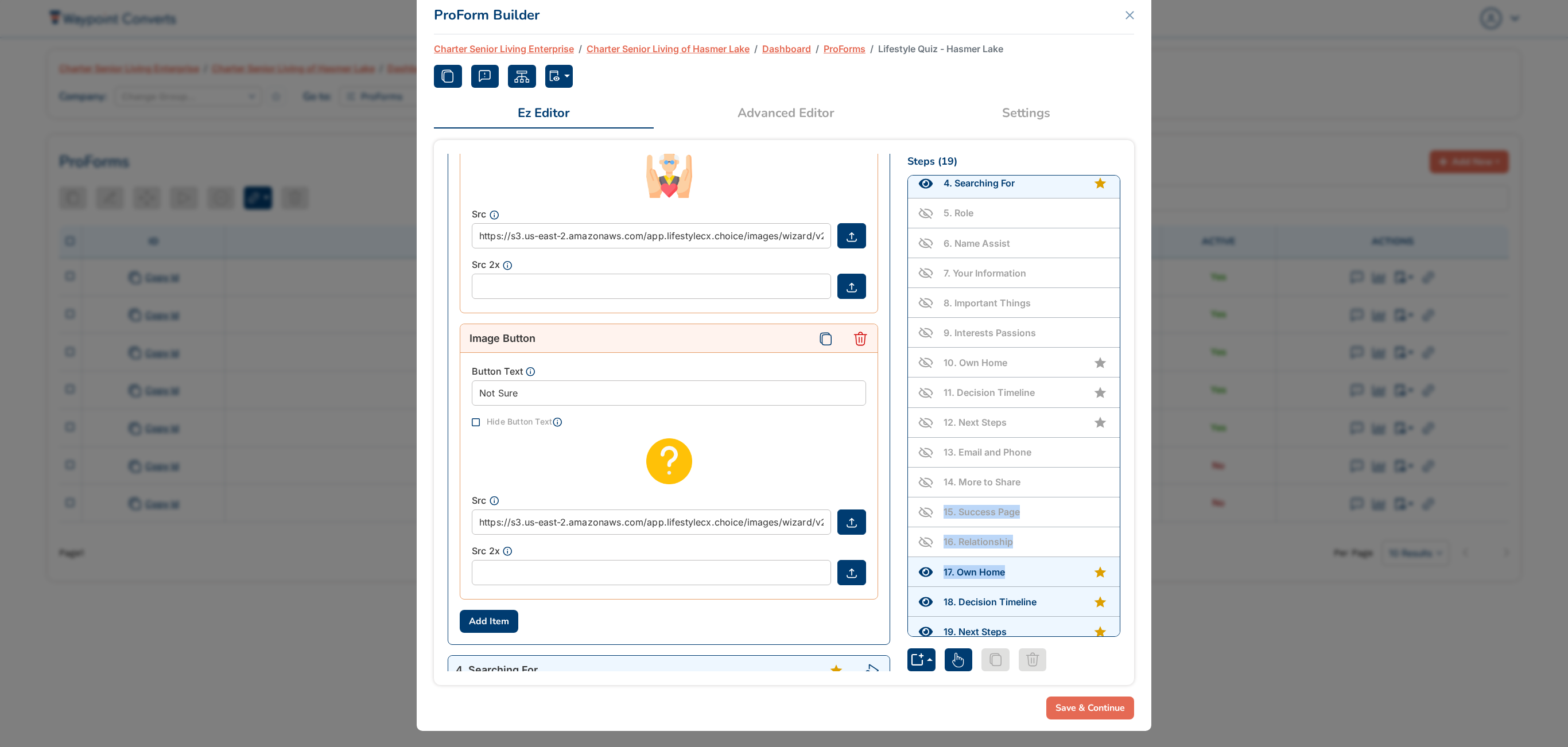 drag, startPoint x: 1027, startPoint y: 571, endPoint x: 1024, endPoint y: 478, distance: 93.04837 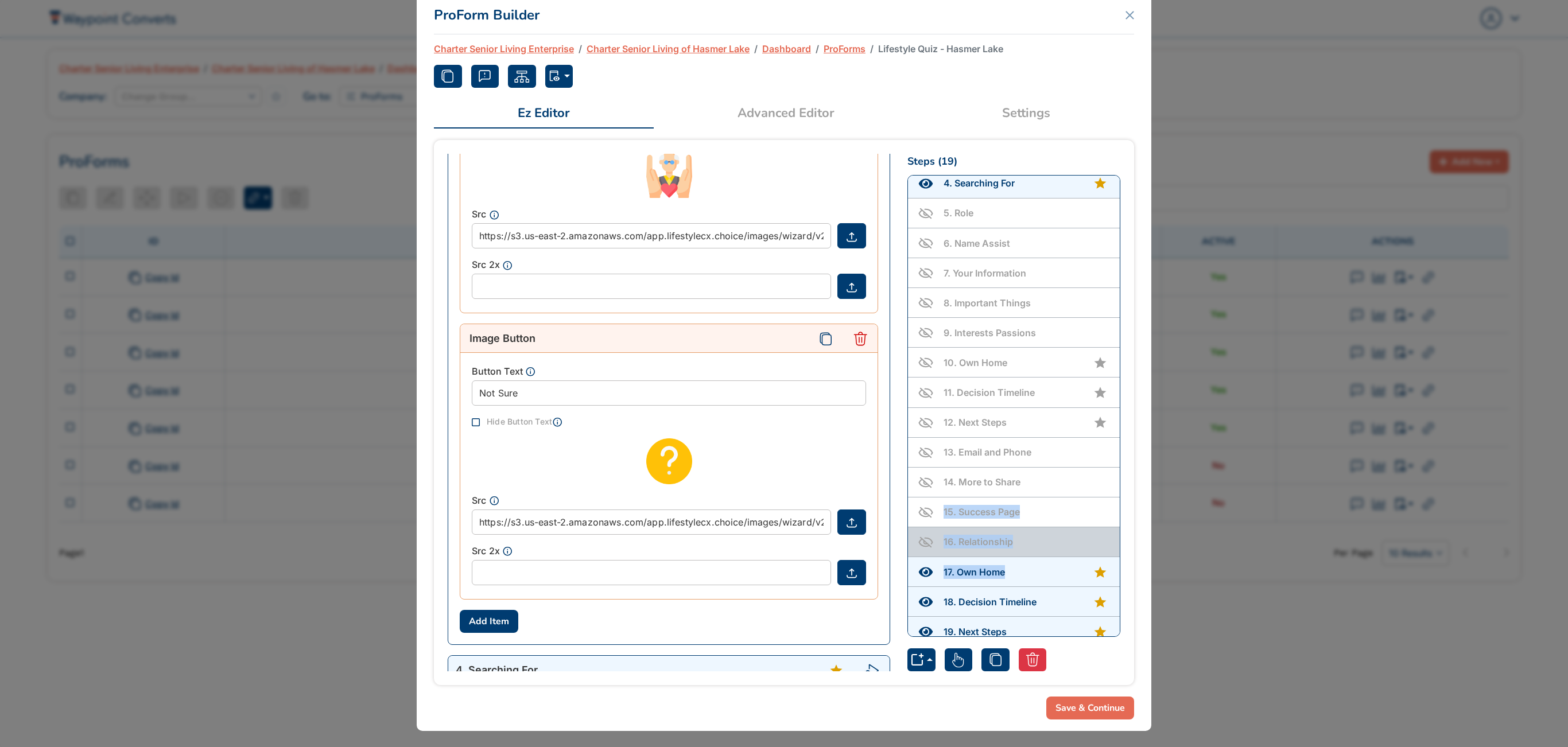 click on "16 .   Relationship" at bounding box center (1026, 542) 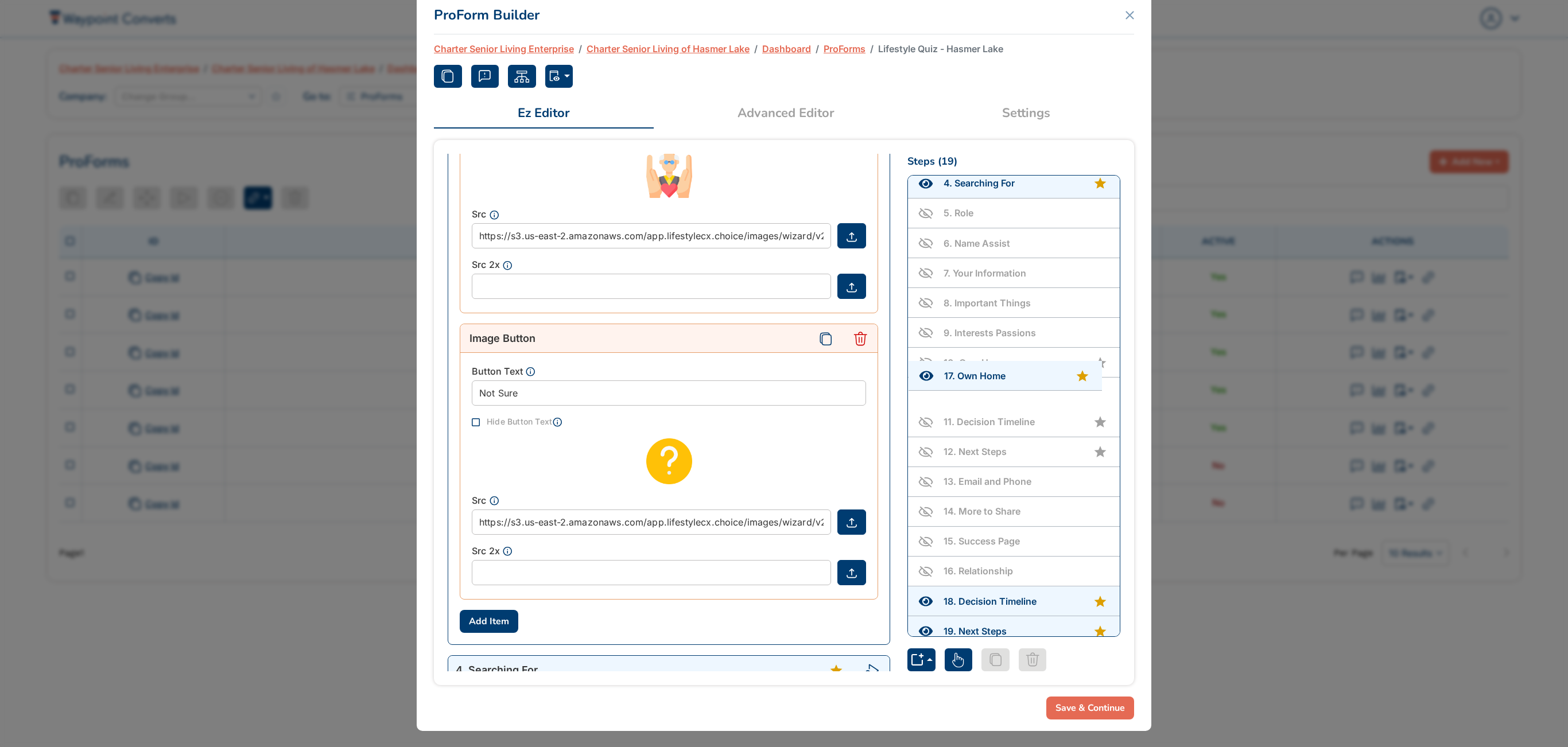 drag, startPoint x: 1037, startPoint y: 565, endPoint x: 1037, endPoint y: 396, distance: 169 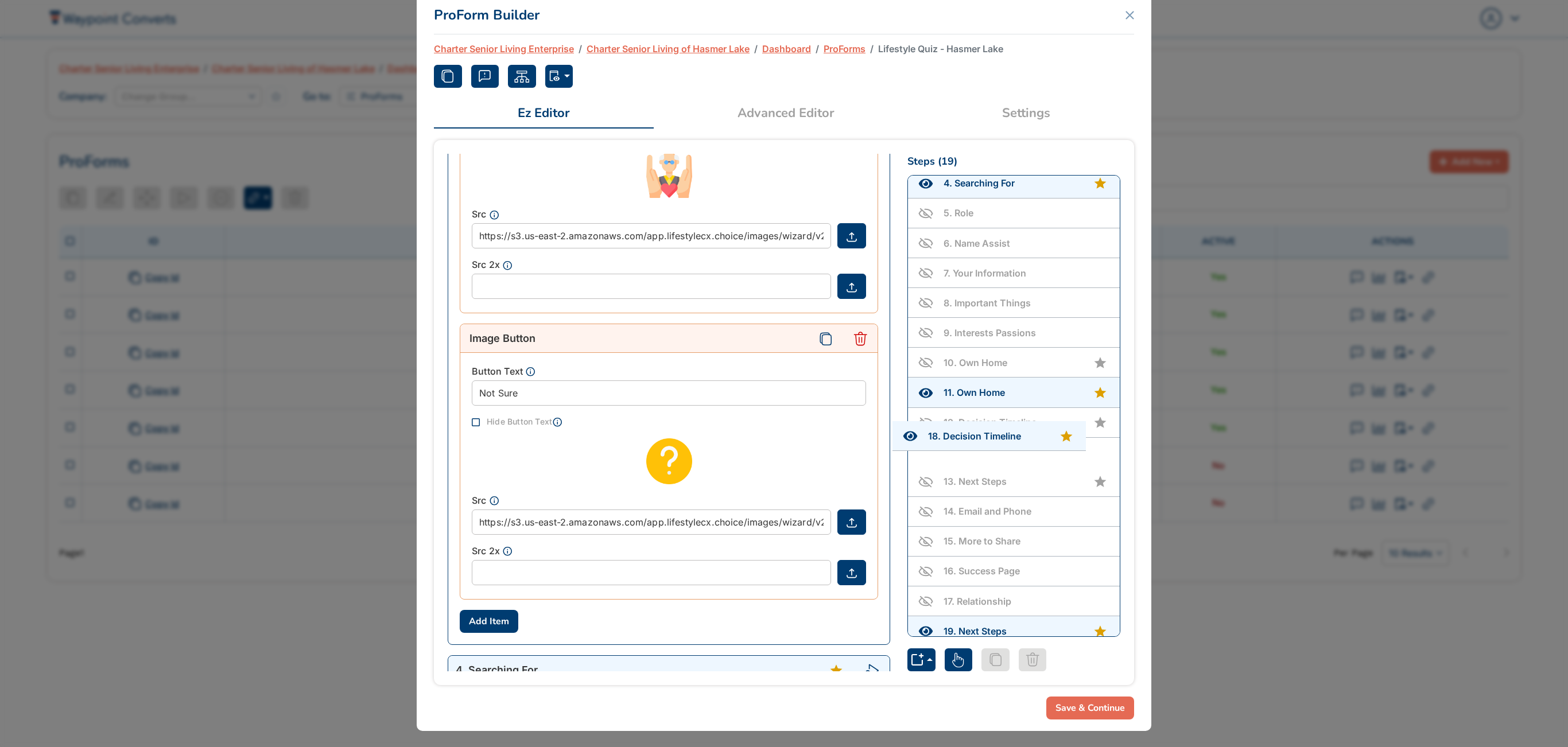 drag, startPoint x: 1046, startPoint y: 597, endPoint x: 1030, endPoint y: 459, distance: 138.9244 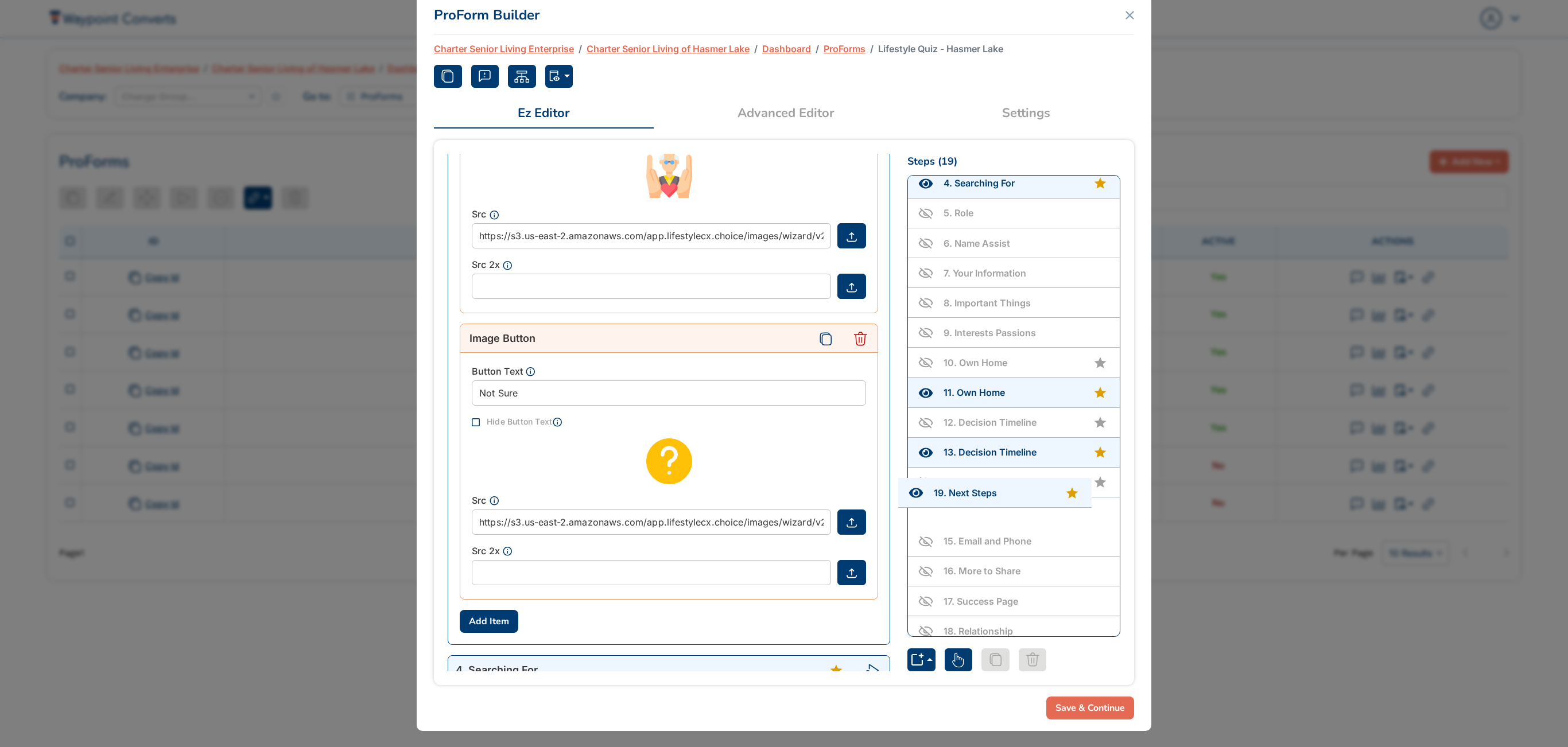 drag, startPoint x: 1038, startPoint y: 623, endPoint x: 1027, endPoint y: 509, distance: 114.5295 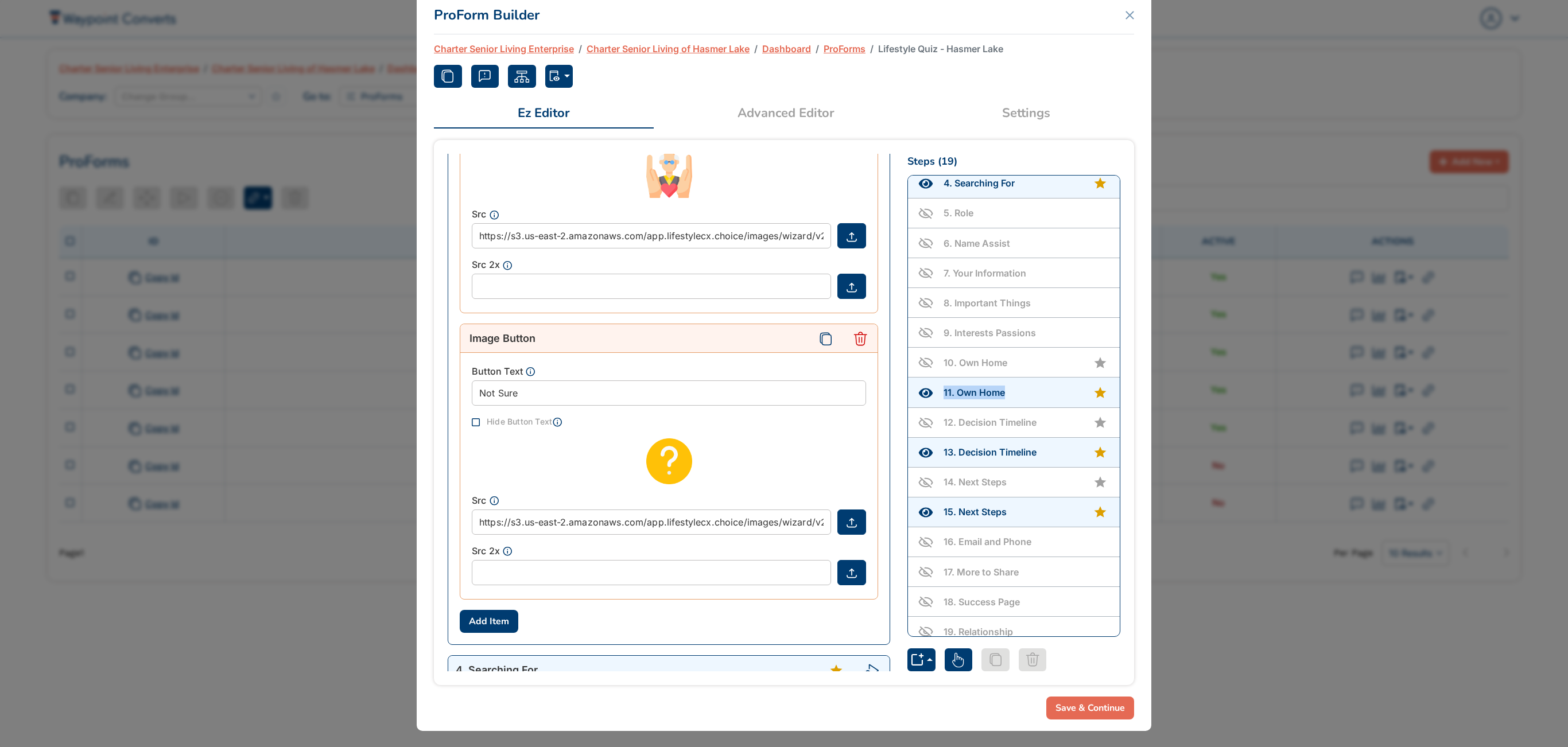 click on "14 .   Next Steps" at bounding box center [1026, 482] 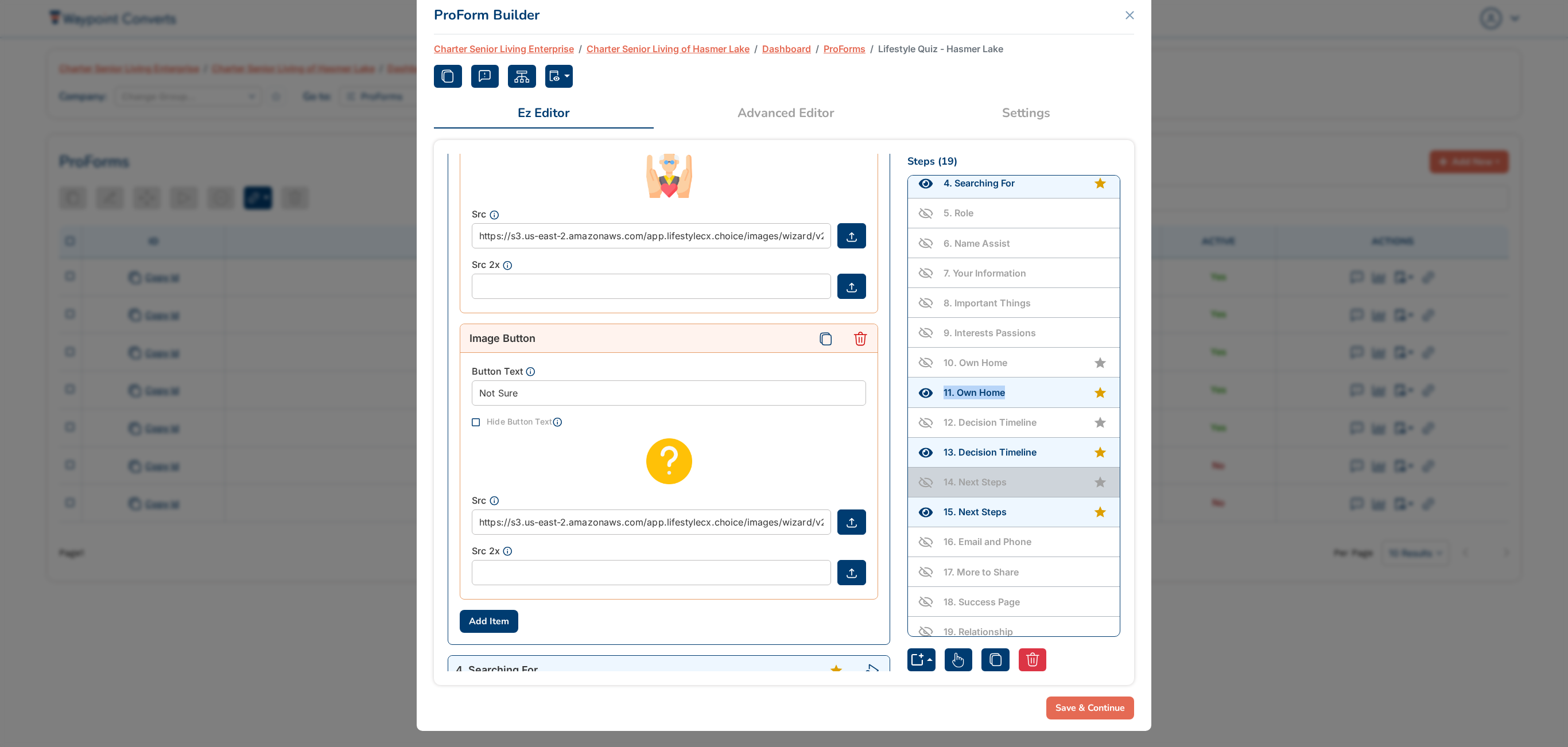 click on "12 .   Decision Timeline" at bounding box center (1026, 422) 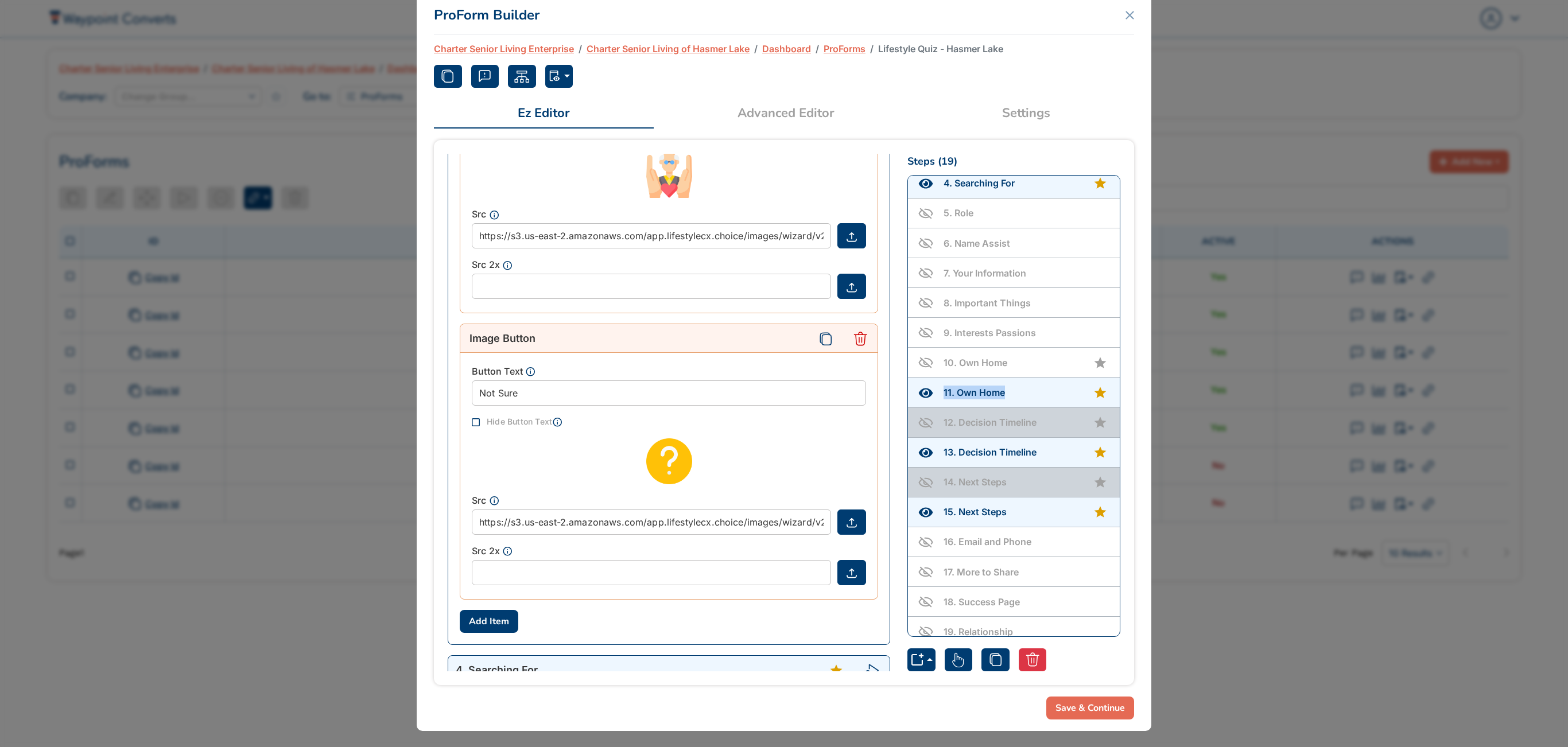 click on "10 .   Own Home" at bounding box center (1026, 363) 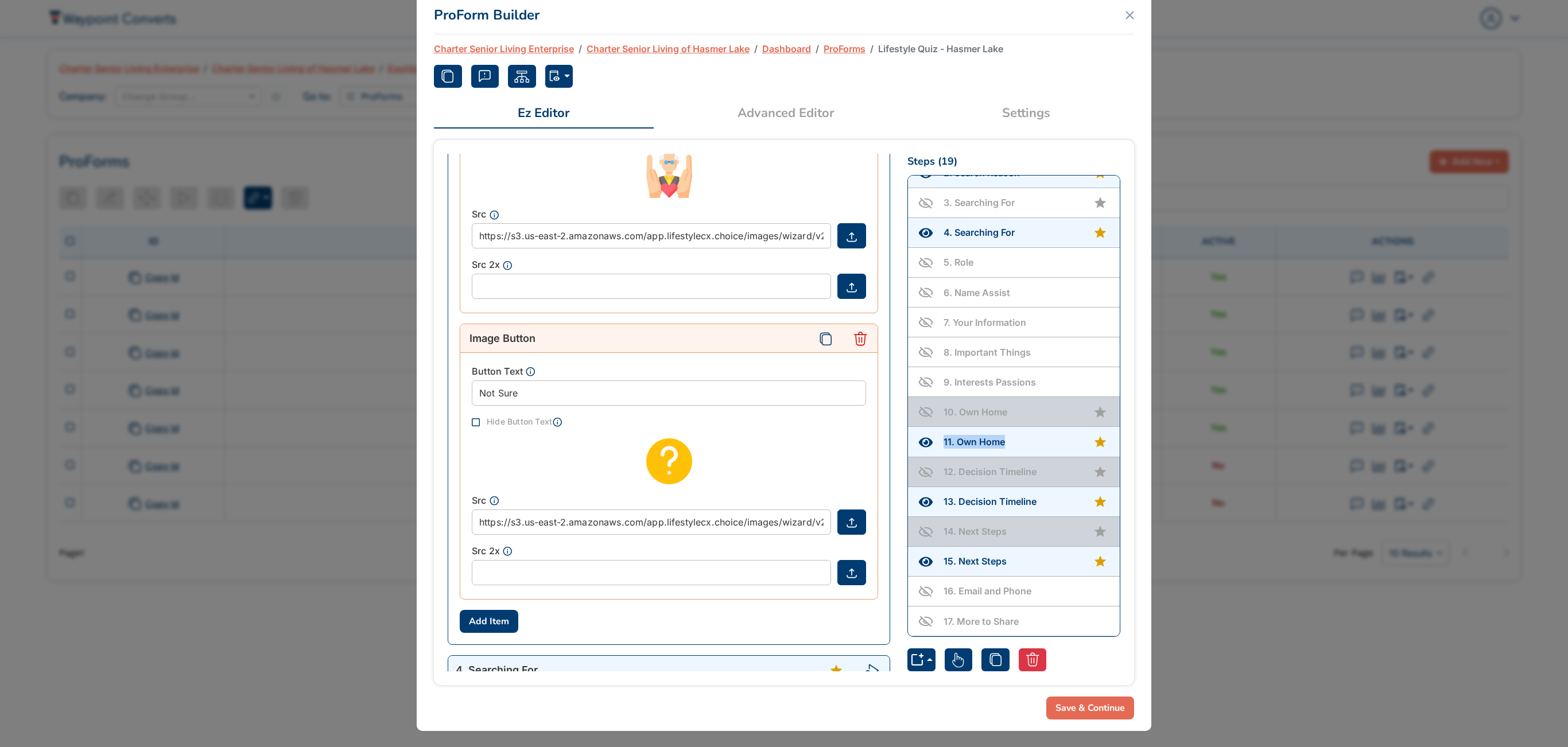 scroll, scrollTop: 0, scrollLeft: 0, axis: both 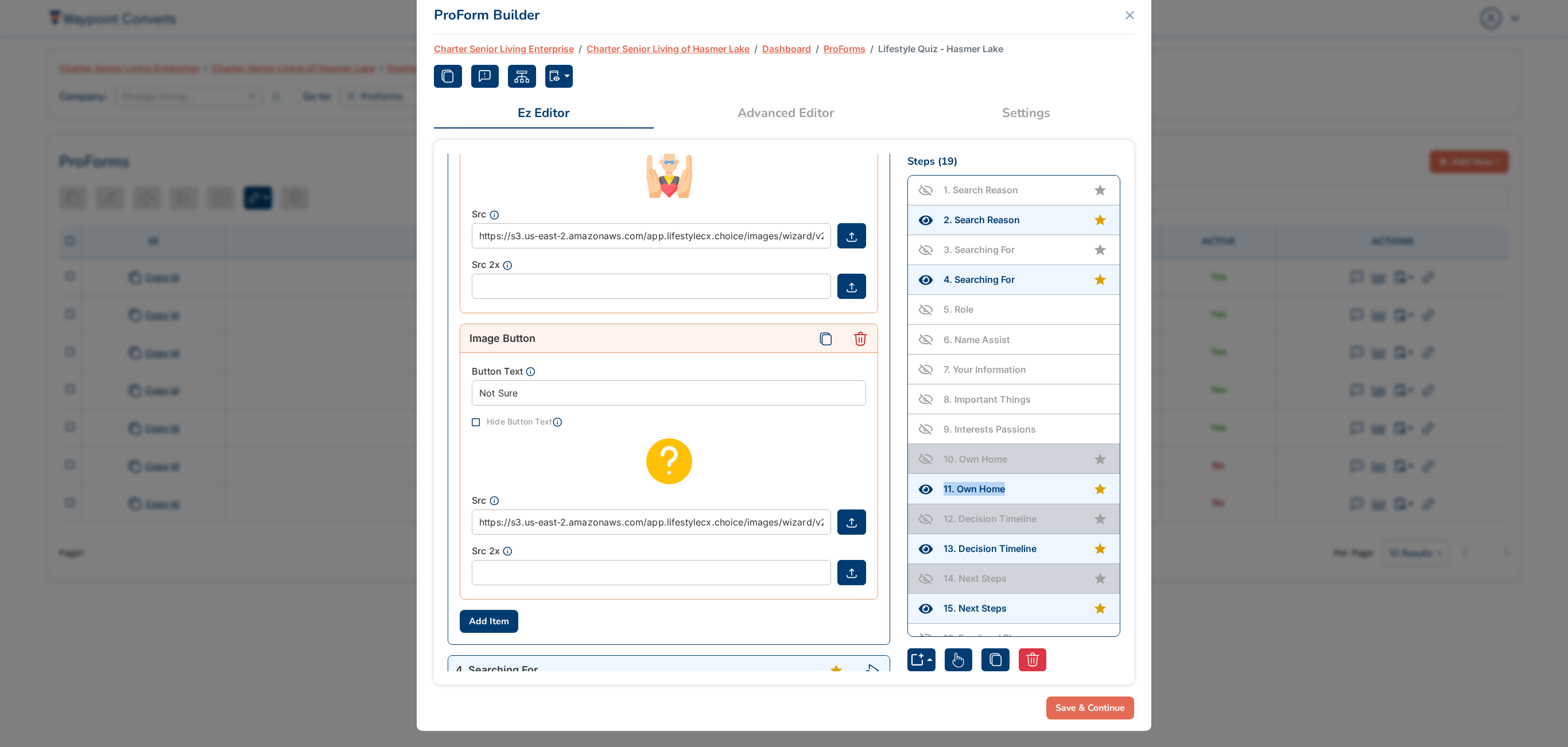 click on "3 .   Searching For" at bounding box center (1026, 250) 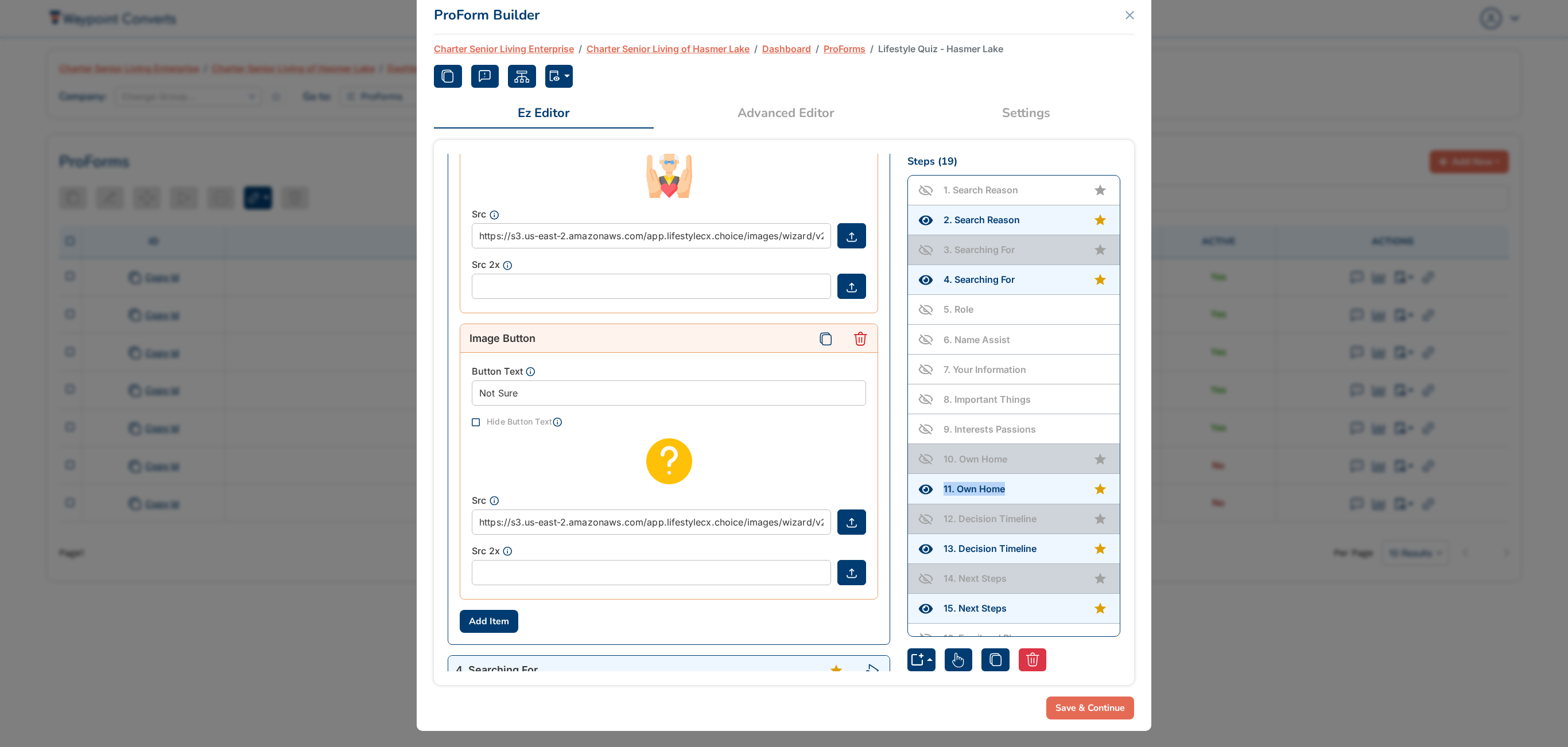 click on "1 .   Search Reason" at bounding box center (1026, 190) 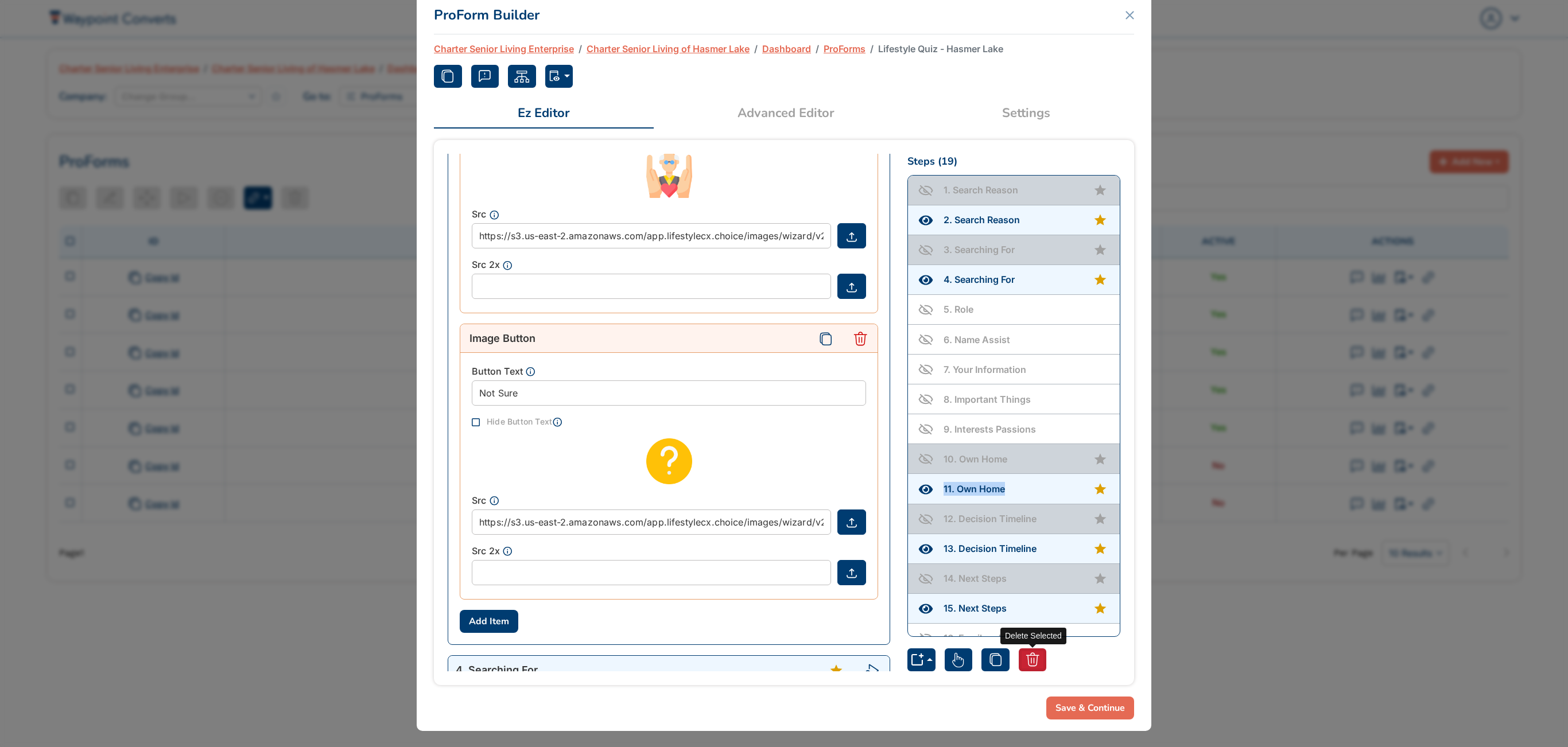 click at bounding box center (1033, 660) 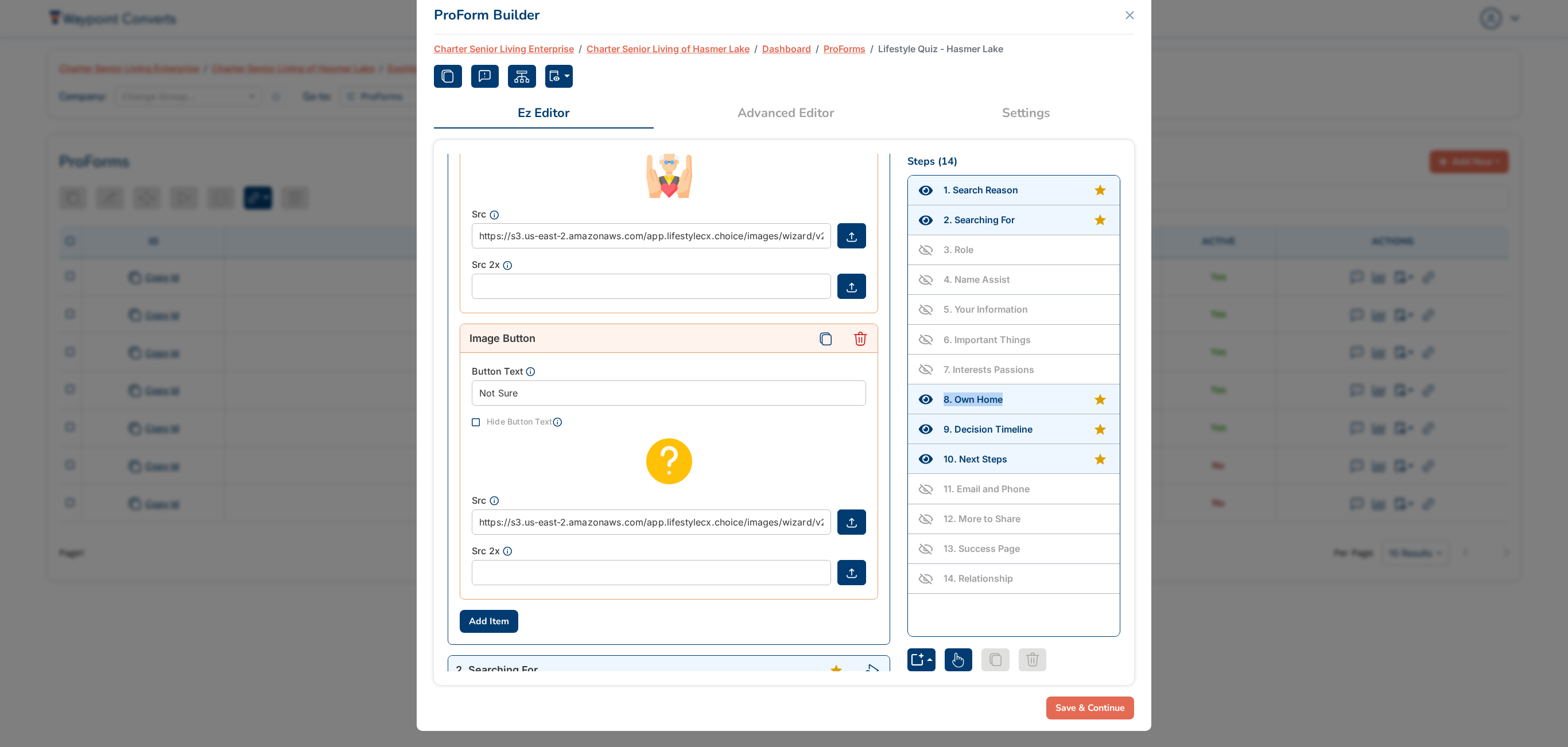 click on "Save & Continue" at bounding box center (1090, 708) 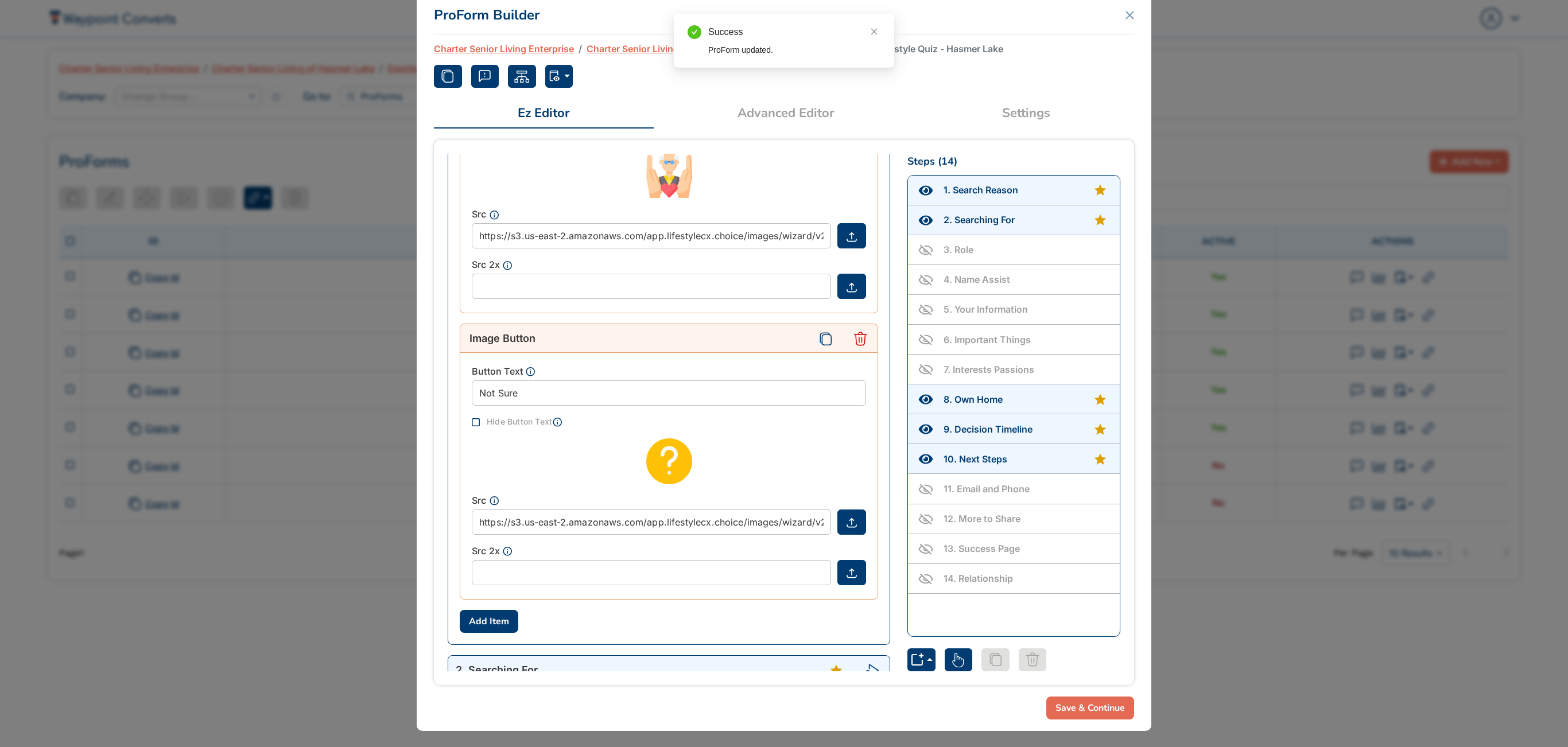 click on "1 .   Search Reason   2 .   Searching For   3 .   Role   4 .   Name Assist   5 .   Your Information   6 .   Important Things   7 .   Interests Passions   8 .   Own Home   9 .   Decision Timeline   10 .   Next Steps   11 .   Email and Phone   12 .   More to Share   13 .   Success Page   14 .   Relationship" at bounding box center (1014, 406) 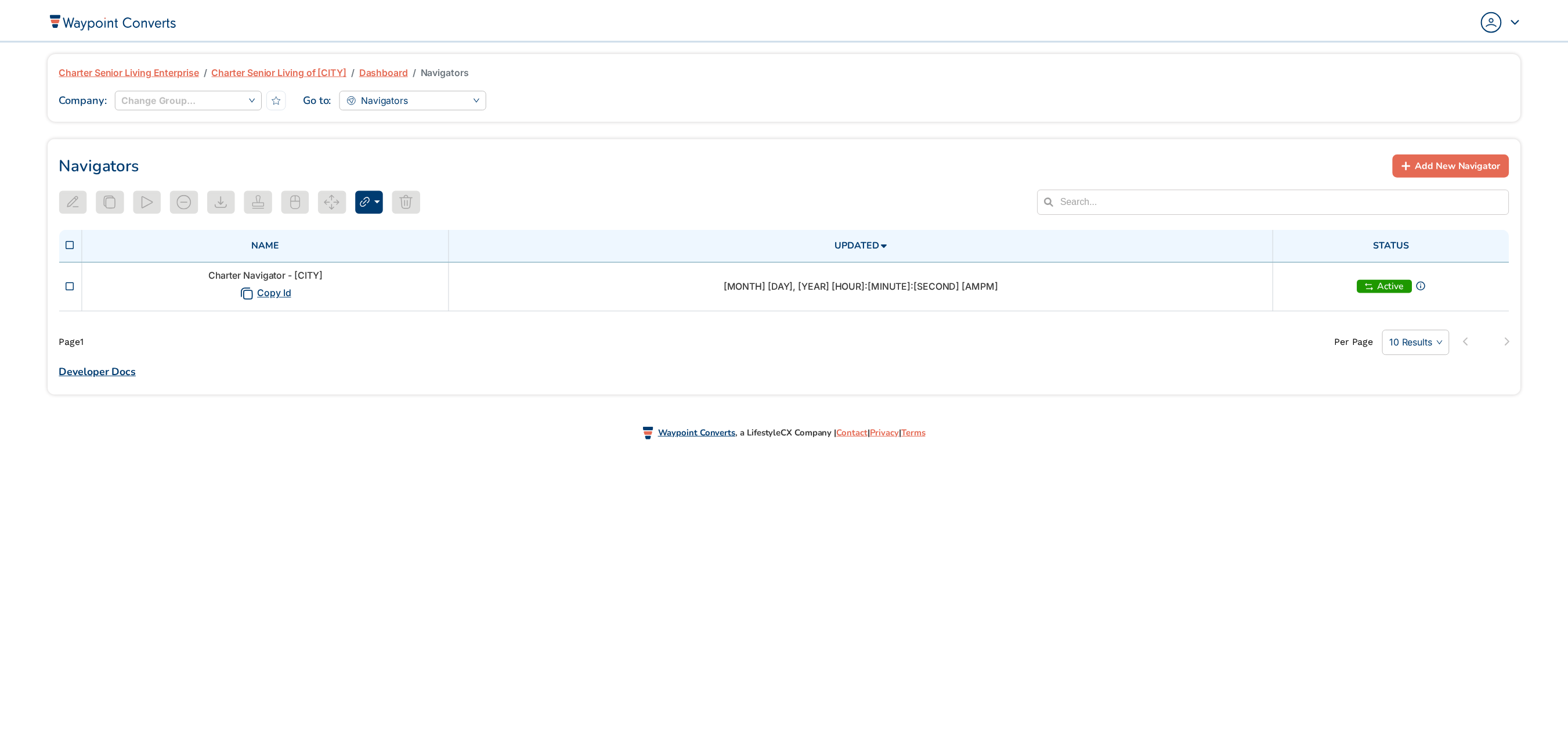 scroll, scrollTop: 0, scrollLeft: 0, axis: both 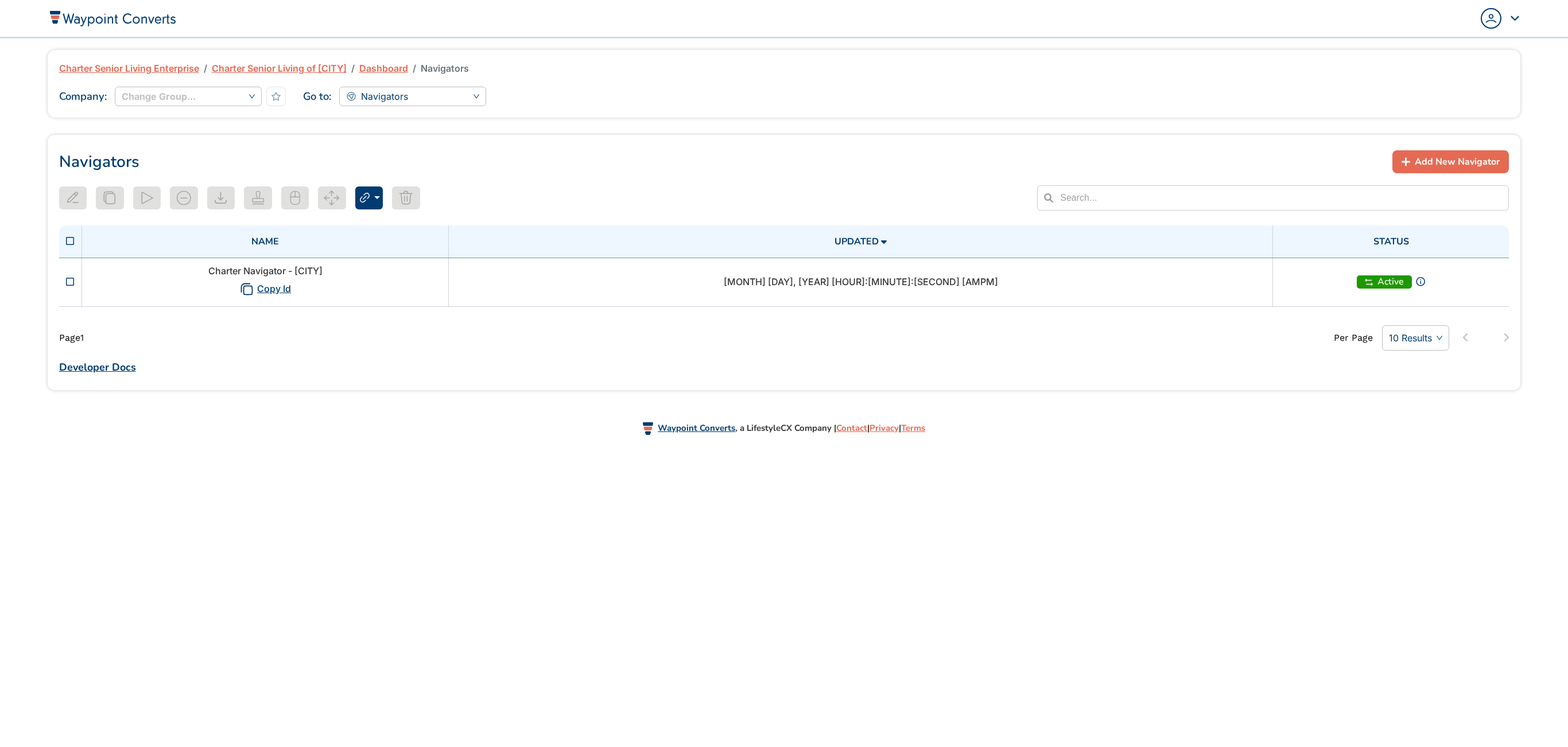 type on "Charter Navigator - [CITY]" 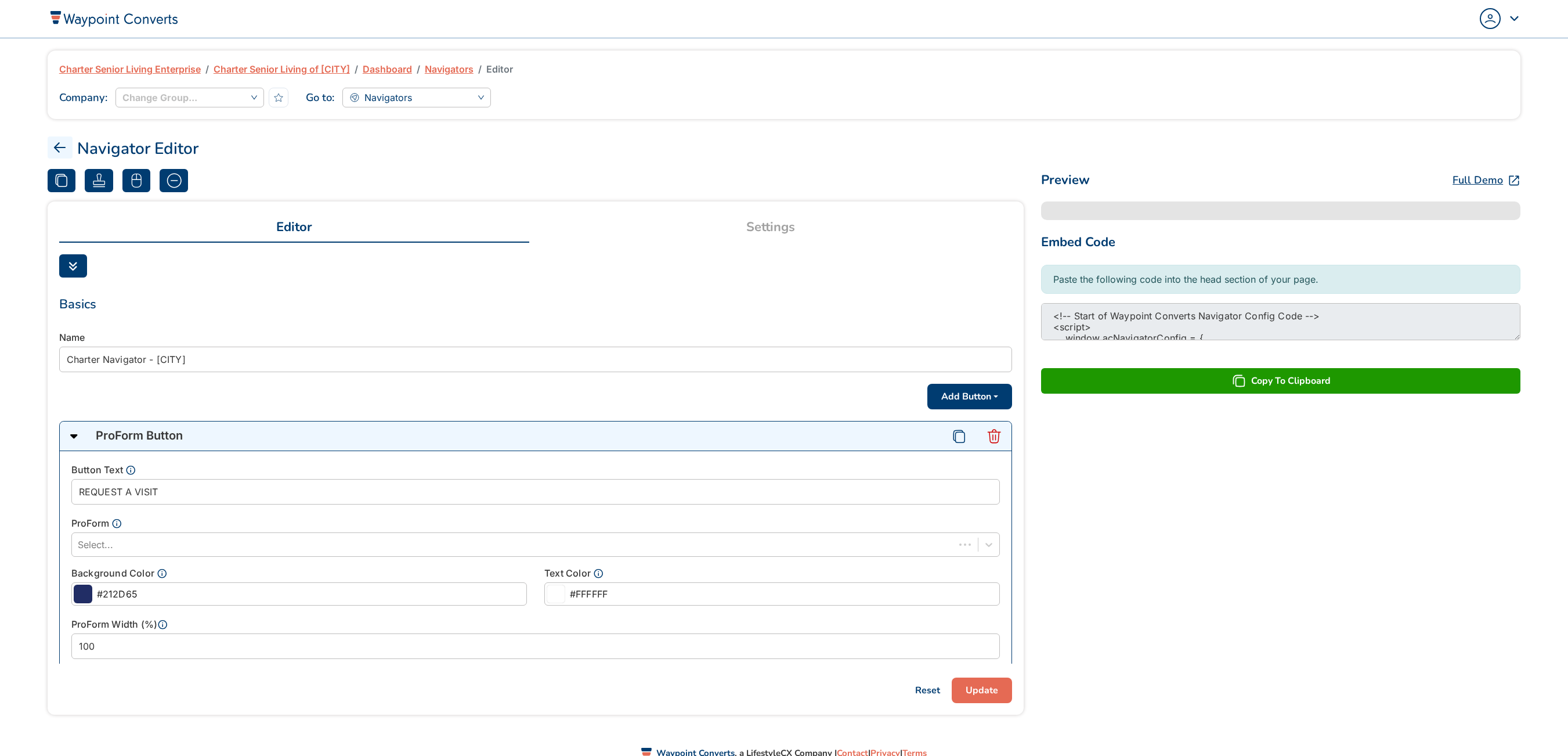 scroll, scrollTop: 0, scrollLeft: 0, axis: both 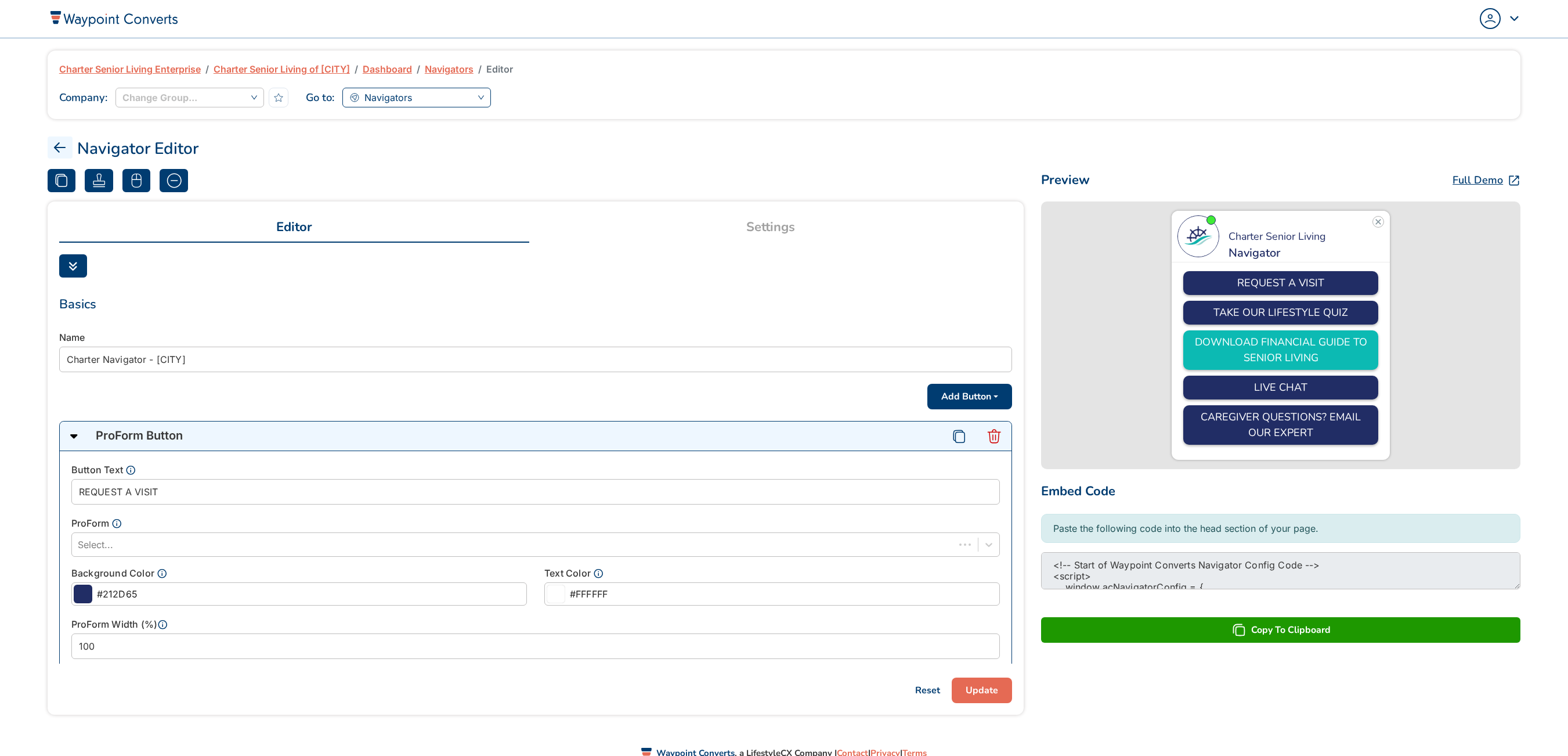 click on "Navigators" at bounding box center [417, 98] 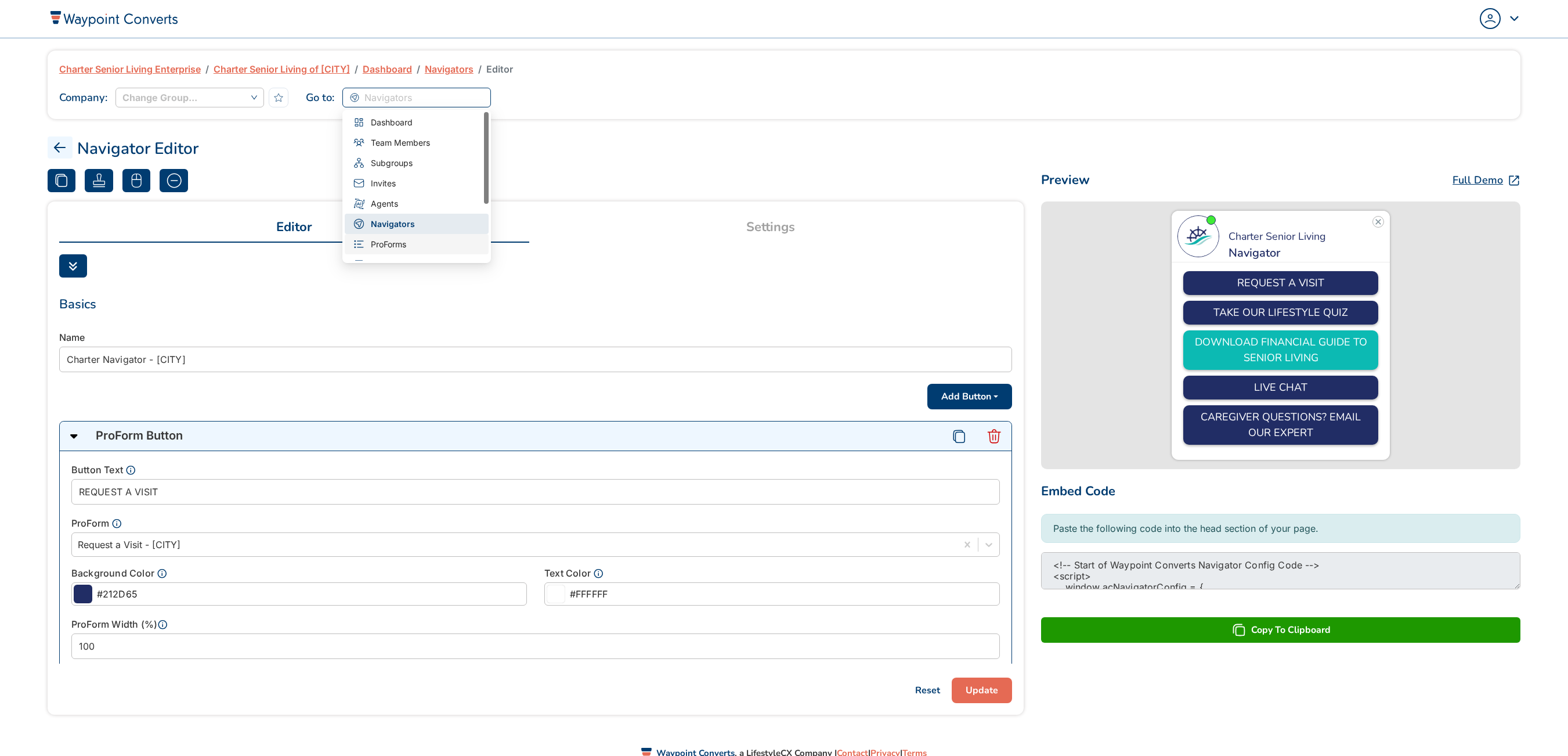 click on "ProForms" at bounding box center (417, 244) 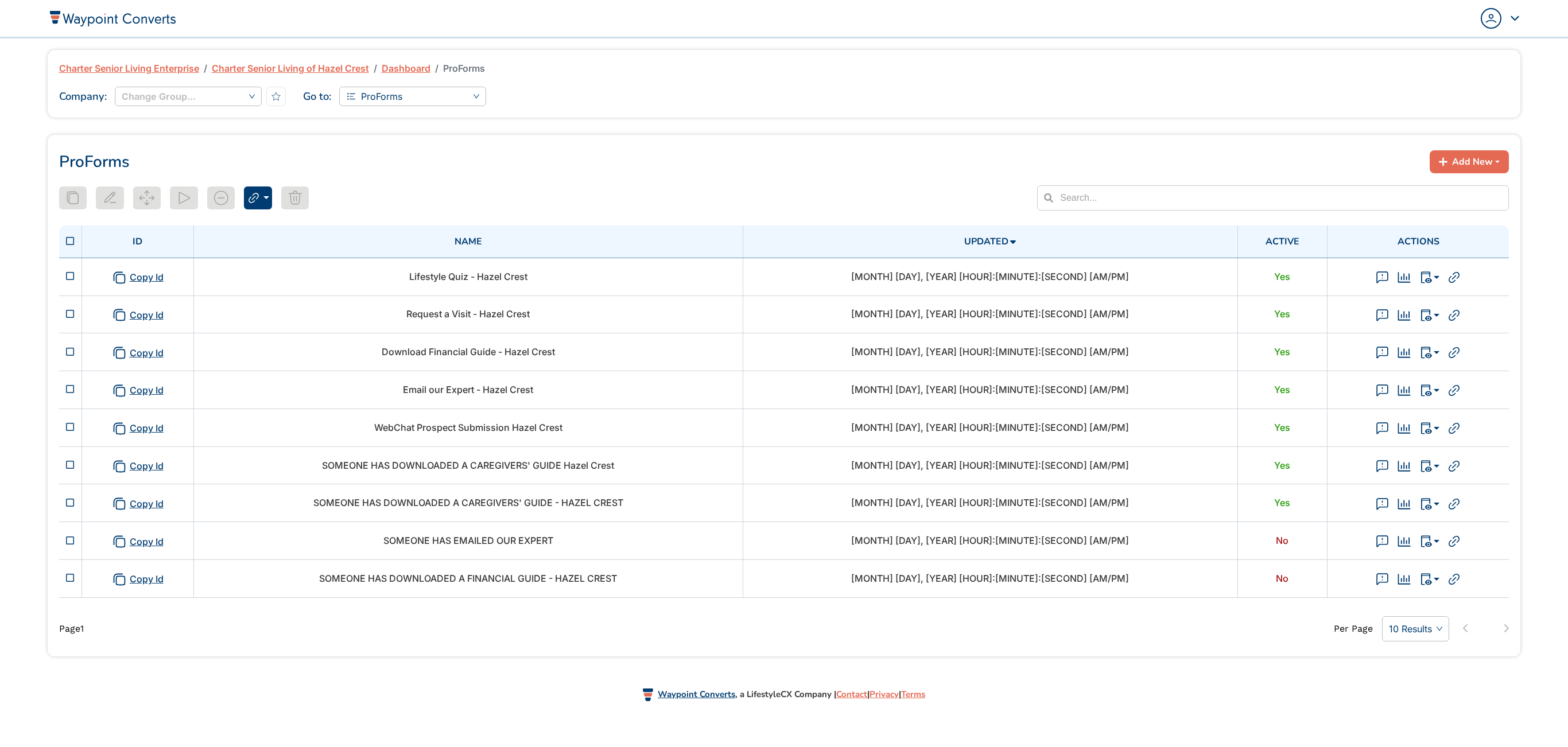 scroll, scrollTop: 0, scrollLeft: 0, axis: both 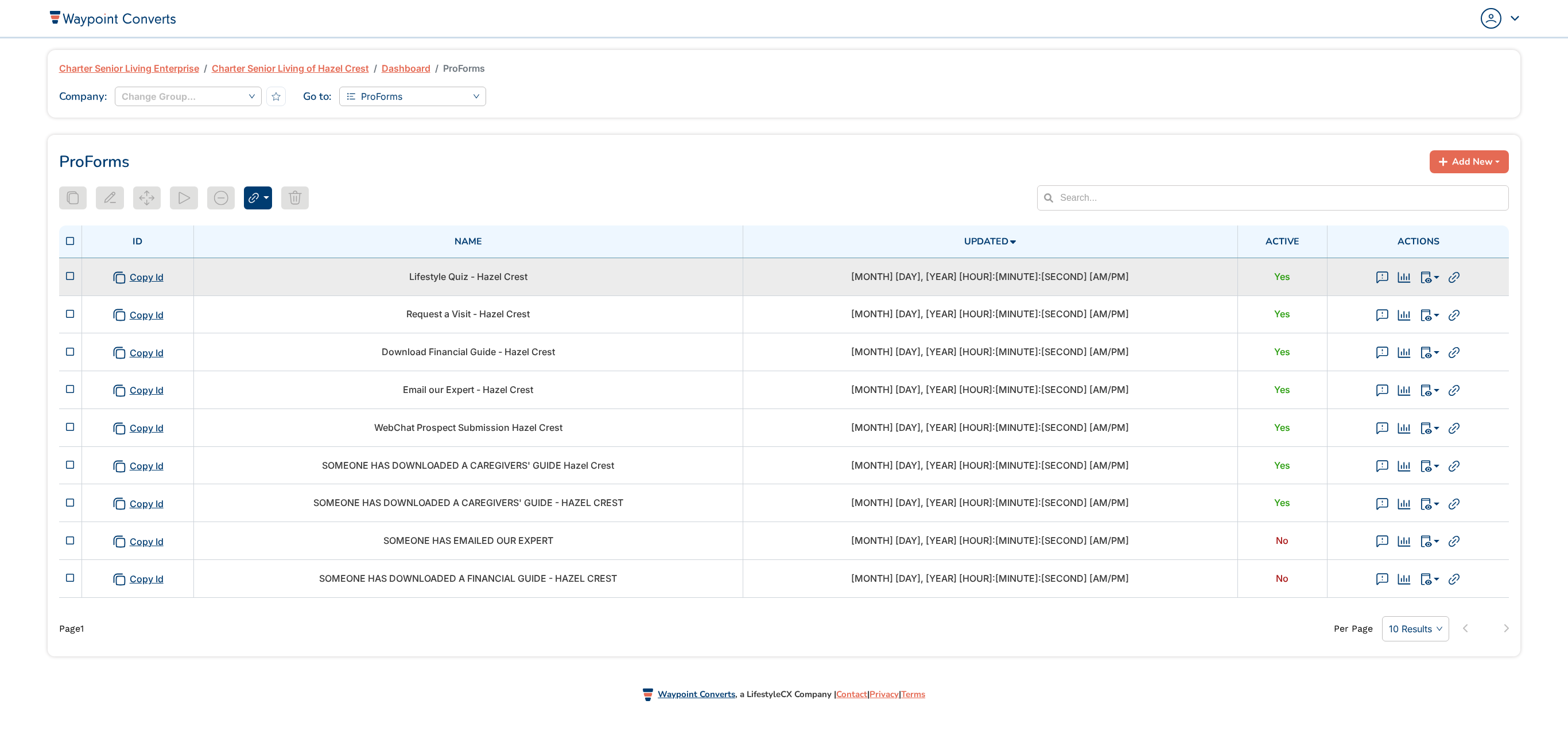 click on "Lifestyle Quiz - Hazel Crest" at bounding box center [468, 277] 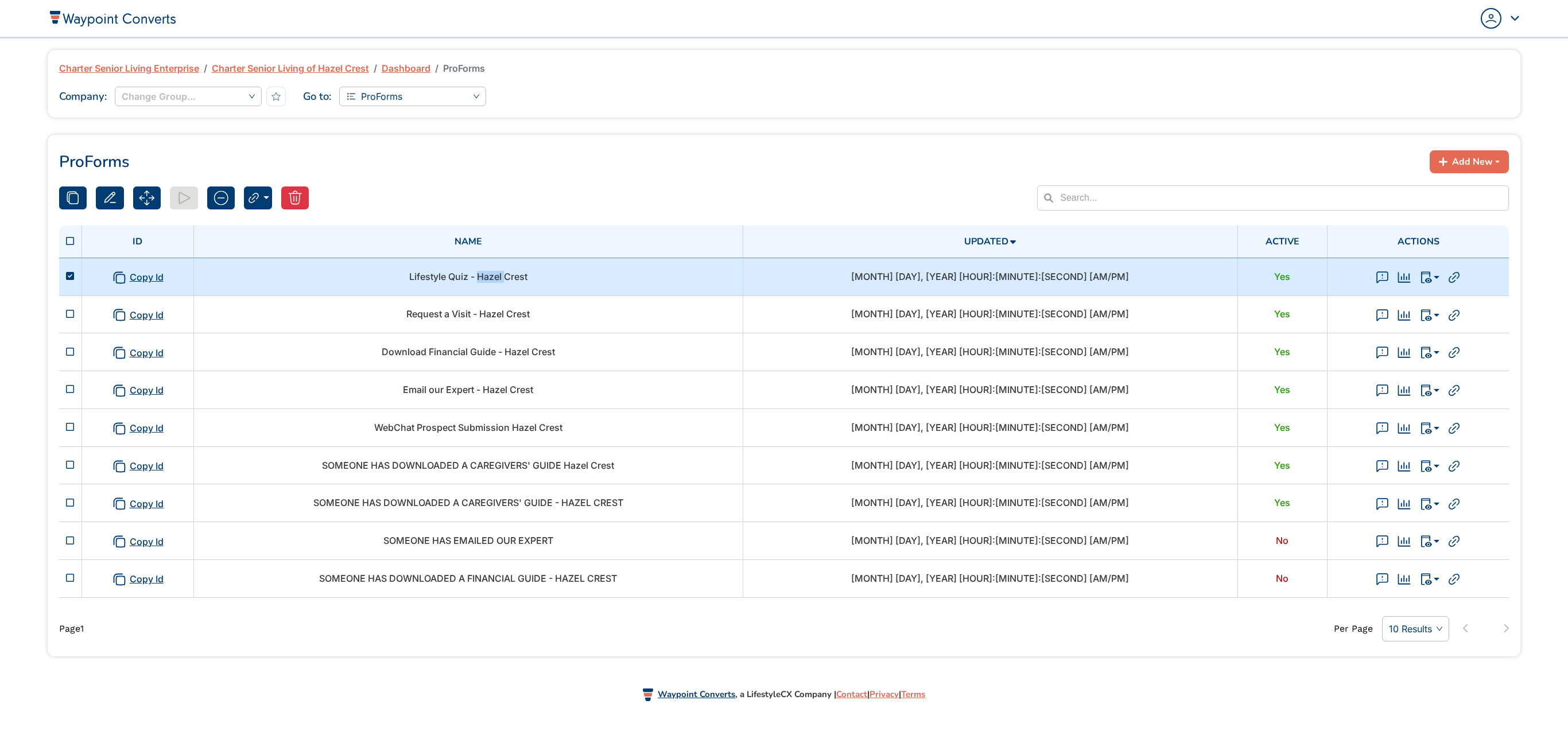 click on "Lifestyle Quiz - Hazel Crest" at bounding box center [468, 277] 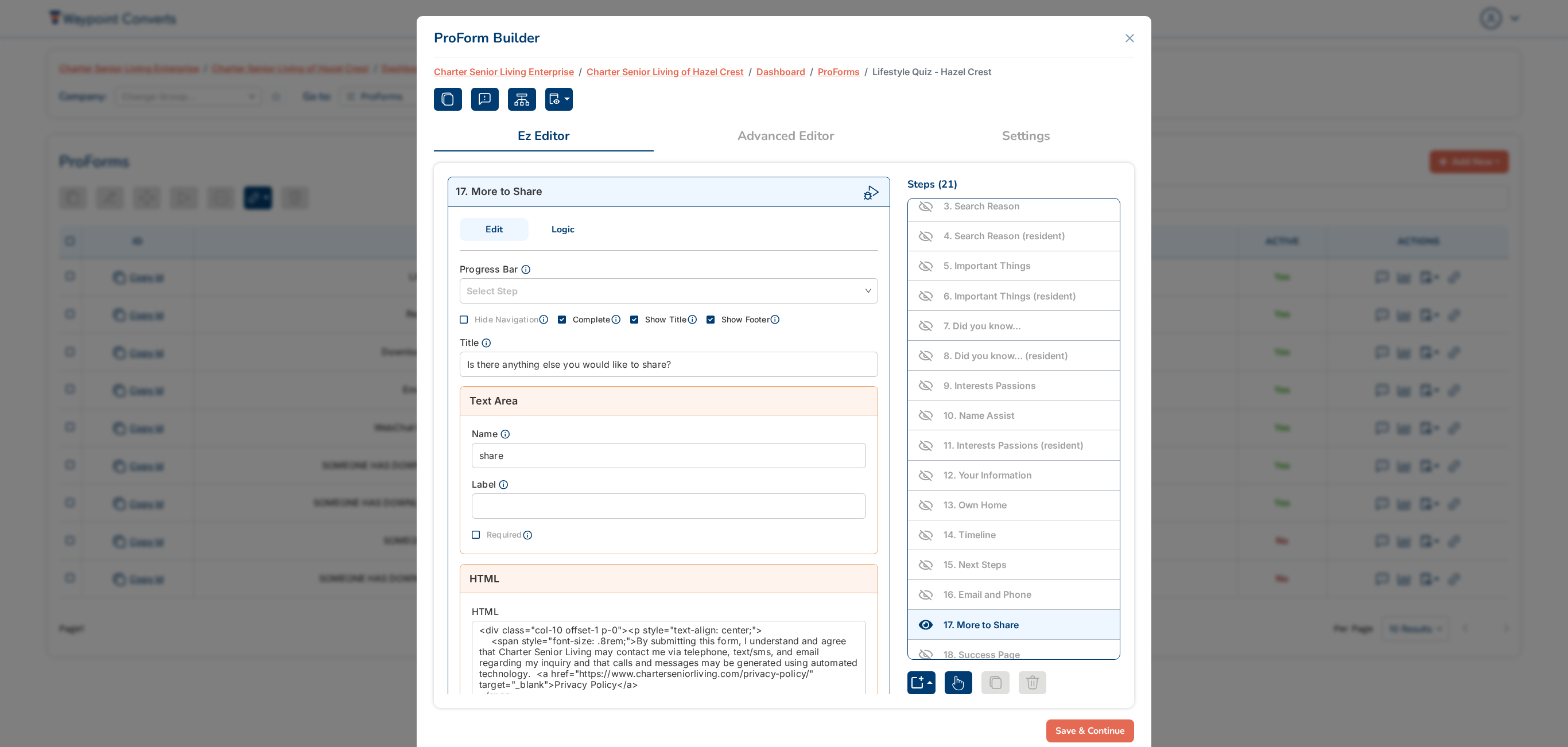 scroll, scrollTop: 155, scrollLeft: 0, axis: vertical 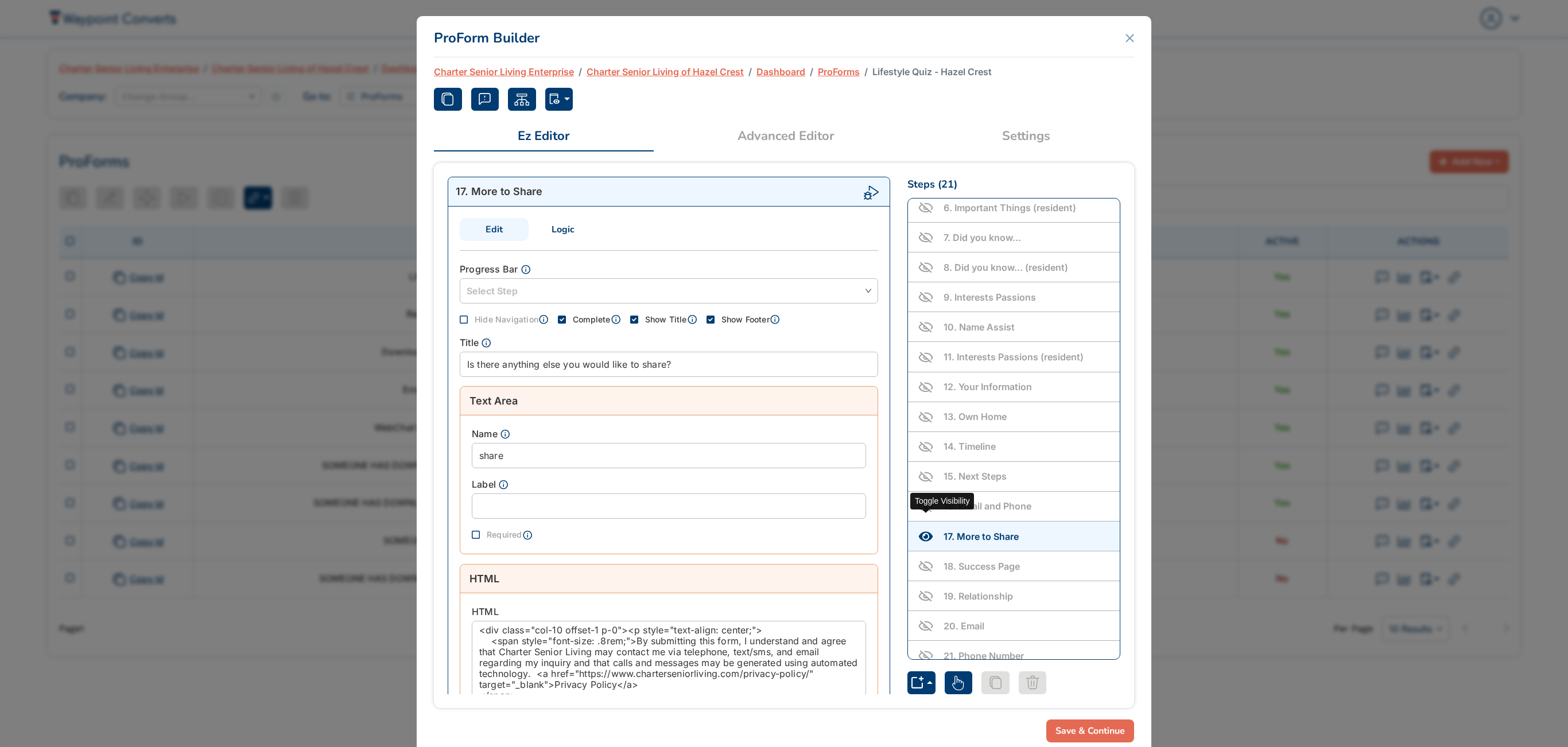 click 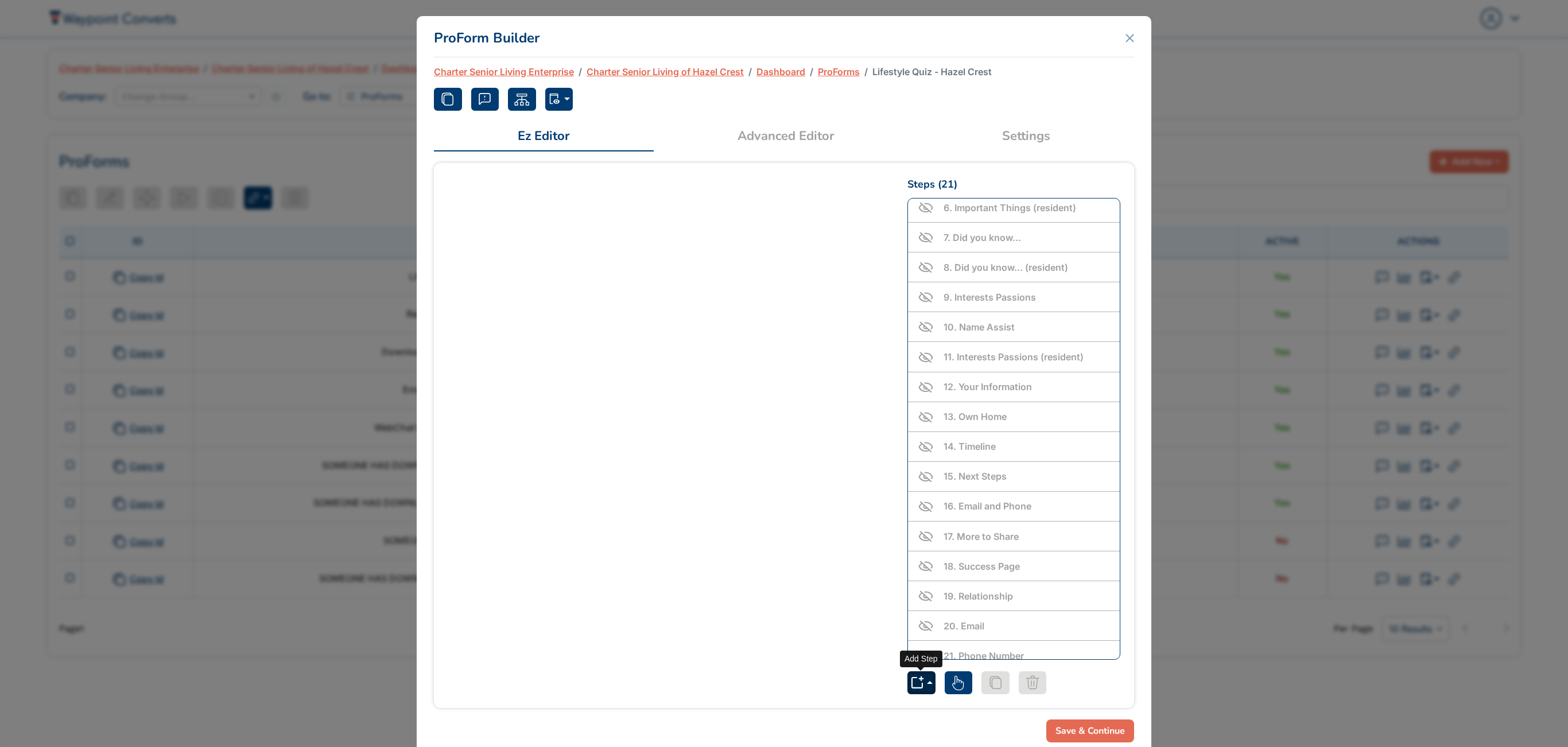 click at bounding box center (921, 683) 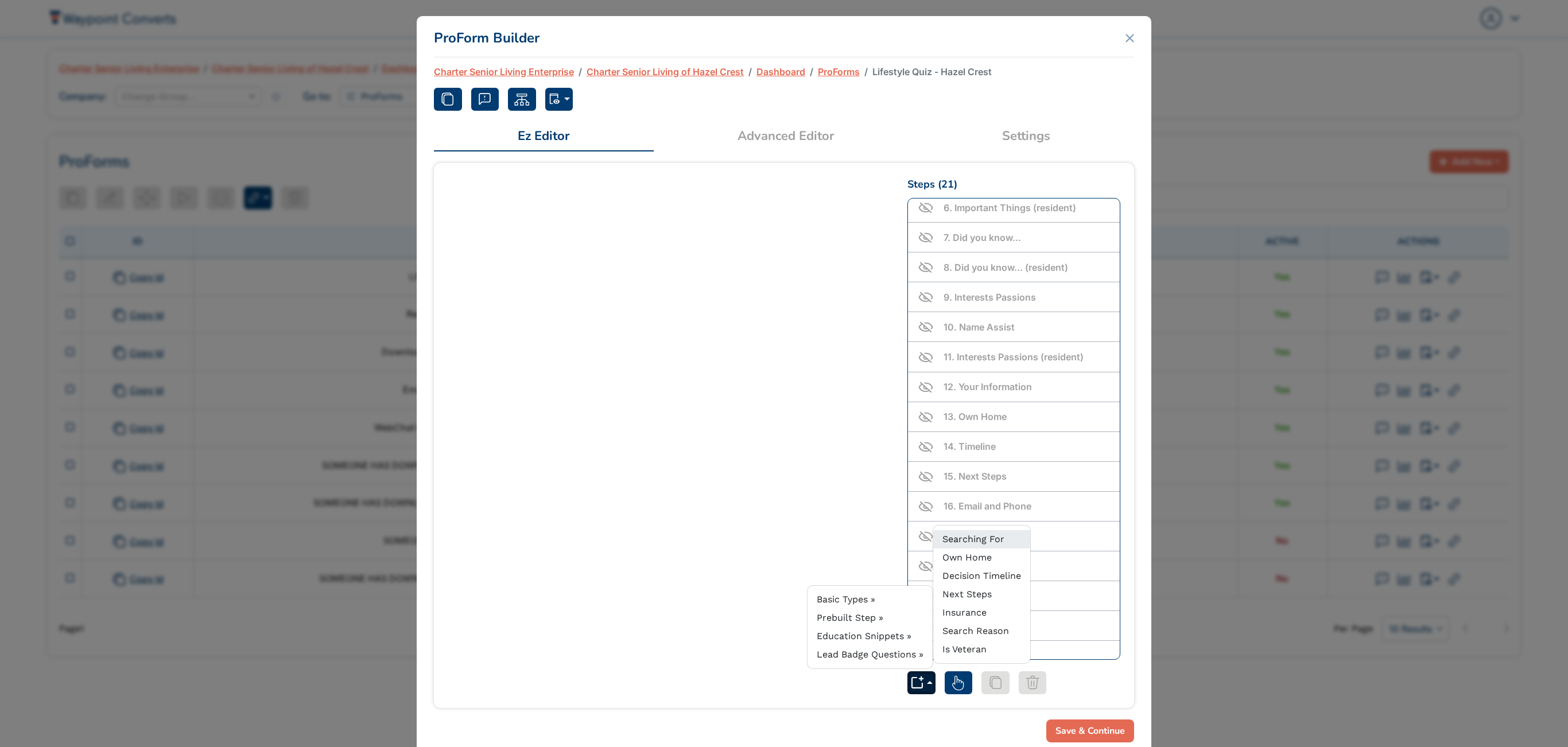 click on "Searching For" at bounding box center [973, 539] 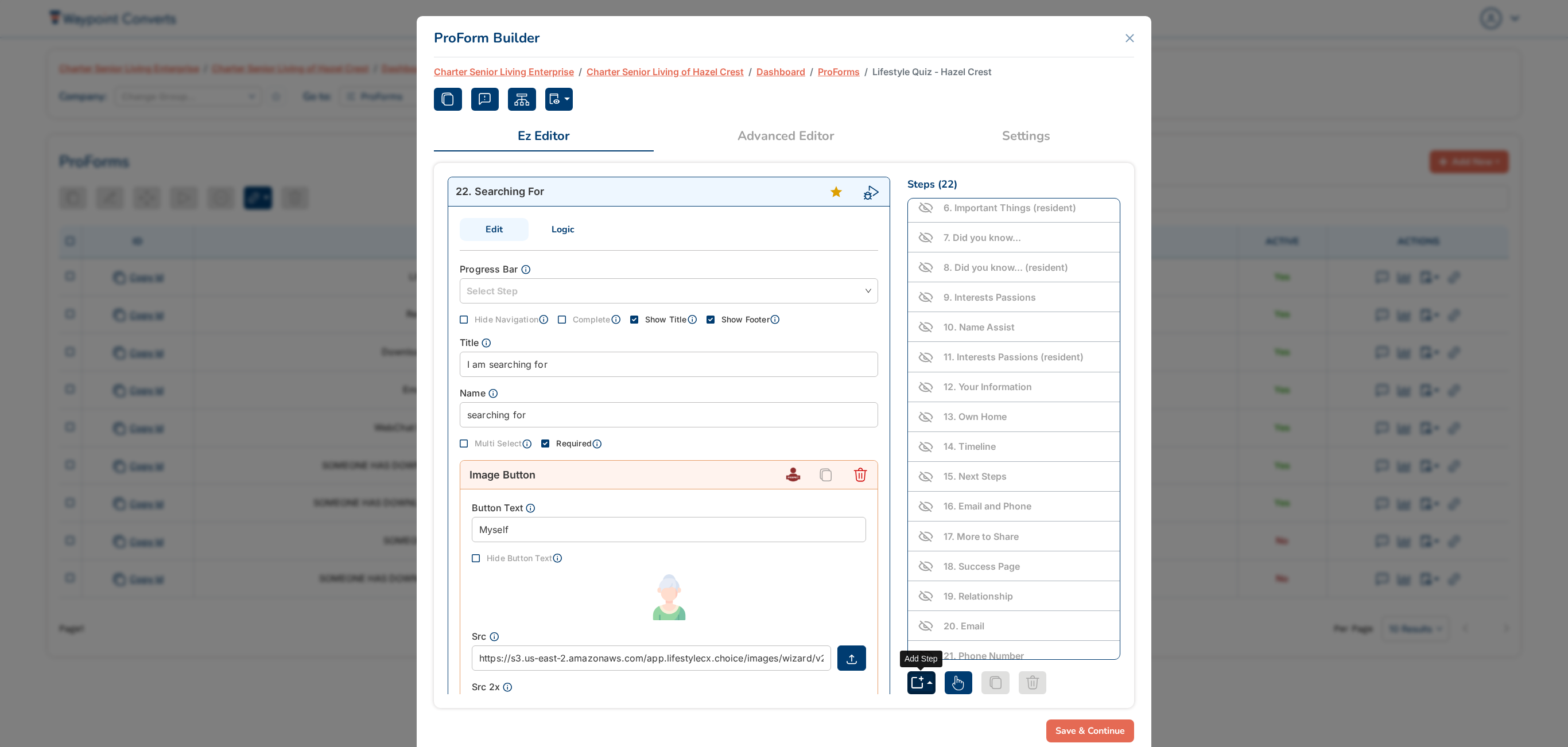 click 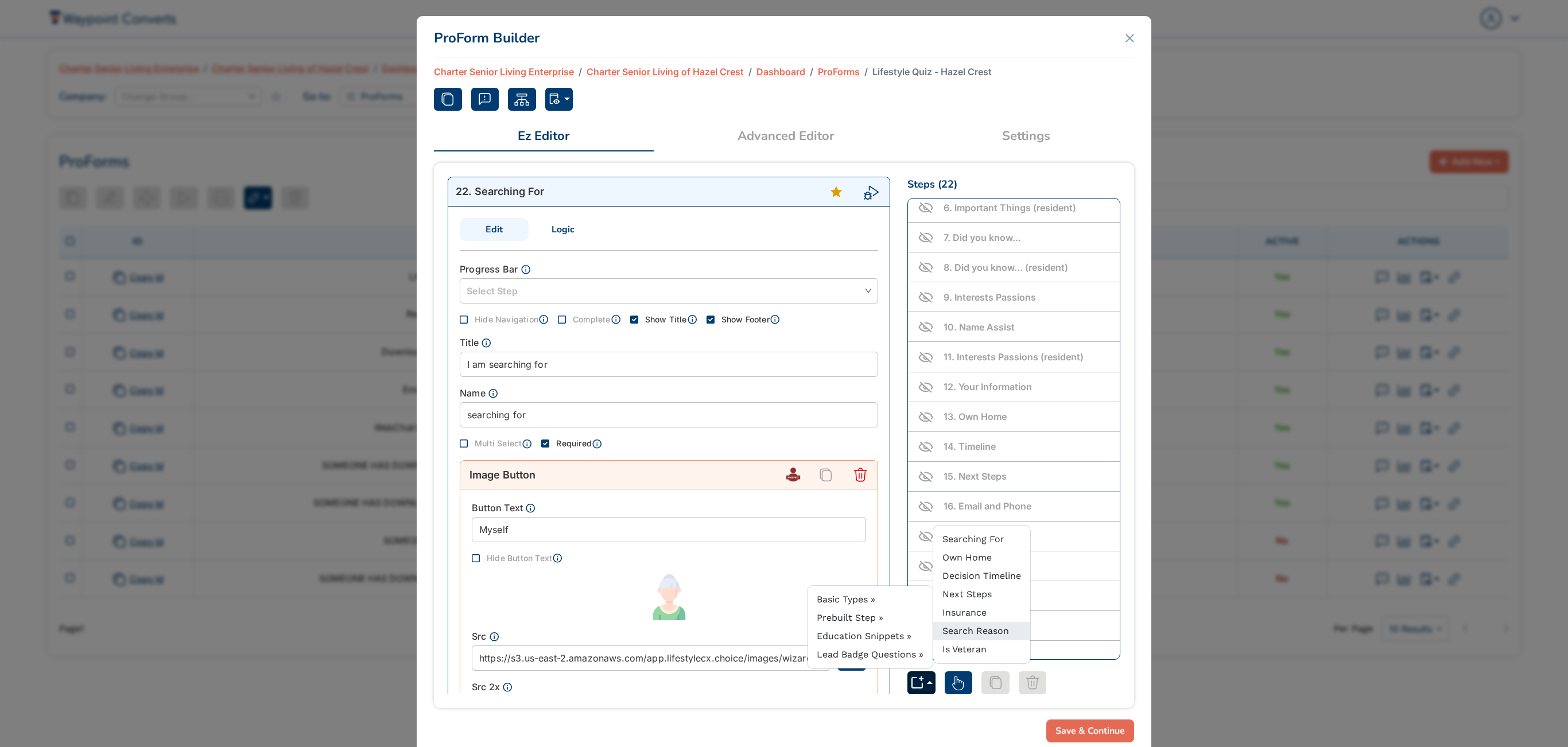 click on "Search Reason" at bounding box center (976, 631) 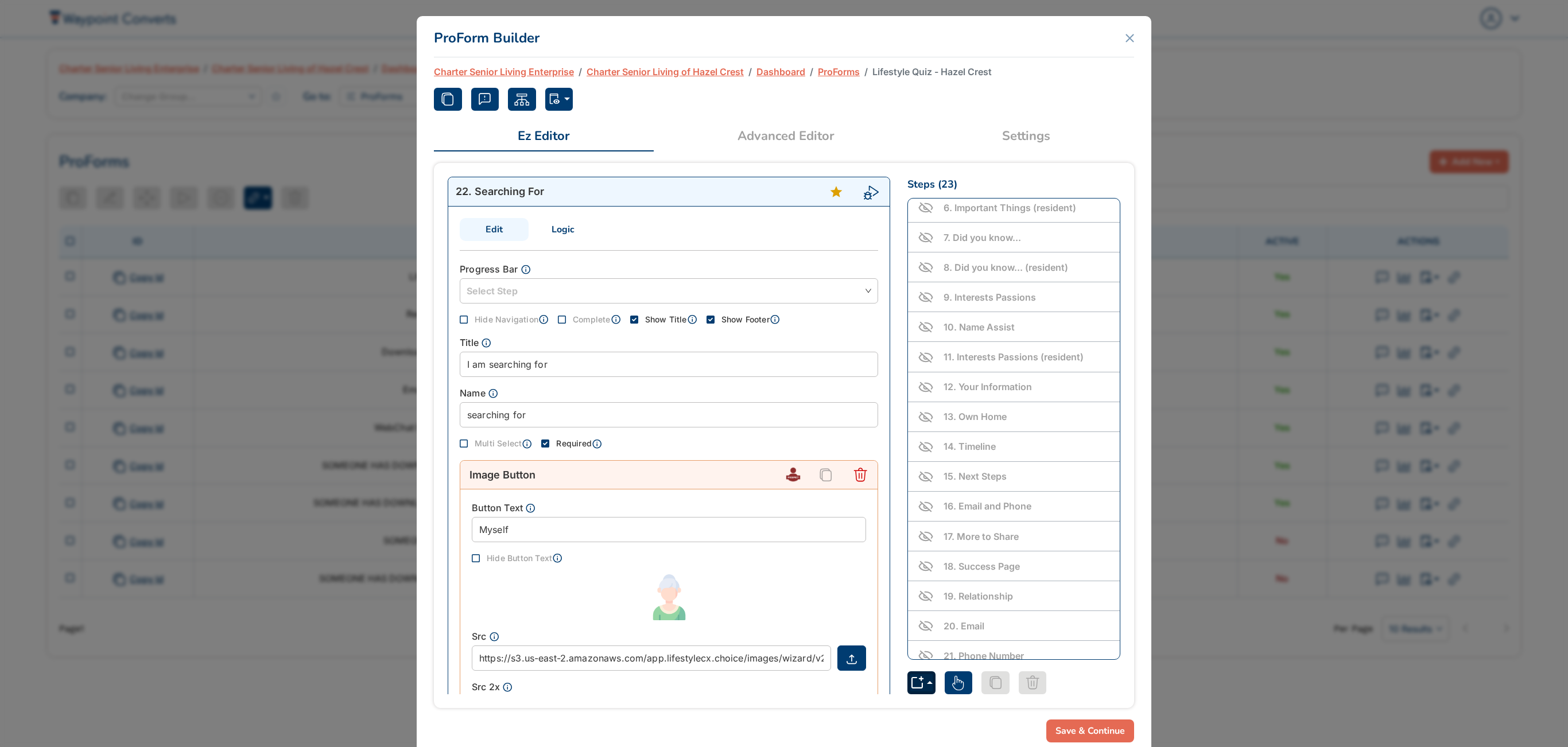 click on "Basic Types » Image Image Buttons Text Buttons Dropdown Choice Text Input Email Input Number Input Location Input Phone Input Text Area Rating Schedule Picker Paragraph HTML Markdown Prebuilt Step » First Name Last Name Email Phone Number Mobile Number City State Contact Info Yes / No Rating End Screen Education Snippets » Did you know? (Video) Did you know? (Image) Lead Badge Questions » Searching For Own Home Decision Timeline Next Steps Insurance Search Reason Is Veteran" at bounding box center [1014, 683] 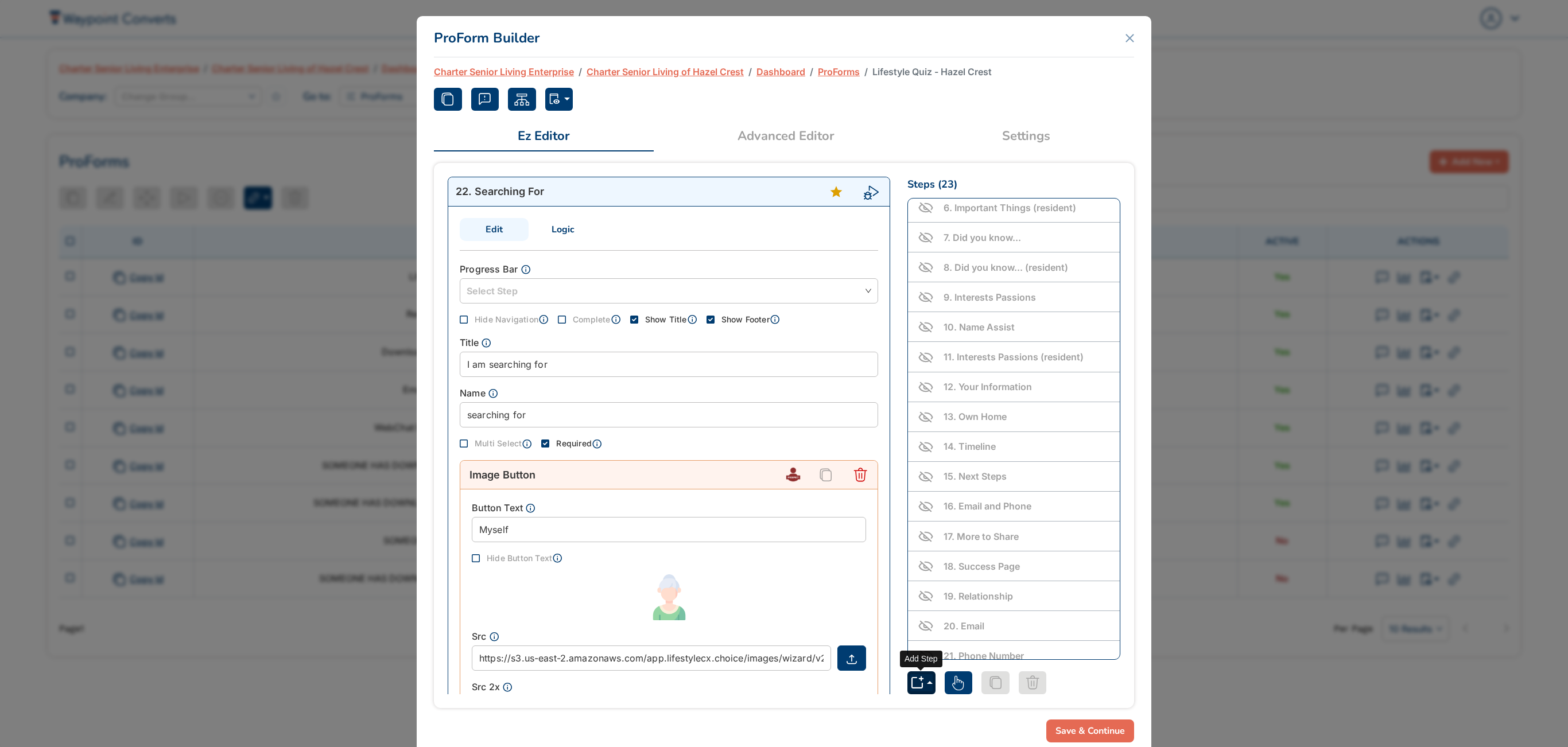 click 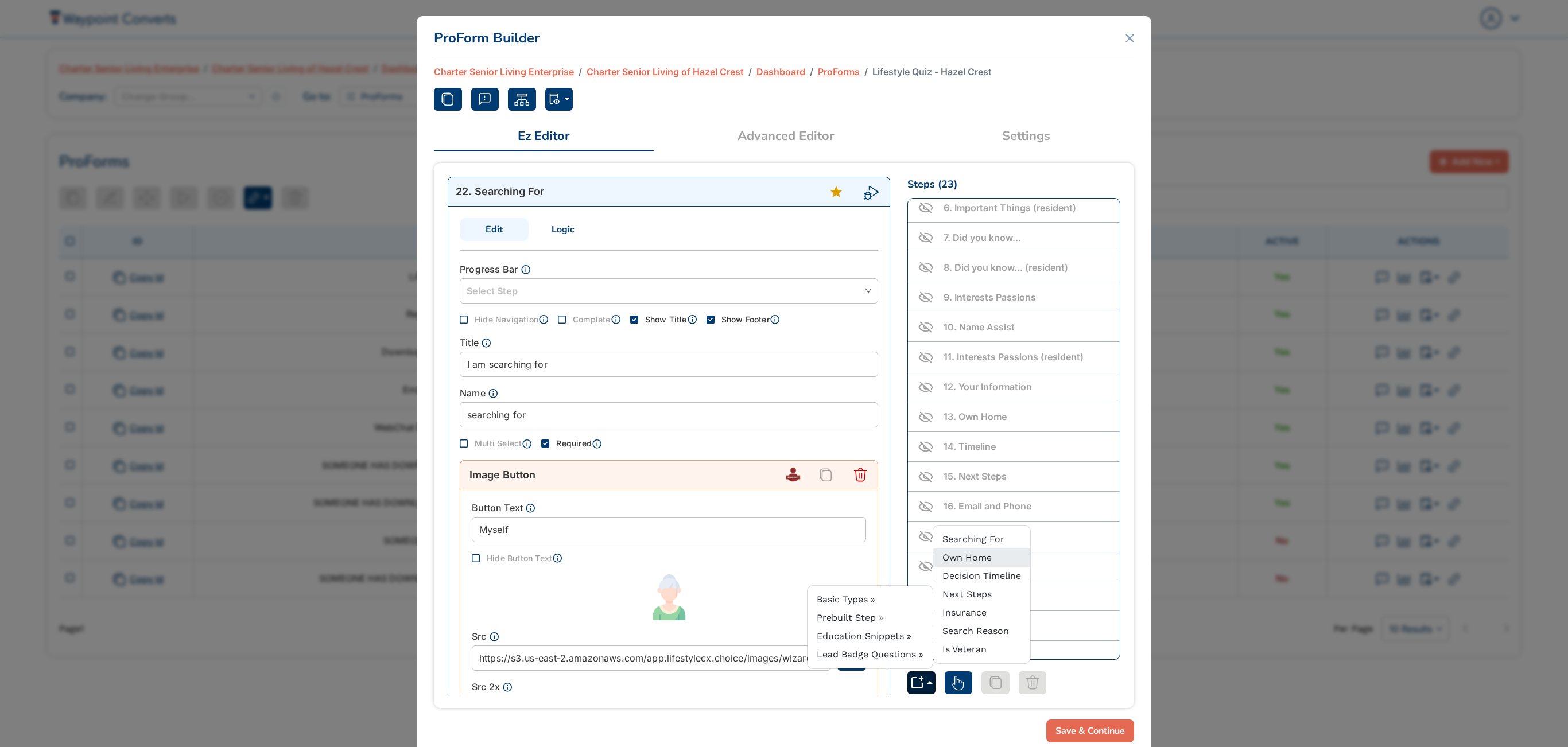 click on "Own Home" at bounding box center (967, 557) 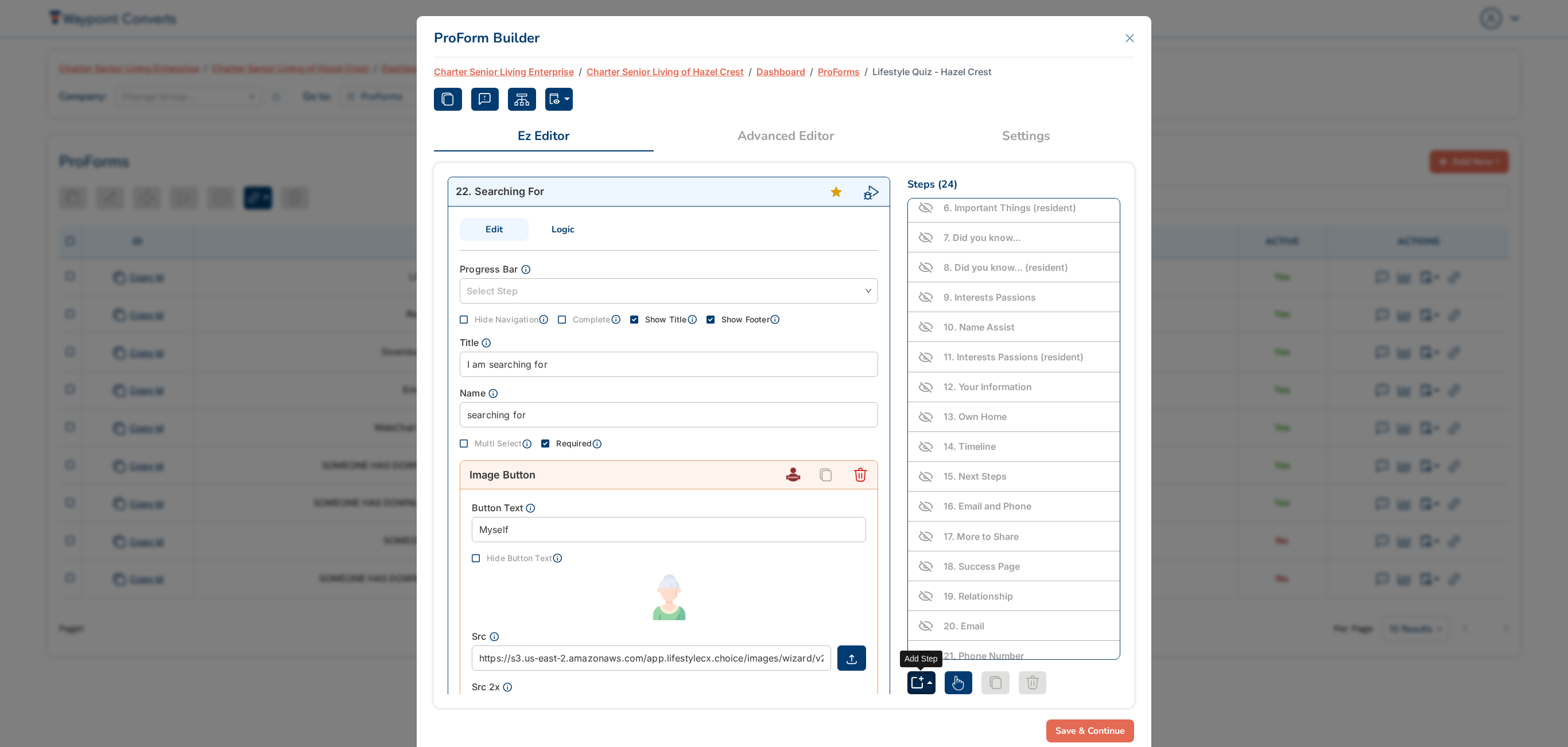 click at bounding box center (921, 683) 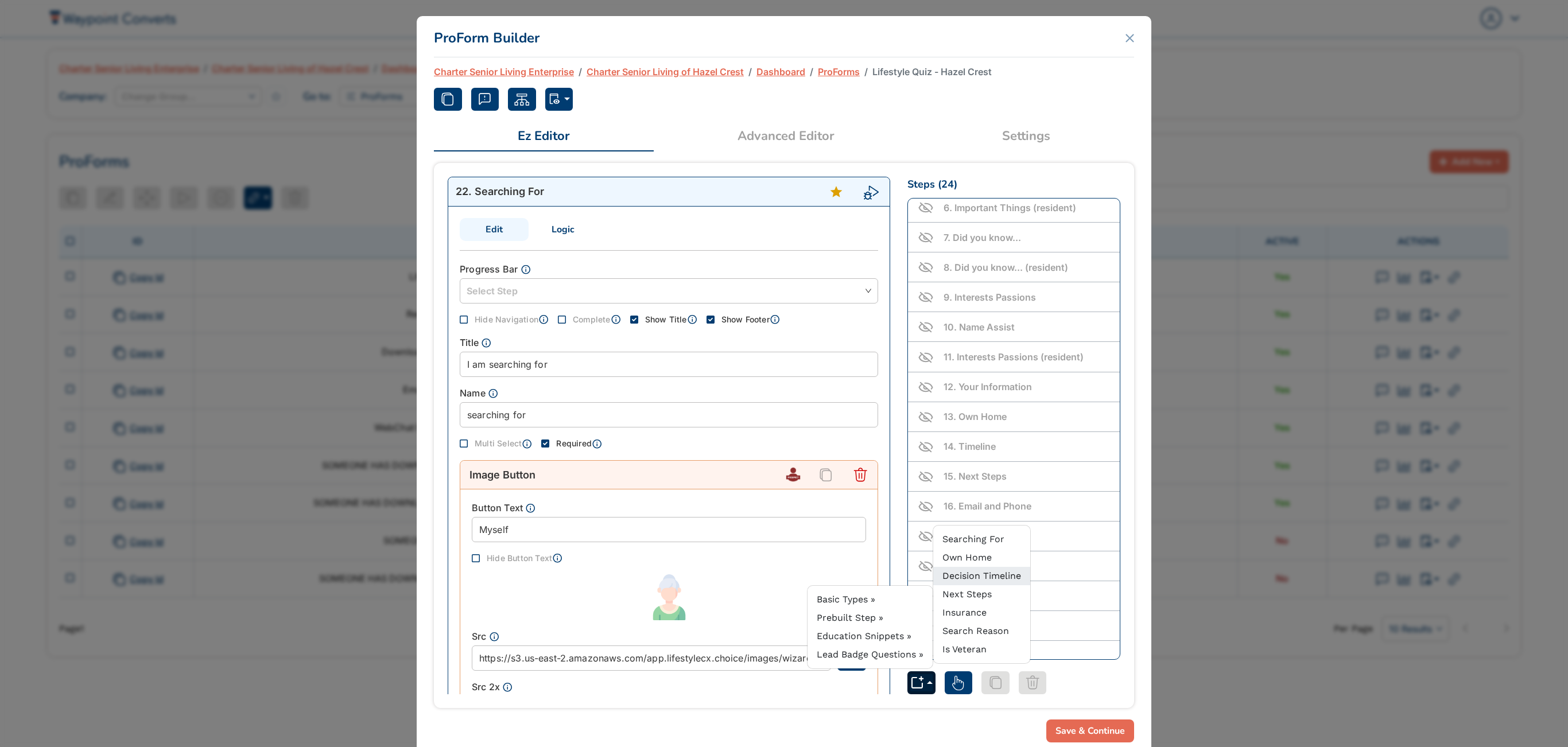 click on "Decision Timeline" at bounding box center (981, 575) 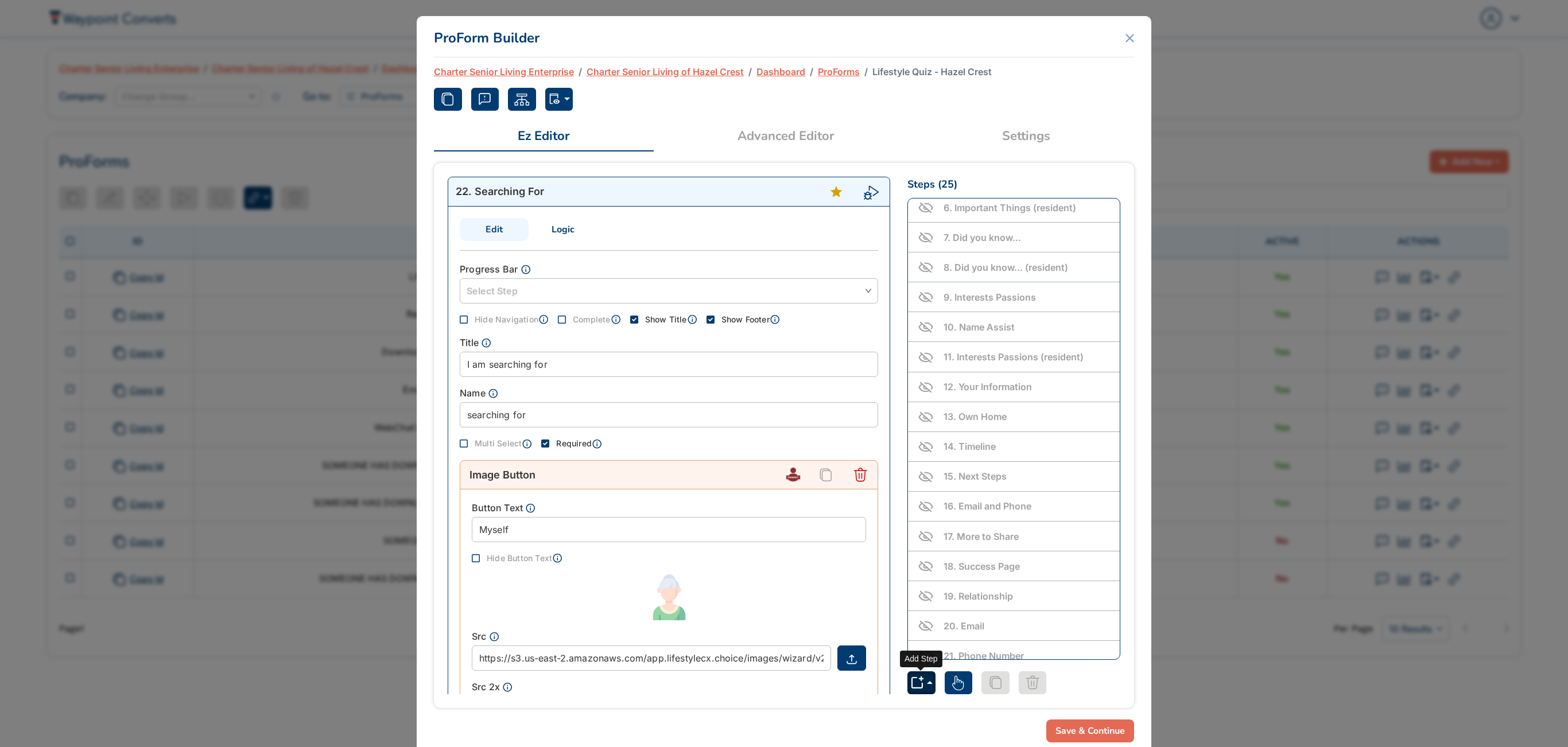 click at bounding box center [921, 683] 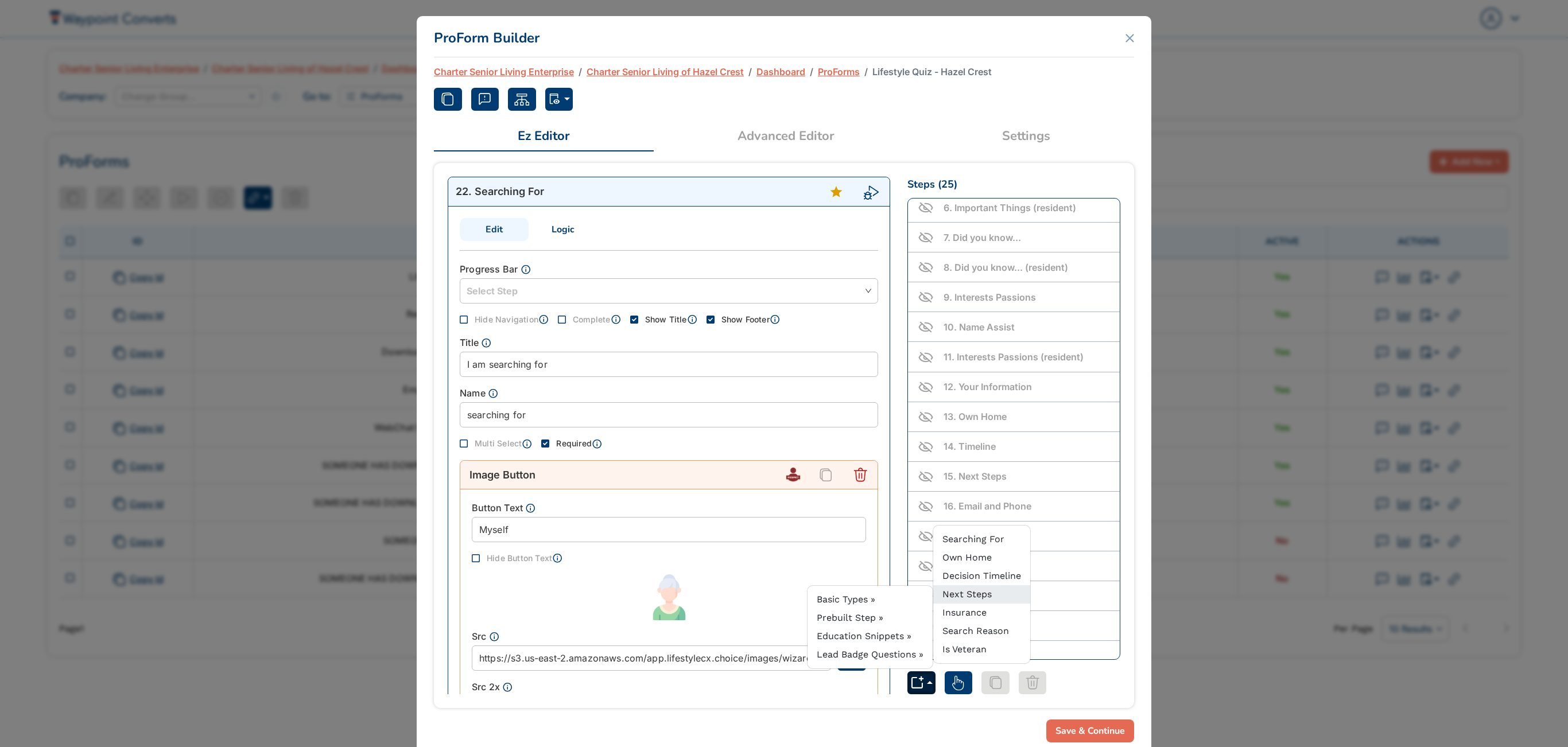 click on "Next Steps" at bounding box center (967, 594) 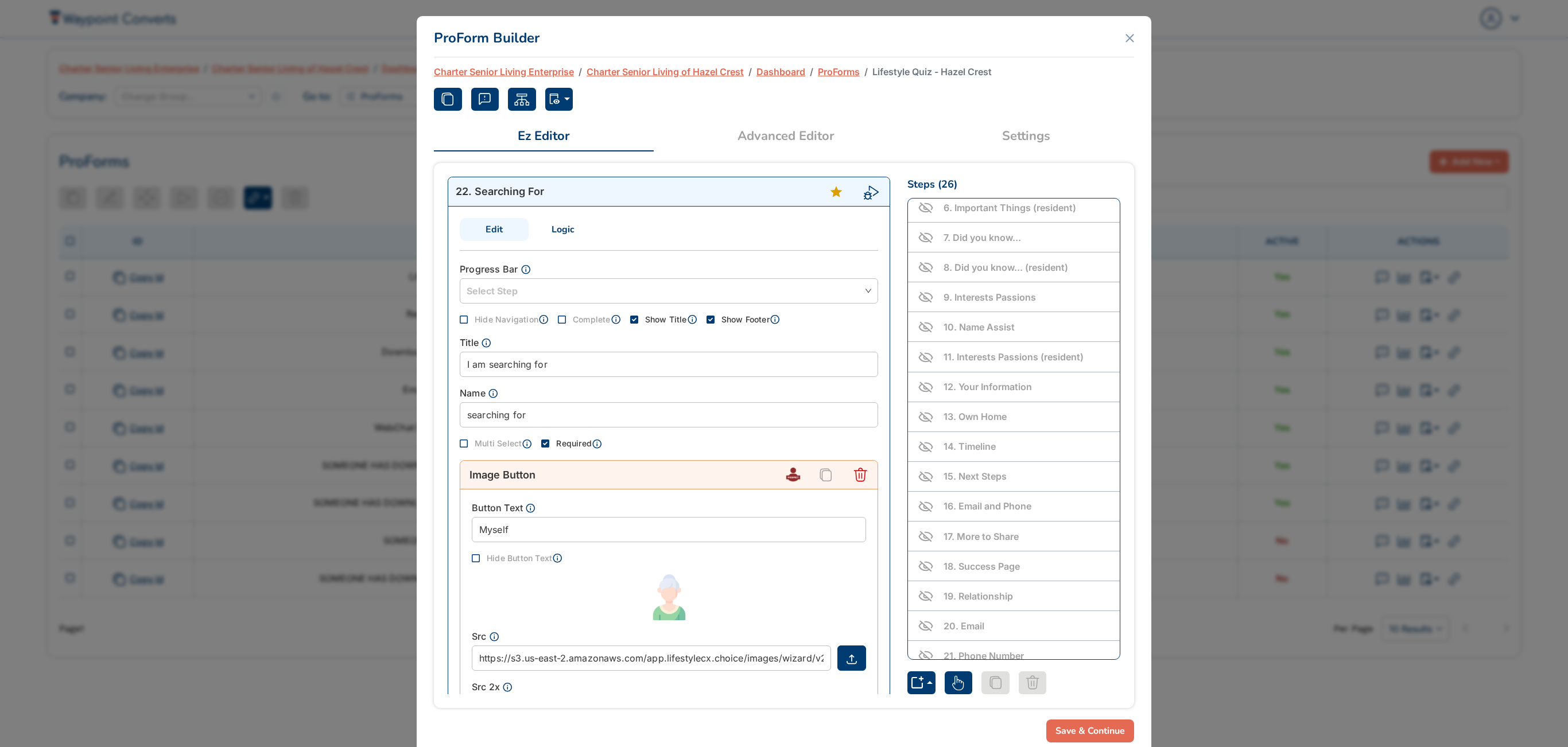 scroll, scrollTop: 302, scrollLeft: 0, axis: vertical 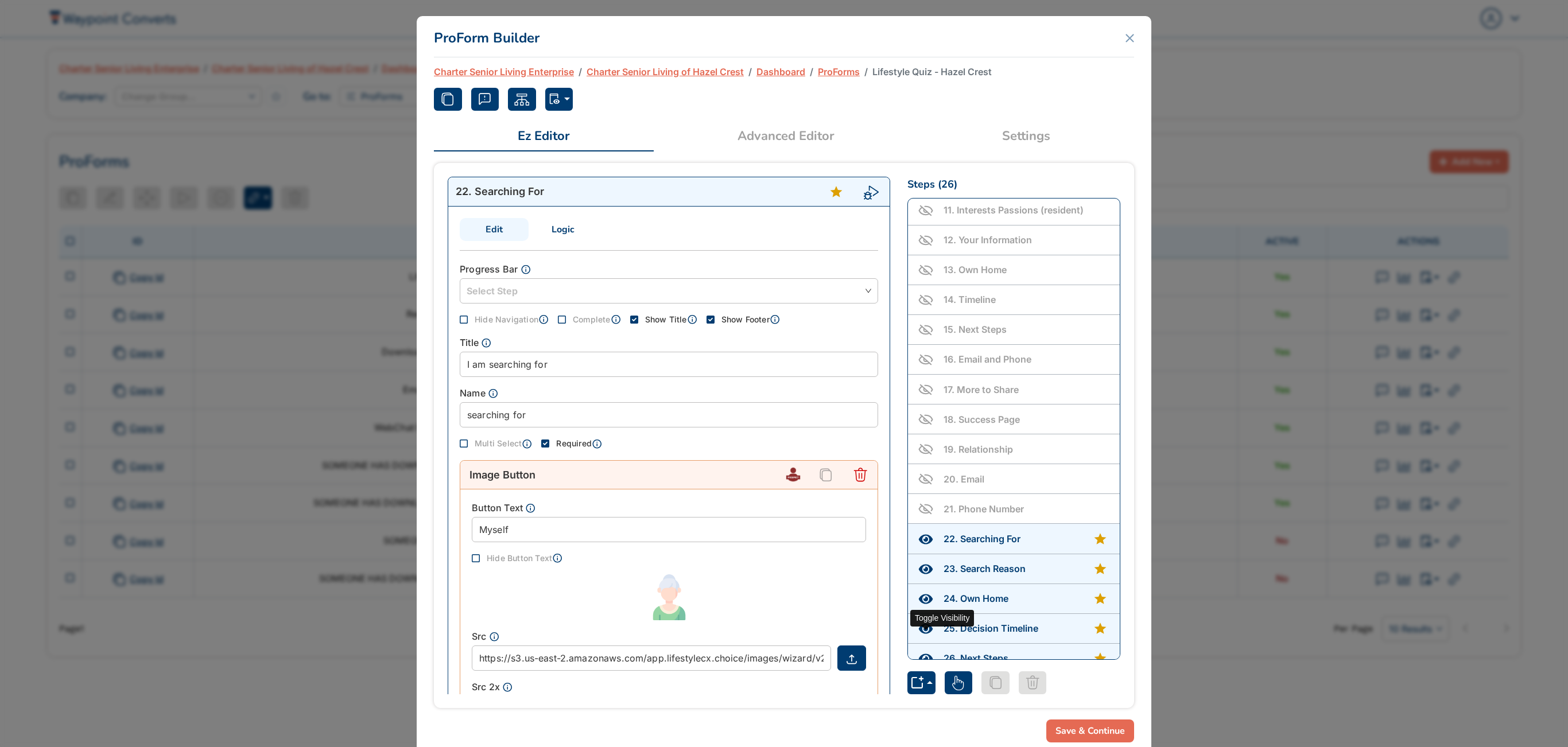 click 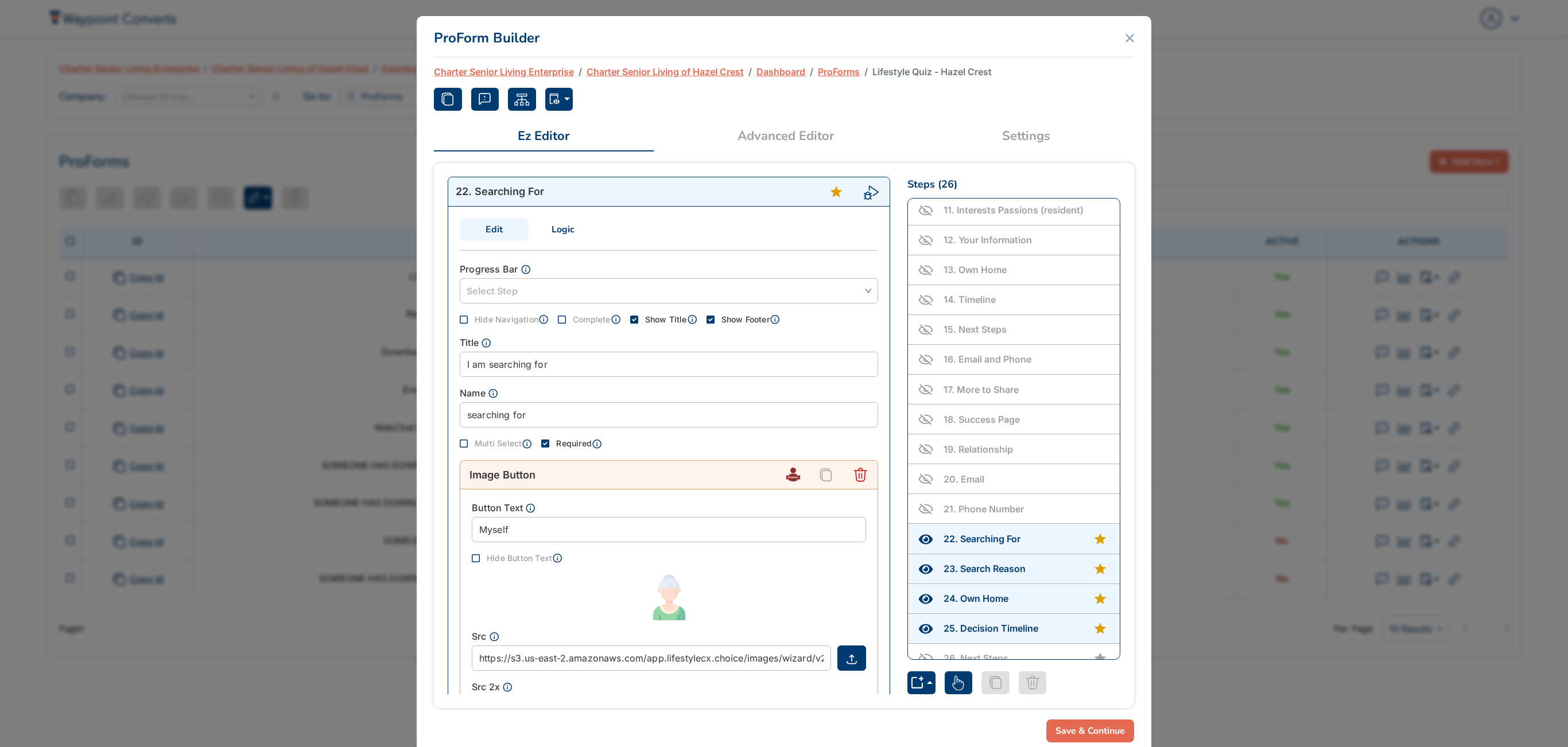 click 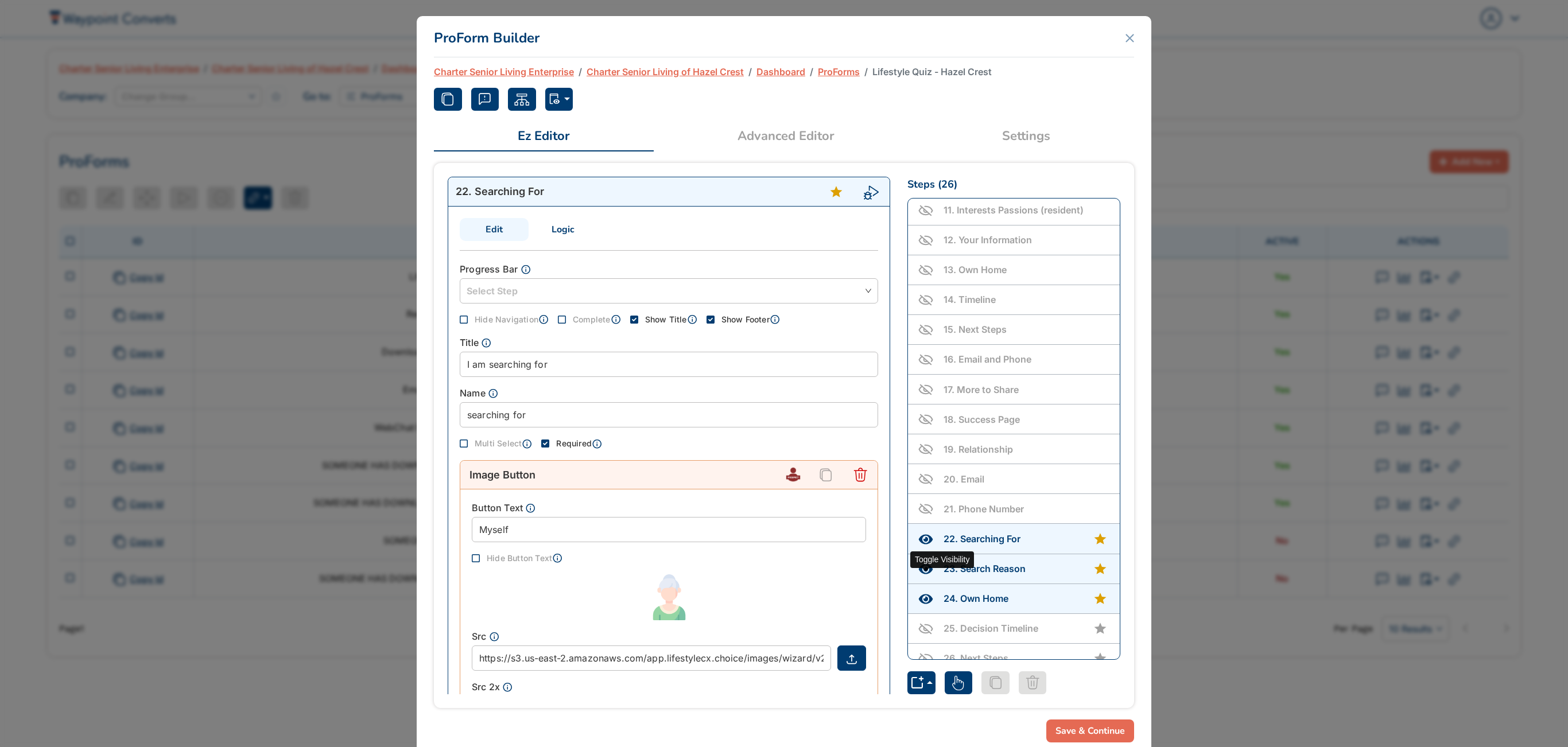 click 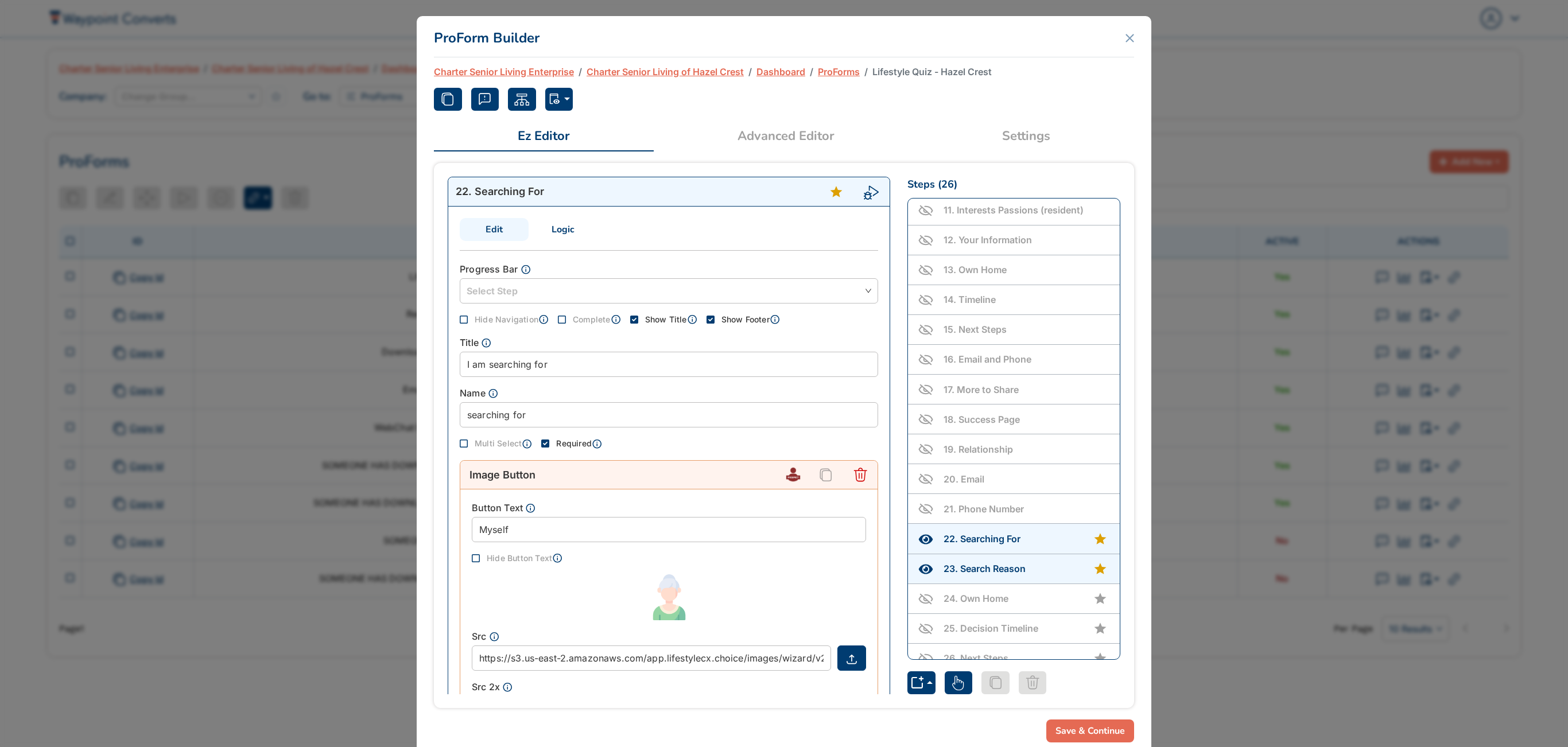 click 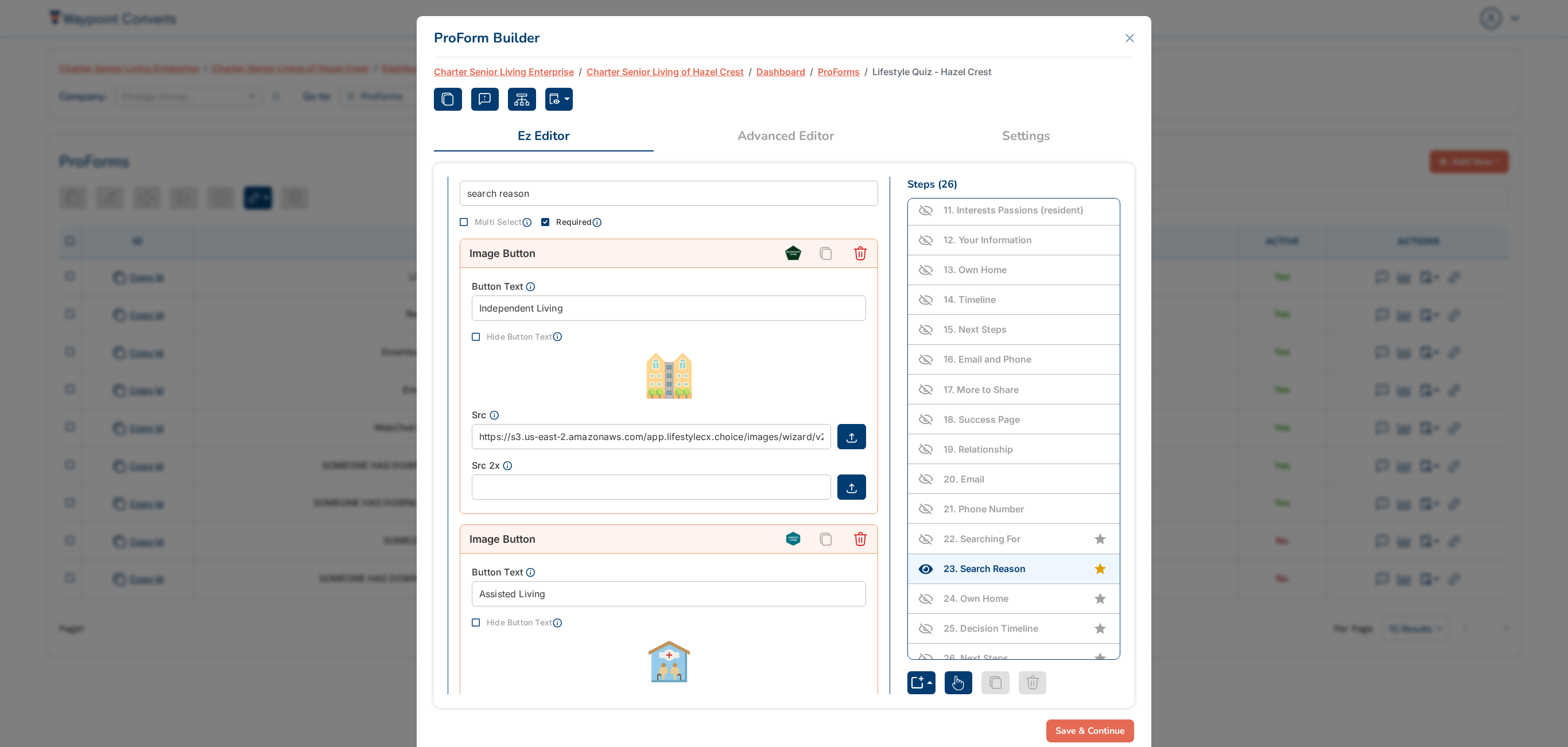 scroll, scrollTop: 215, scrollLeft: 0, axis: vertical 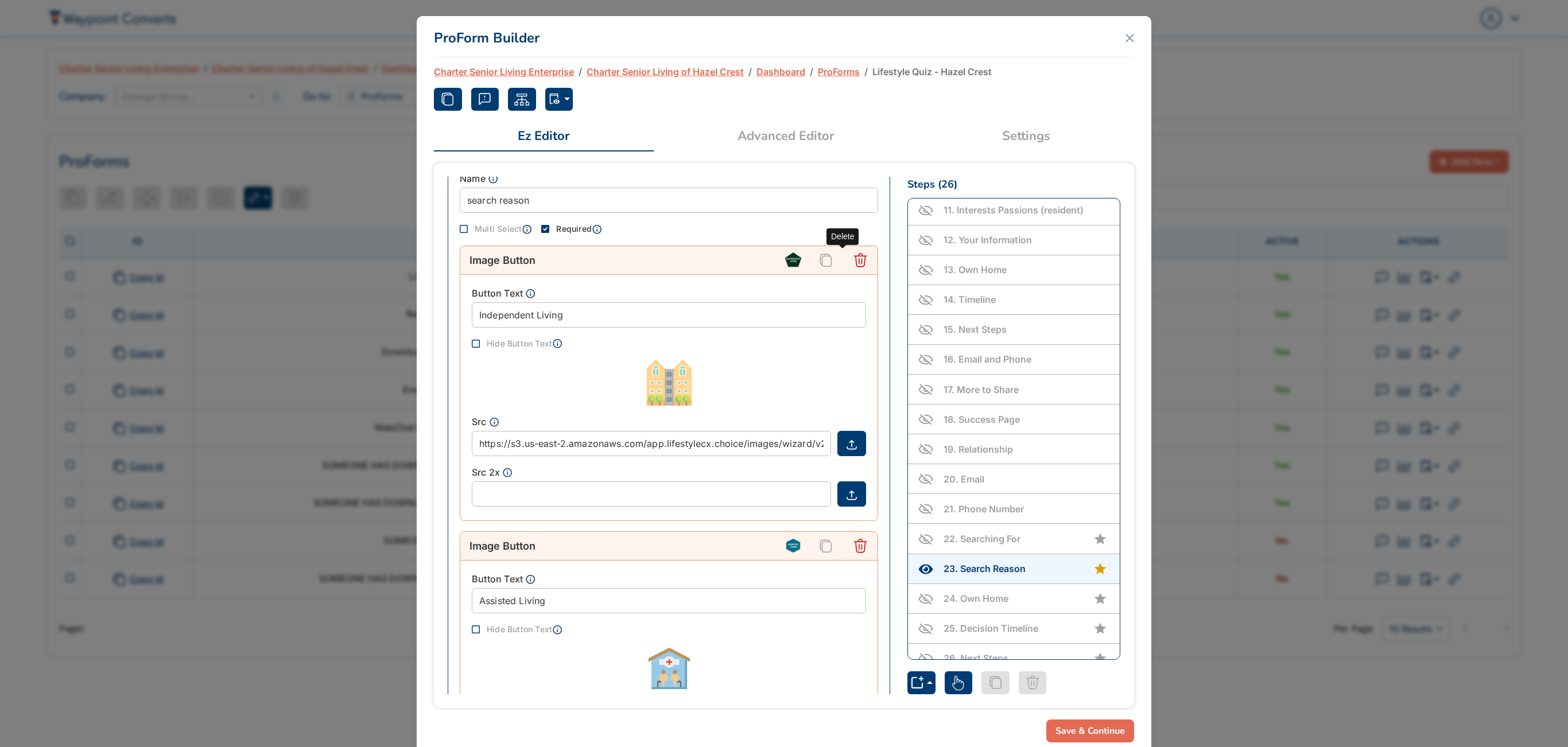 click 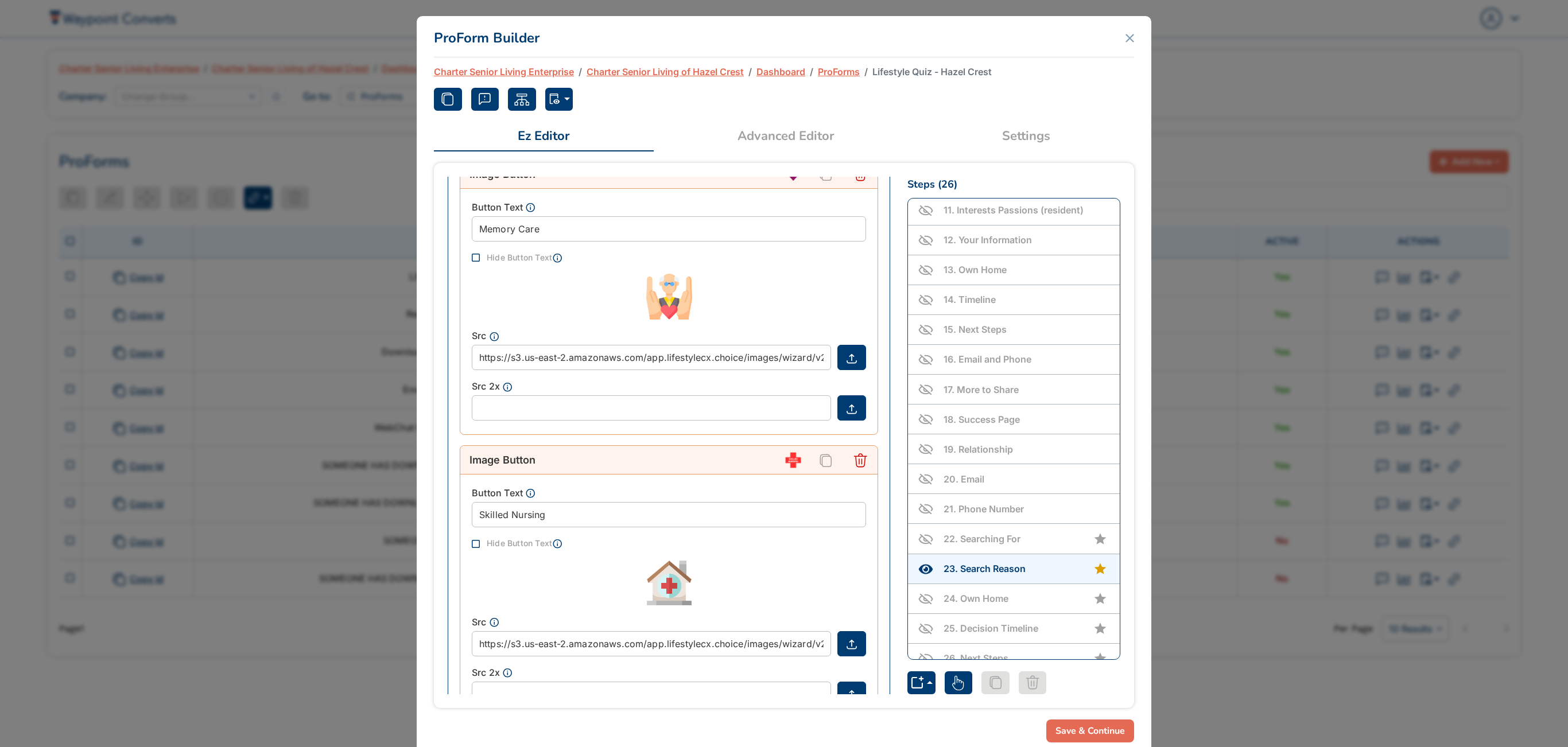 scroll, scrollTop: 609, scrollLeft: 0, axis: vertical 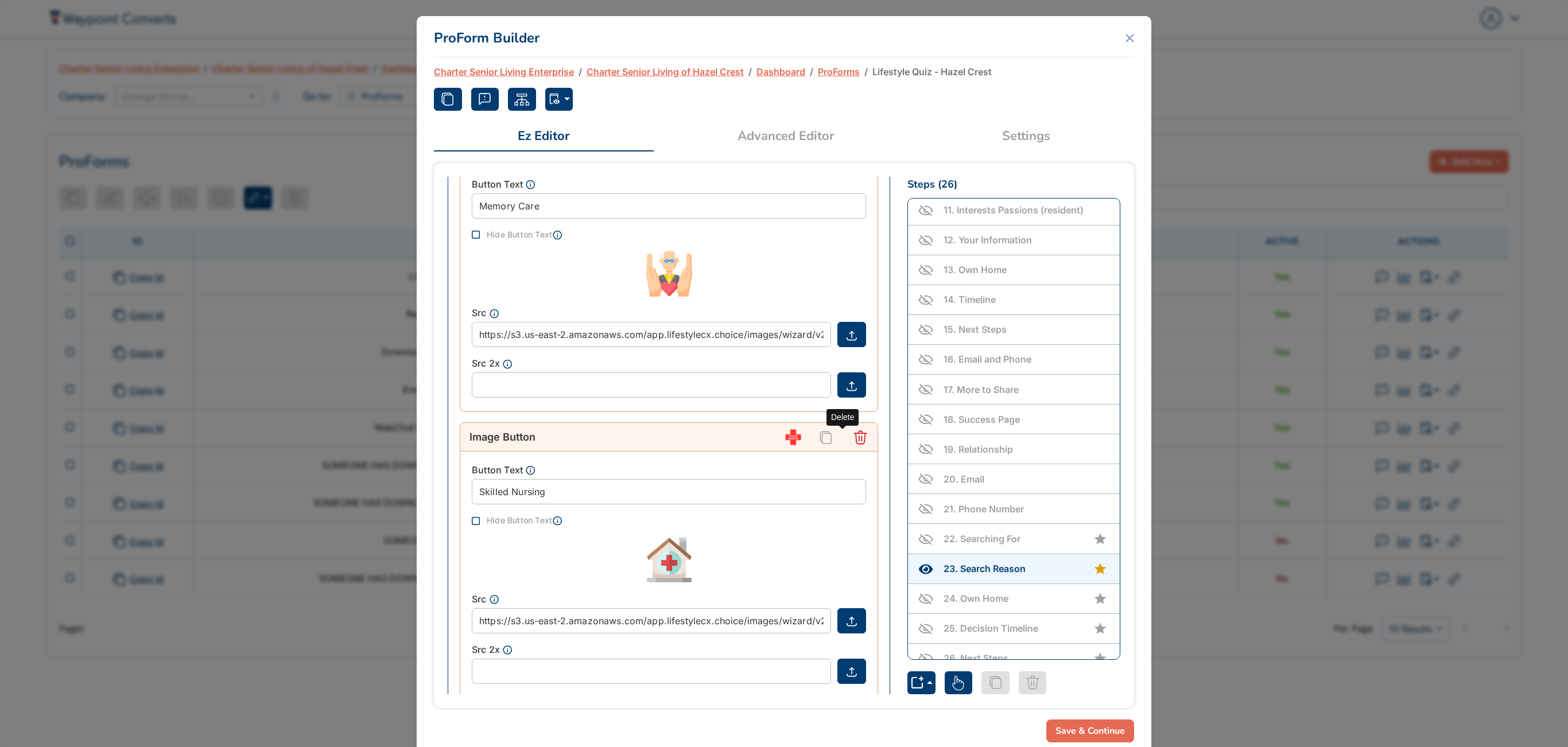 click 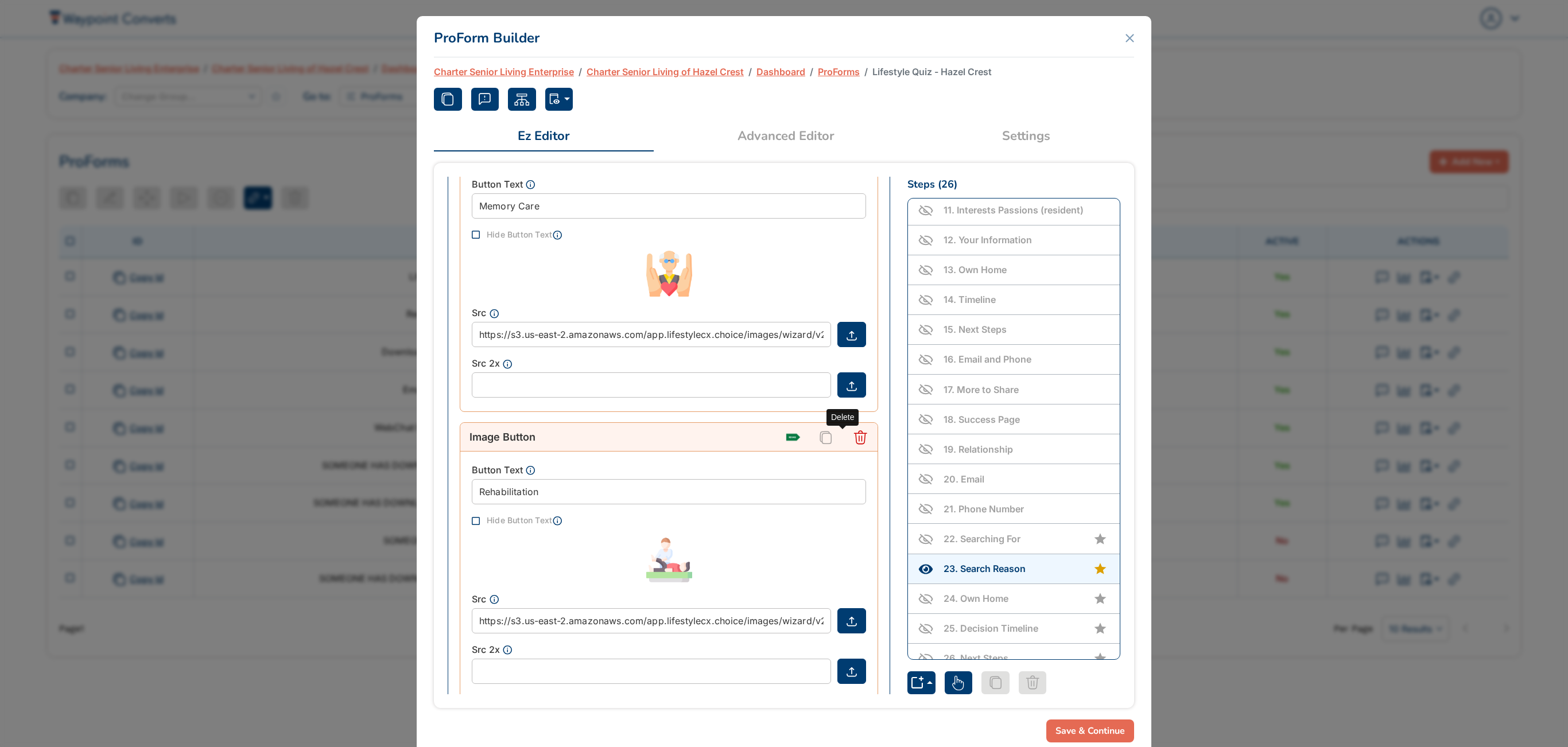 click 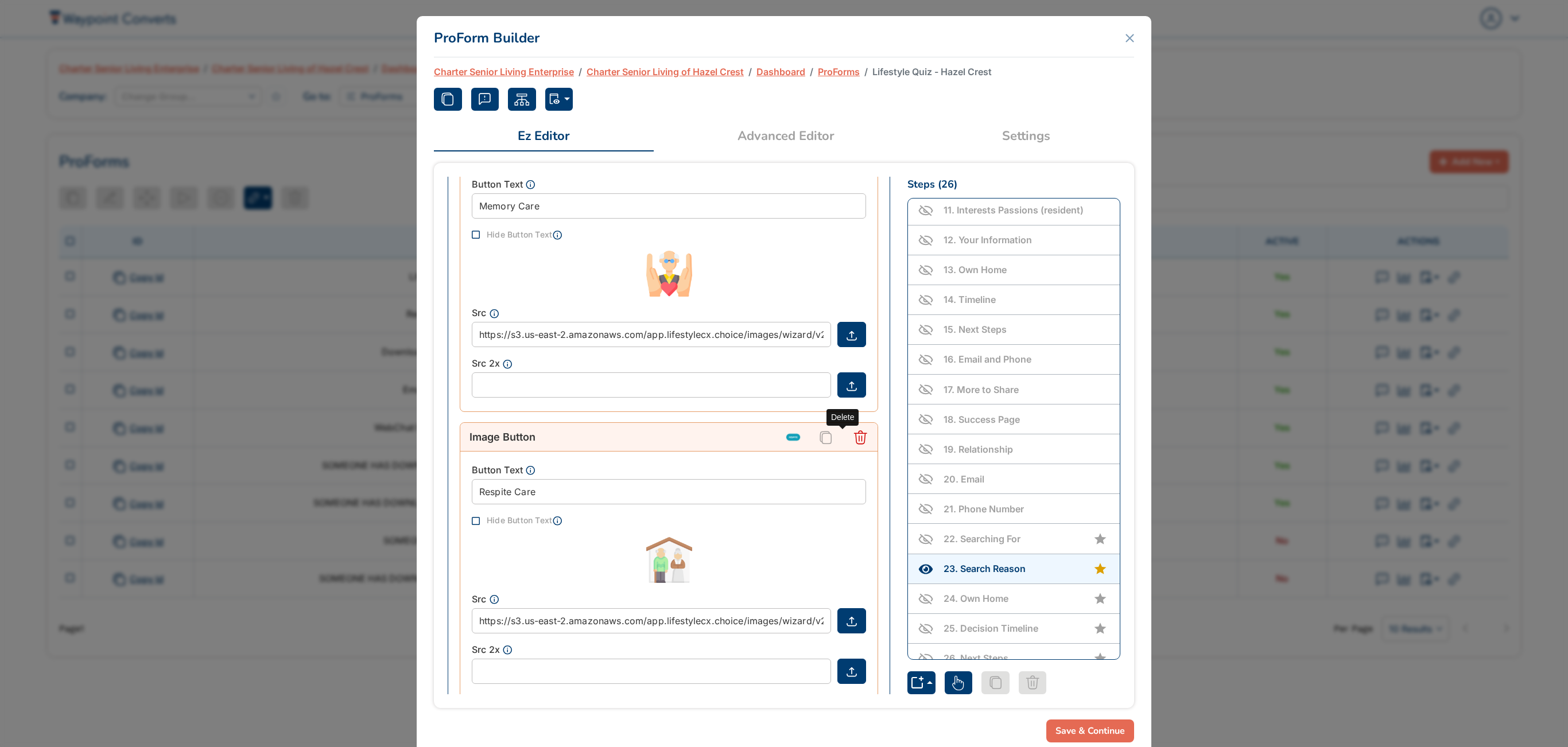 click 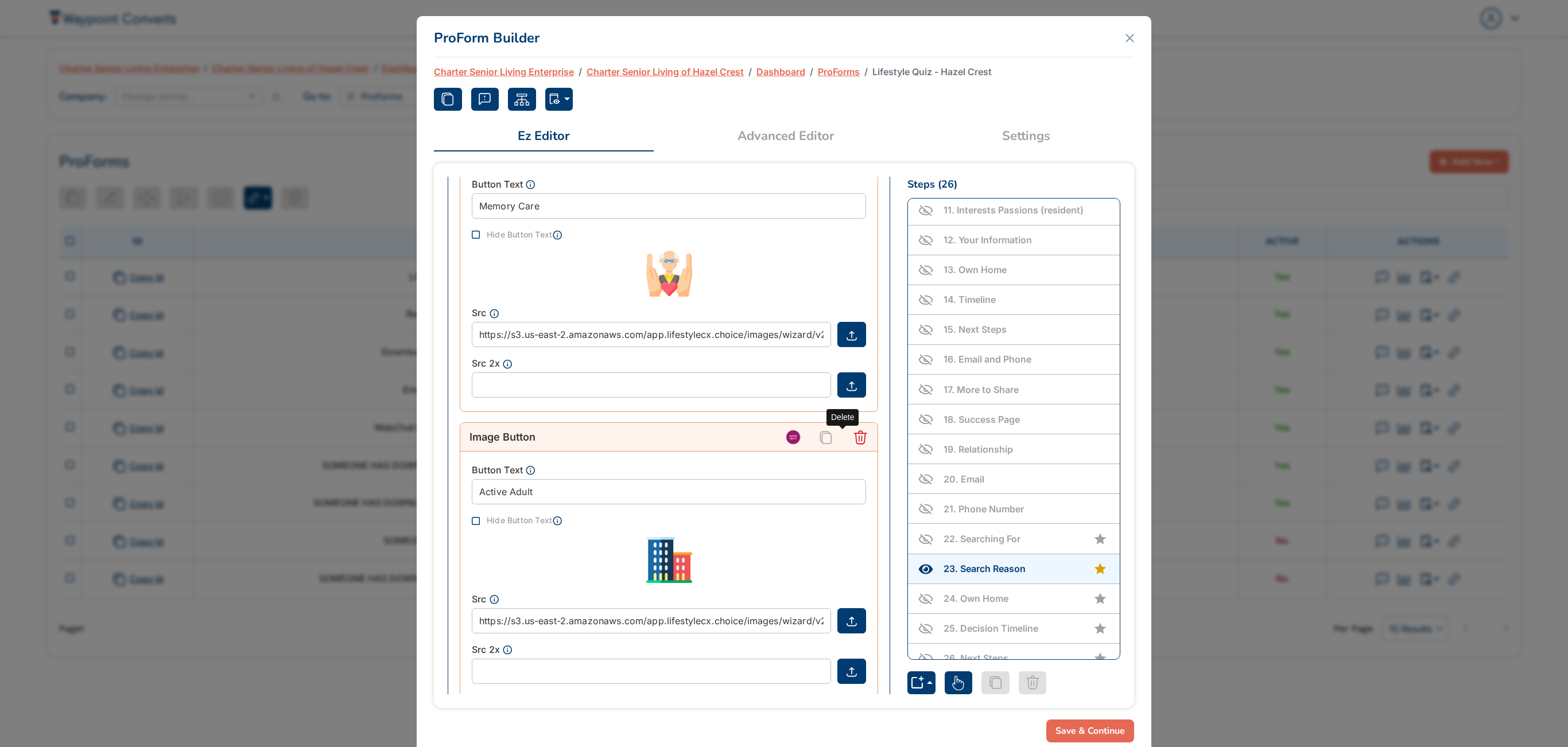 click 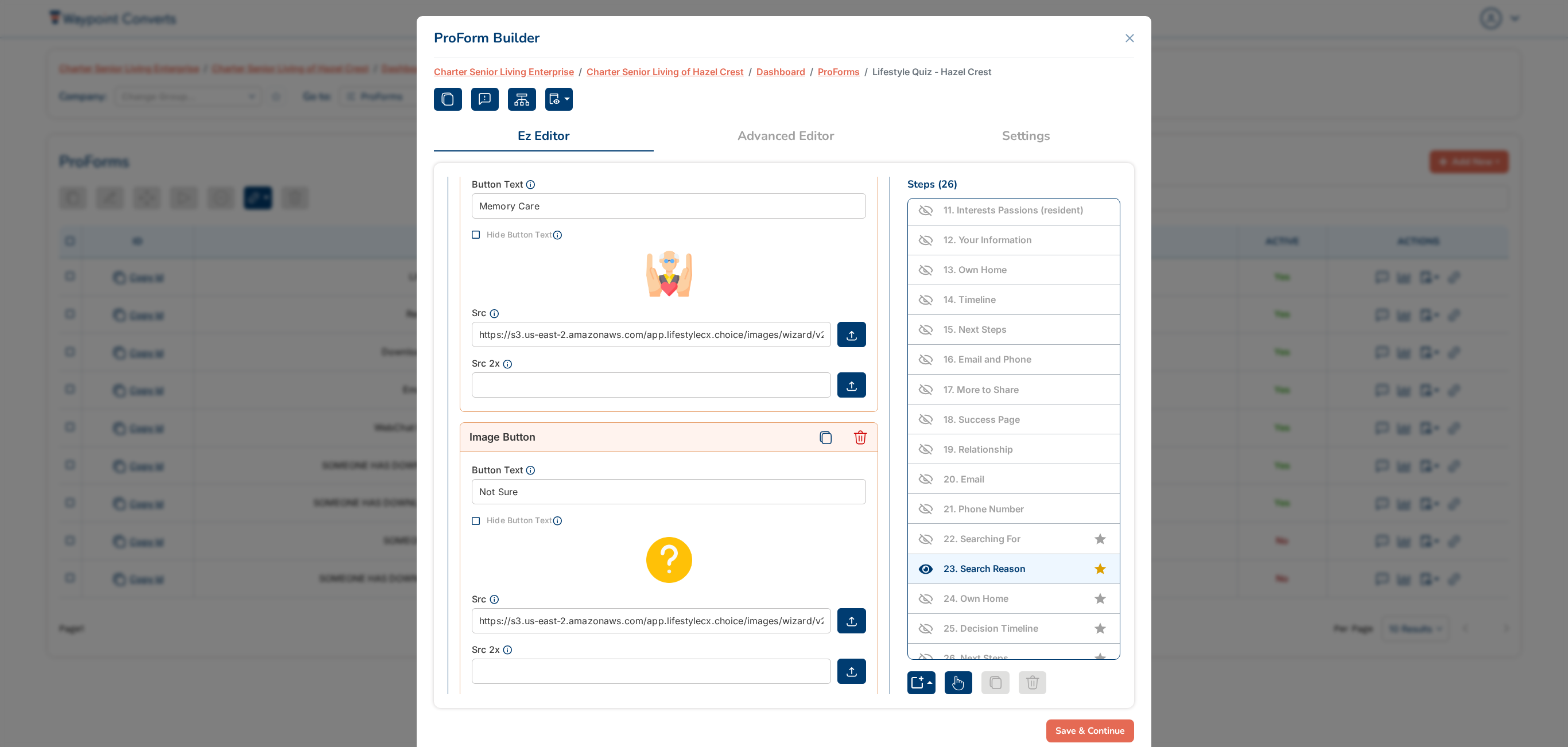 click on "23 .   Search Reason" at bounding box center (1026, 569) 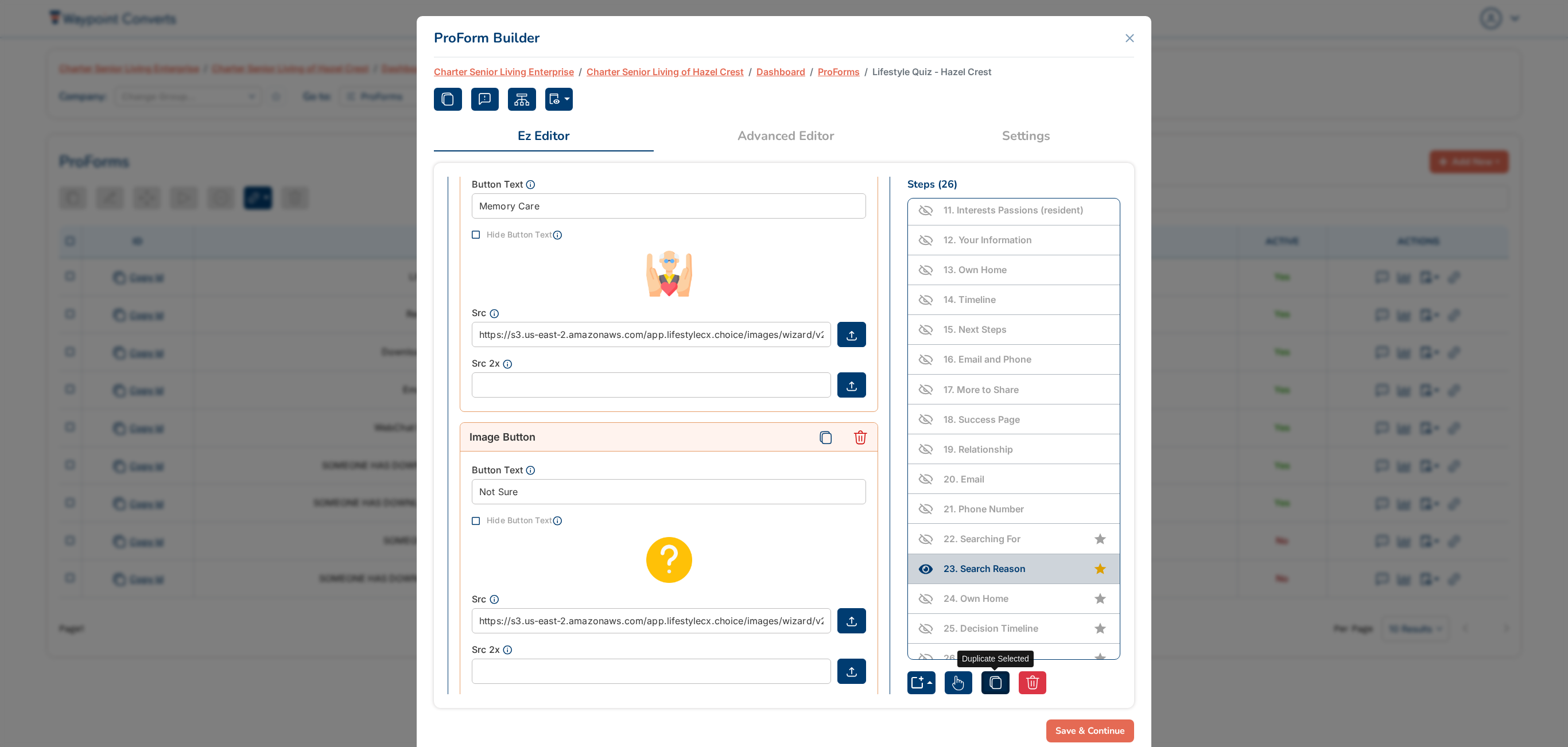 click 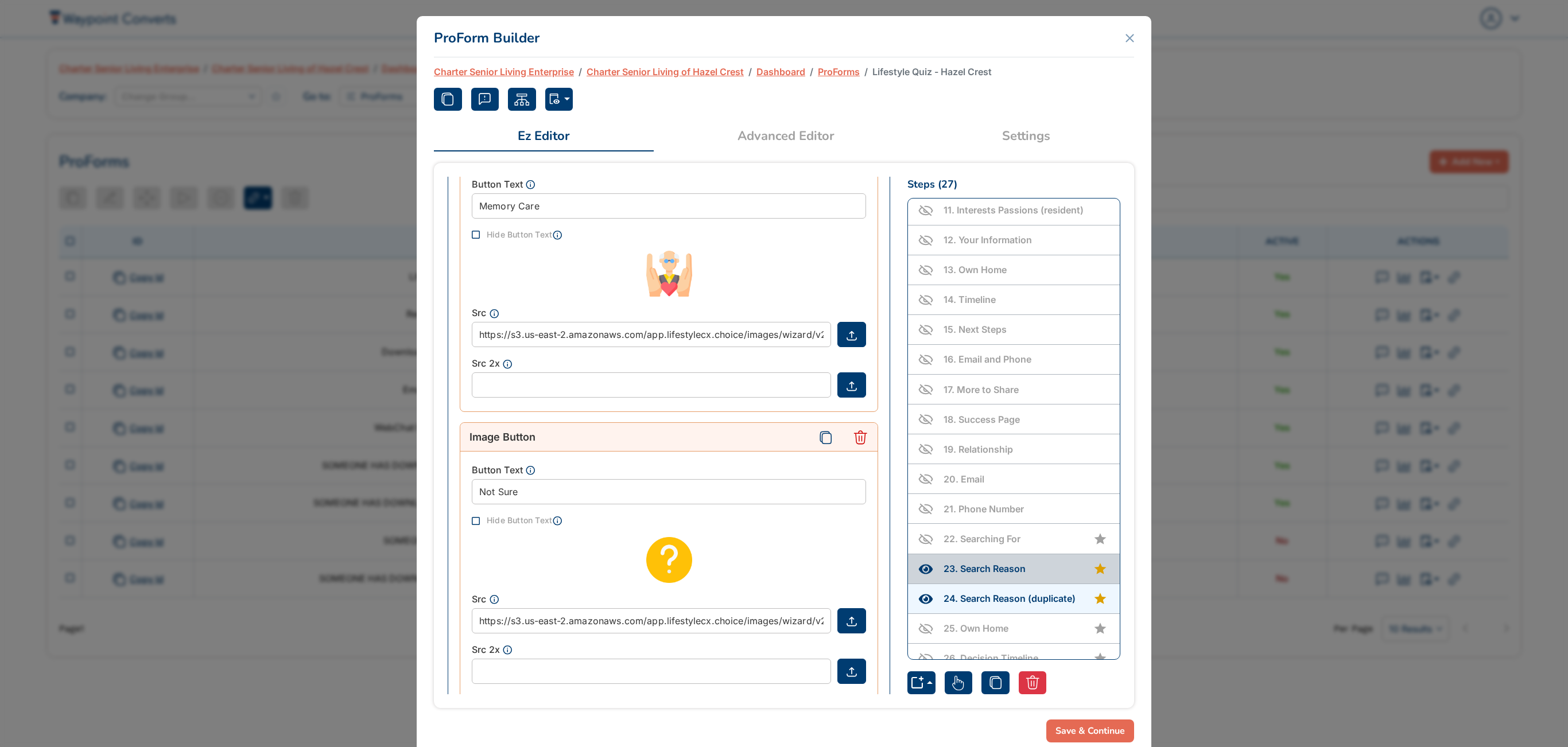click on "24 .   Search Reason (duplicate)" at bounding box center [1014, 599] 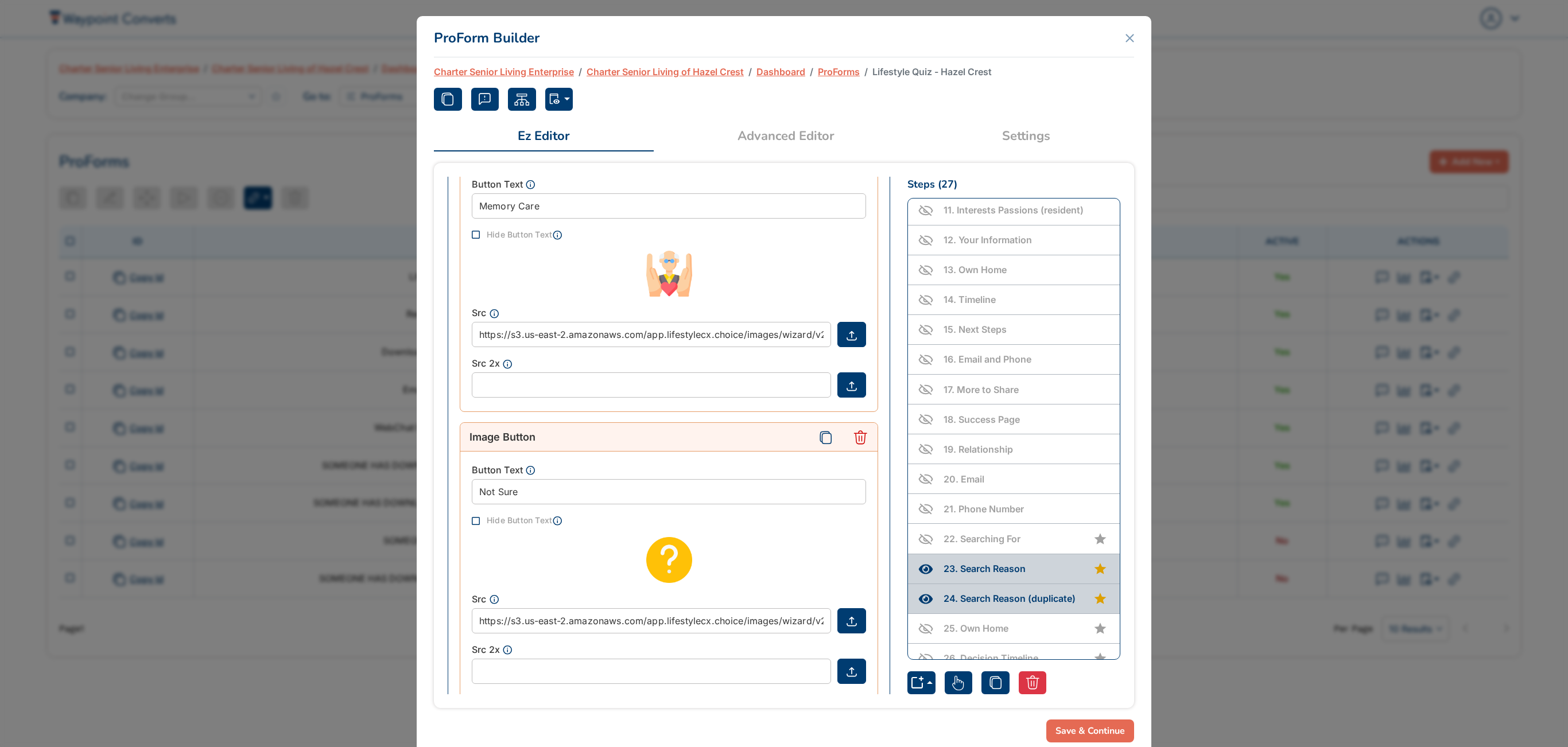 click on "24 .   Search Reason (duplicate)" at bounding box center [1010, 598] 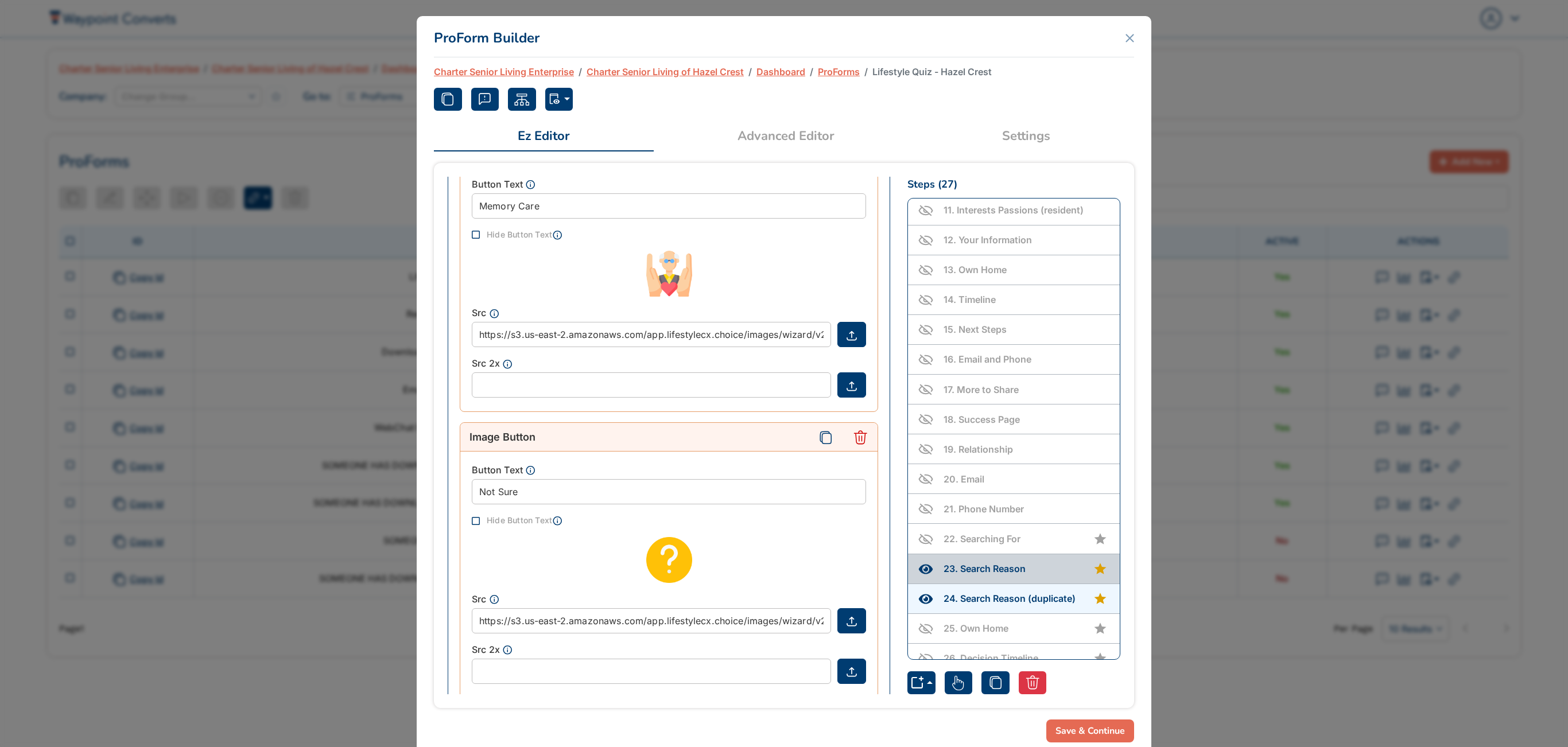 click on "24 .   Search Reason (duplicate)" at bounding box center (1010, 598) 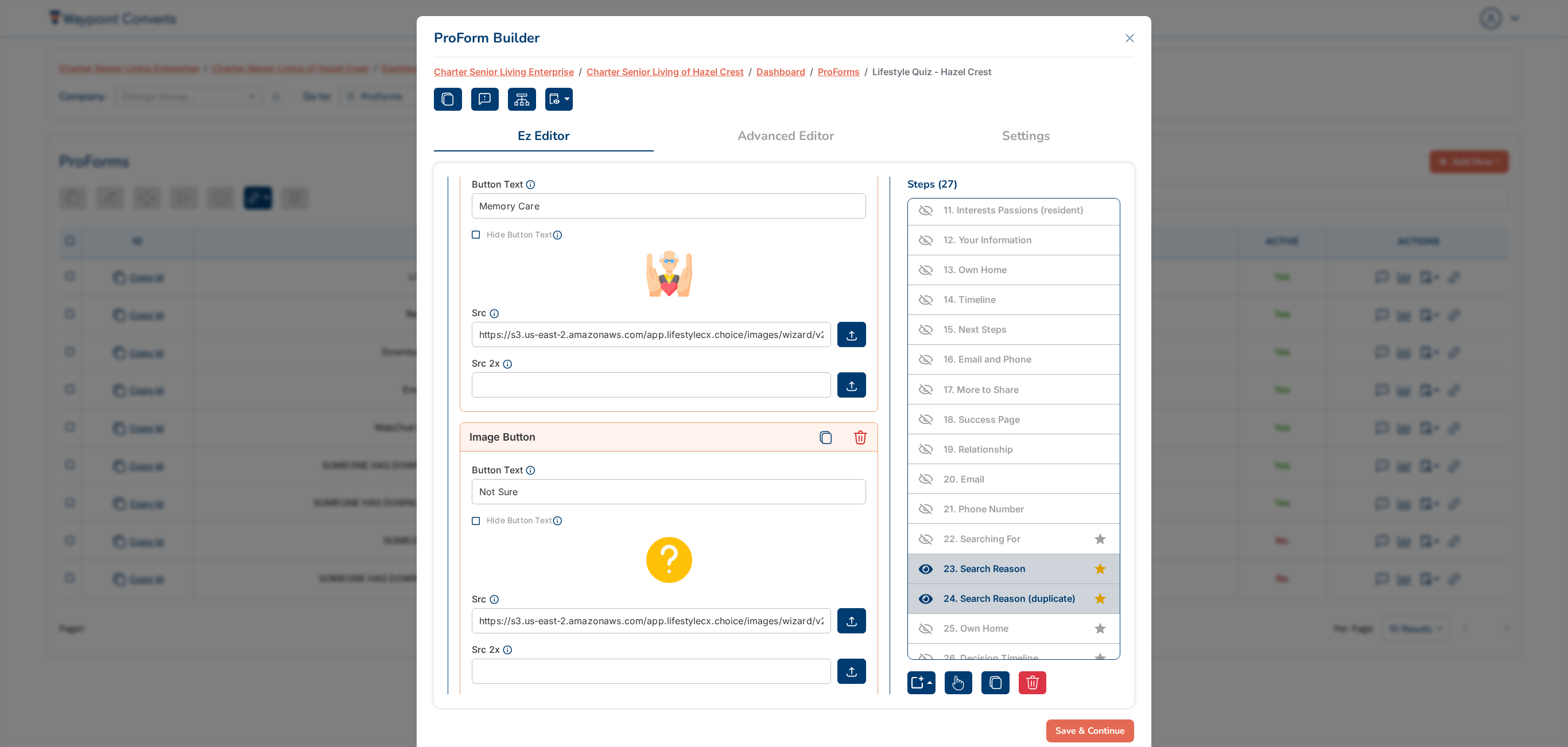 click on "24 .   Search Reason (duplicate)" at bounding box center (1010, 598) 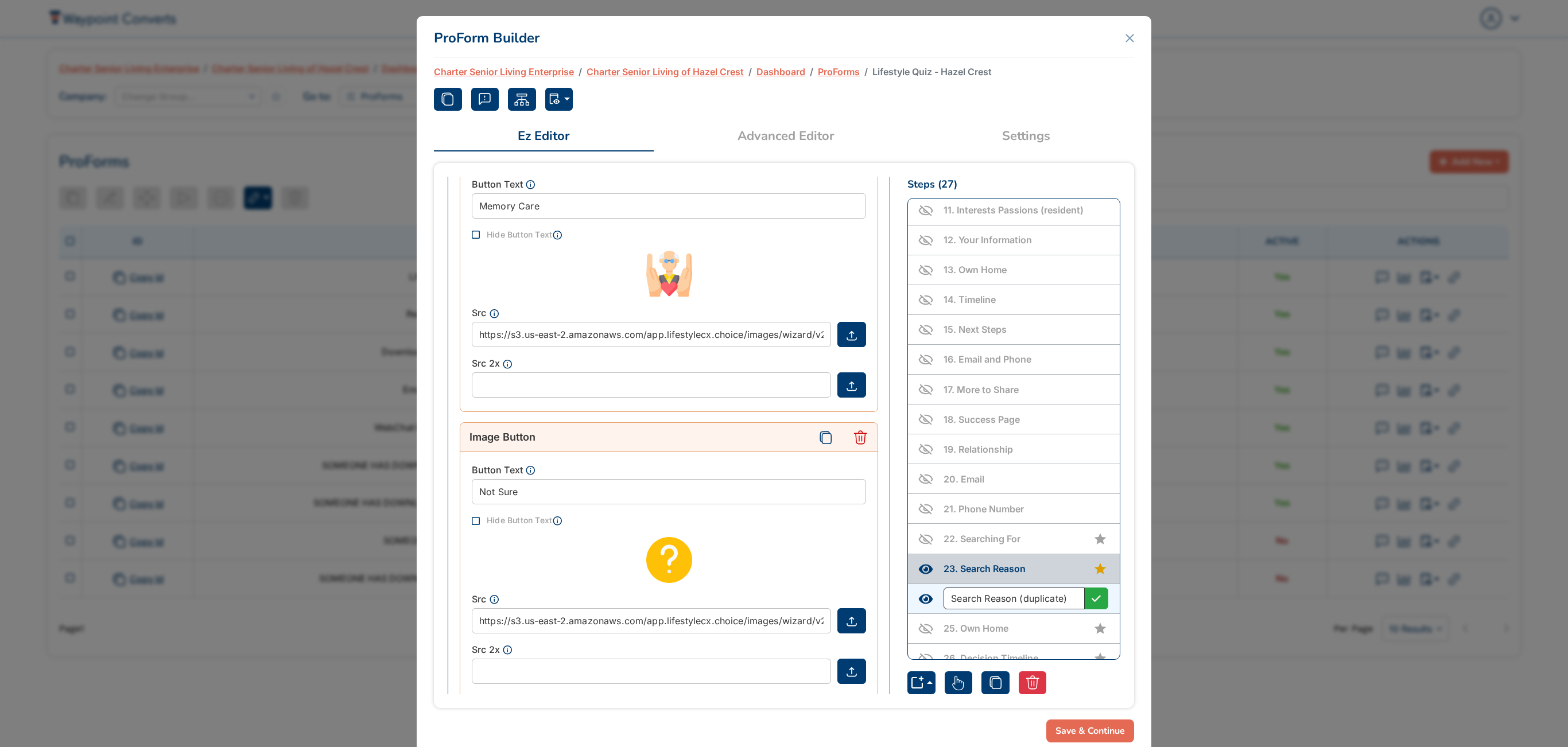 click on "Search Reason (duplicate)" at bounding box center (1014, 598) 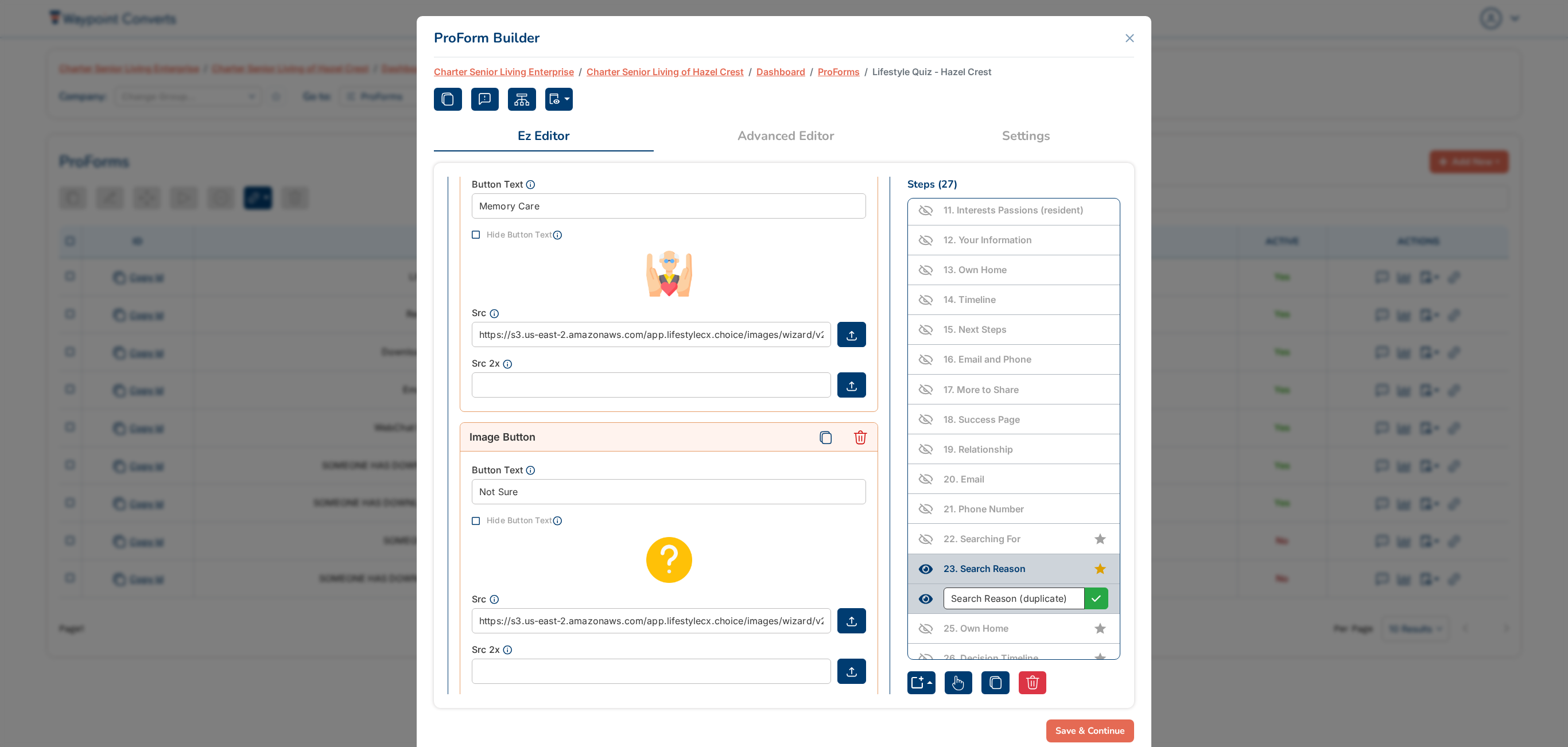 click on "Search Reason (duplicate)" at bounding box center [1014, 598] 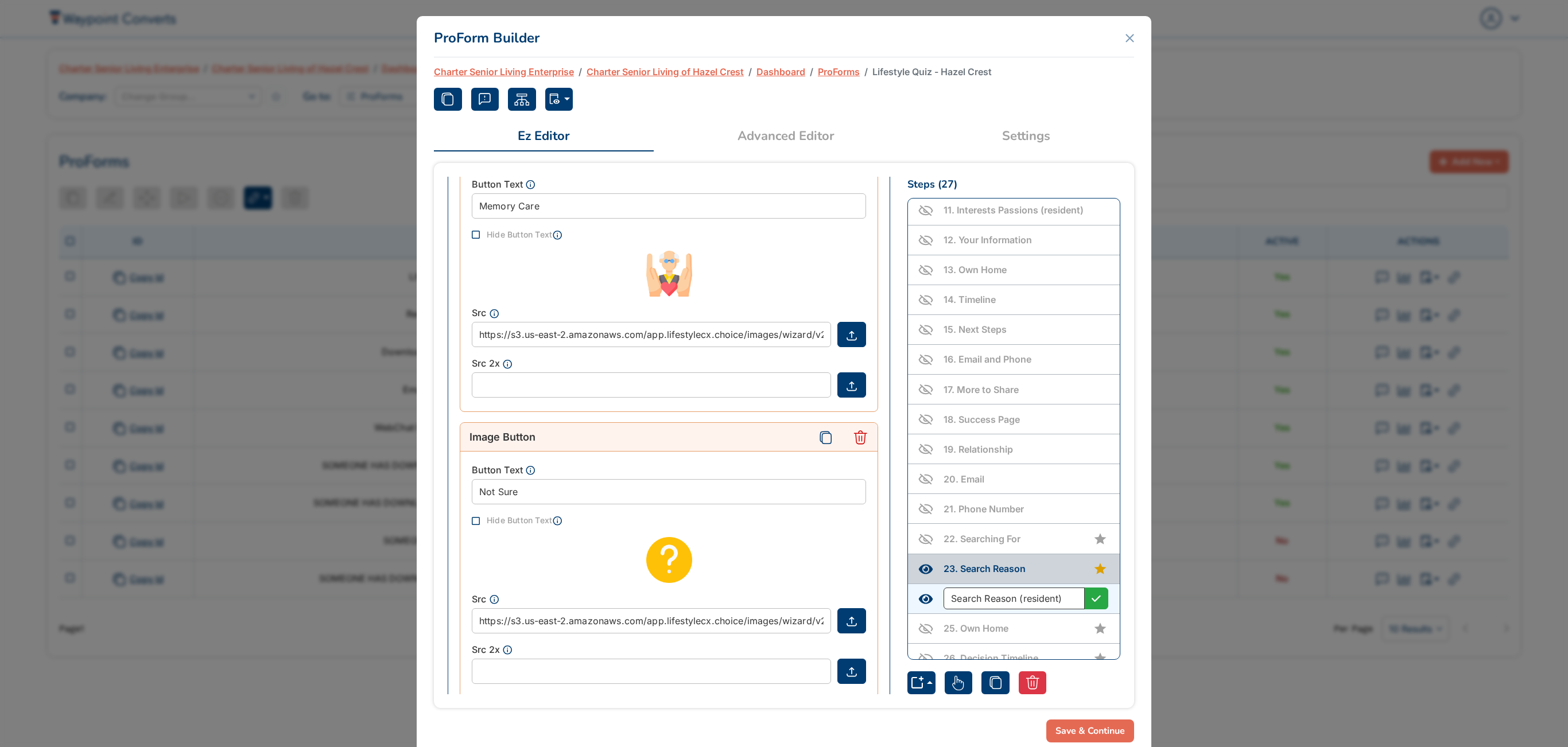 scroll, scrollTop: 0, scrollLeft: 2, axis: horizontal 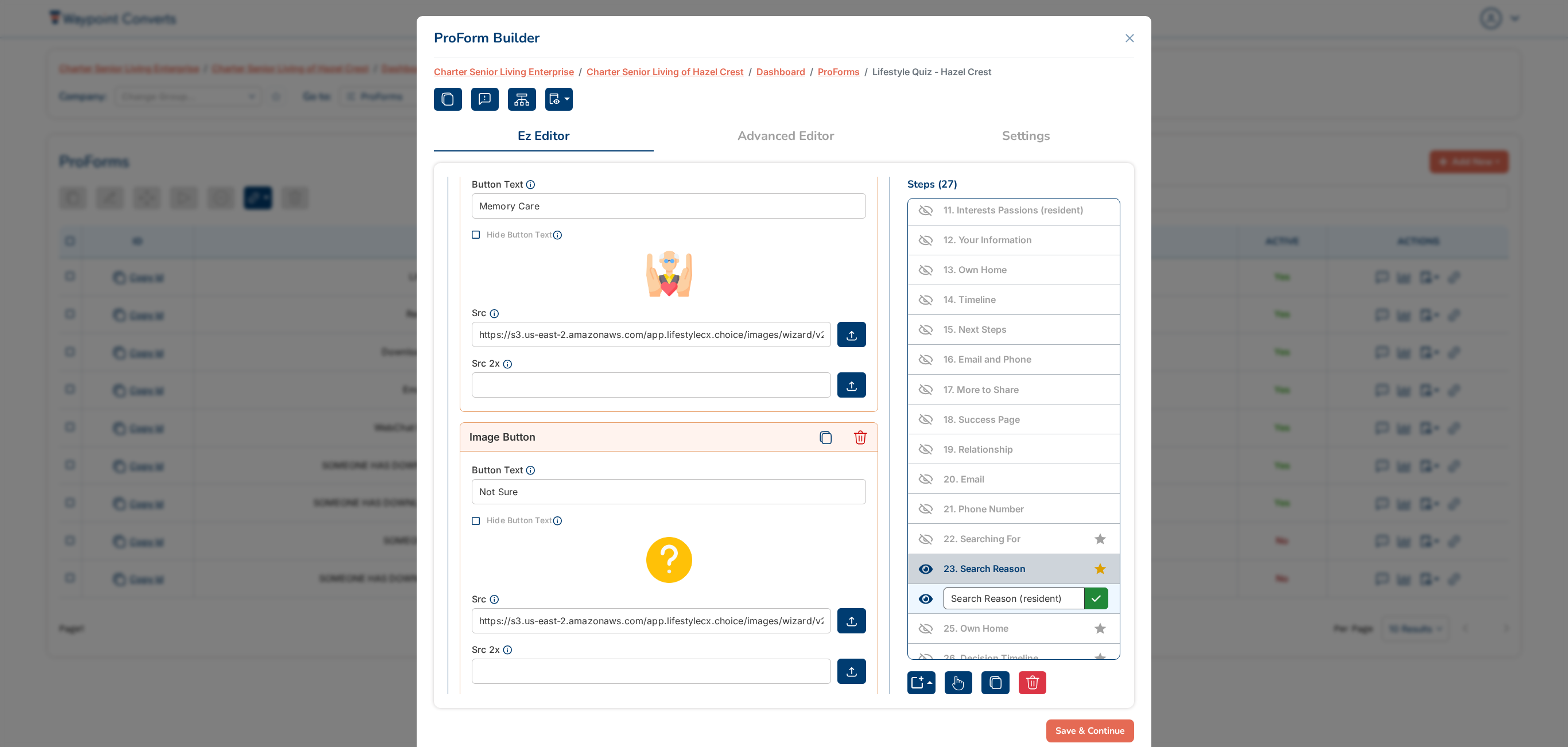 type on "Search Reason (resident)" 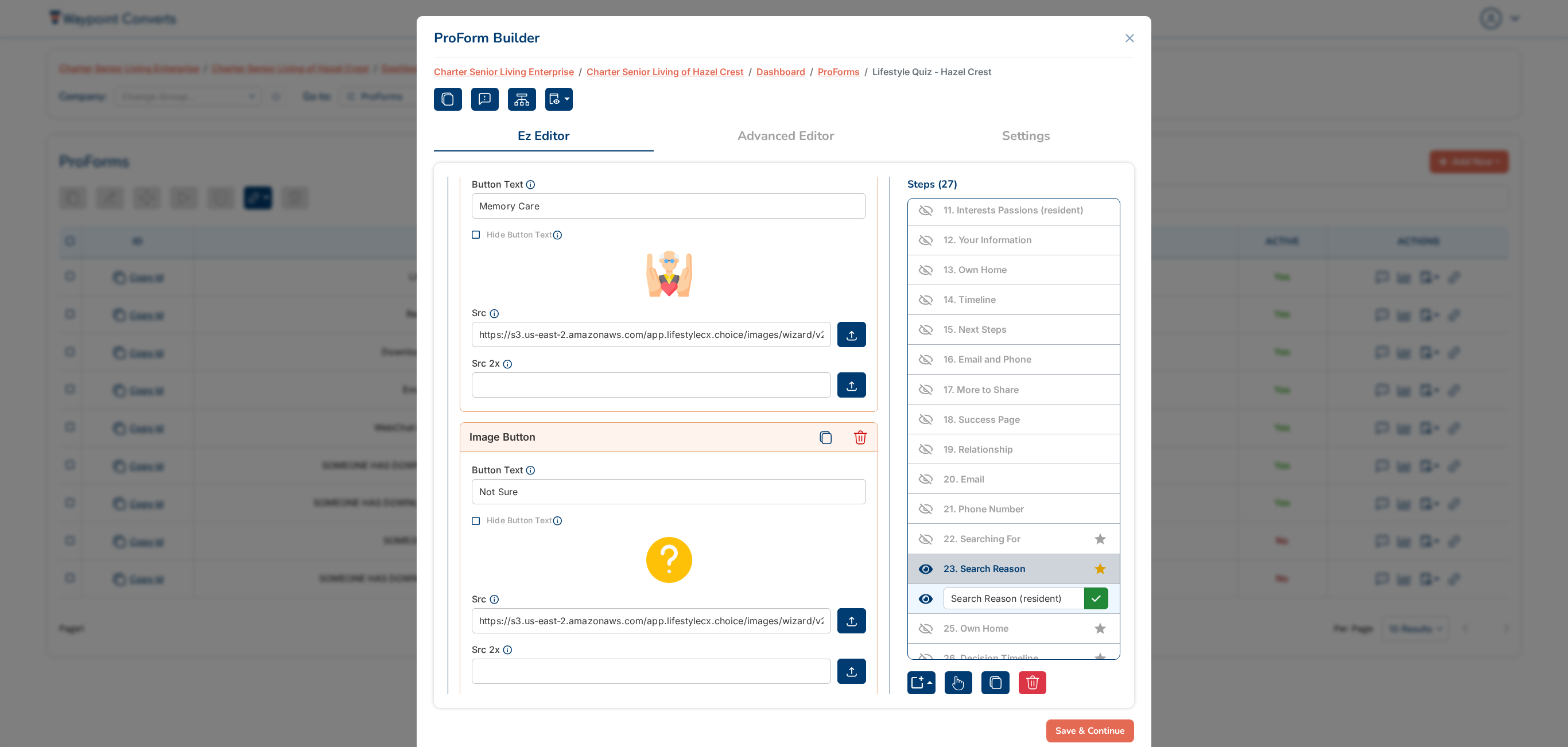 scroll, scrollTop: 0, scrollLeft: 0, axis: both 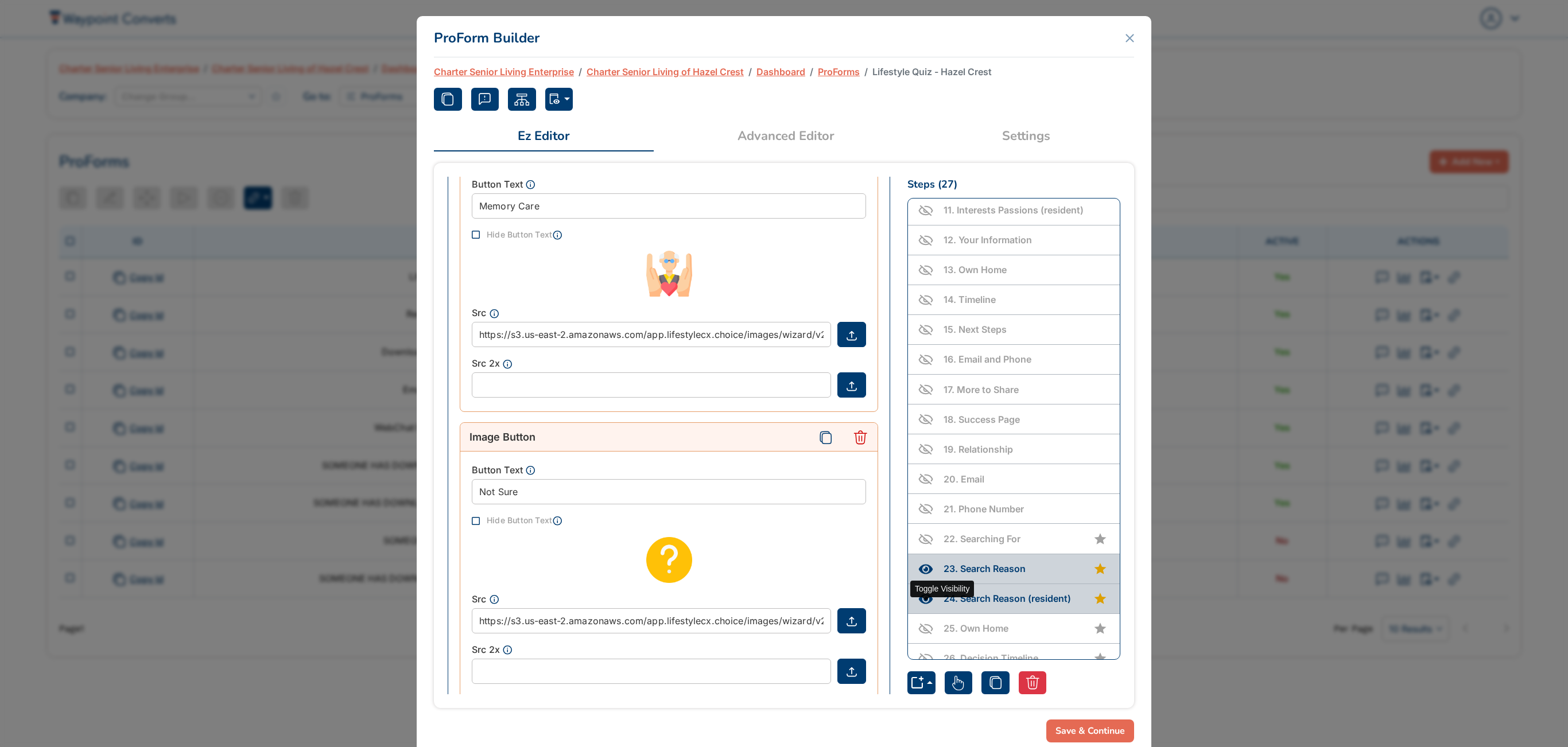 click 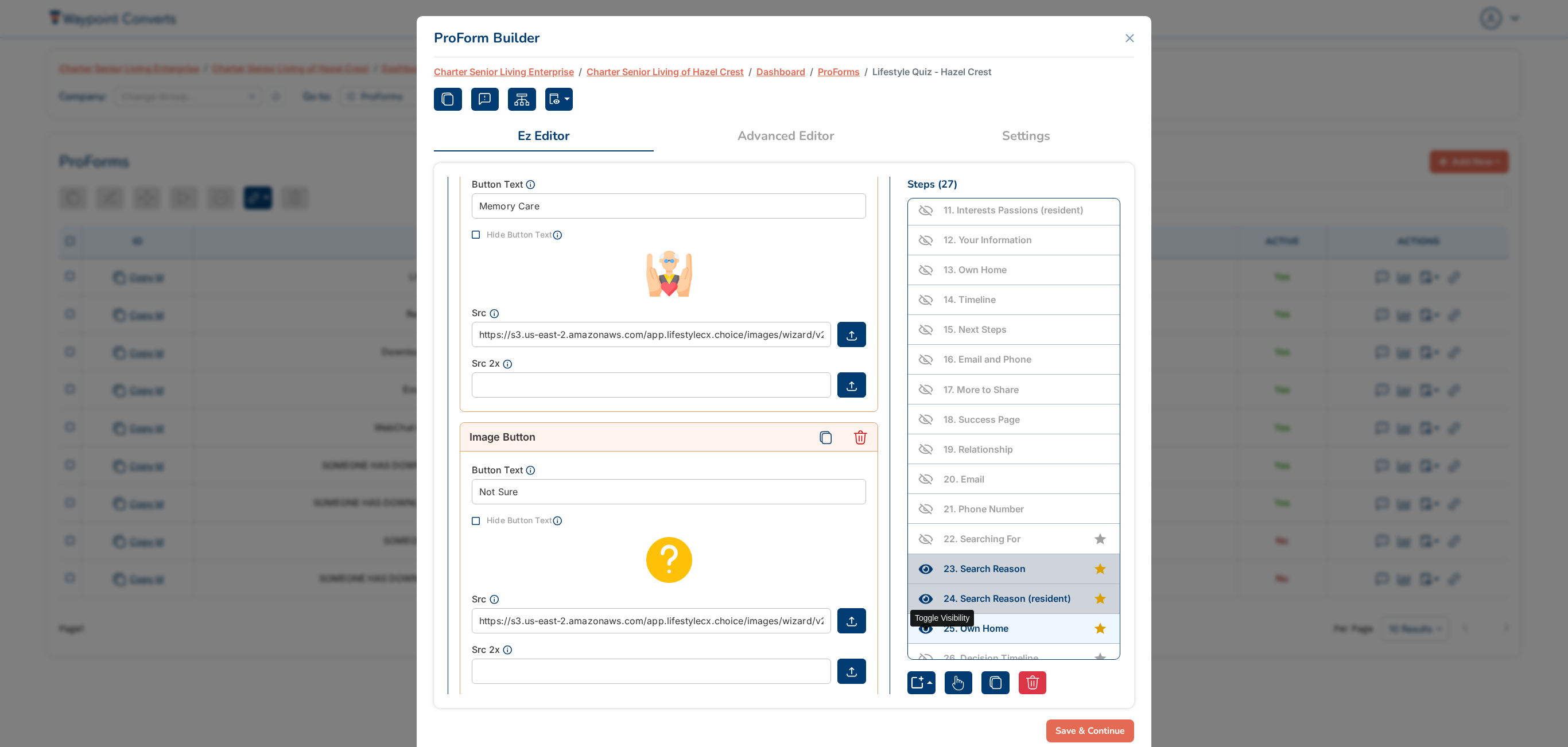 click 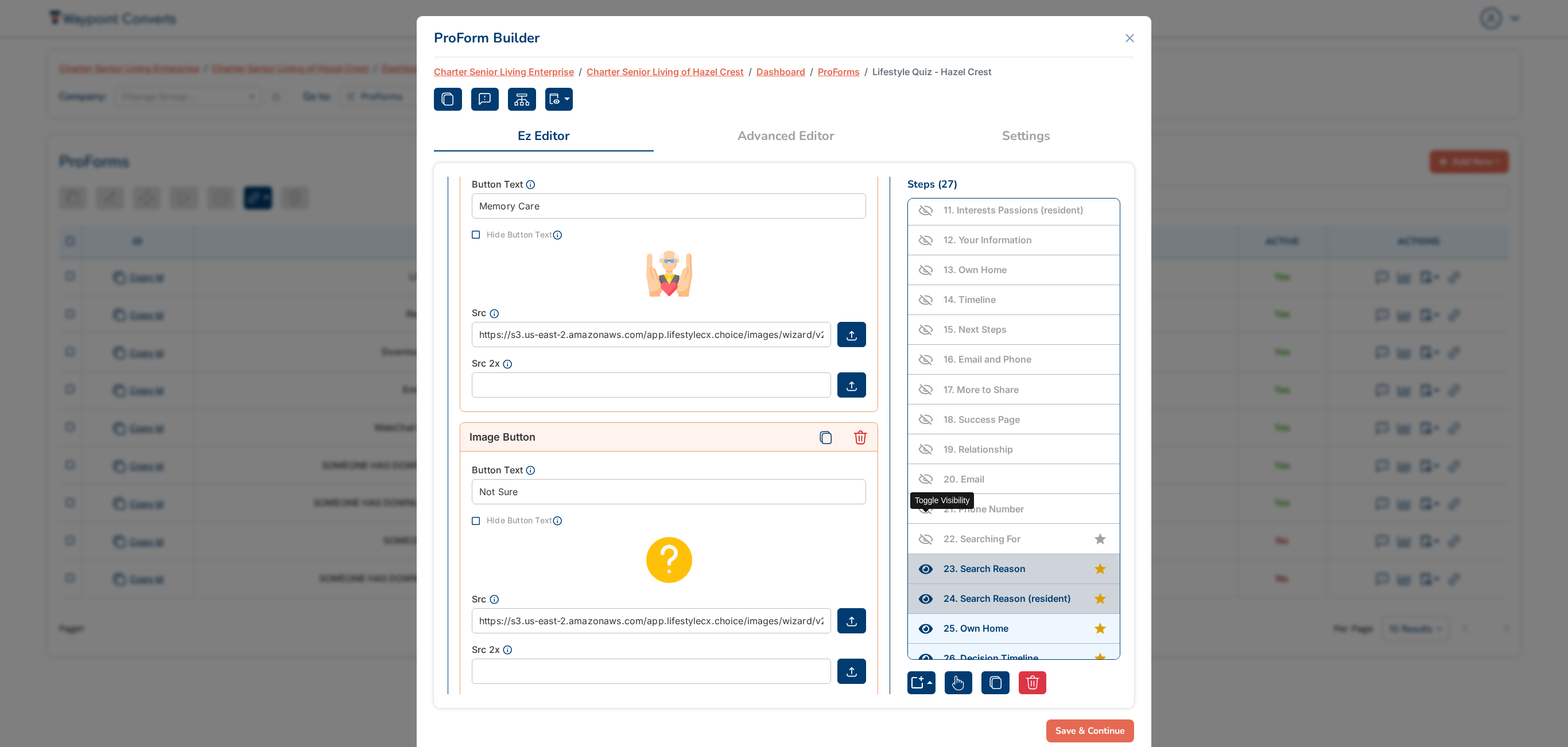click 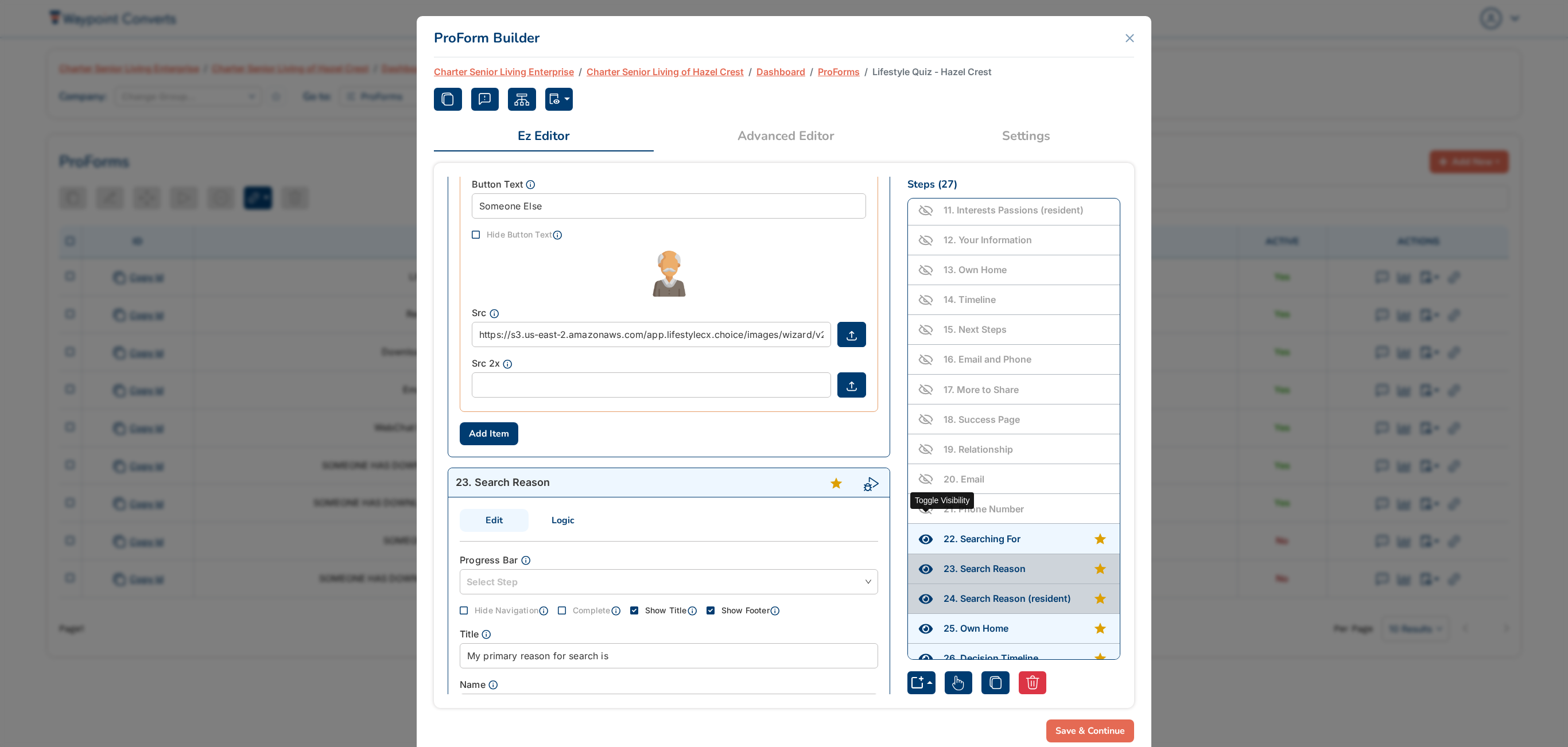 scroll, scrollTop: 1516, scrollLeft: 0, axis: vertical 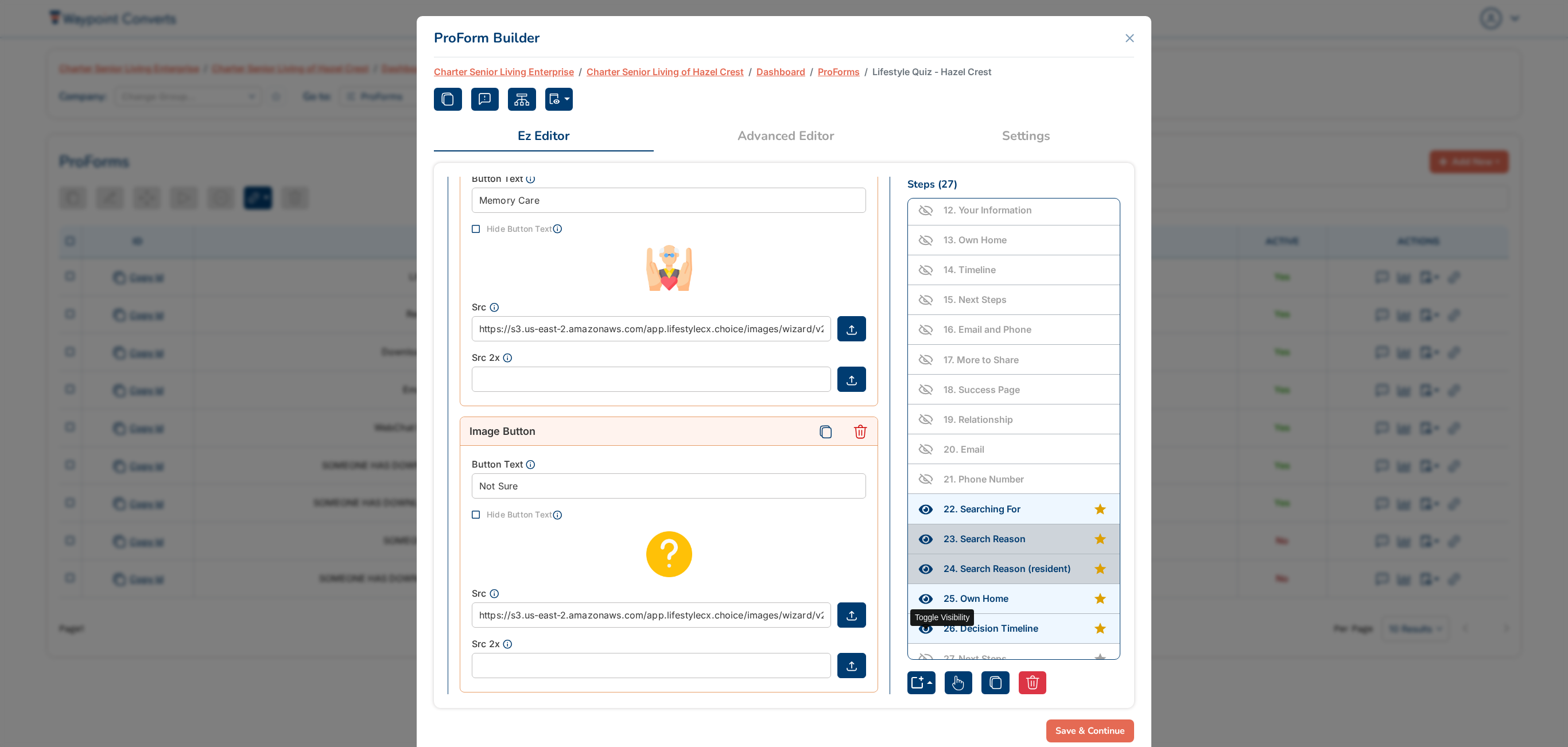 click 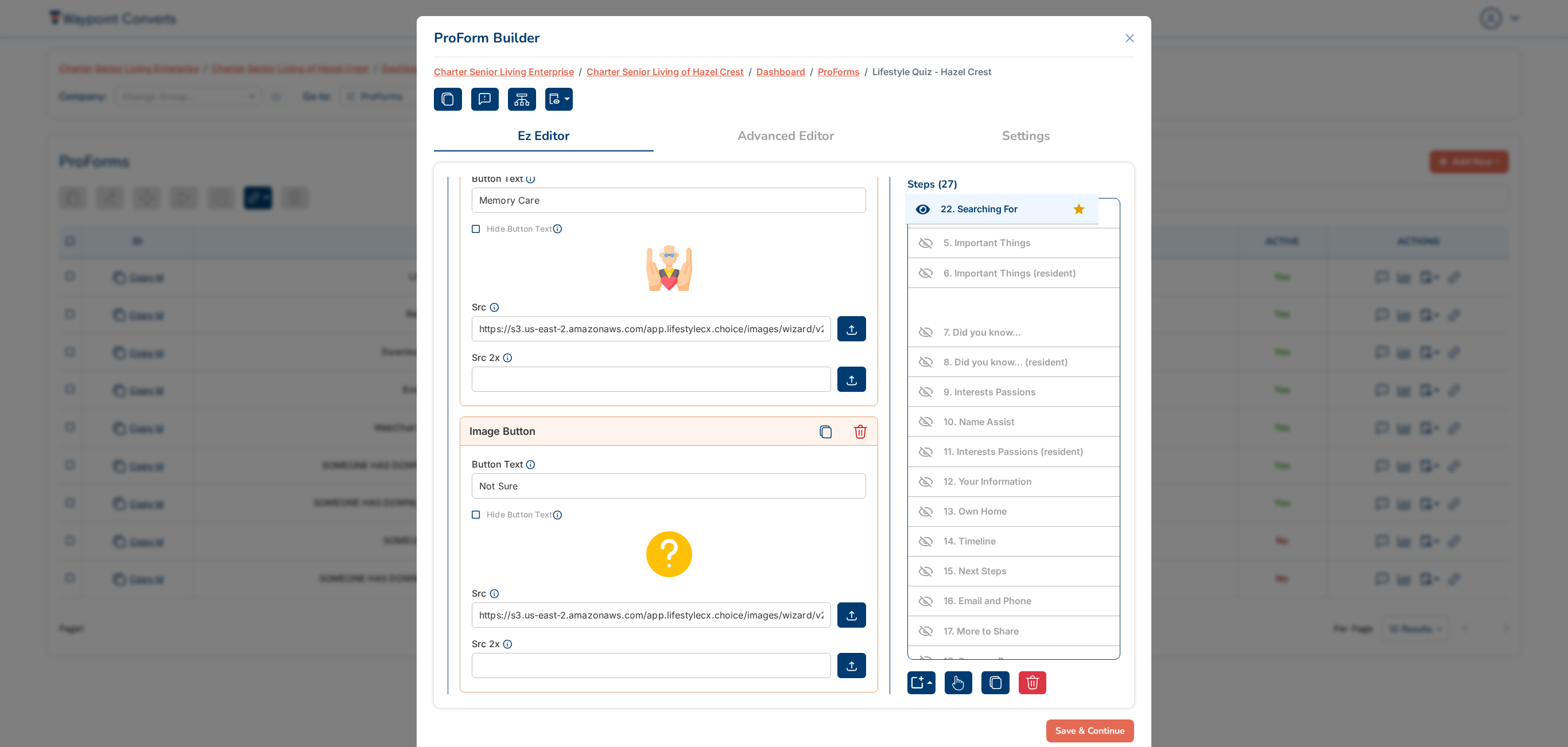 scroll, scrollTop: 0, scrollLeft: 0, axis: both 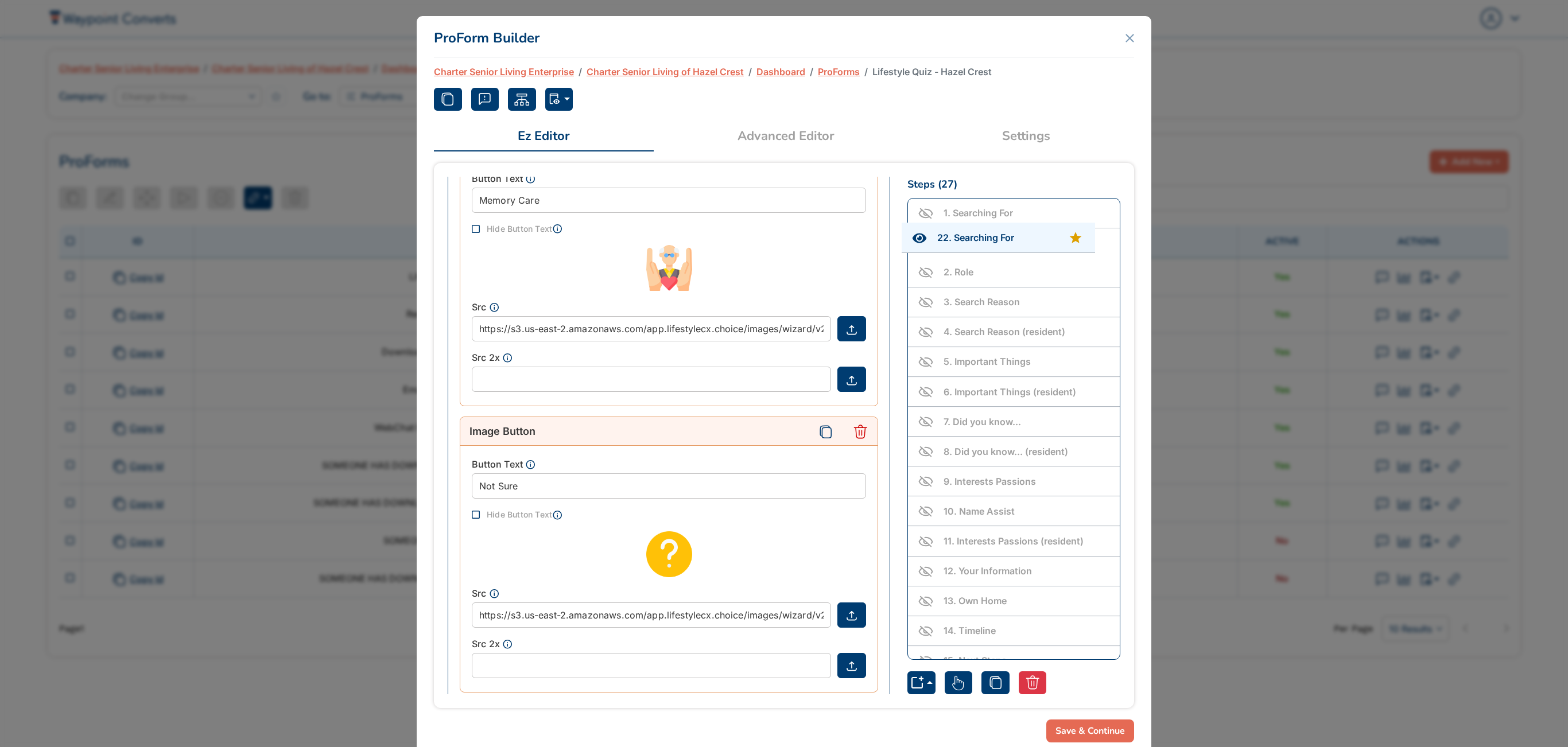 drag, startPoint x: 1043, startPoint y: 501, endPoint x: 1037, endPoint y: 238, distance: 263.0684 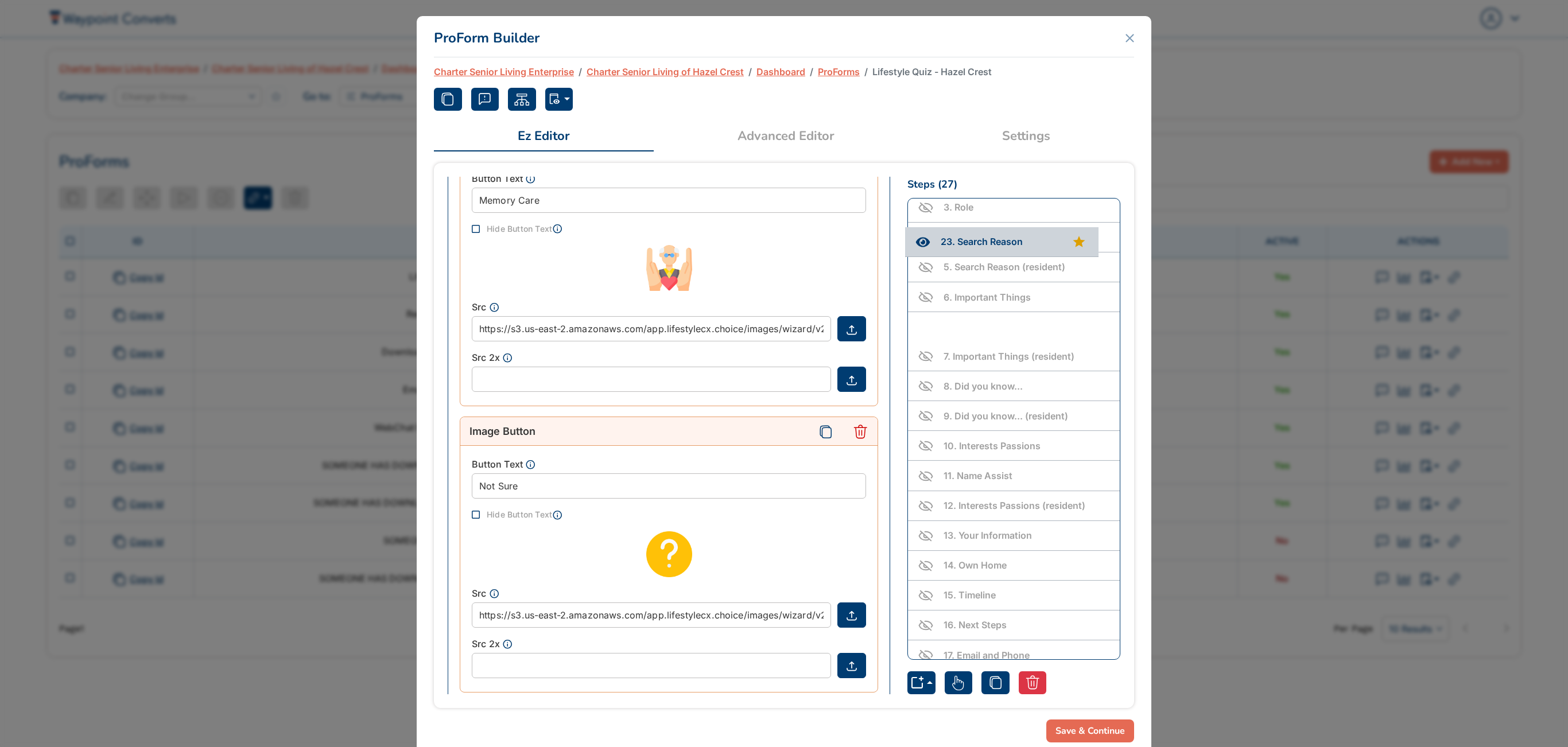 scroll, scrollTop: 0, scrollLeft: 0, axis: both 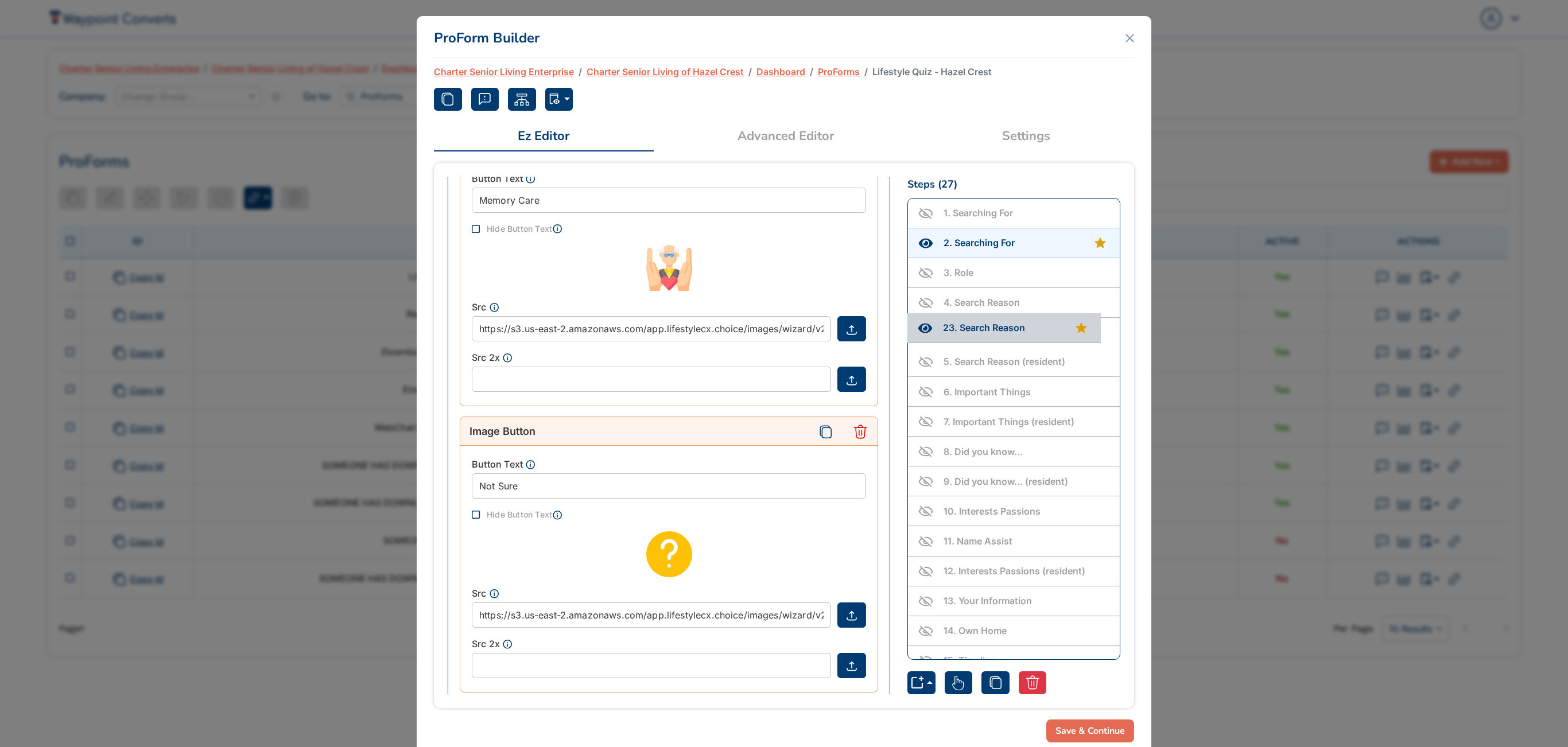 drag, startPoint x: 1051, startPoint y: 529, endPoint x: 1050, endPoint y: 326, distance: 203.00246 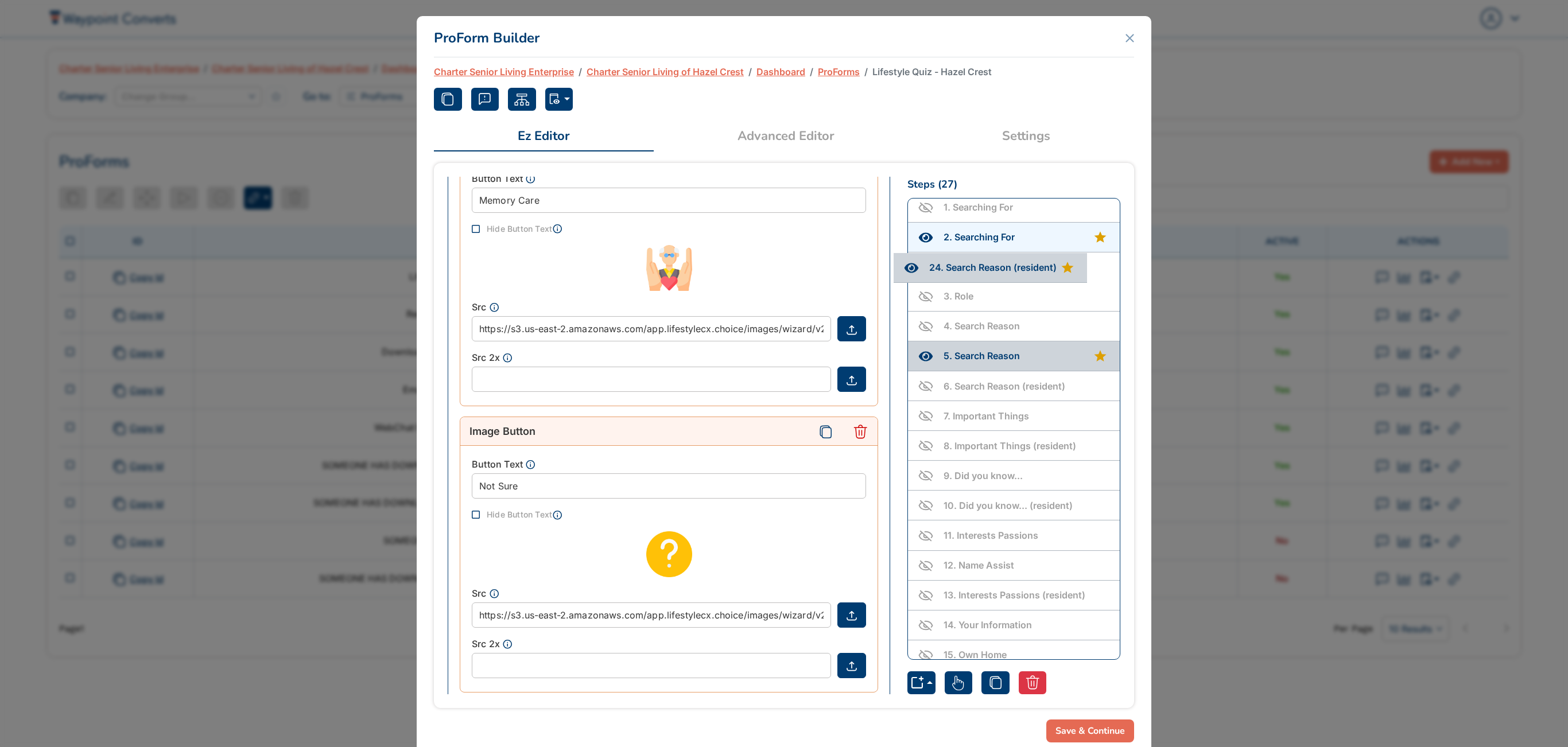 scroll, scrollTop: 0, scrollLeft: 0, axis: both 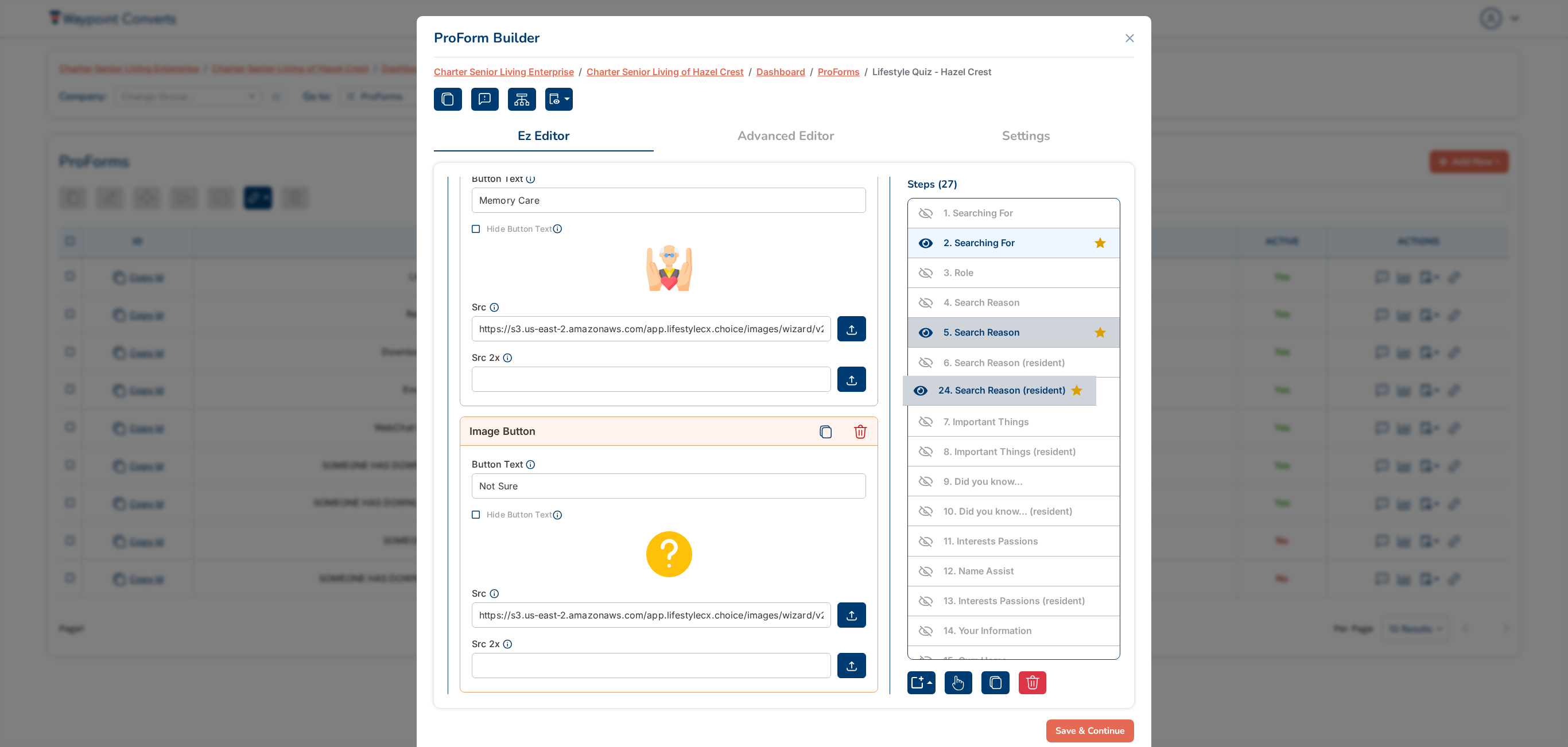 drag, startPoint x: 1038, startPoint y: 563, endPoint x: 1032, endPoint y: 394, distance: 169.10648 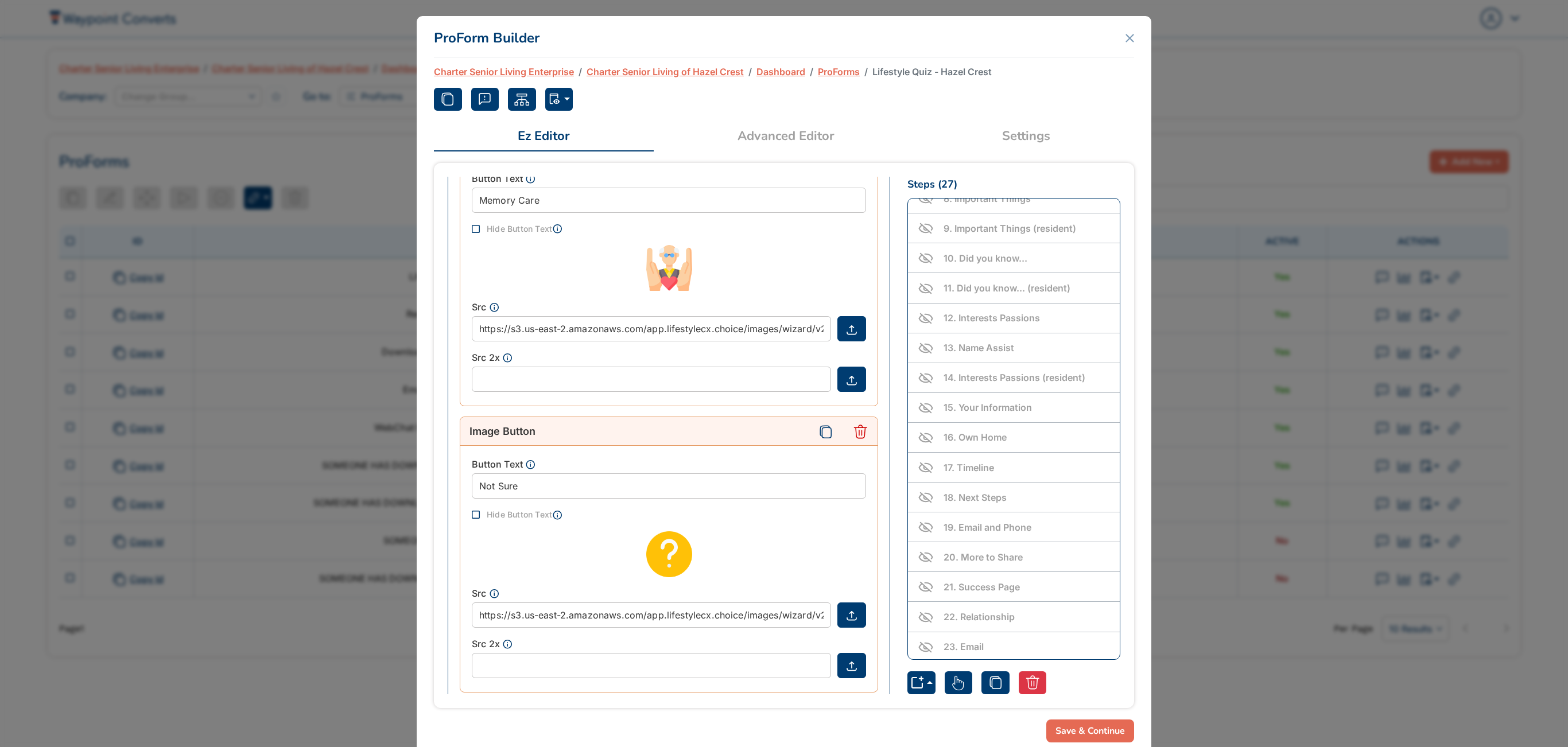 scroll, scrollTop: 332, scrollLeft: 0, axis: vertical 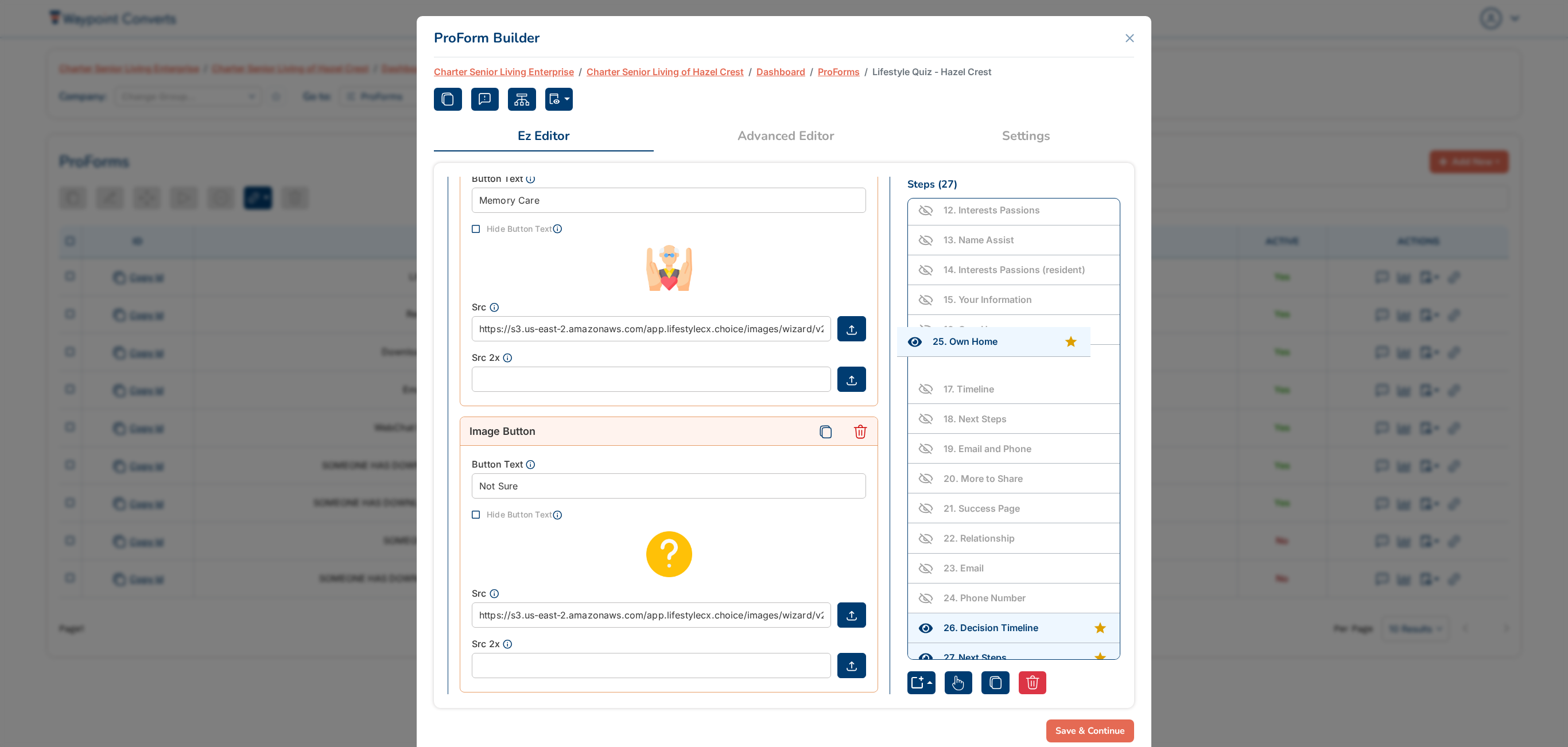 drag, startPoint x: 1027, startPoint y: 591, endPoint x: 1015, endPoint y: 343, distance: 248.2902 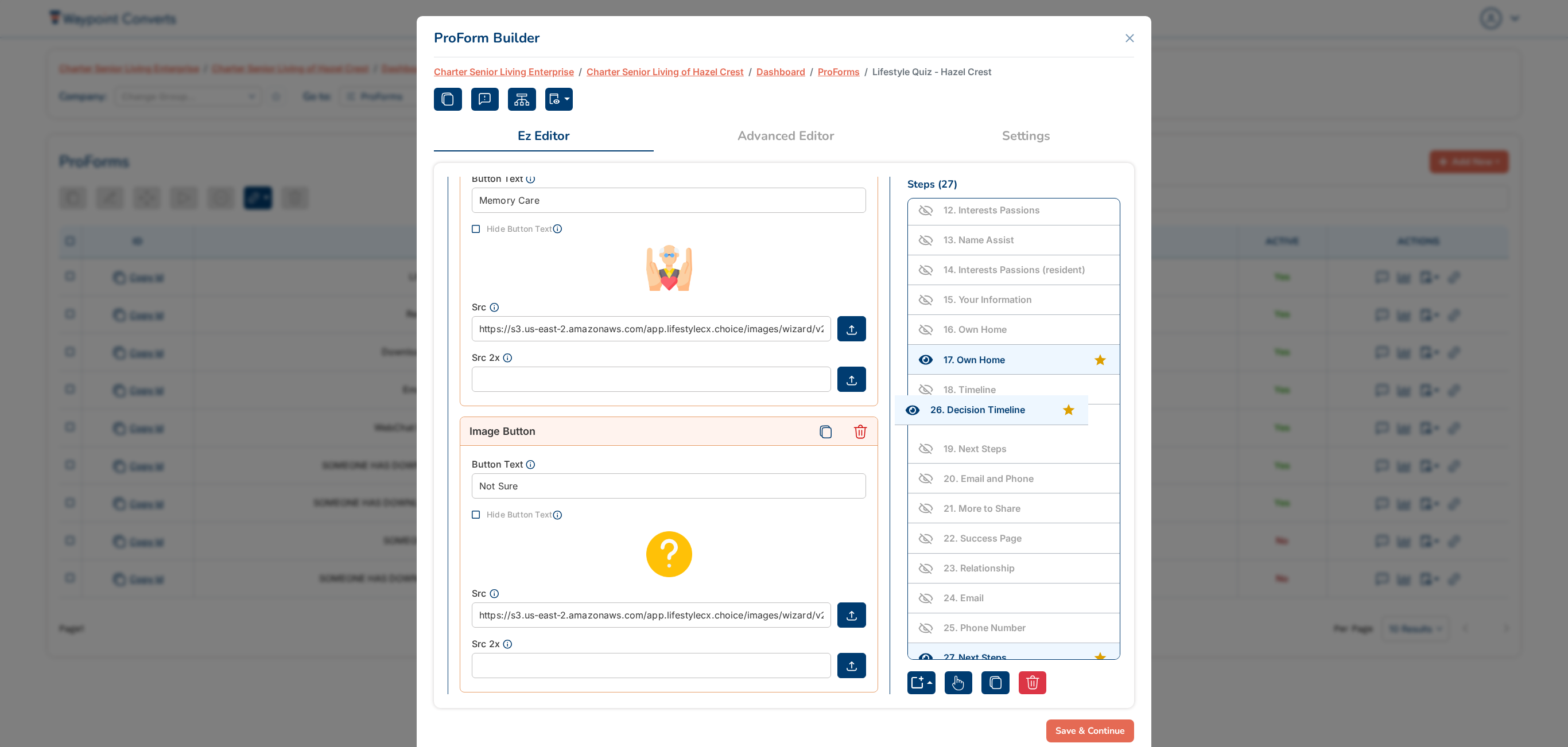 drag, startPoint x: 1040, startPoint y: 613, endPoint x: 1026, endPoint y: 403, distance: 210.46615 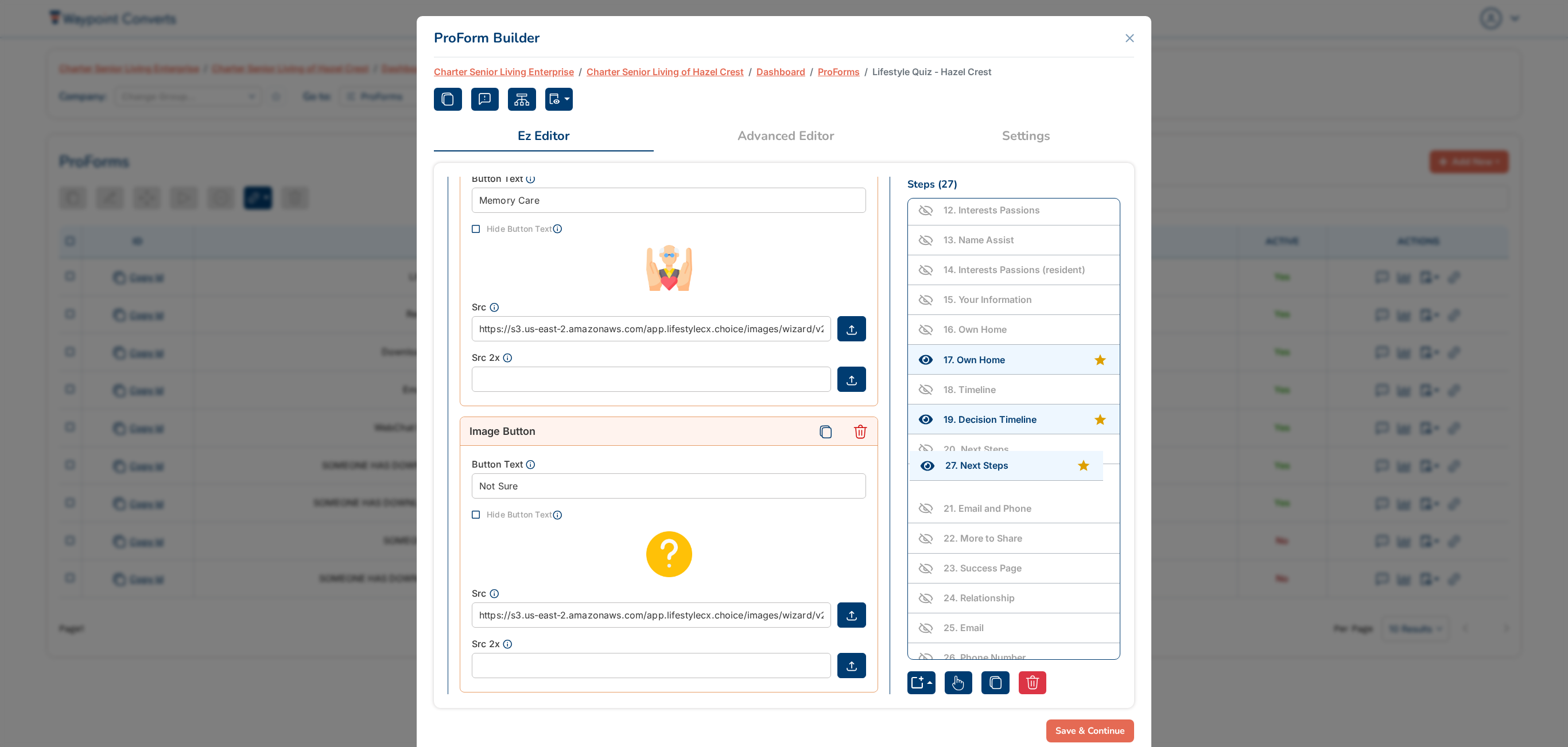 drag, startPoint x: 1031, startPoint y: 652, endPoint x: 1032, endPoint y: 469, distance: 183.0027 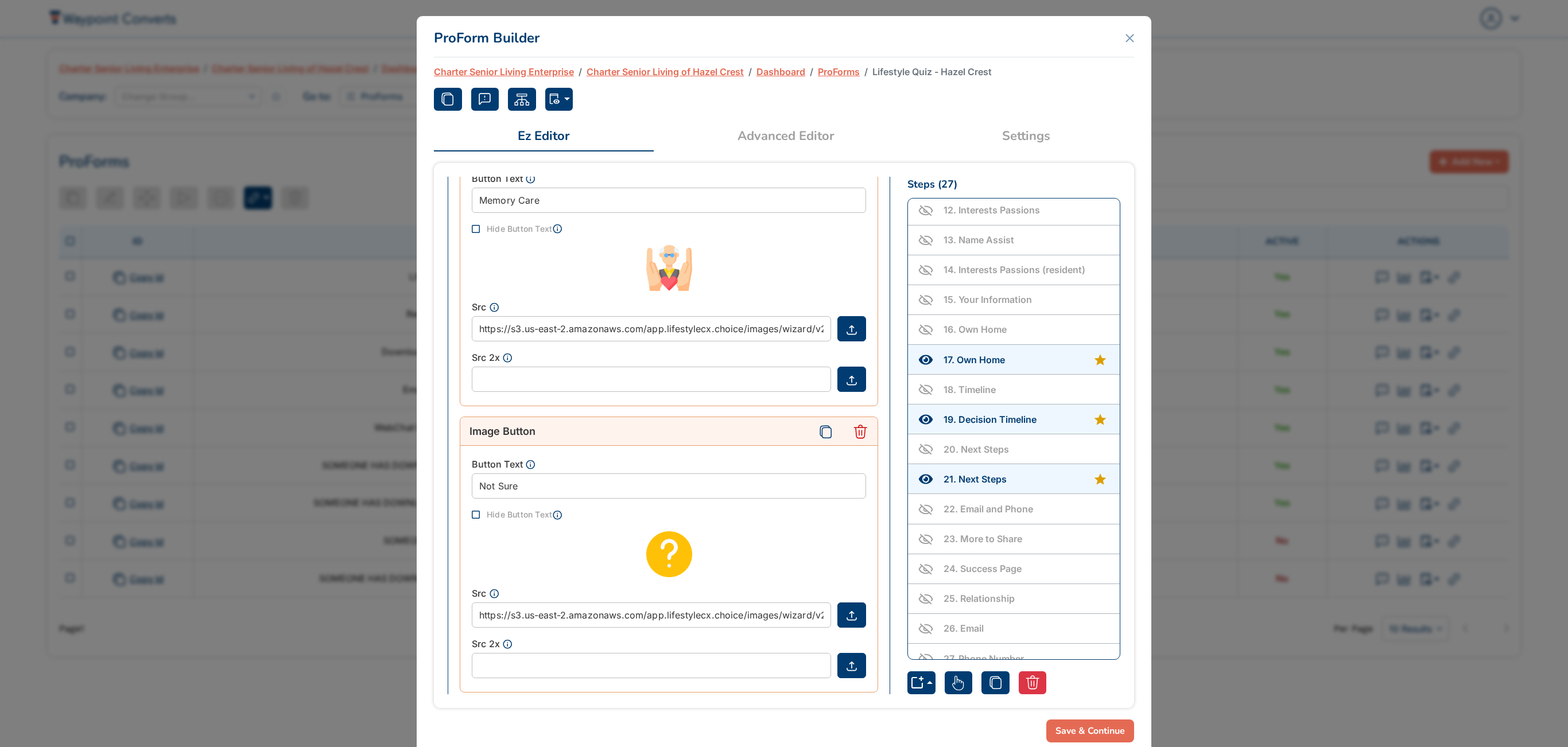 click on "20 .   Next Steps" at bounding box center [1026, 449] 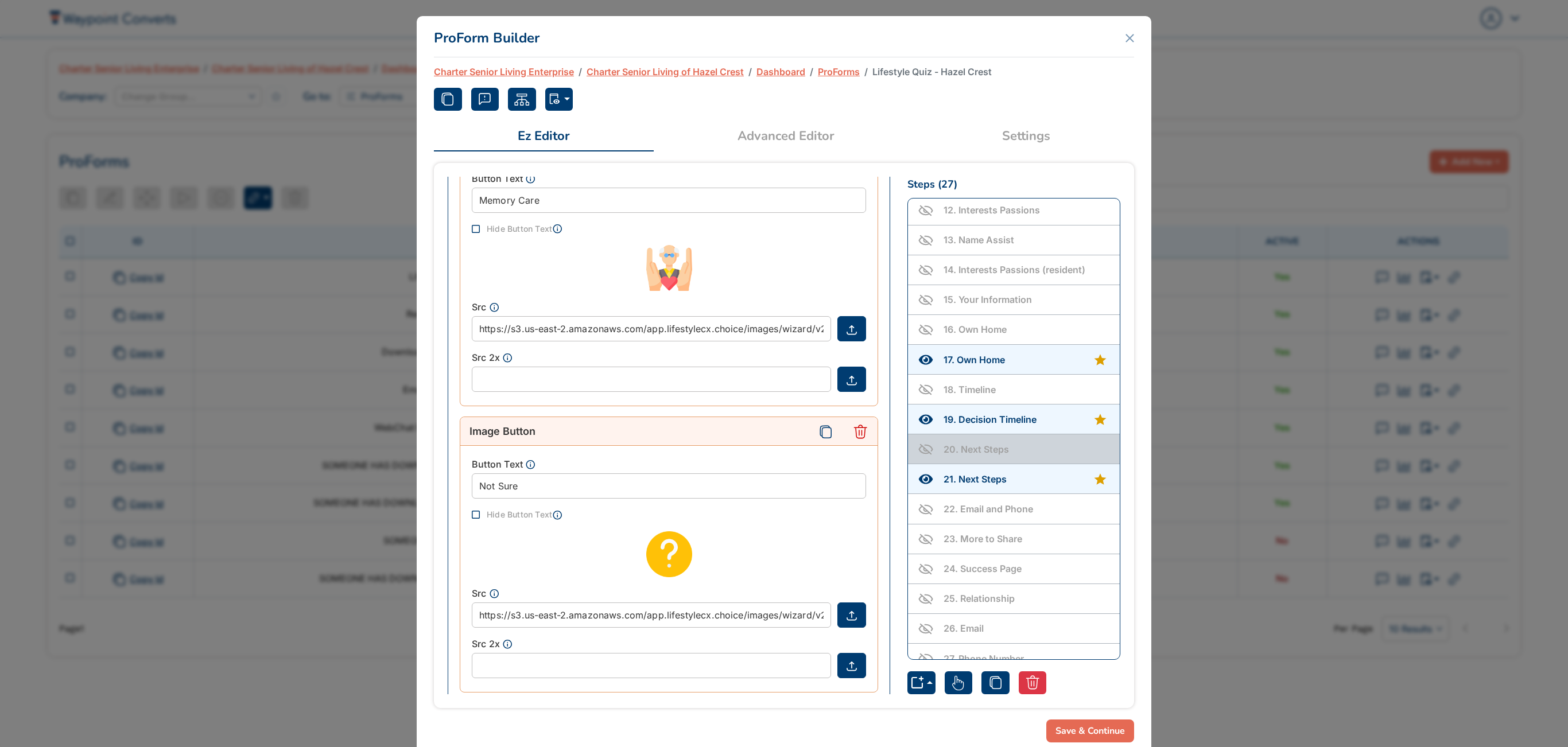 click on "18 .   Timeline" at bounding box center [1026, 390] 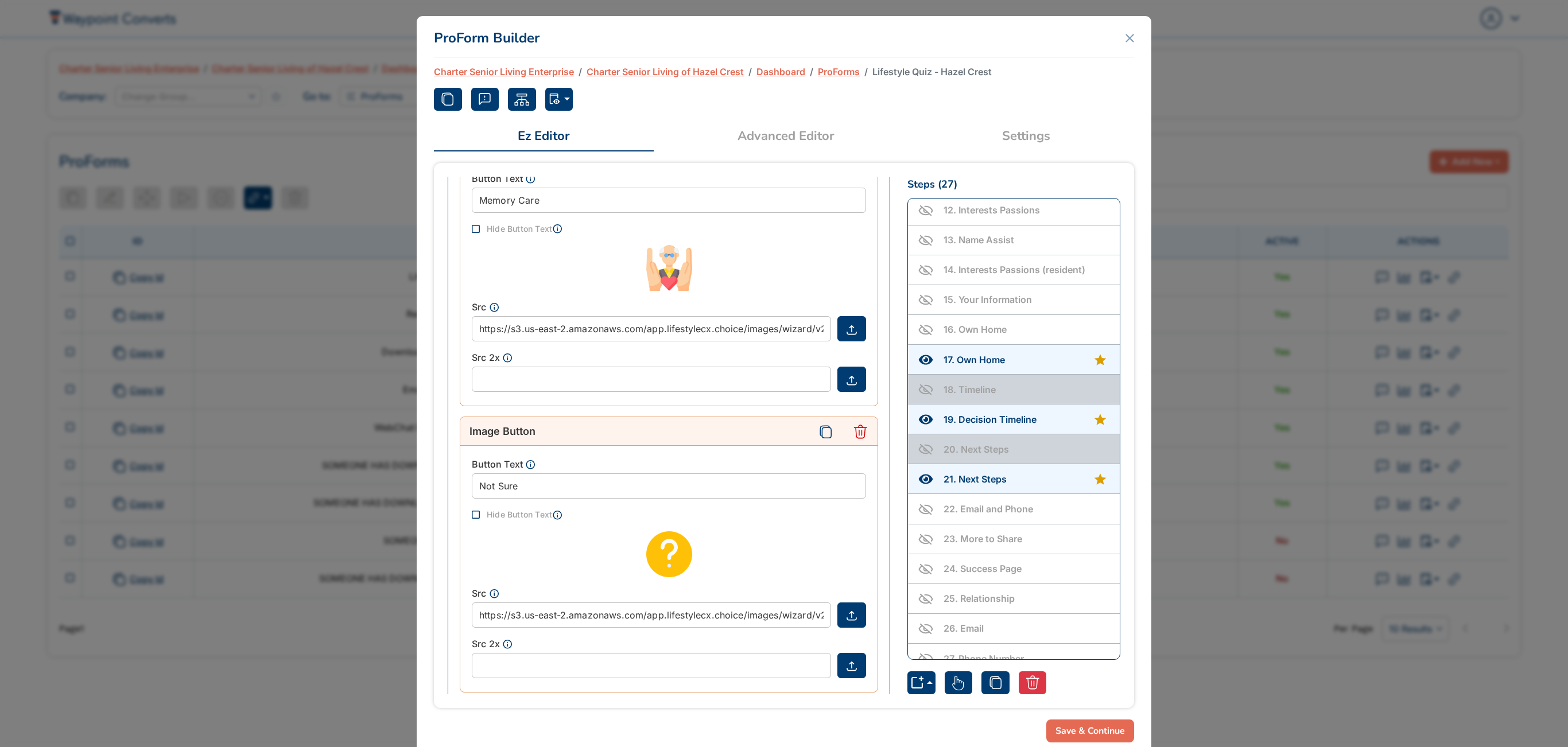 click on "16 .   Own Home" at bounding box center (1026, 329) 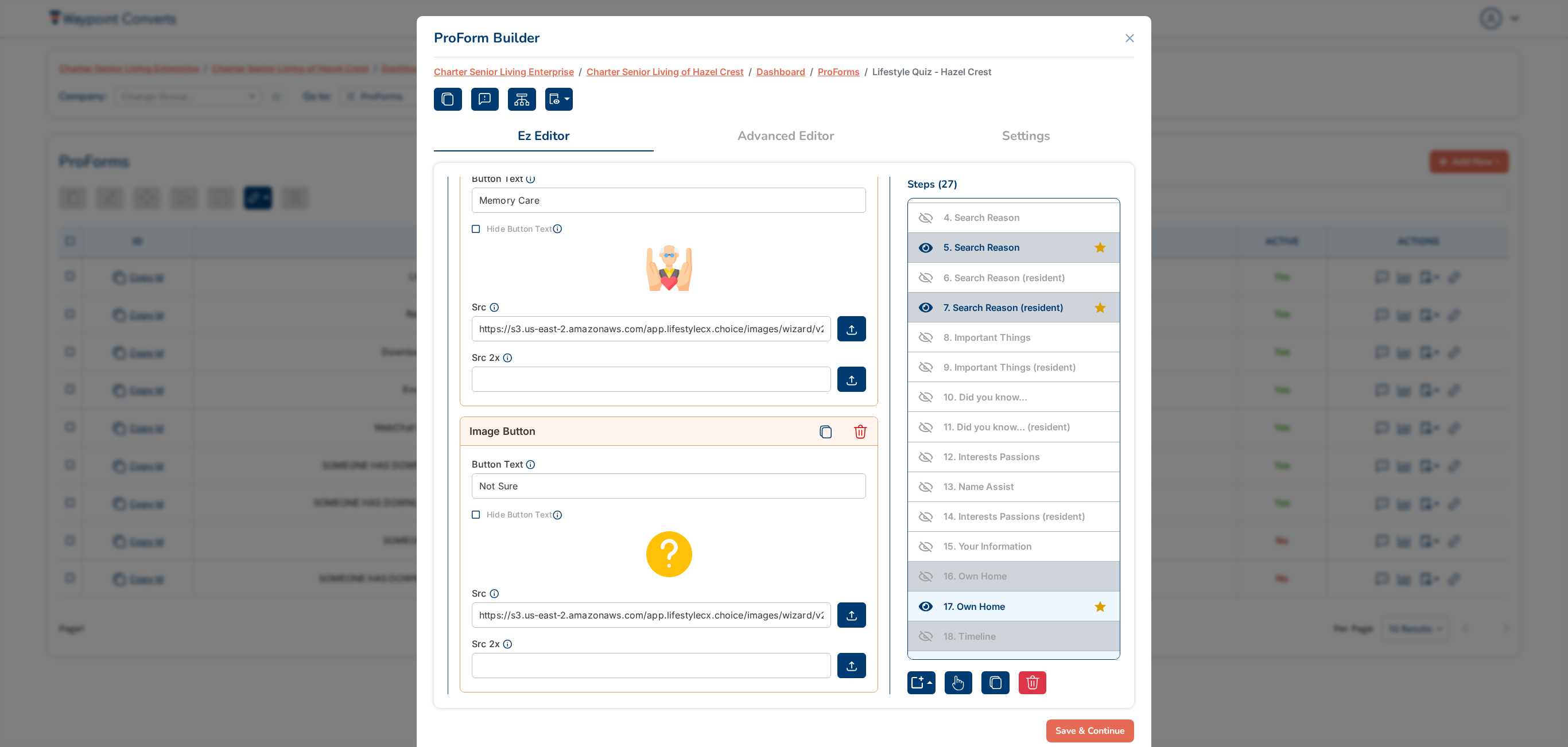 scroll, scrollTop: 0, scrollLeft: 0, axis: both 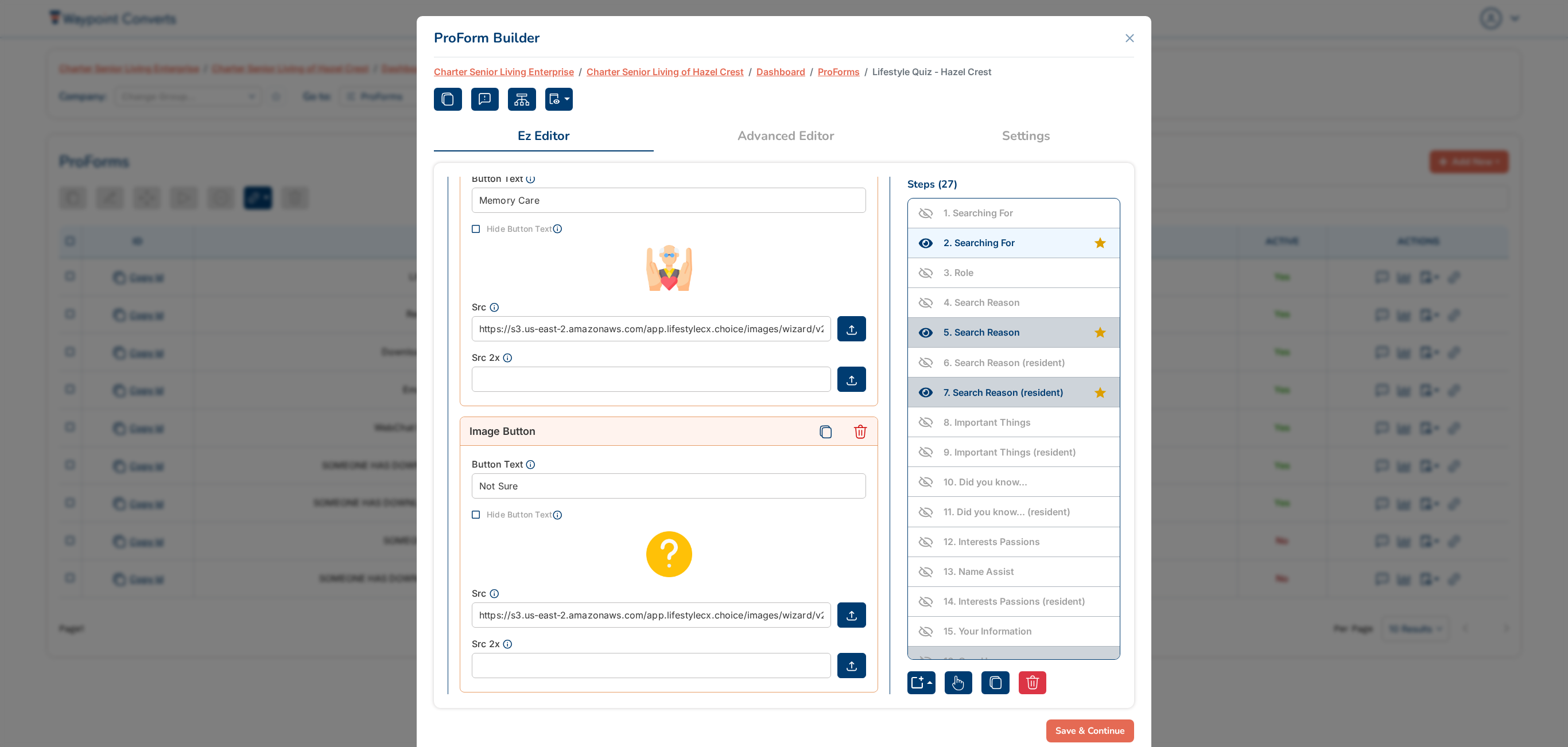 click on "6 .   Search Reason (resident)" at bounding box center (1014, 363) 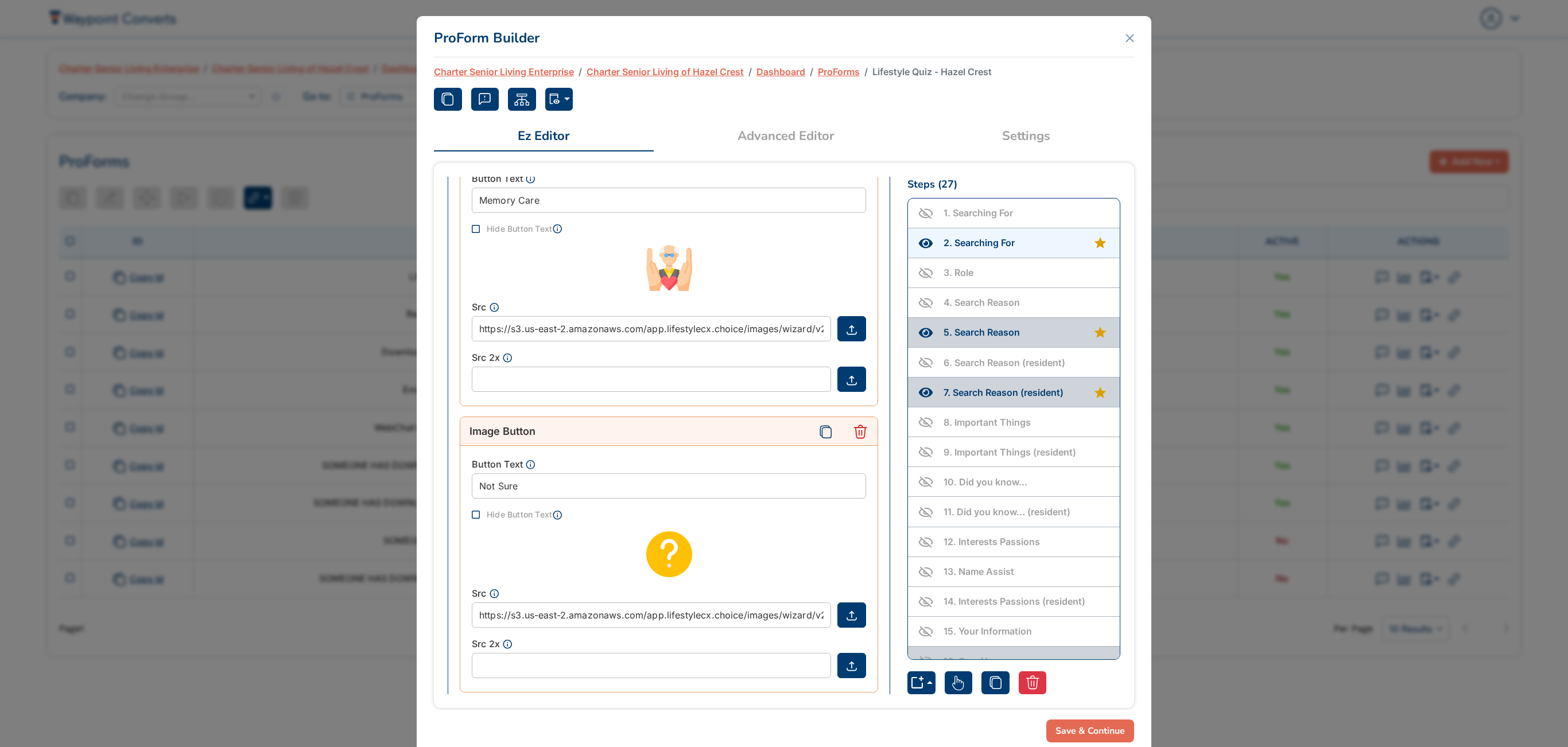 click on "7 .   Search Reason (resident)" at bounding box center (1003, 392) 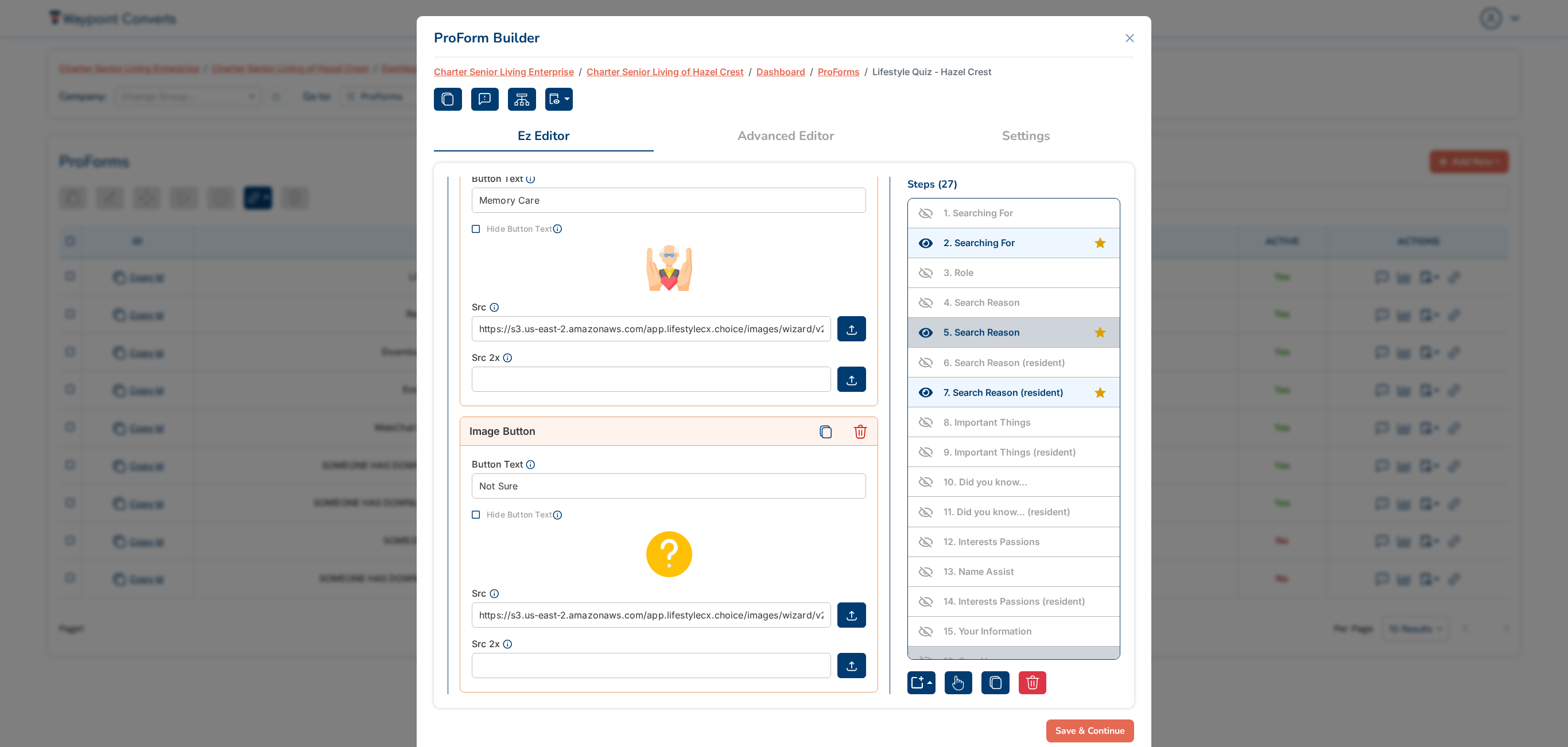 click on "5 .   Search Reason" at bounding box center (1026, 332) 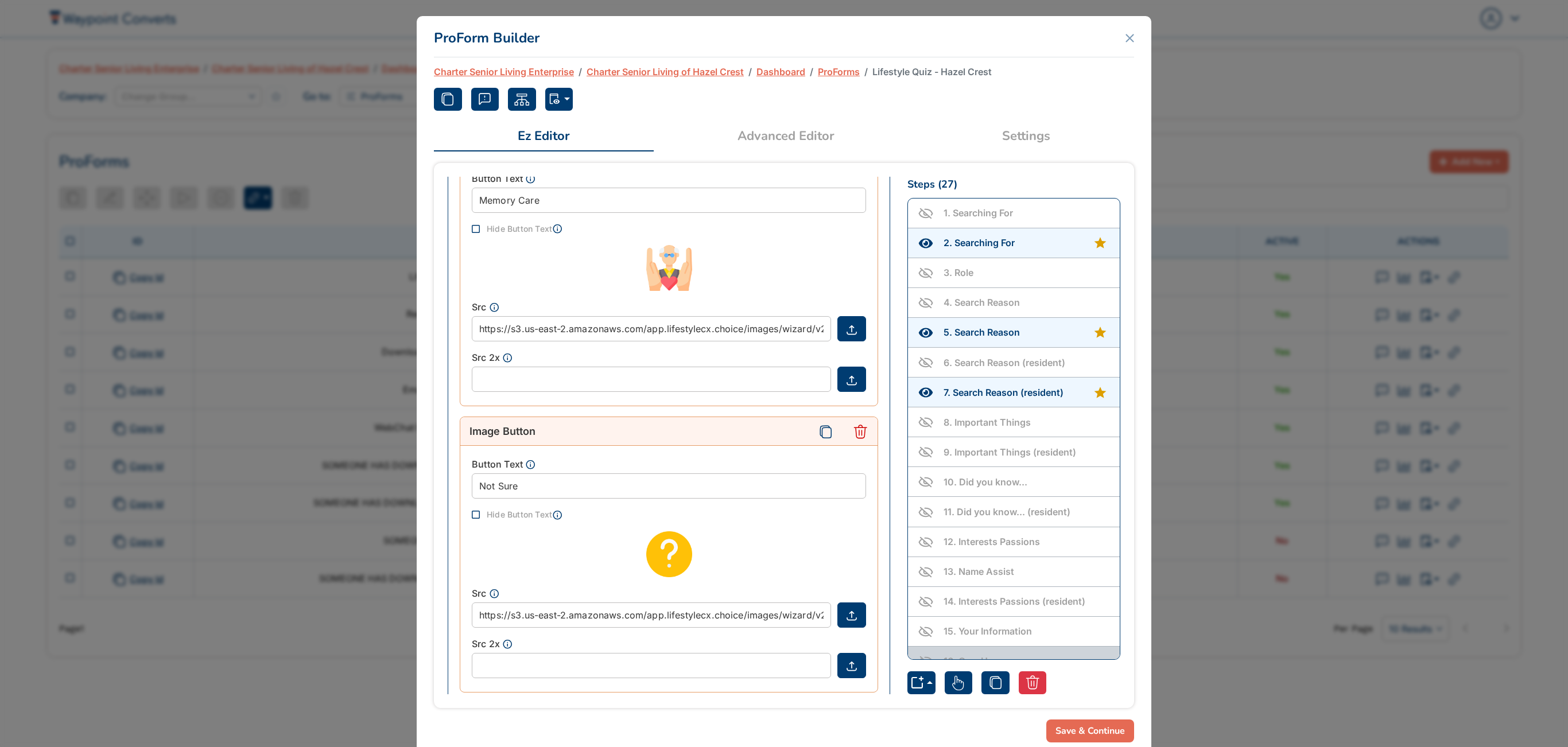 click on "6 .   Search Reason (resident)" at bounding box center [1004, 363] 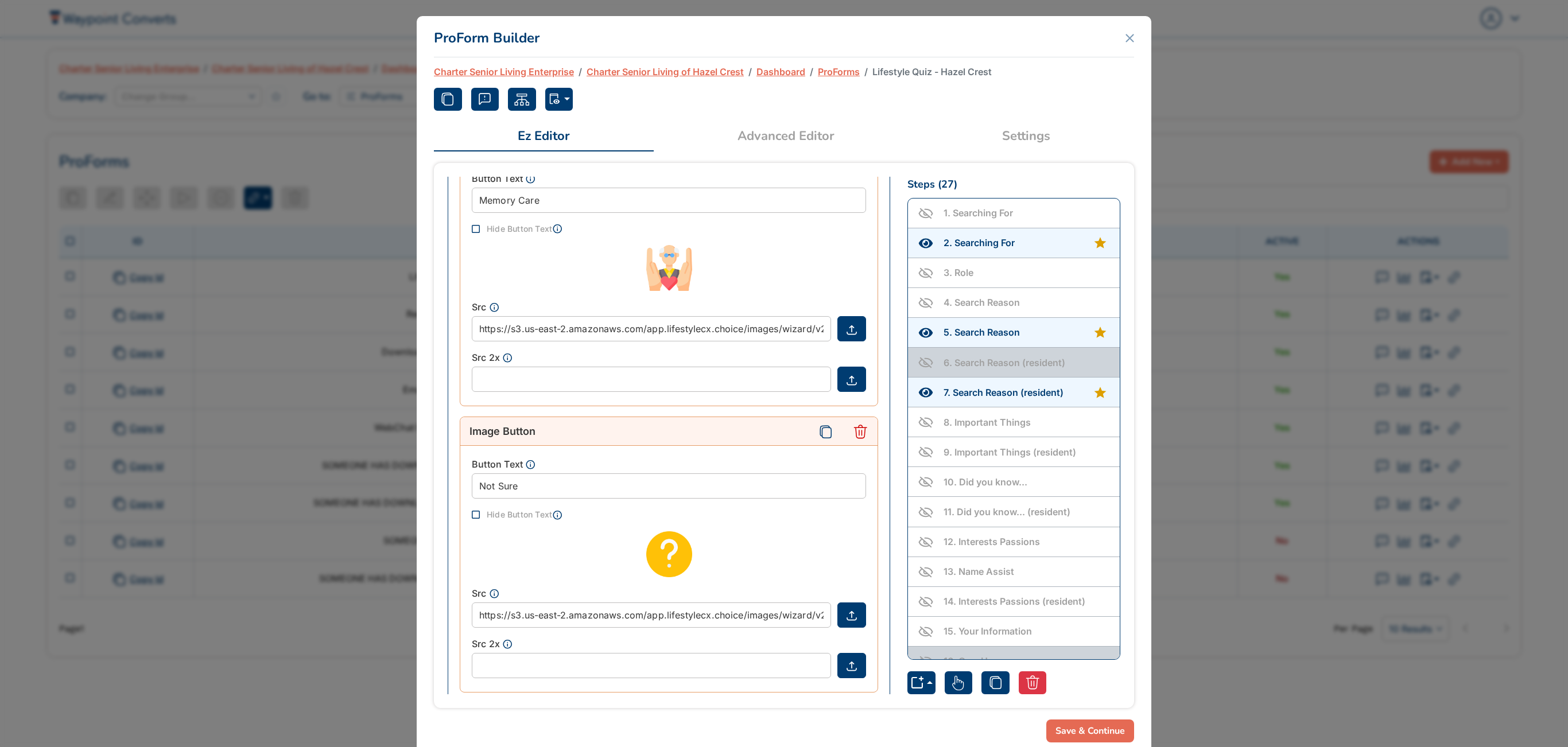 click on "4 .   Search Reason" at bounding box center [1026, 302] 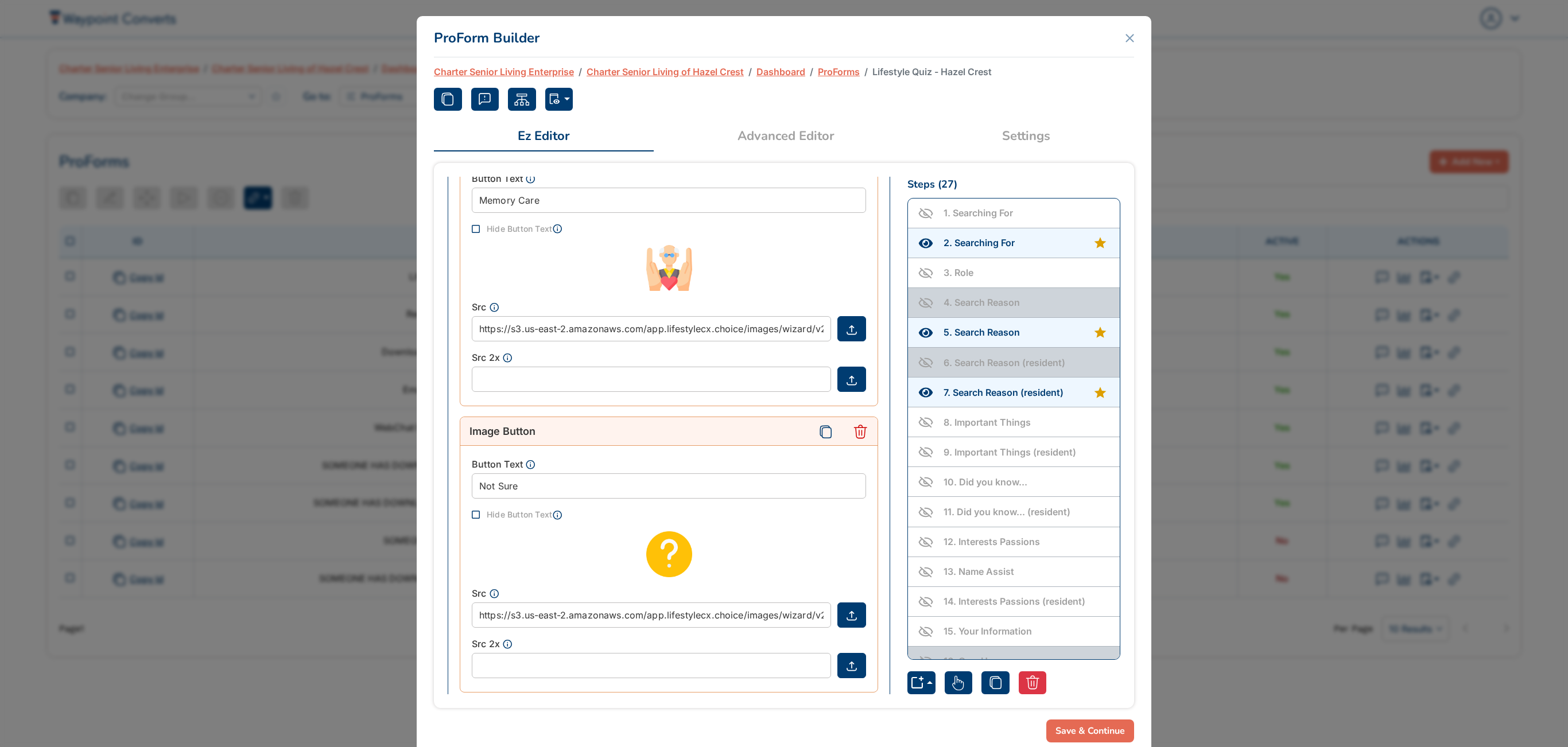 click on "1 .   Searching For" at bounding box center [1026, 213] 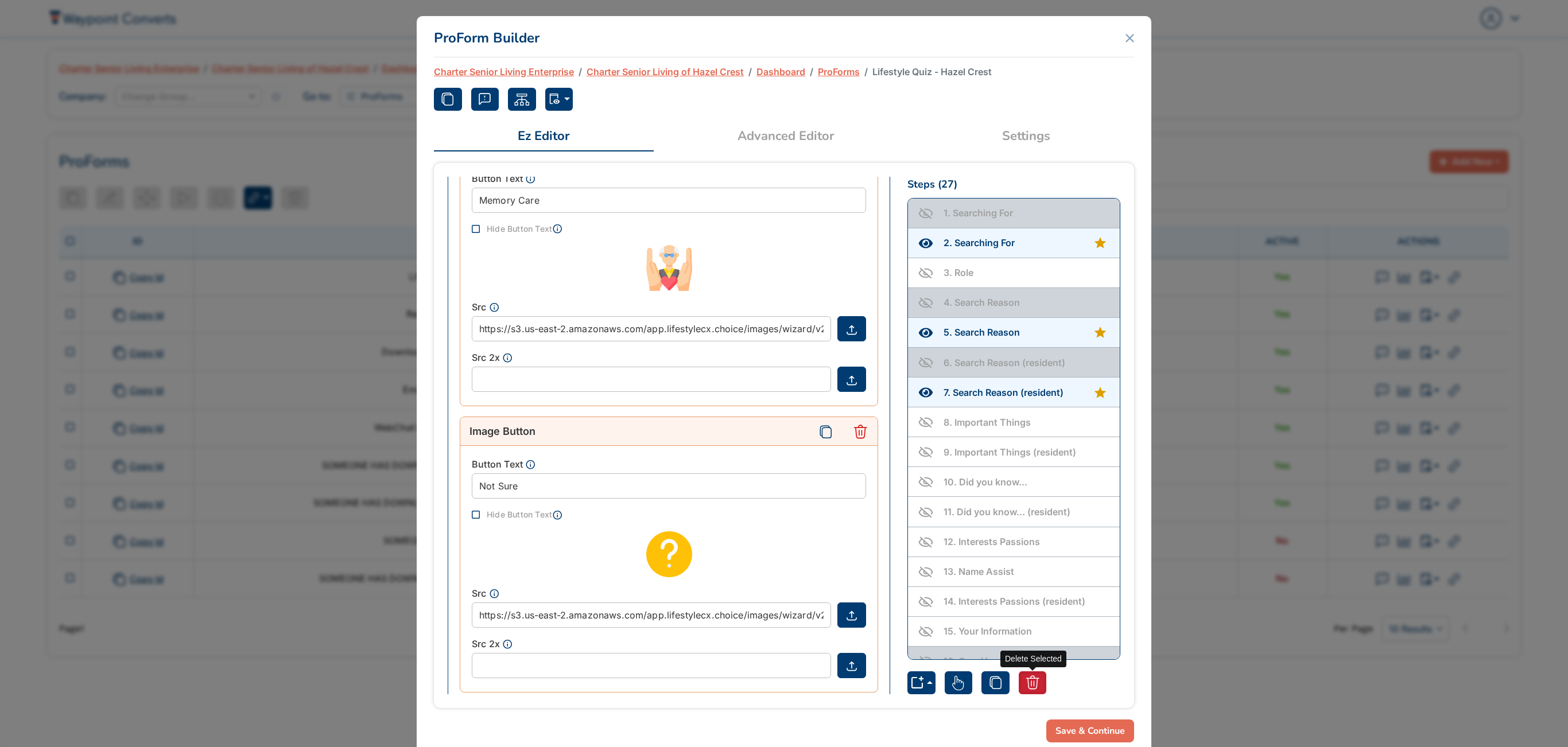 click 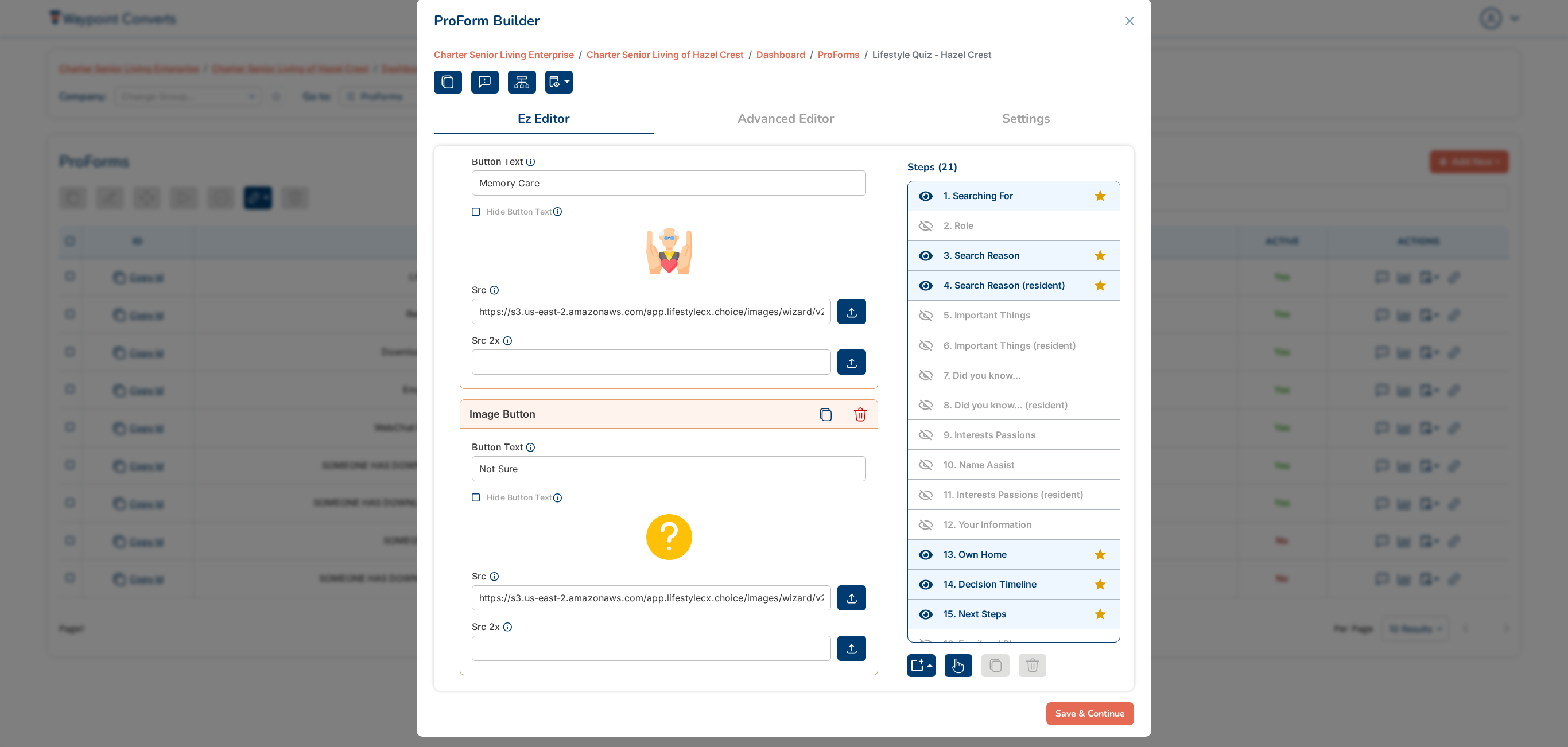 scroll, scrollTop: 23, scrollLeft: 0, axis: vertical 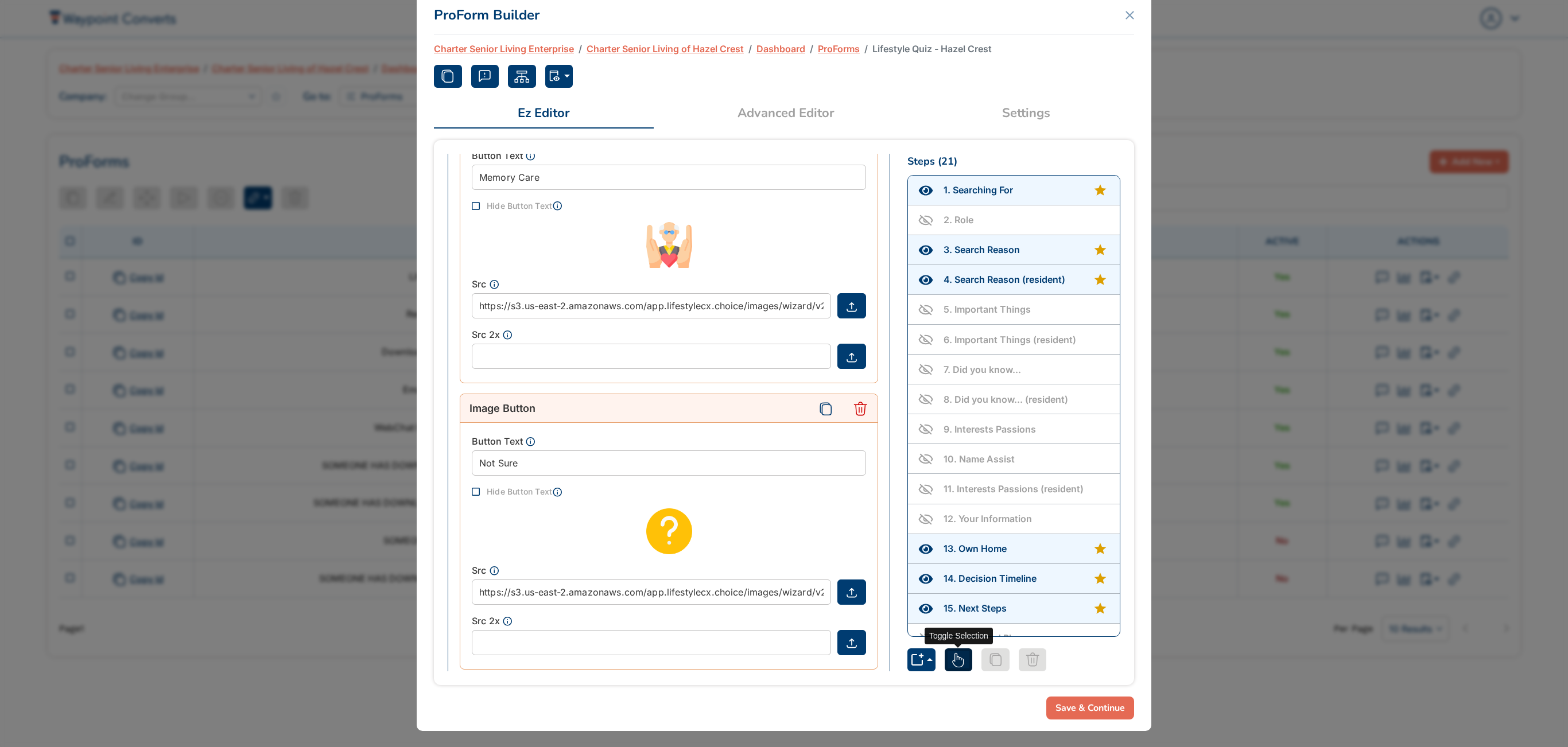 click 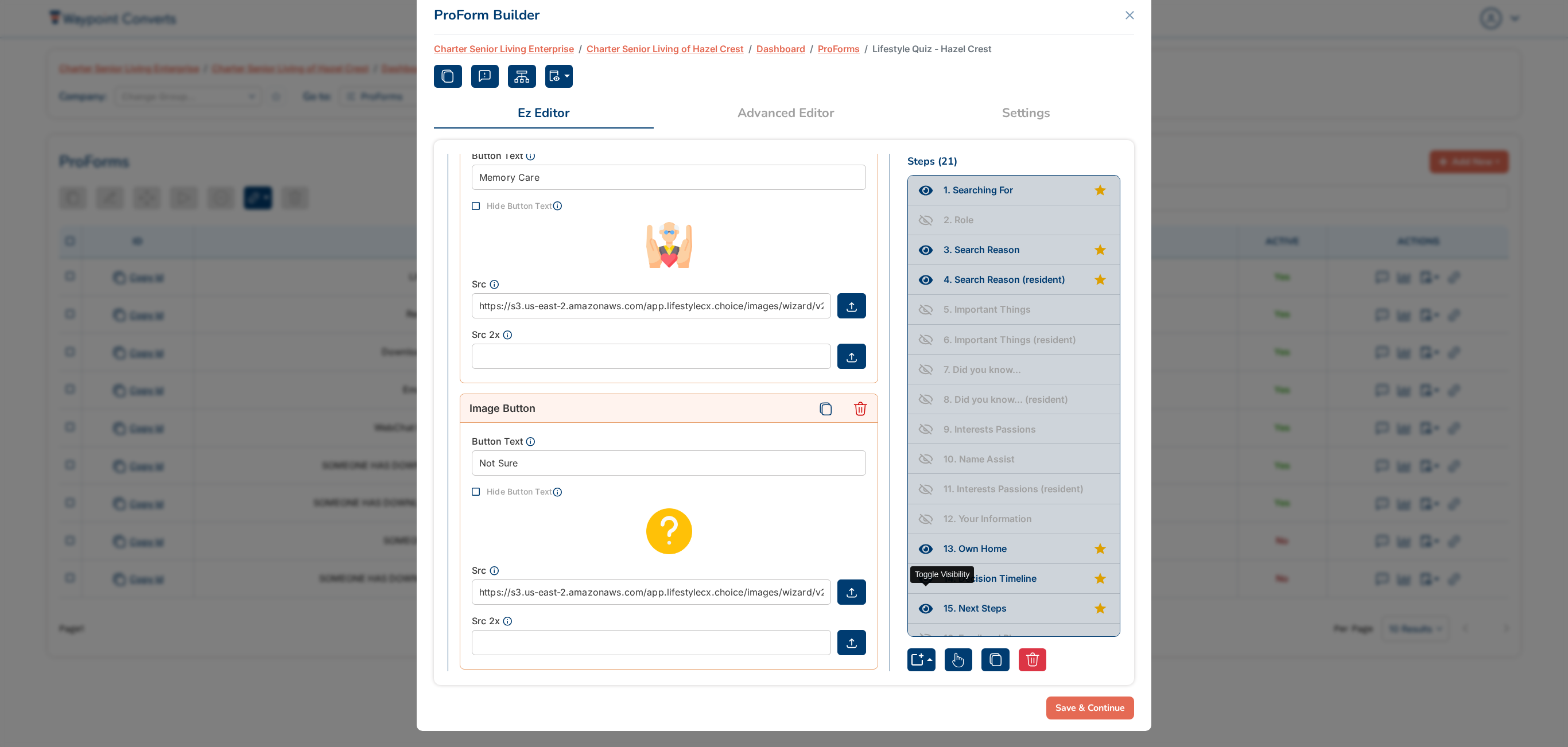 click 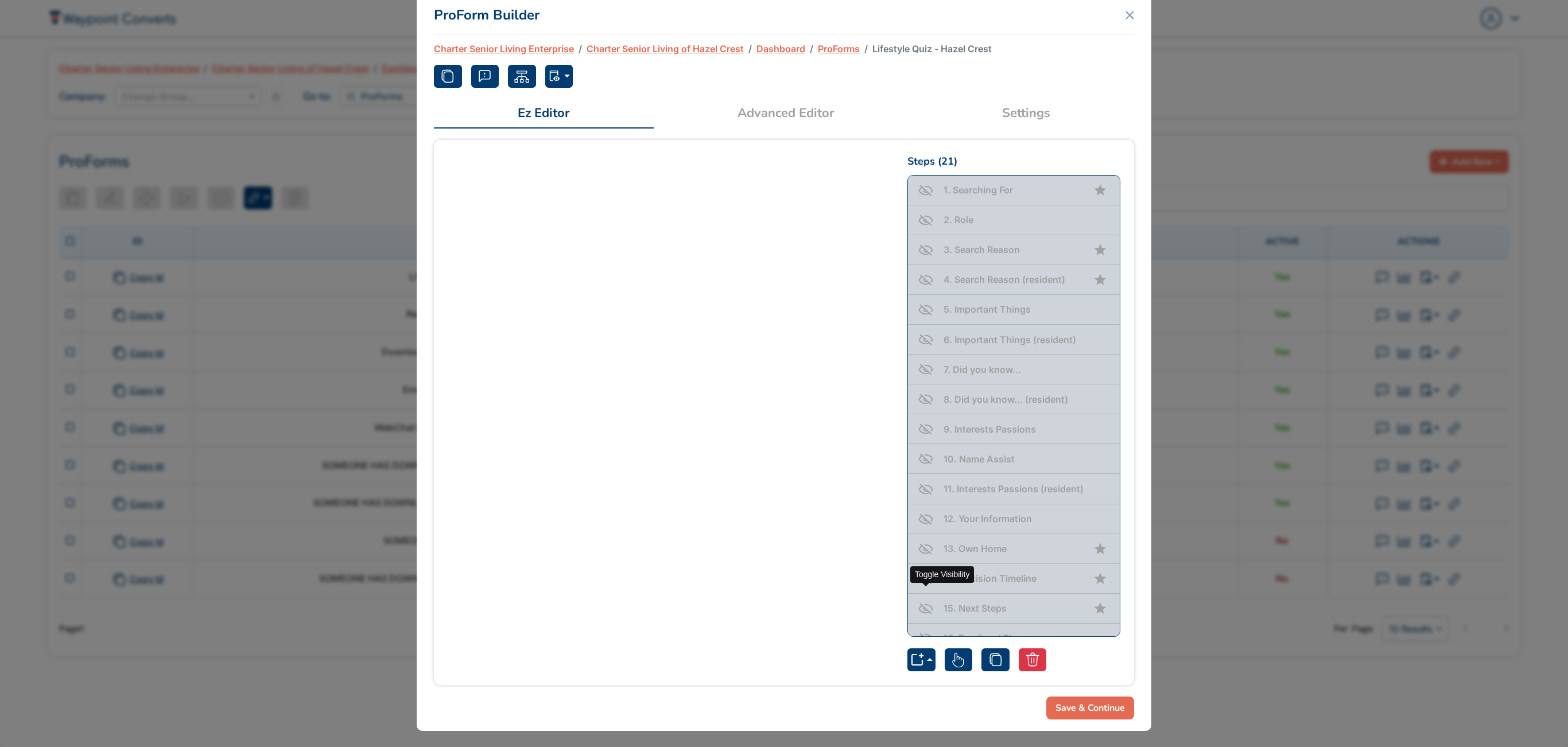 scroll, scrollTop: 0, scrollLeft: 0, axis: both 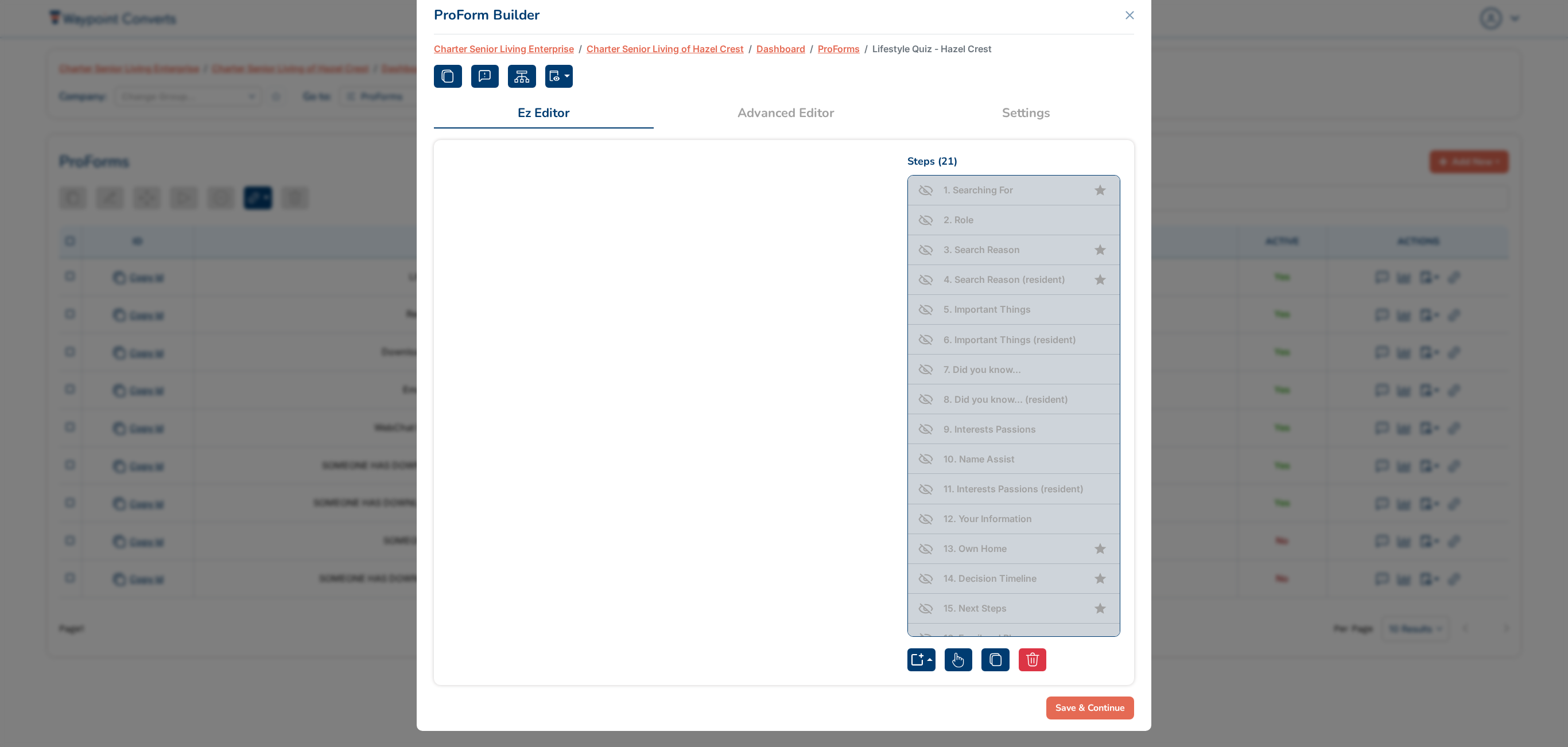 click on "7 .   Did you know..." at bounding box center [1026, 369] 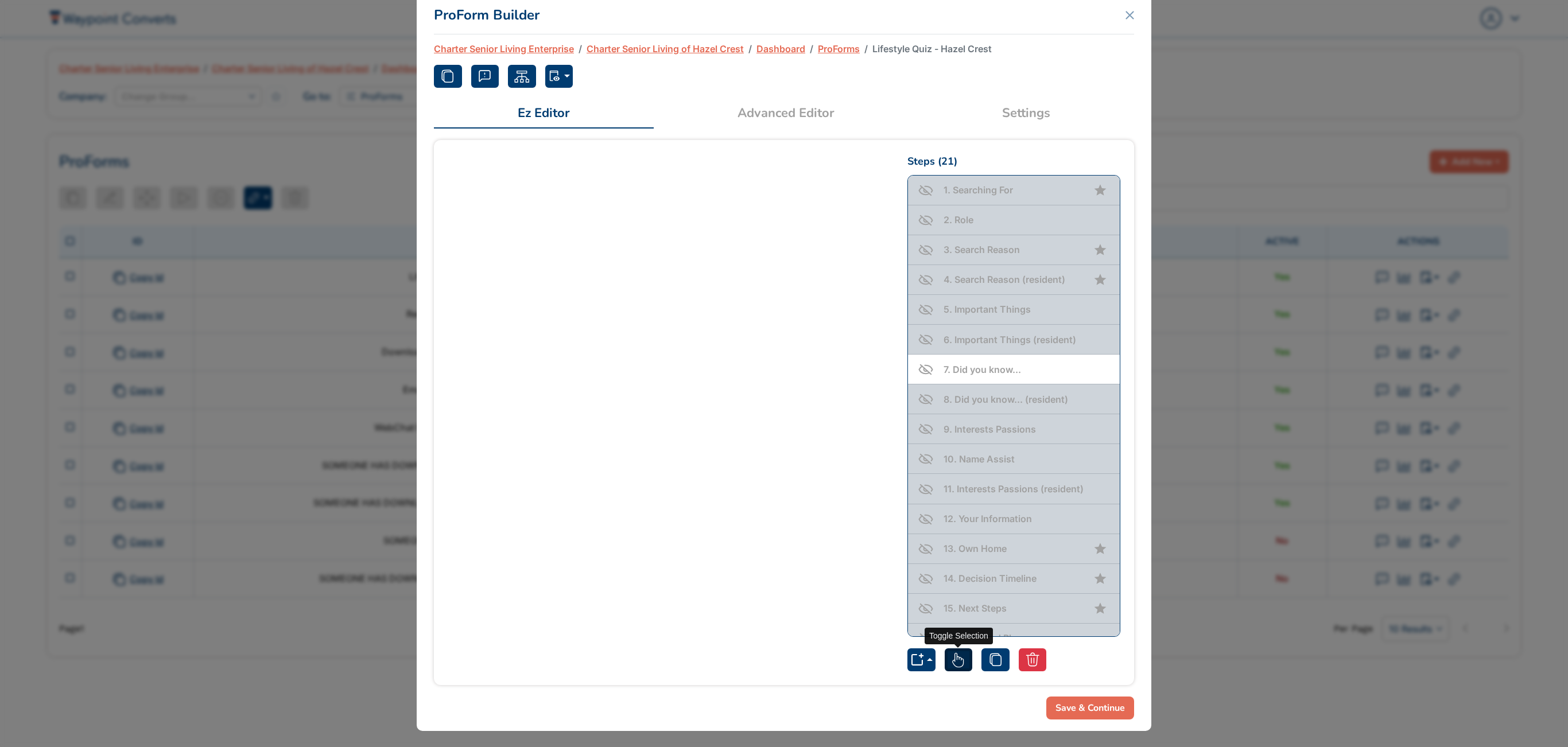 click at bounding box center [958, 660] 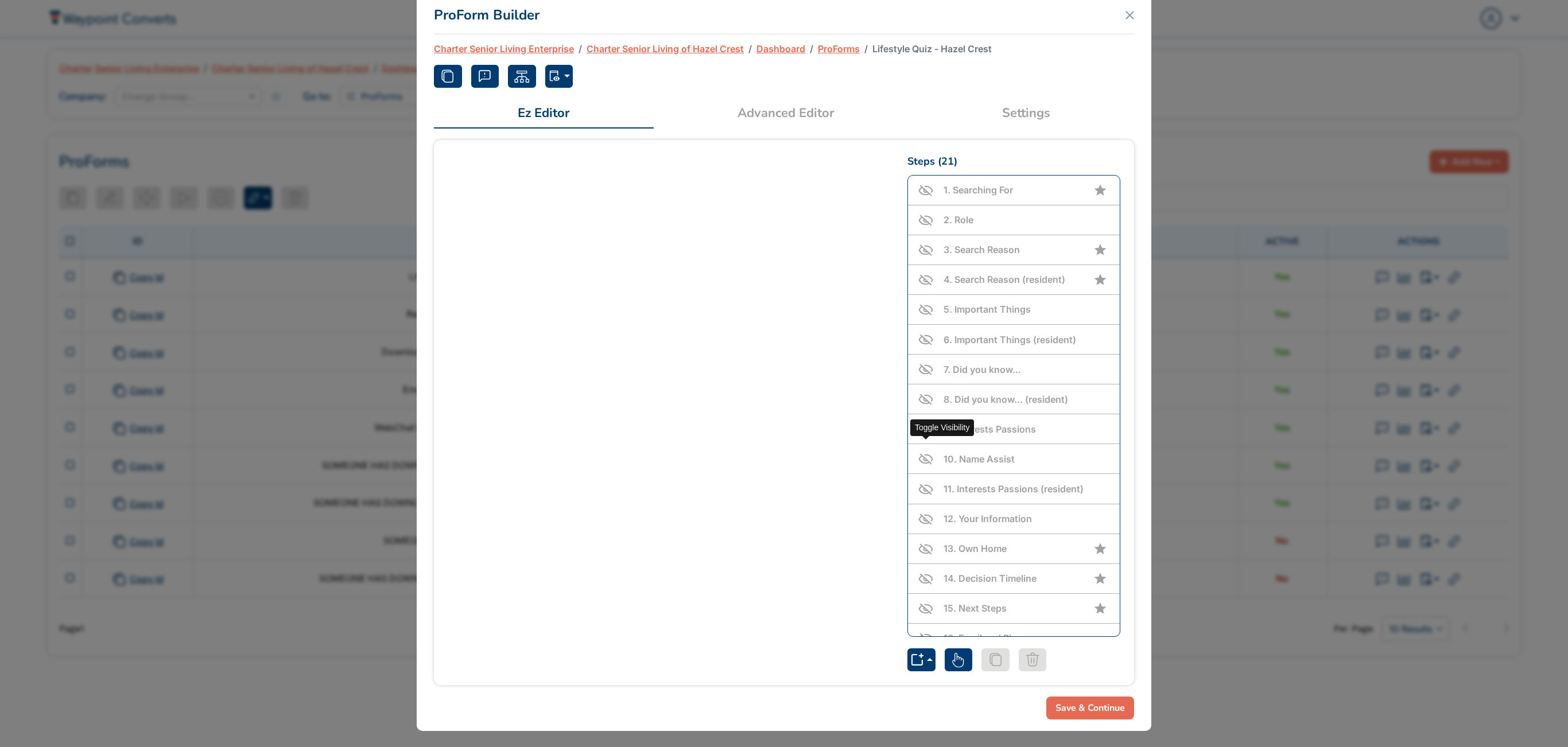 click 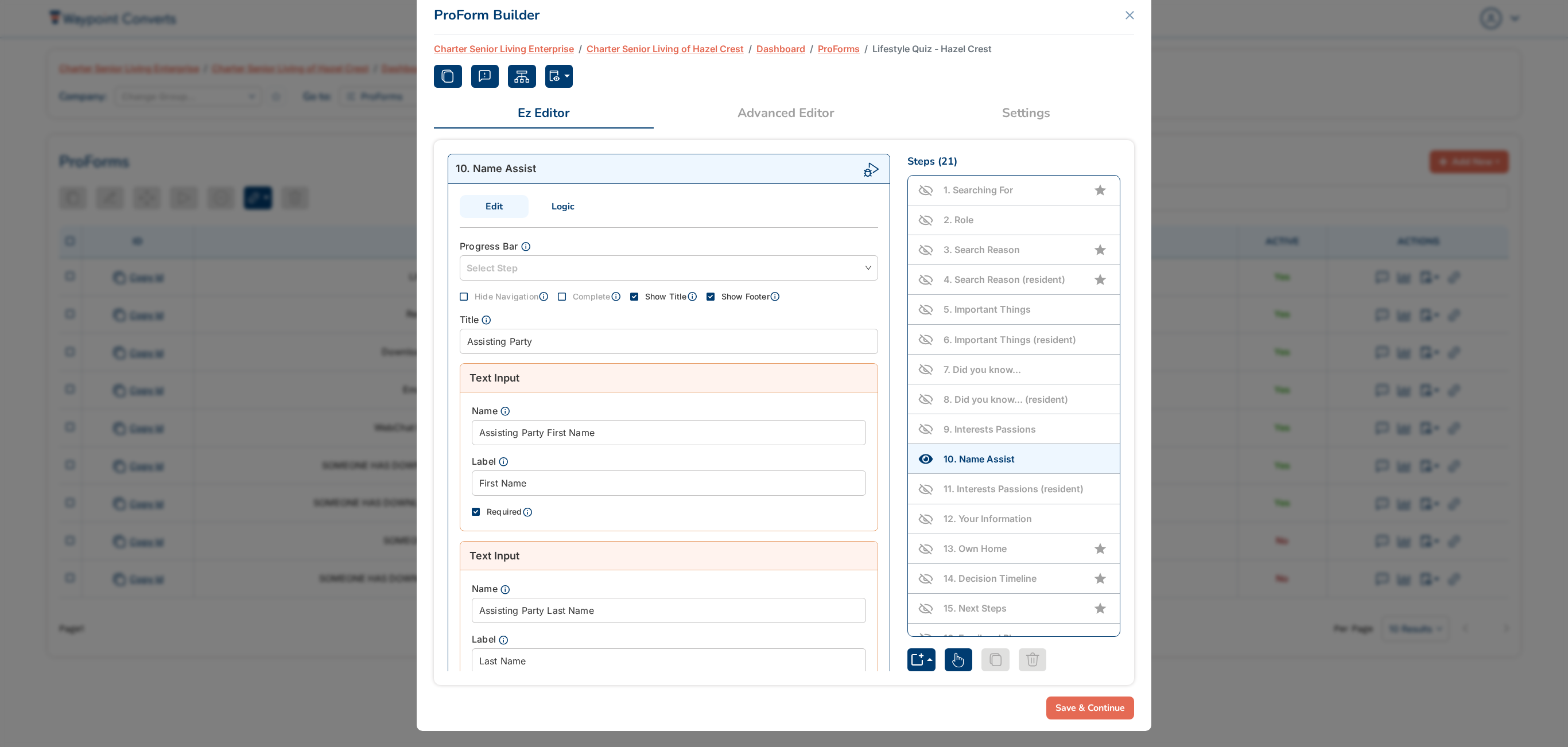 click on "Logic" at bounding box center (563, 207) 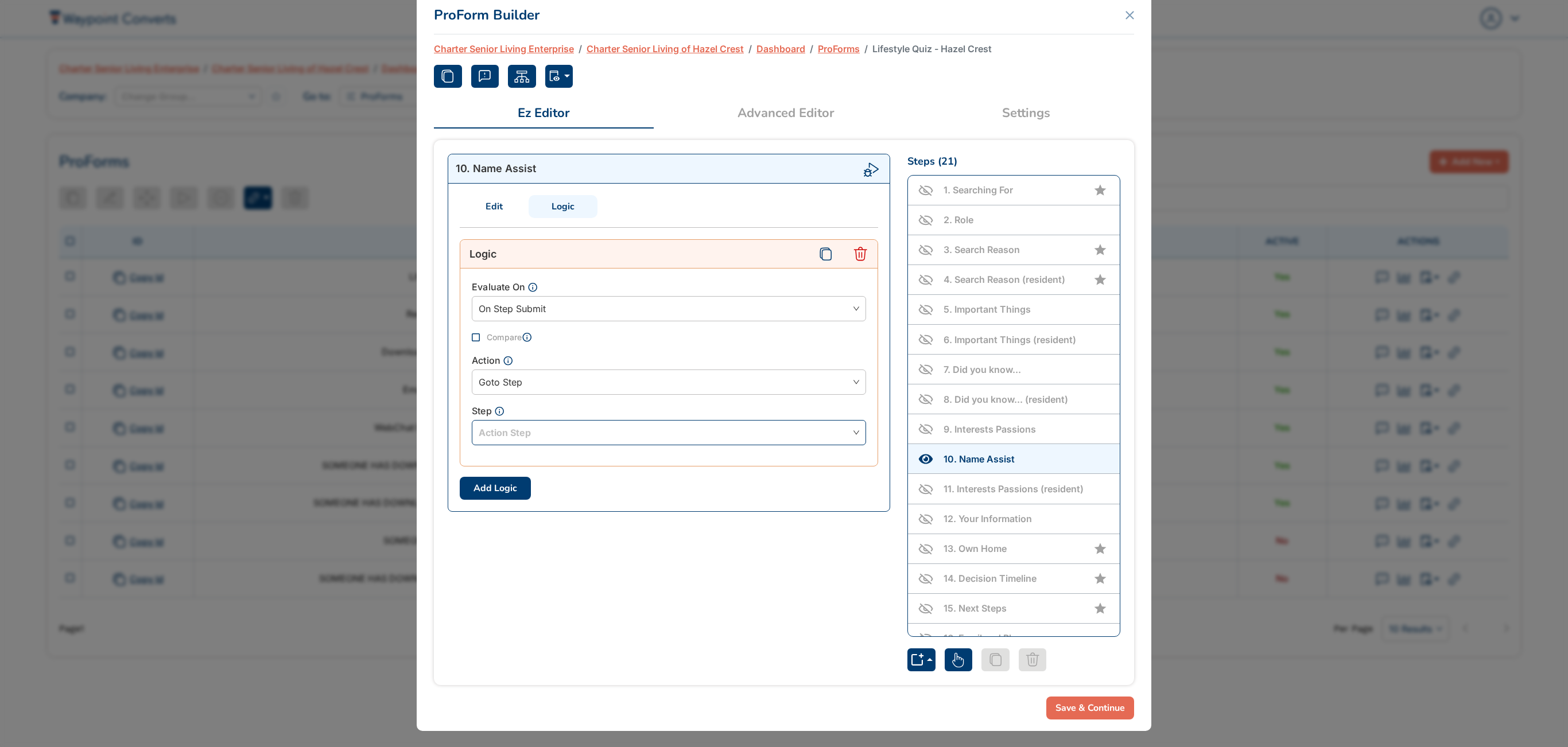 click at bounding box center [669, 432] 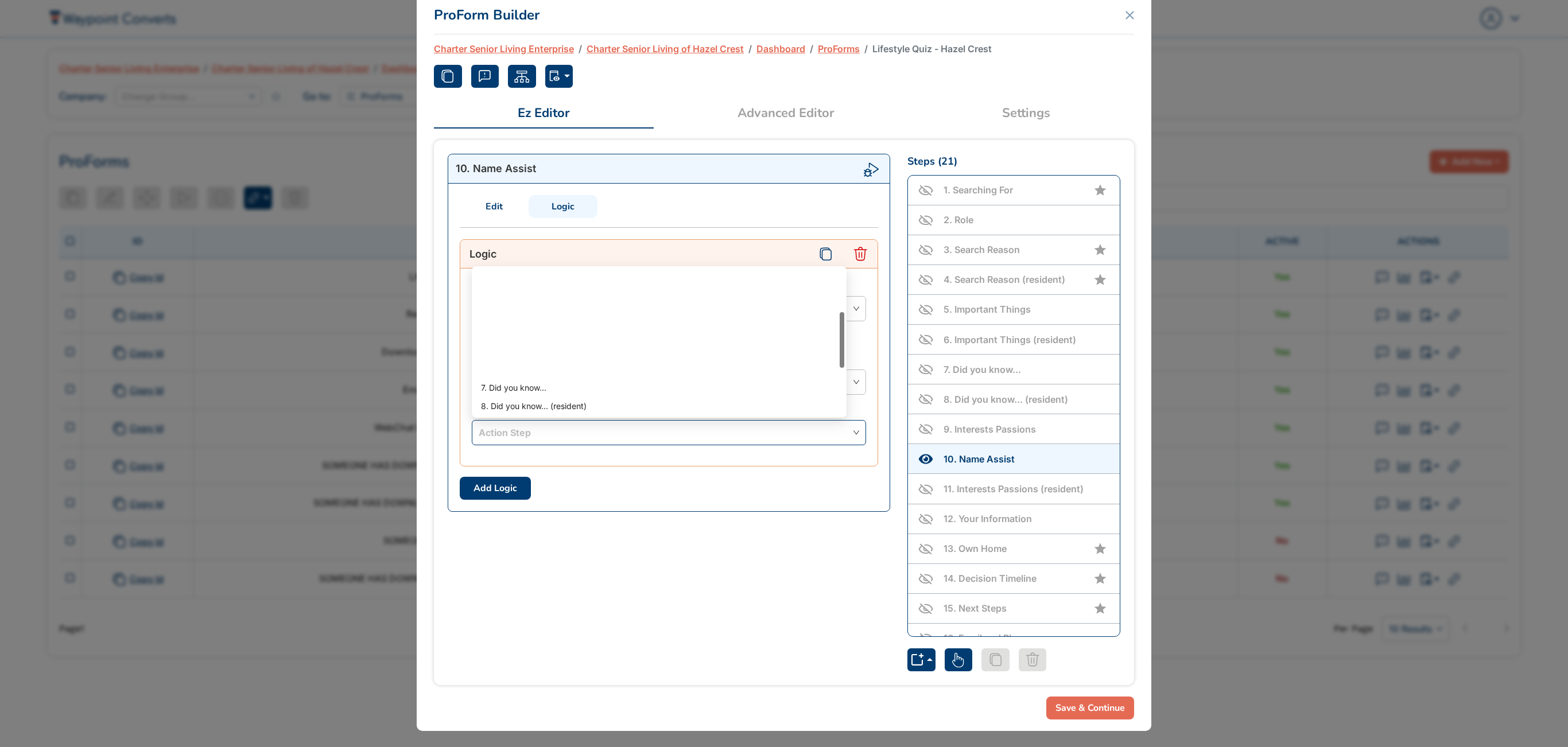 scroll, scrollTop: 115, scrollLeft: 0, axis: vertical 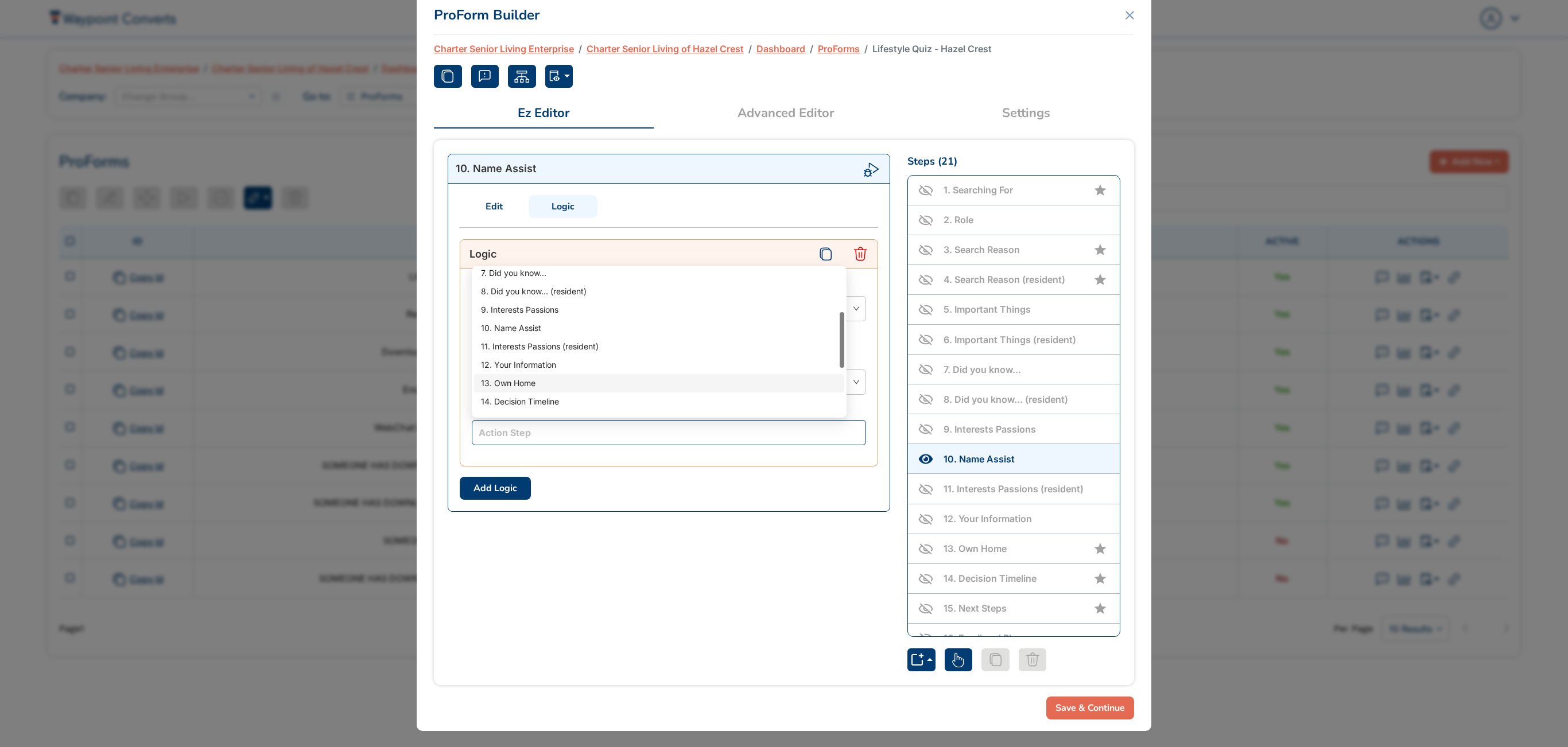 click on "13. Own Home" at bounding box center [659, 383] 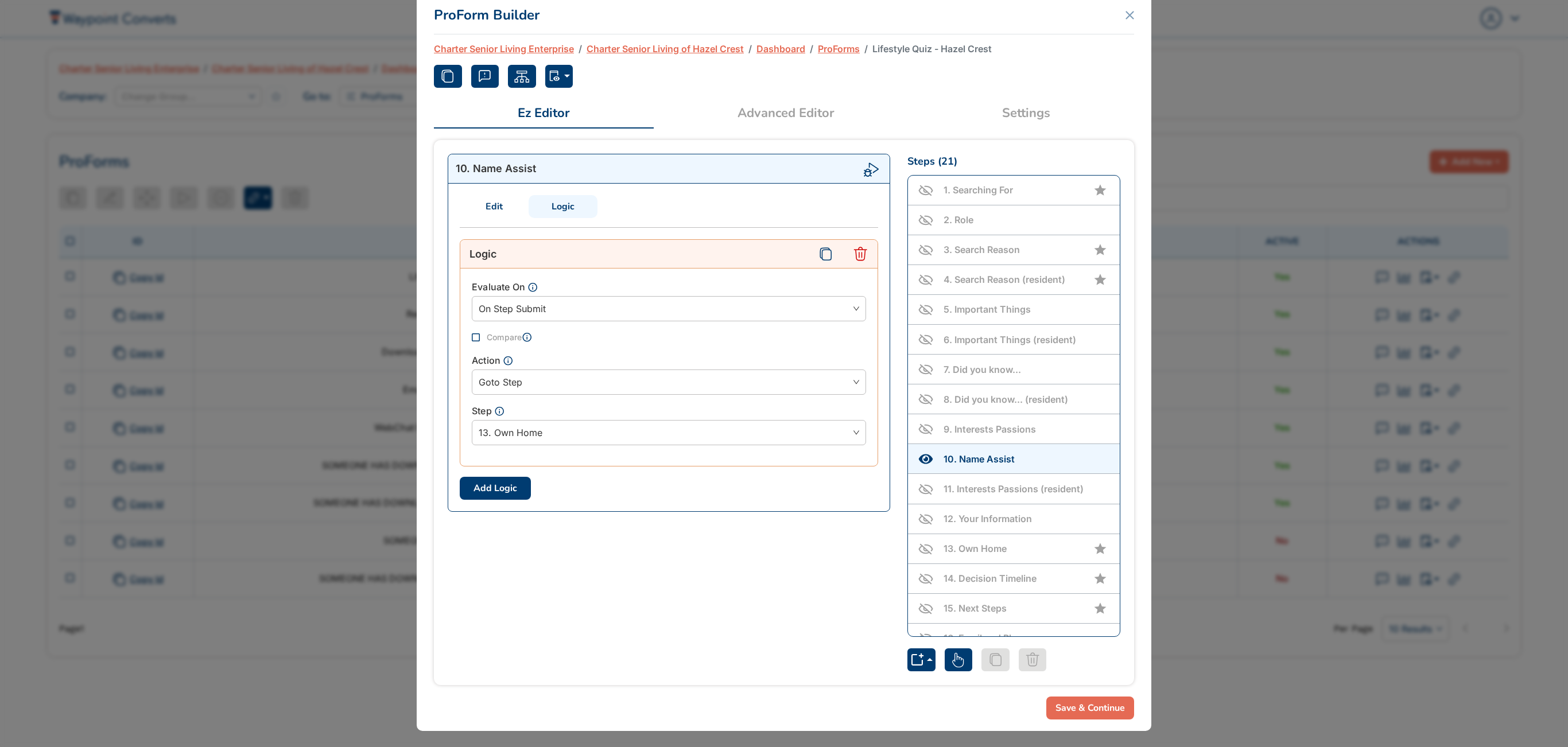 click on "Save & Continue" at bounding box center (1090, 708) 